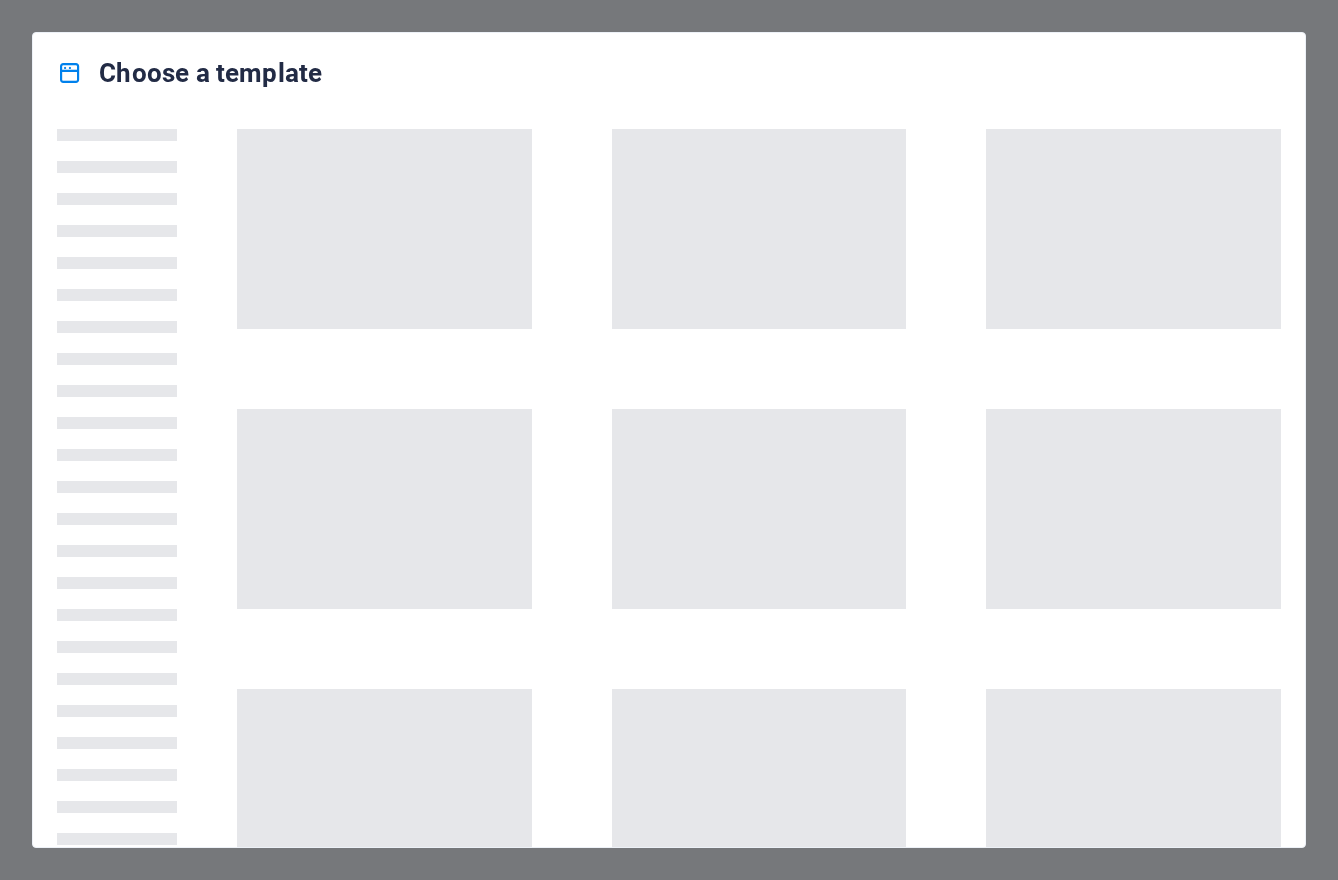 scroll, scrollTop: 0, scrollLeft: 0, axis: both 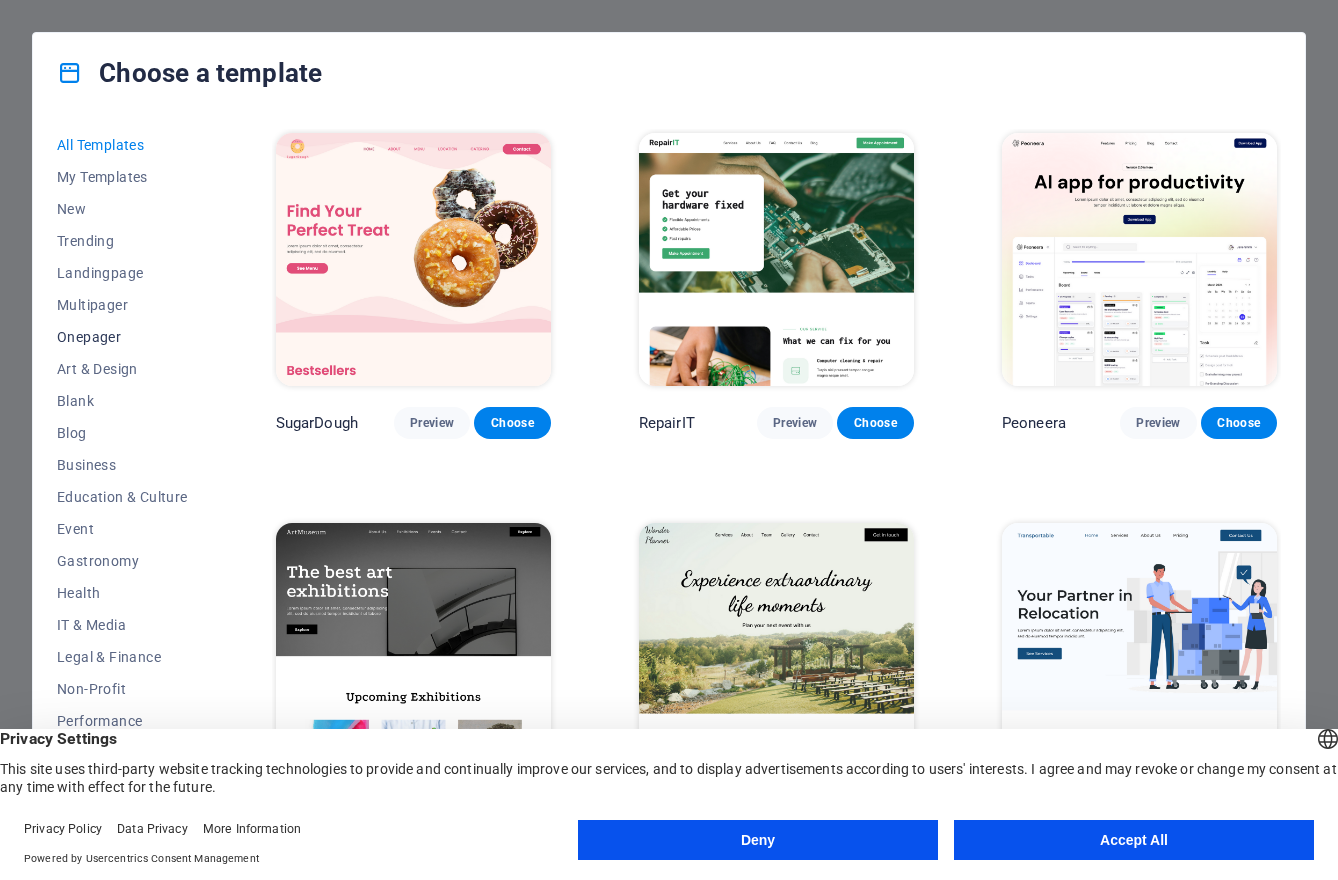 click on "Onepager" at bounding box center (122, 337) 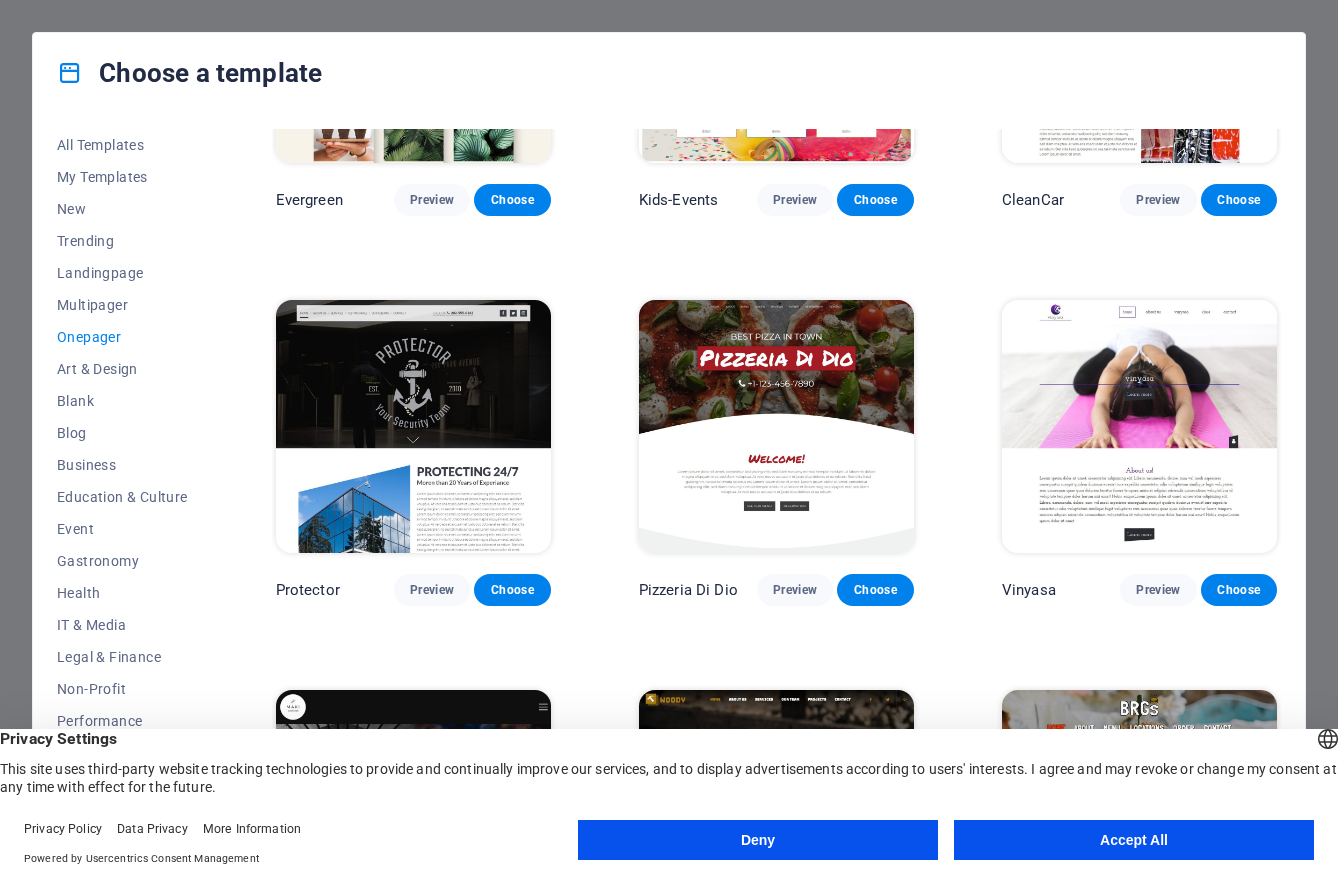 scroll, scrollTop: 3074, scrollLeft: 0, axis: vertical 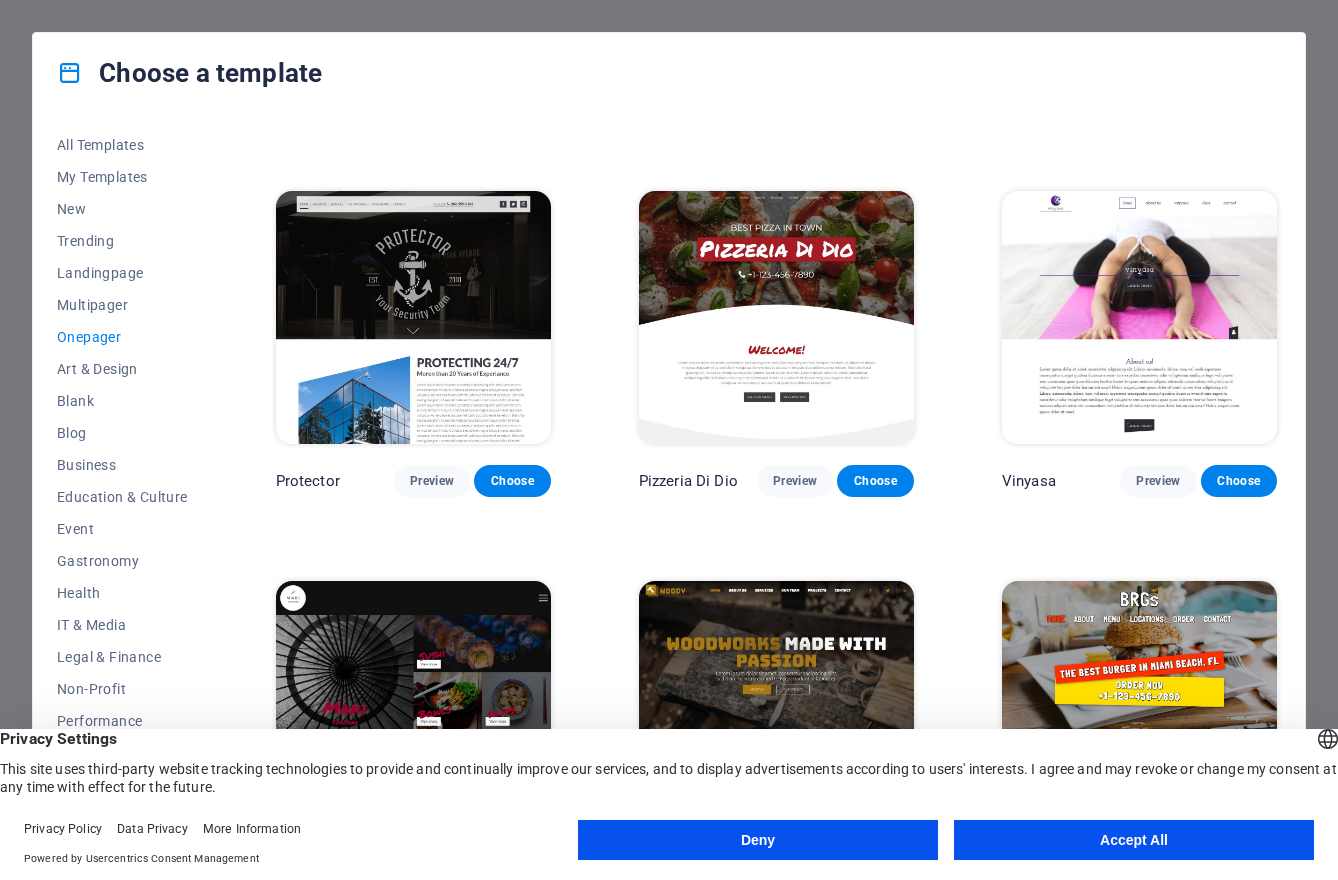 click on "Accept All" at bounding box center (1134, 840) 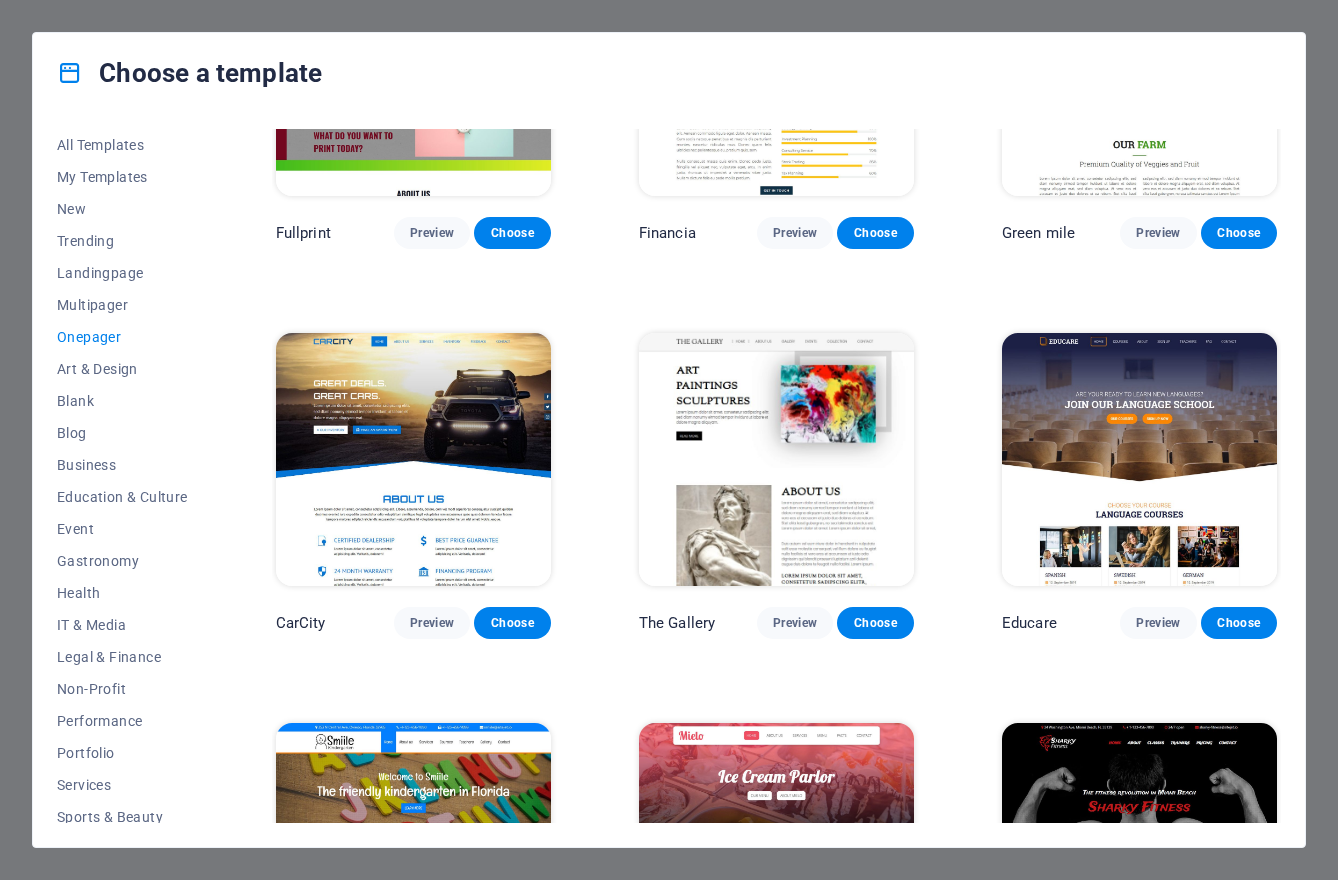 scroll, scrollTop: 4443, scrollLeft: 0, axis: vertical 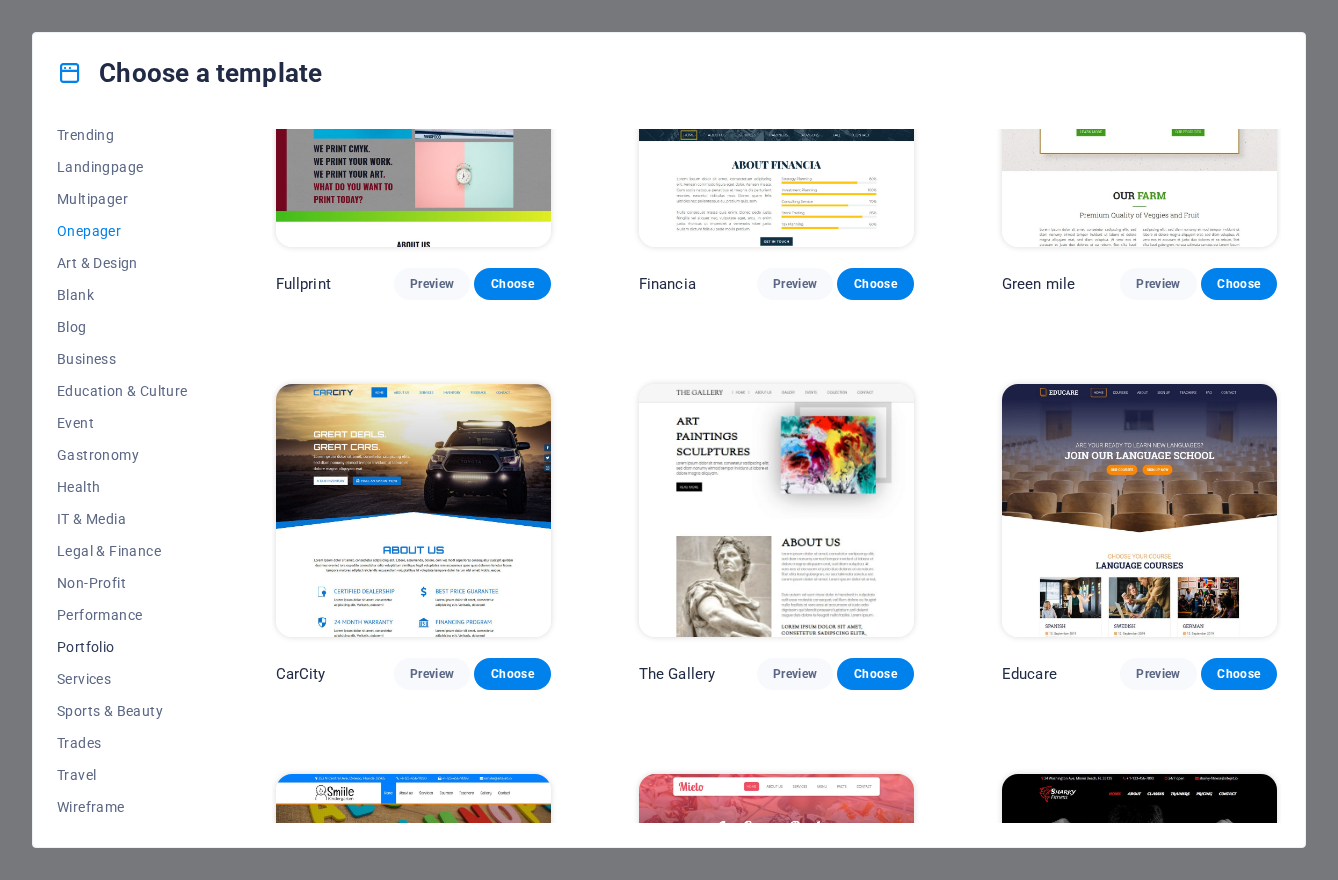 click on "Portfolio" at bounding box center [122, 647] 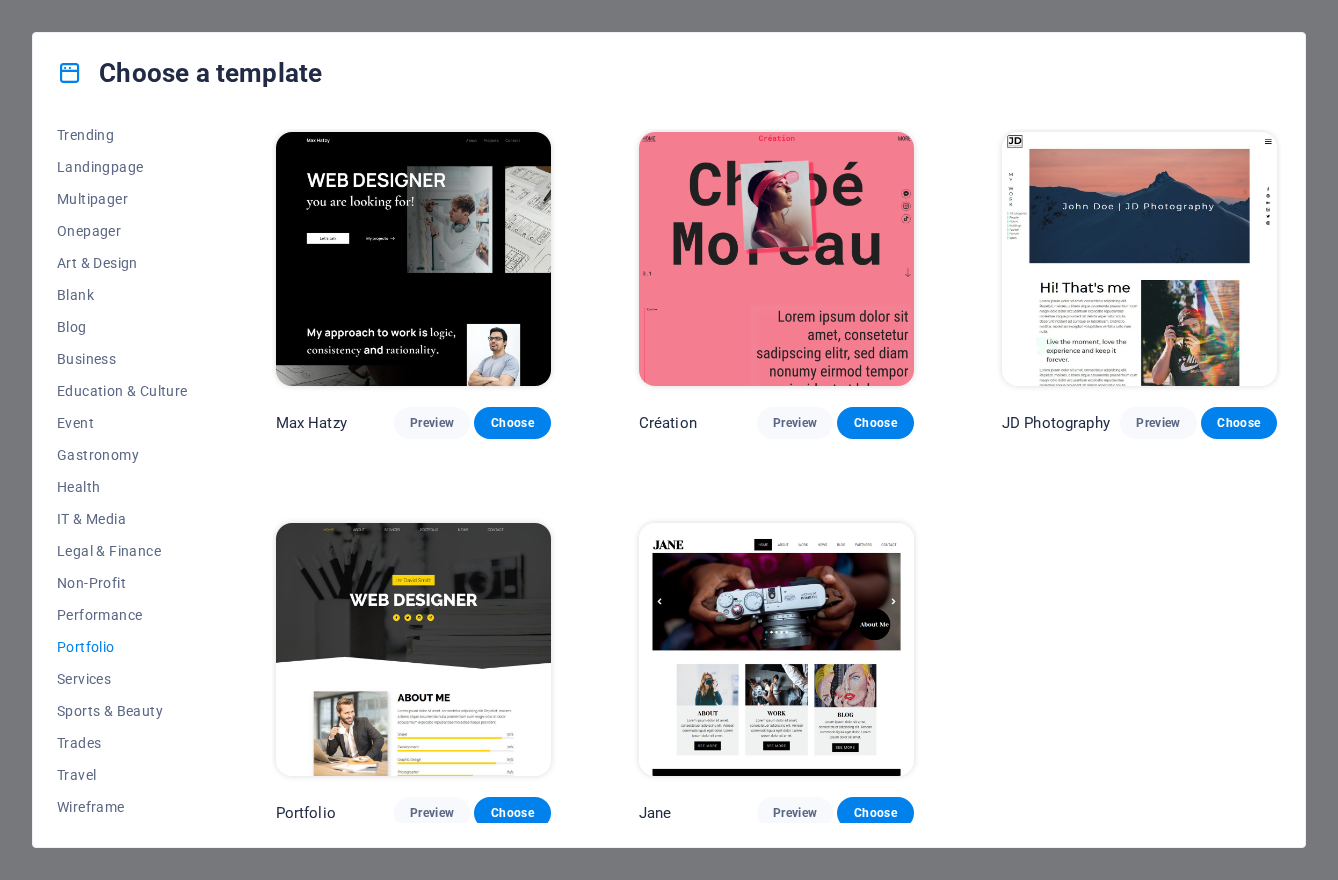 scroll, scrollTop: 0, scrollLeft: 0, axis: both 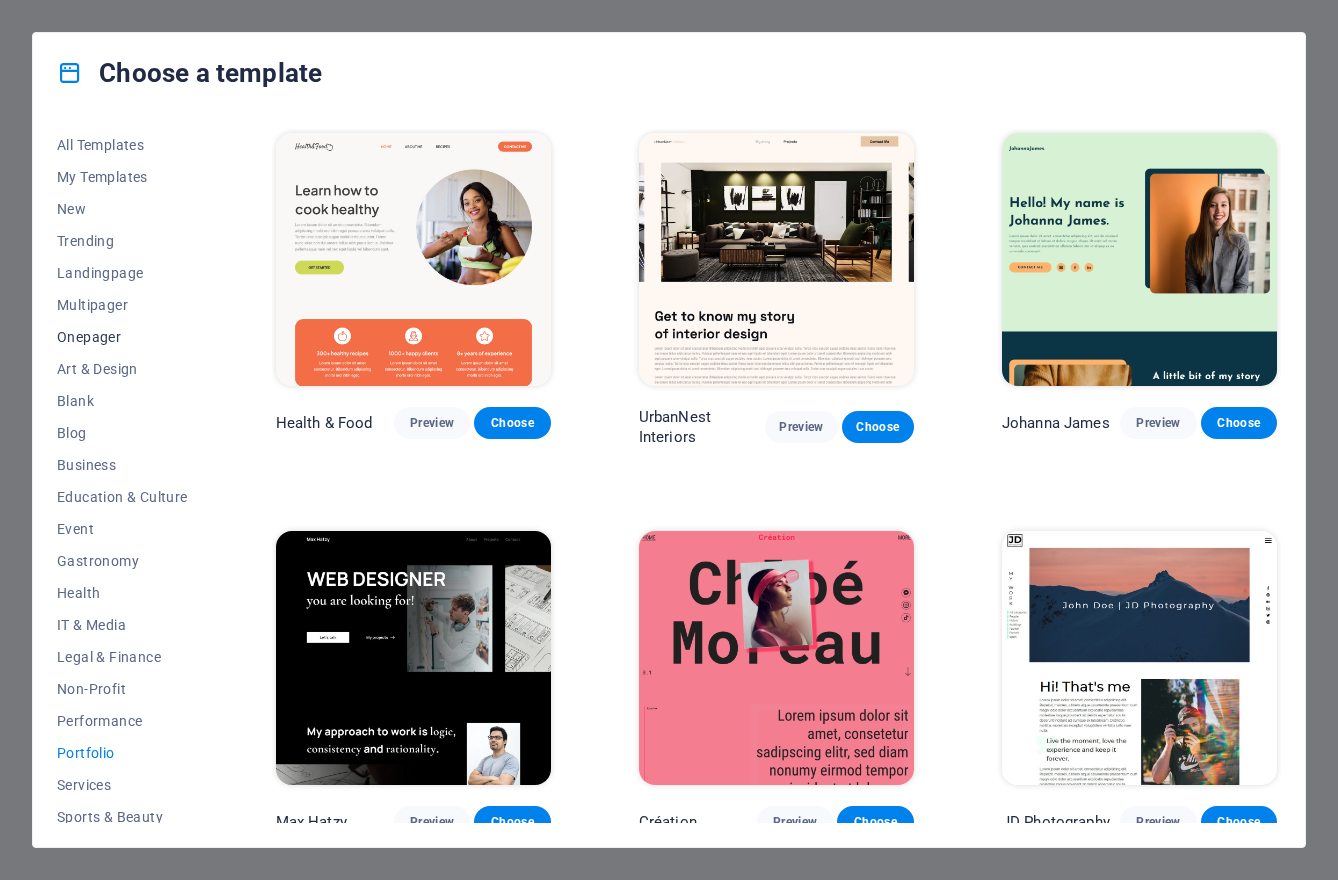 click on "Onepager" at bounding box center [122, 337] 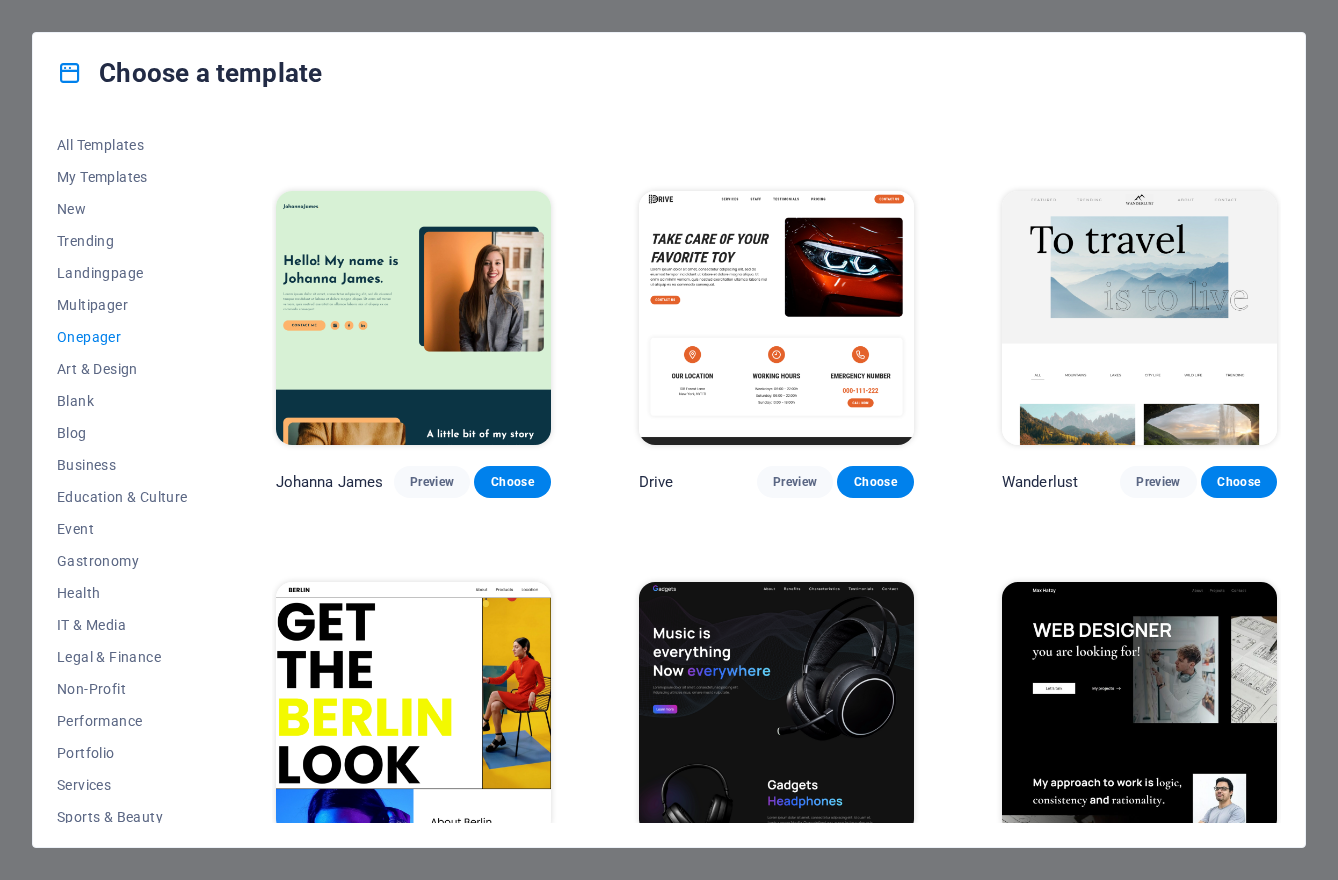 scroll, scrollTop: 1141, scrollLeft: 0, axis: vertical 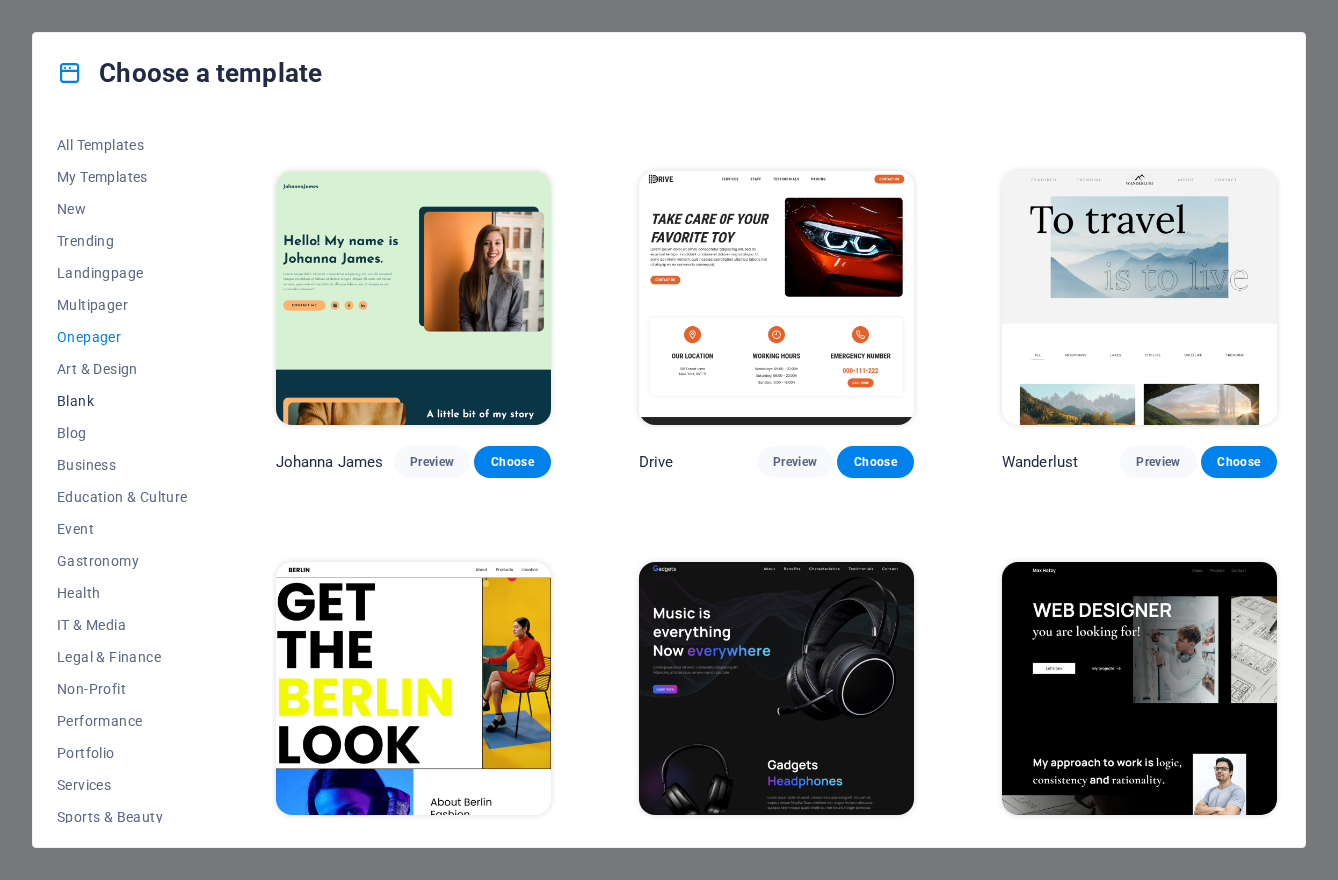 click on "Blank" at bounding box center (122, 401) 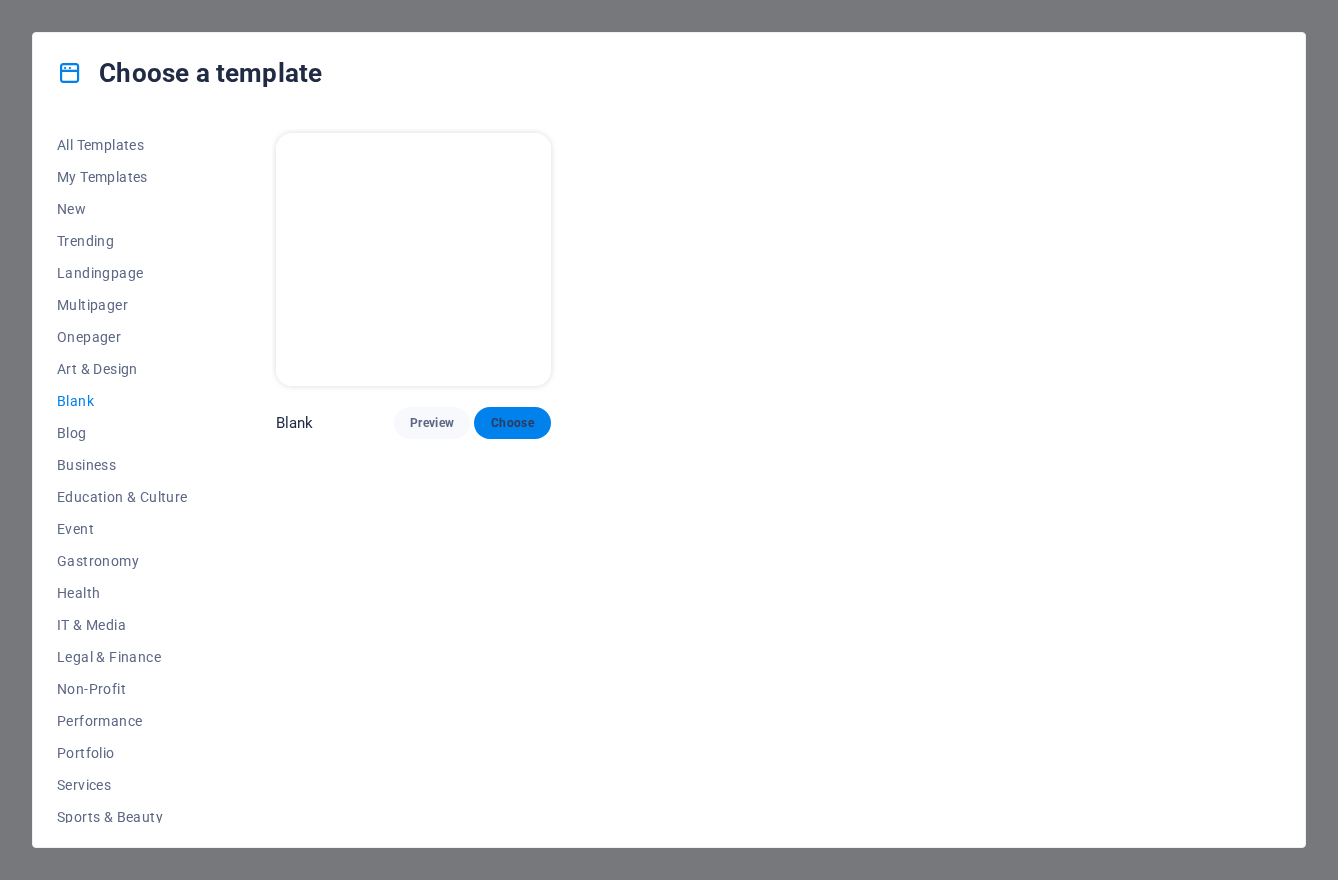 click on "Choose" at bounding box center (512, 423) 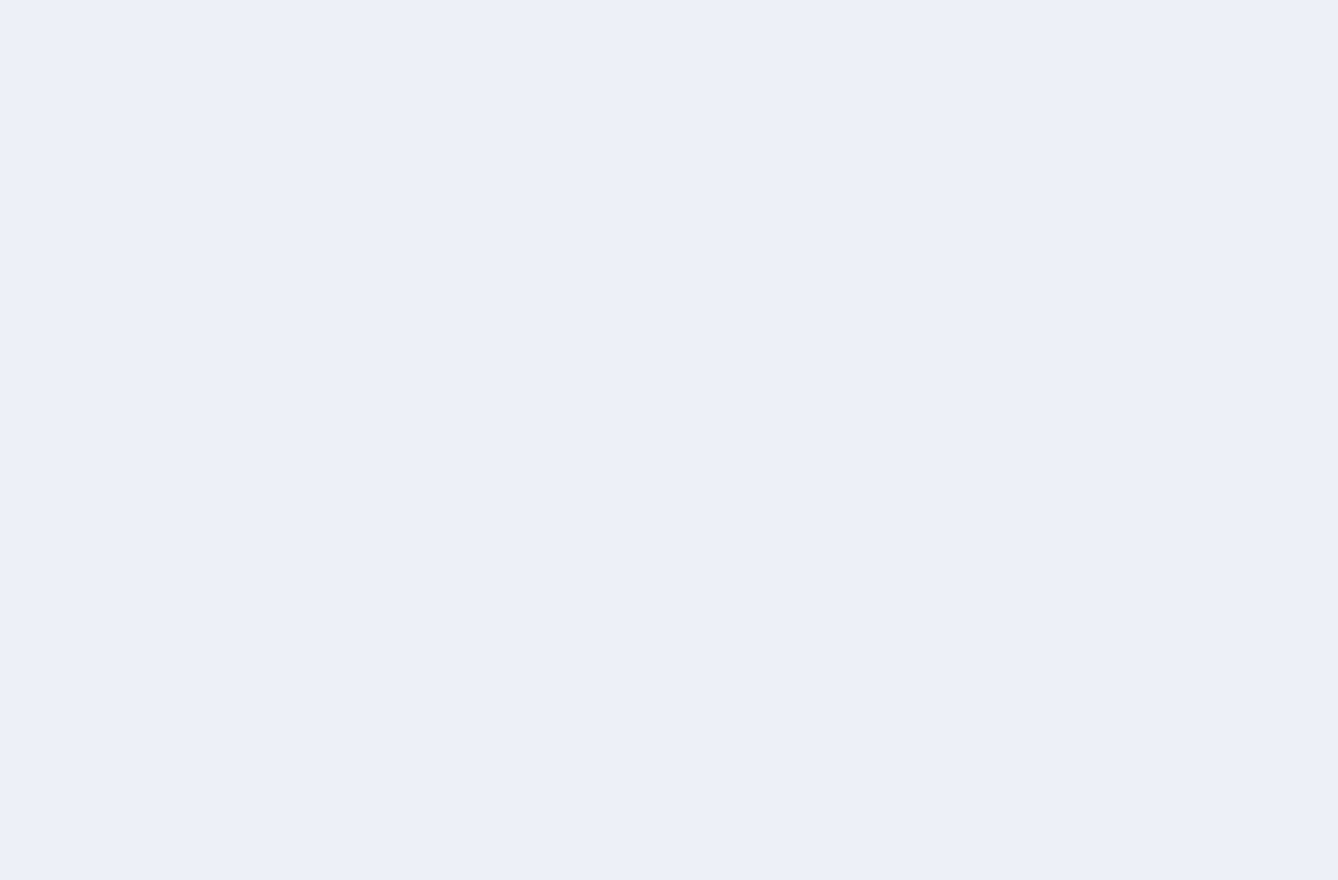 scroll, scrollTop: 0, scrollLeft: 0, axis: both 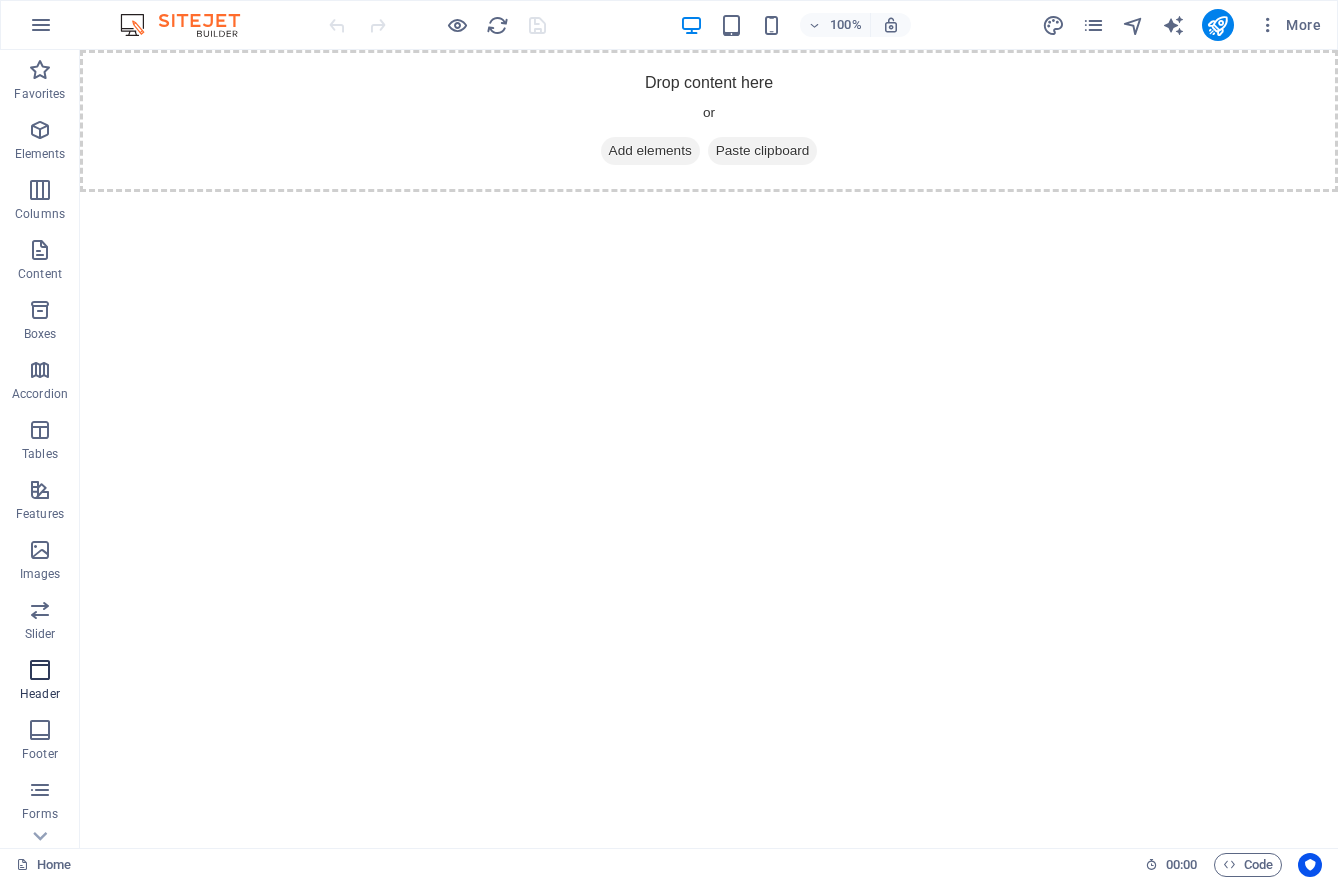 click at bounding box center [40, 670] 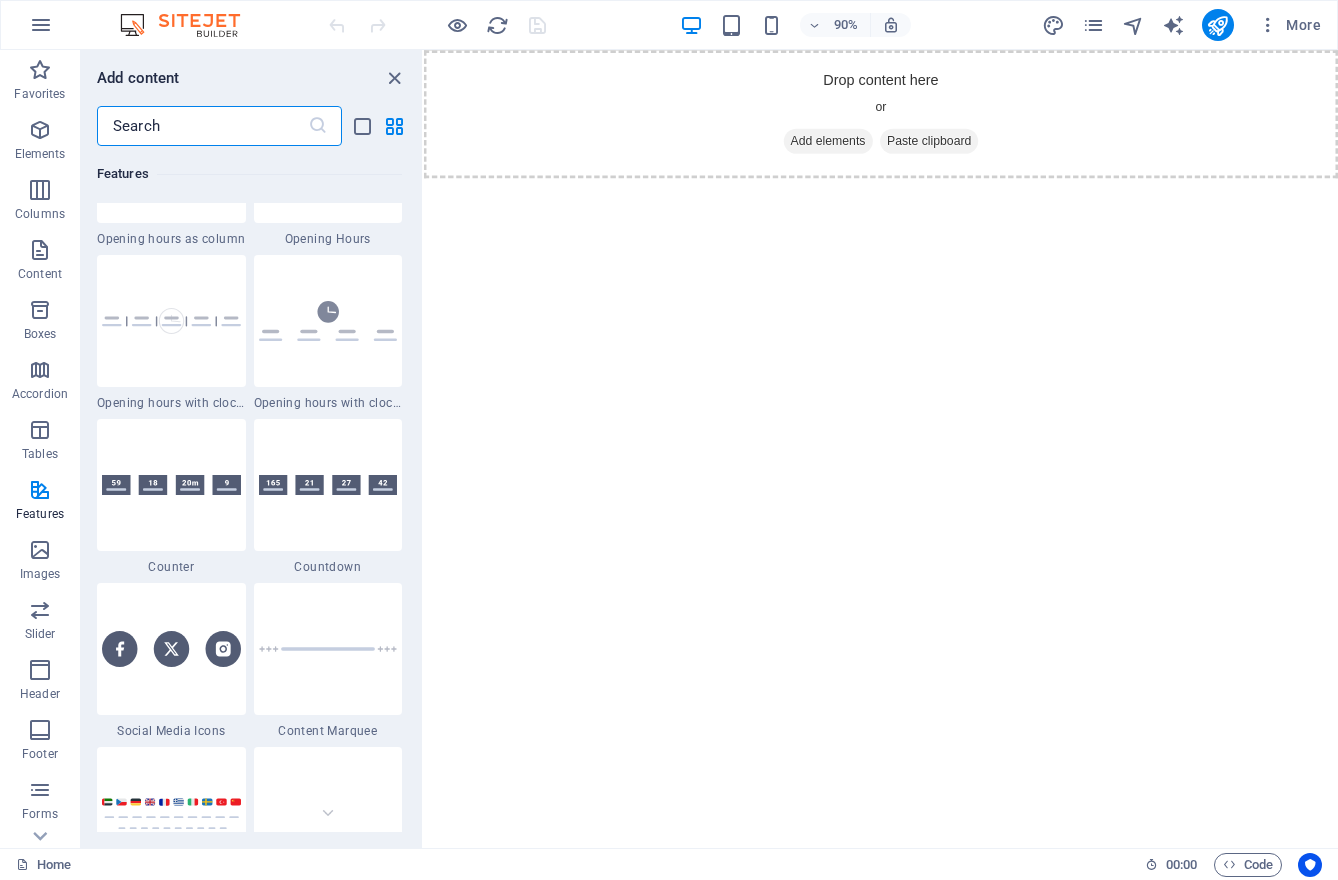 scroll, scrollTop: 8720, scrollLeft: 0, axis: vertical 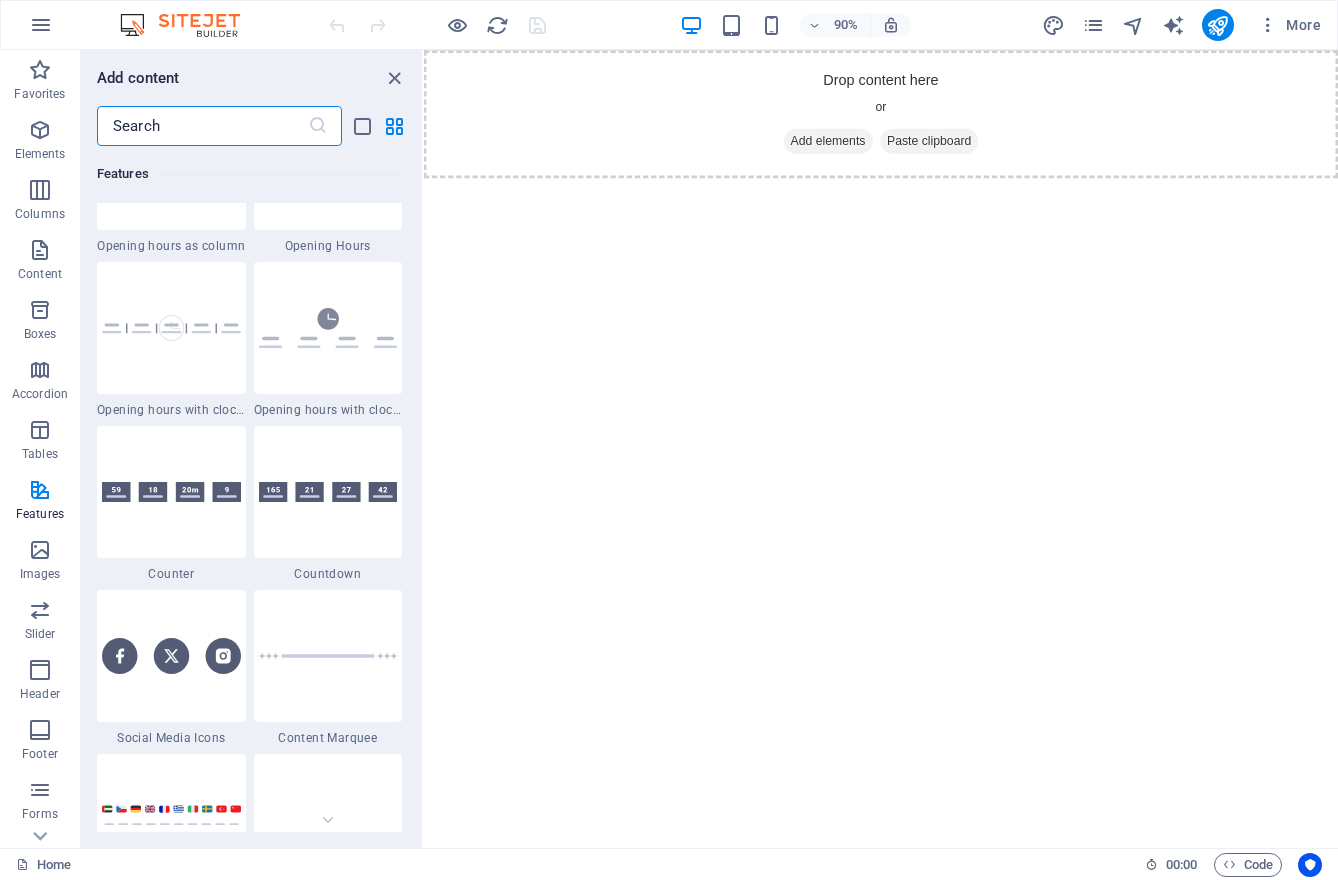 click at bounding box center [202, 126] 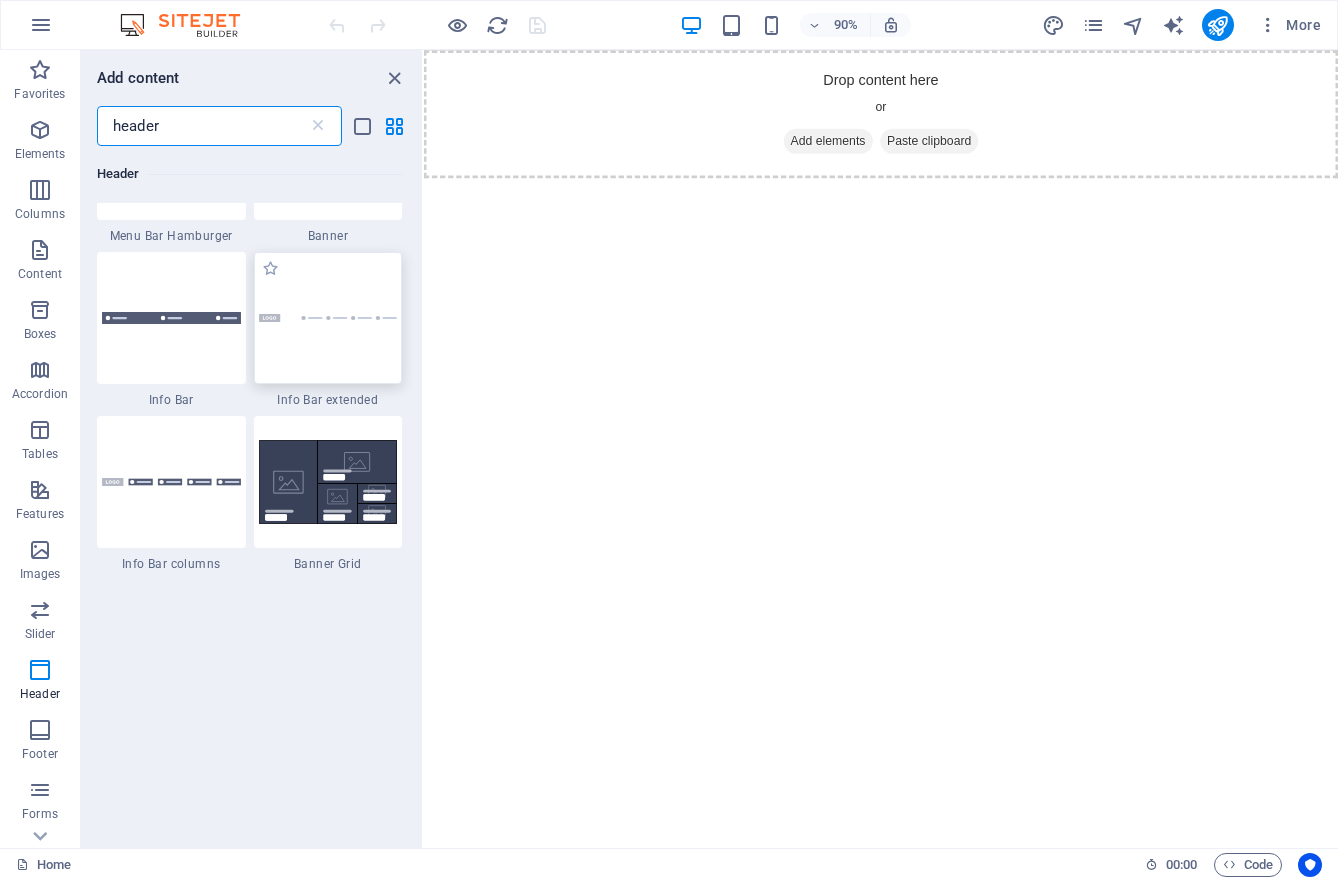 scroll, scrollTop: 986, scrollLeft: 0, axis: vertical 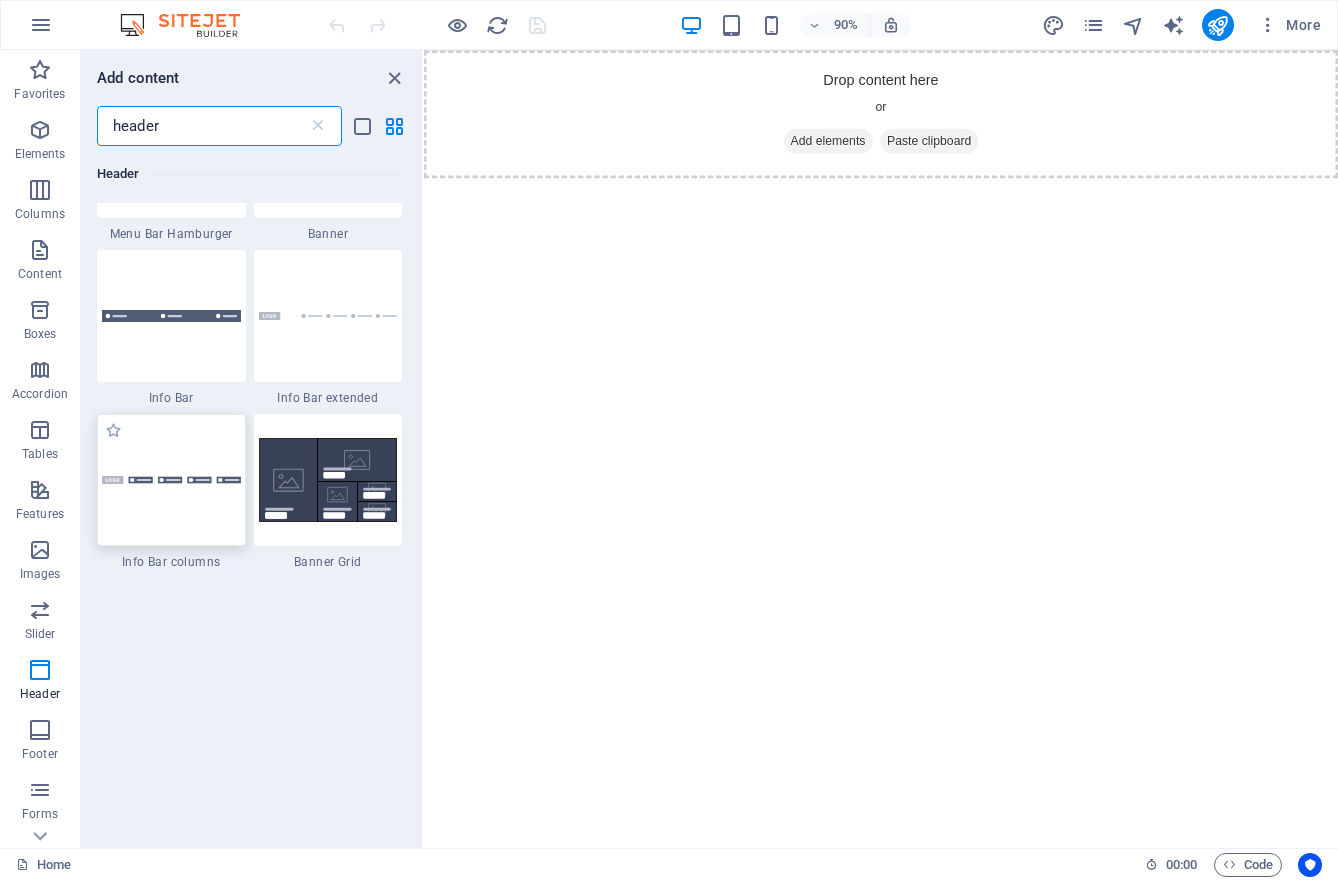 type on "header" 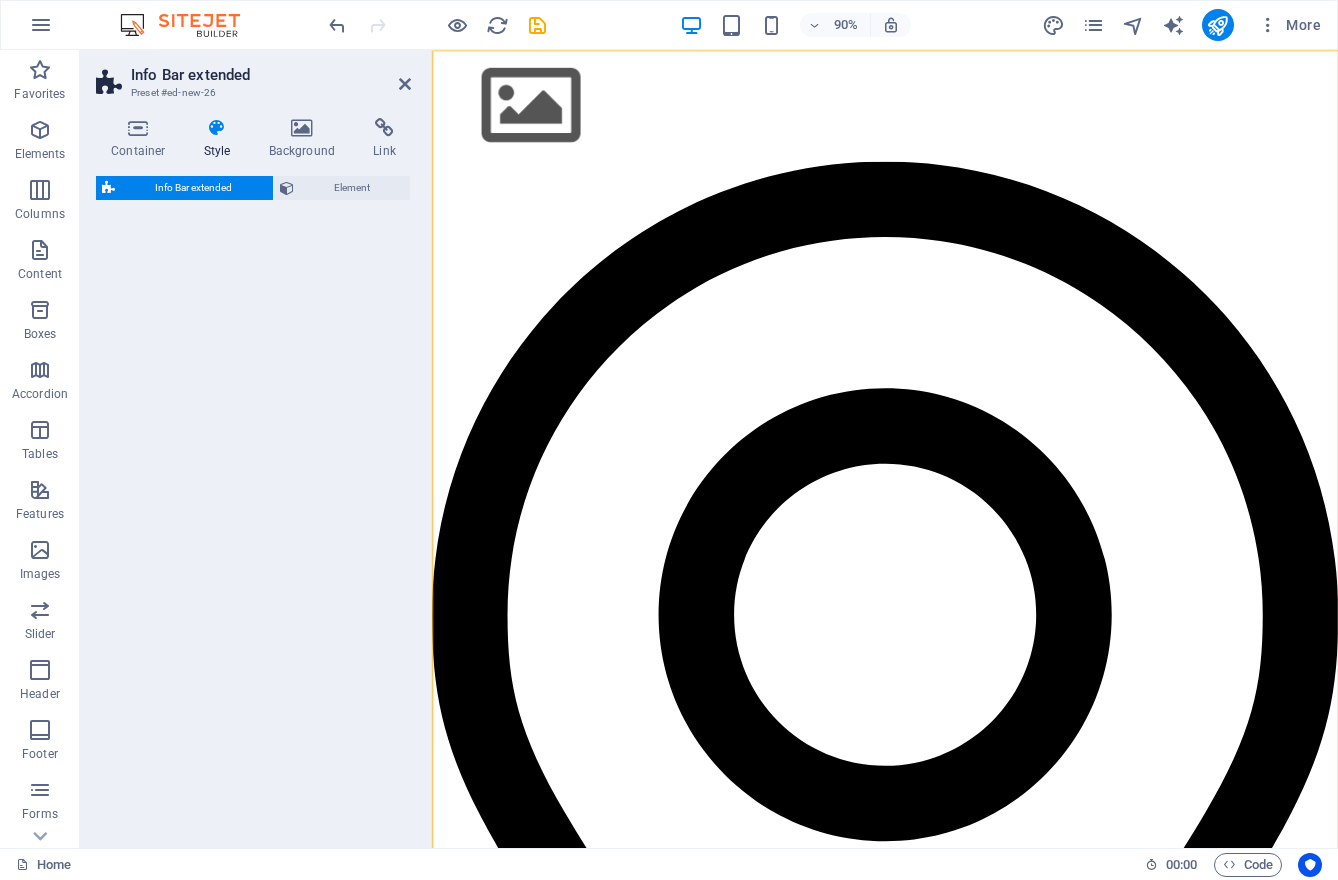 select on "rem" 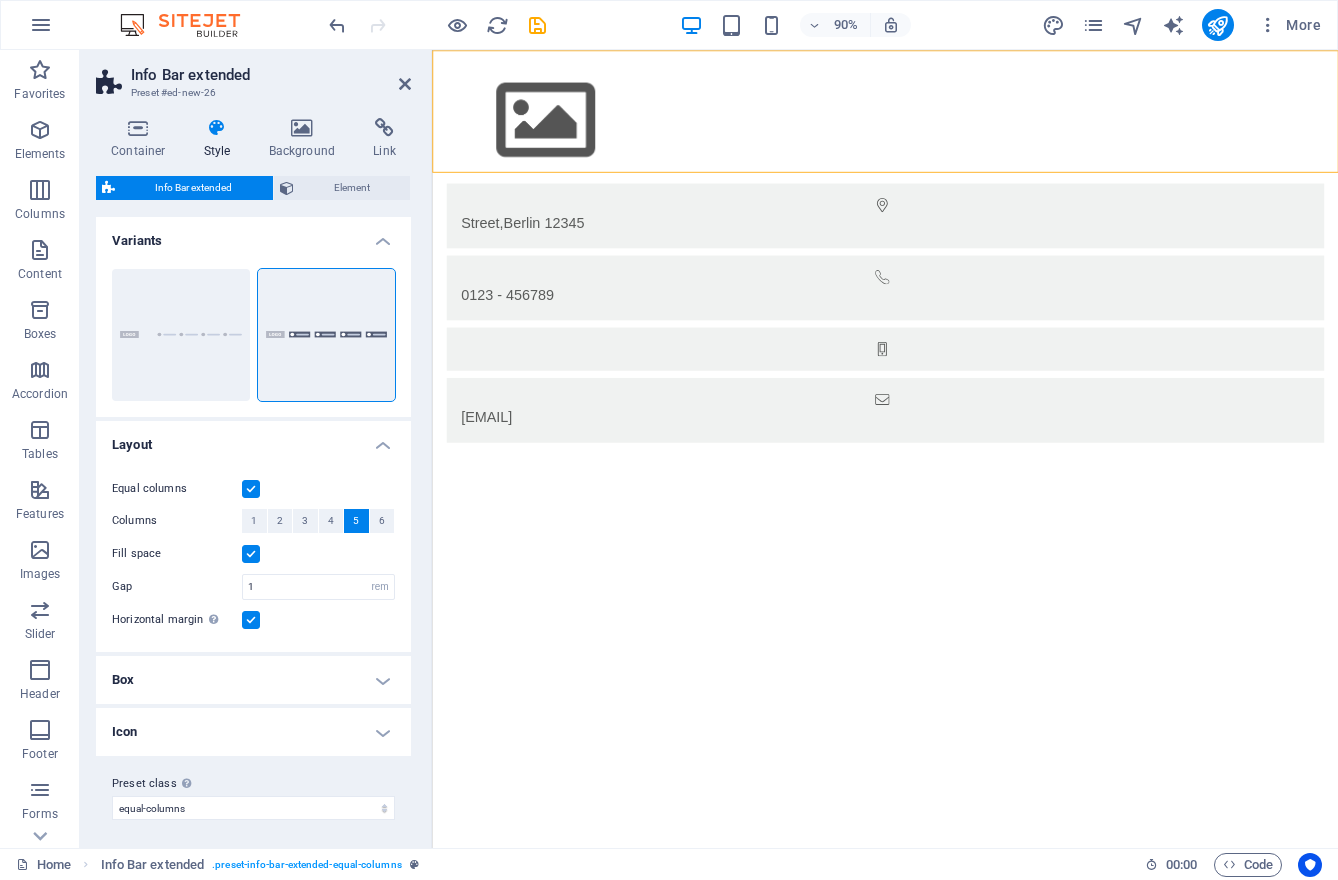 click on "Skip to main content
Street ,  [CITY]   [POSTAL_CODE] [PHONE_NUMBER] [EMAIL]" at bounding box center (935, 276) 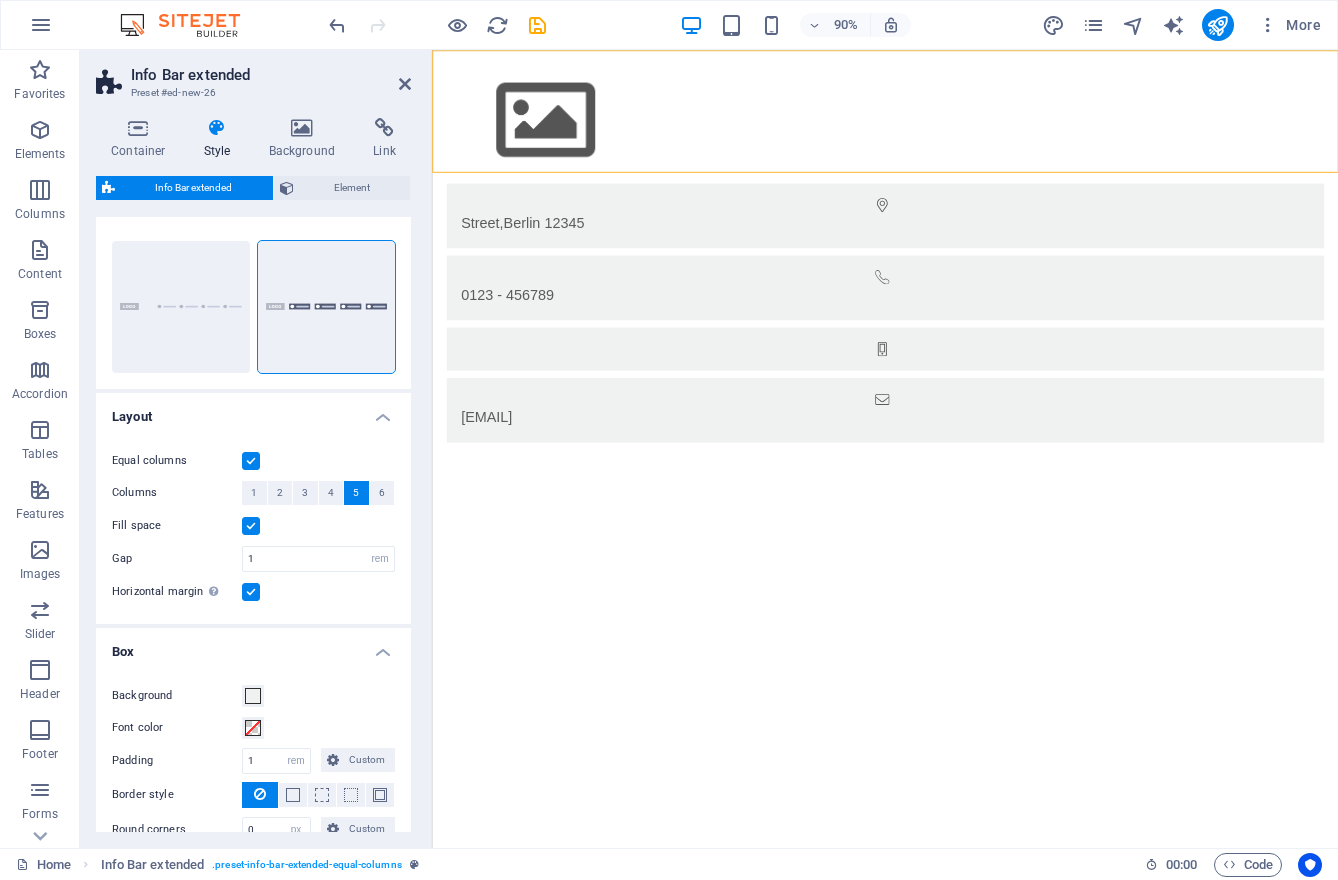 scroll, scrollTop: 0, scrollLeft: 0, axis: both 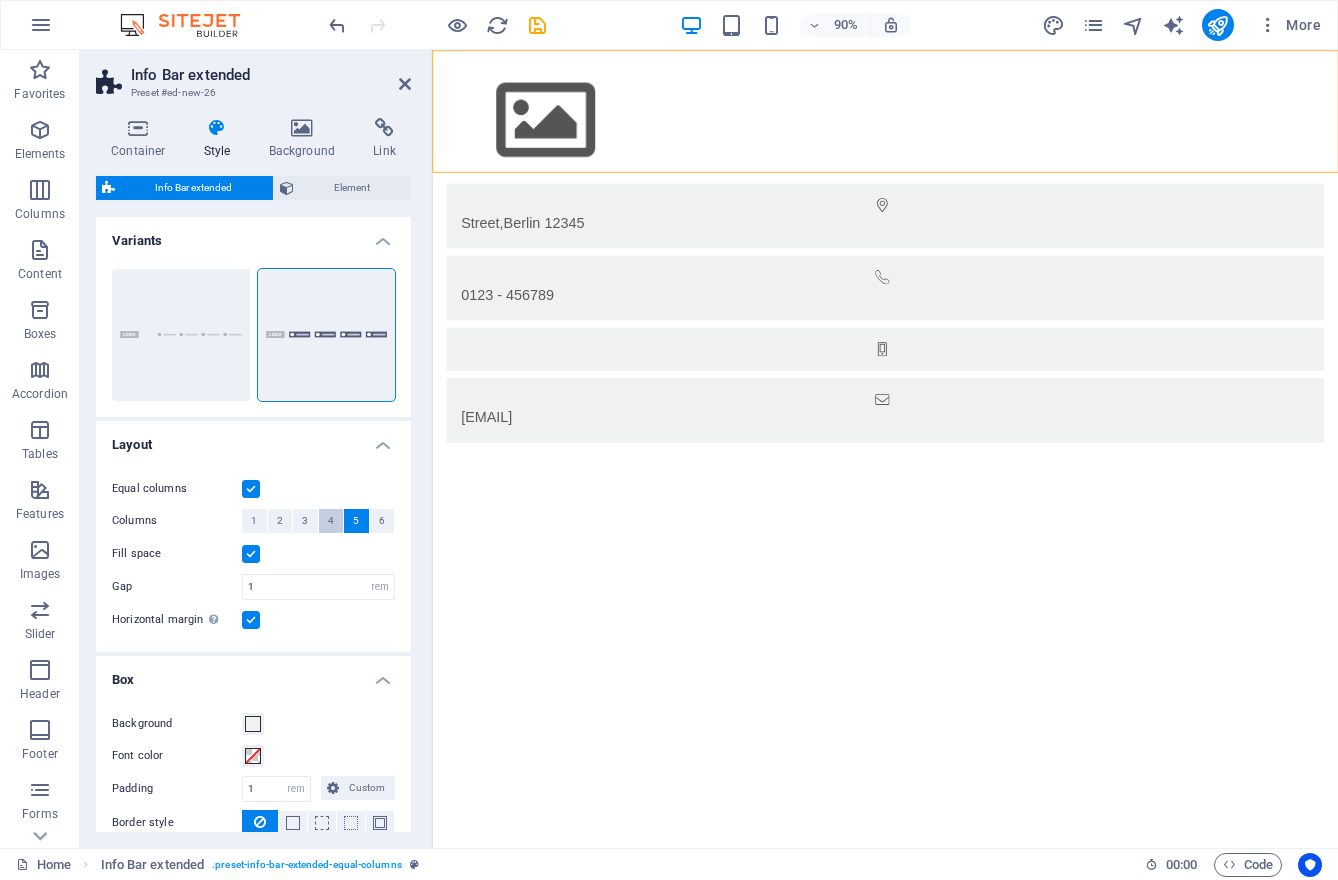 click on "4" at bounding box center [331, 521] 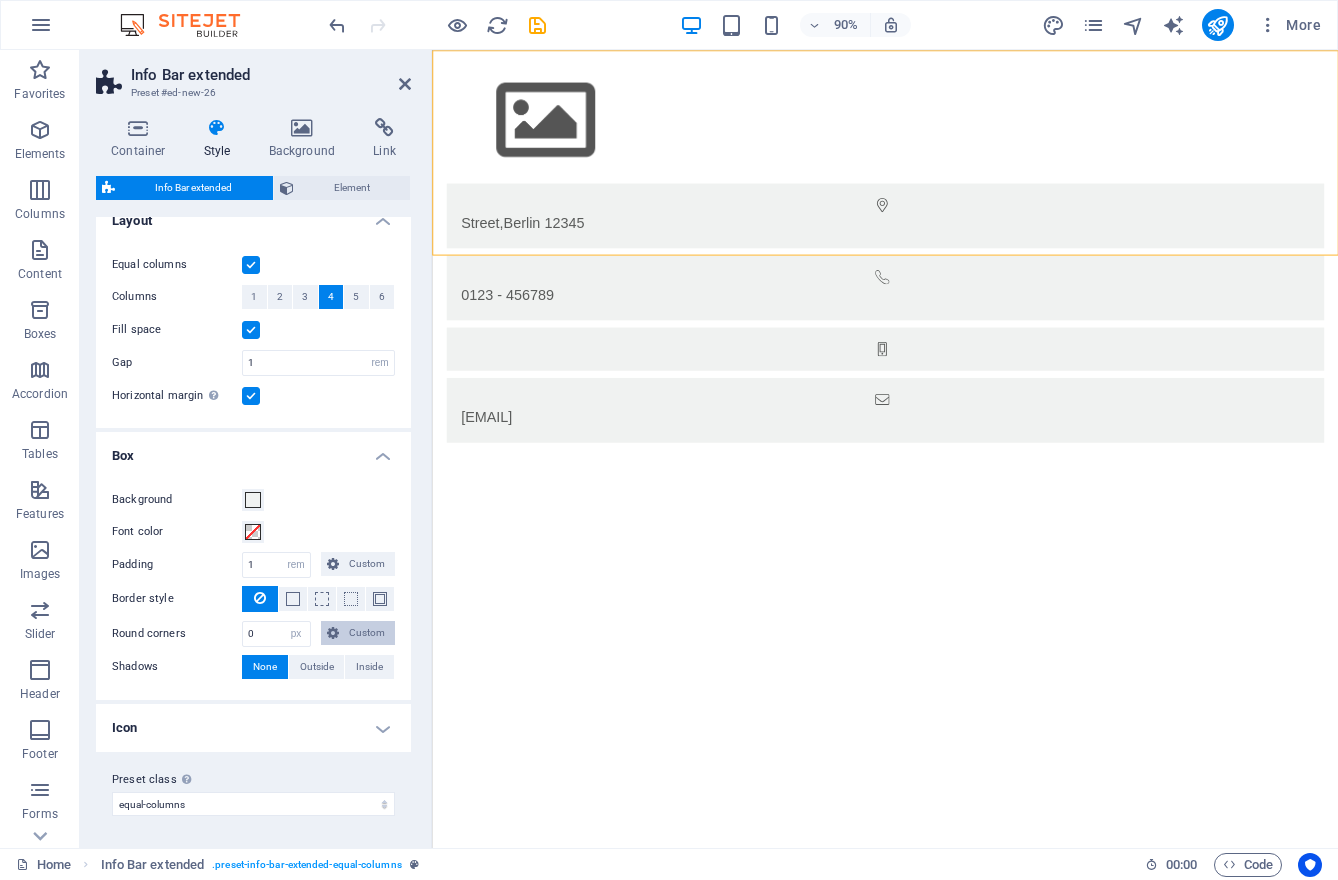 scroll, scrollTop: 0, scrollLeft: 0, axis: both 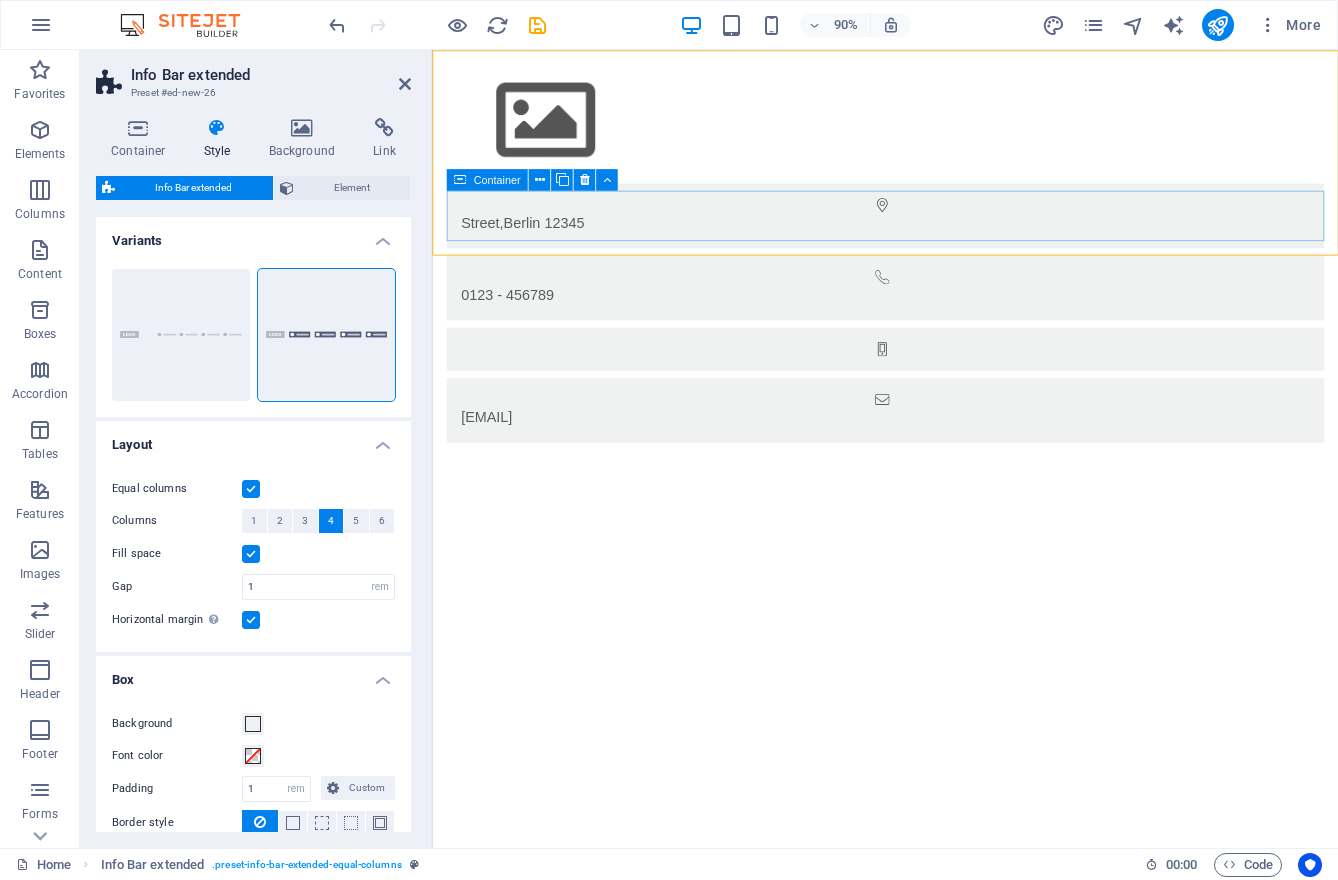 click on "[EMAIL]" at bounding box center (935, 450) 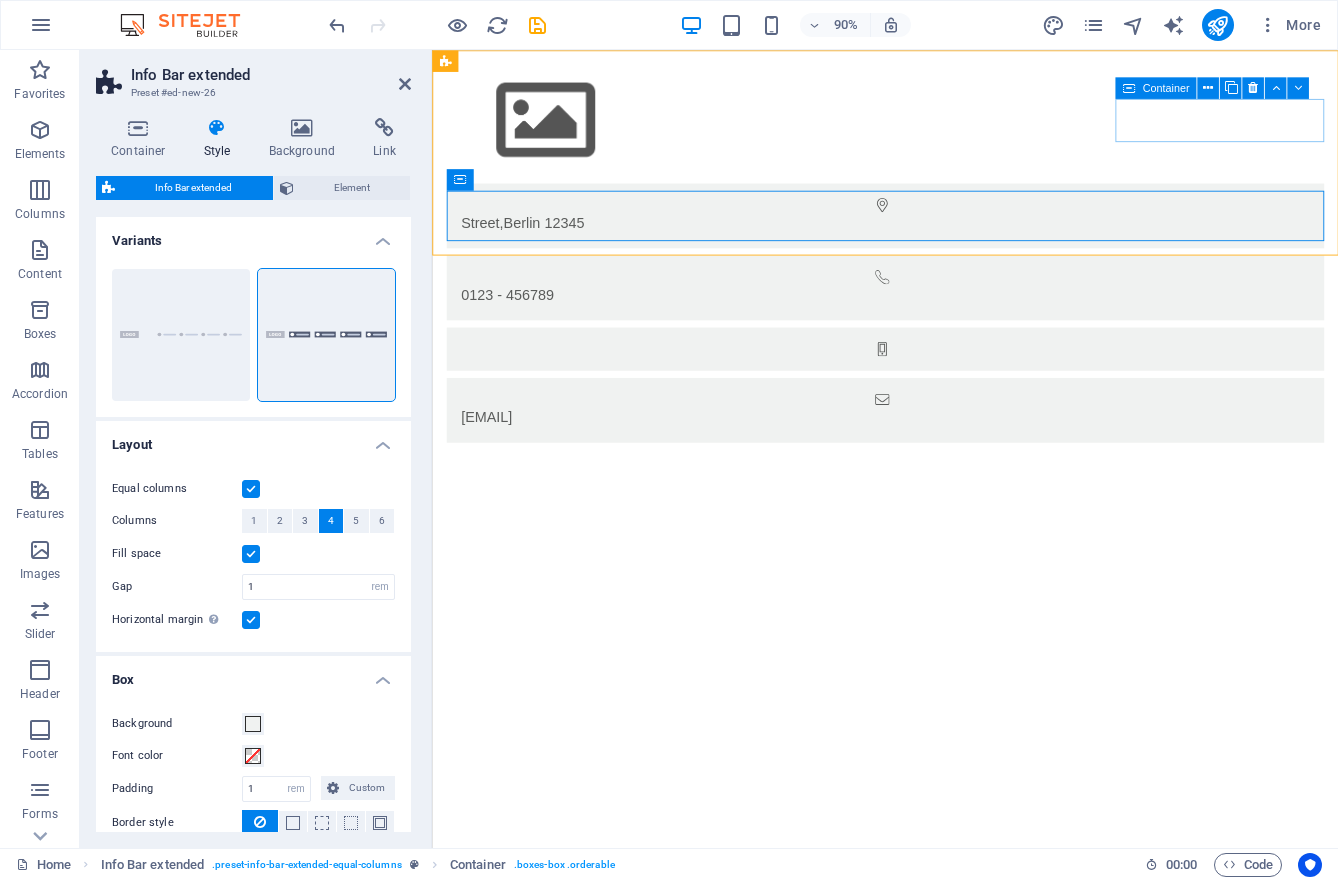 click at bounding box center [935, 382] 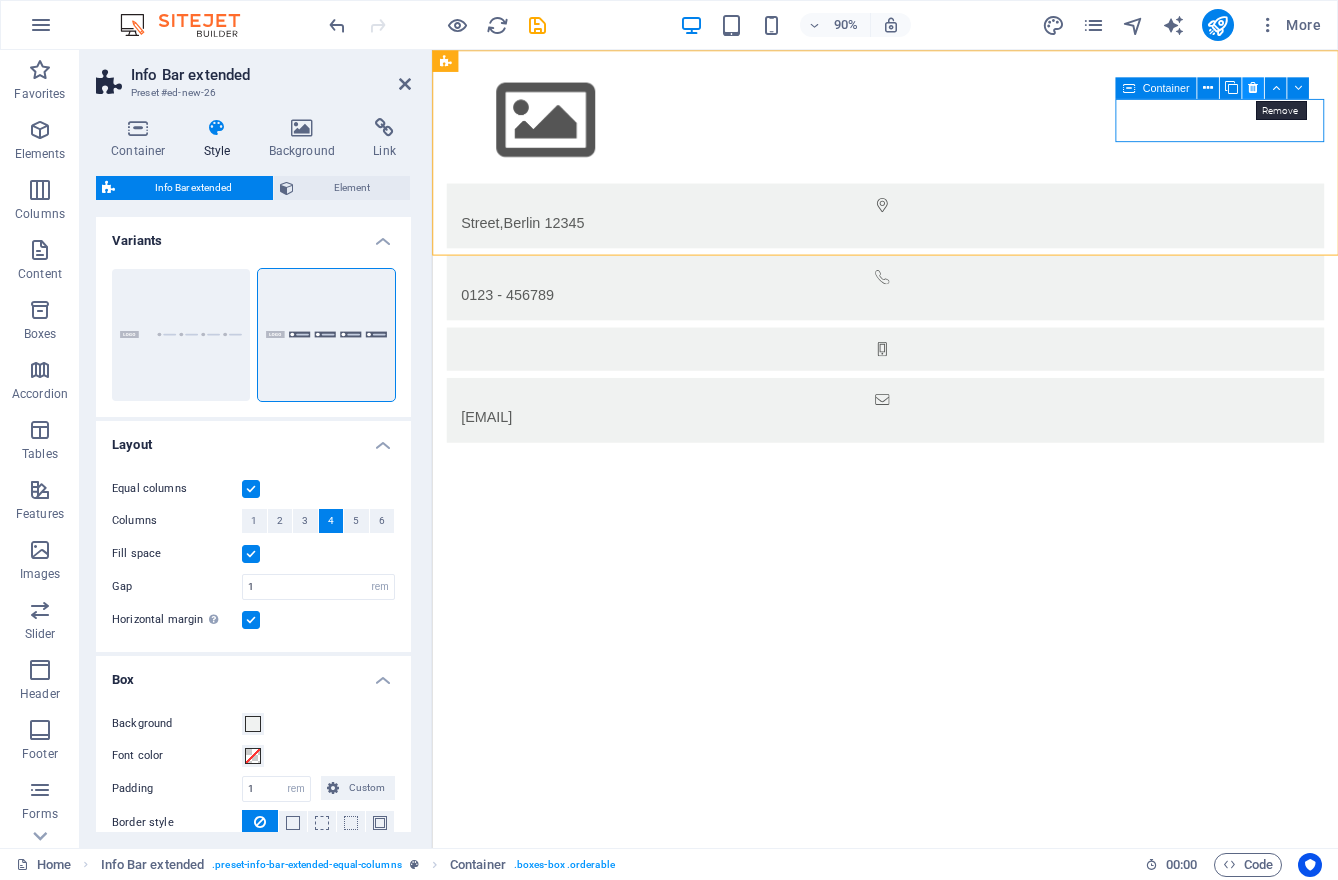 click at bounding box center (1253, 87) 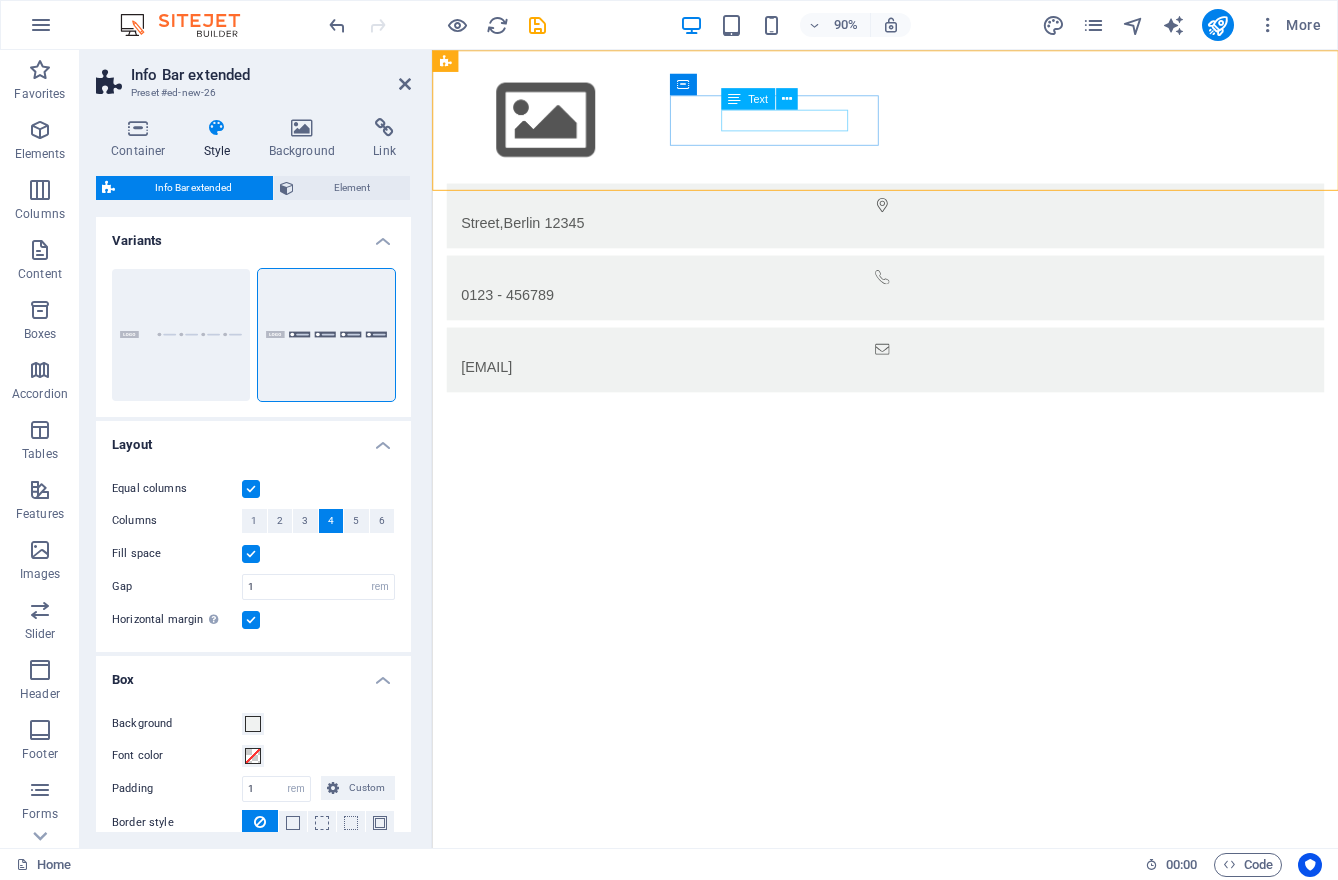 click on "Berlin" at bounding box center (531, 241) 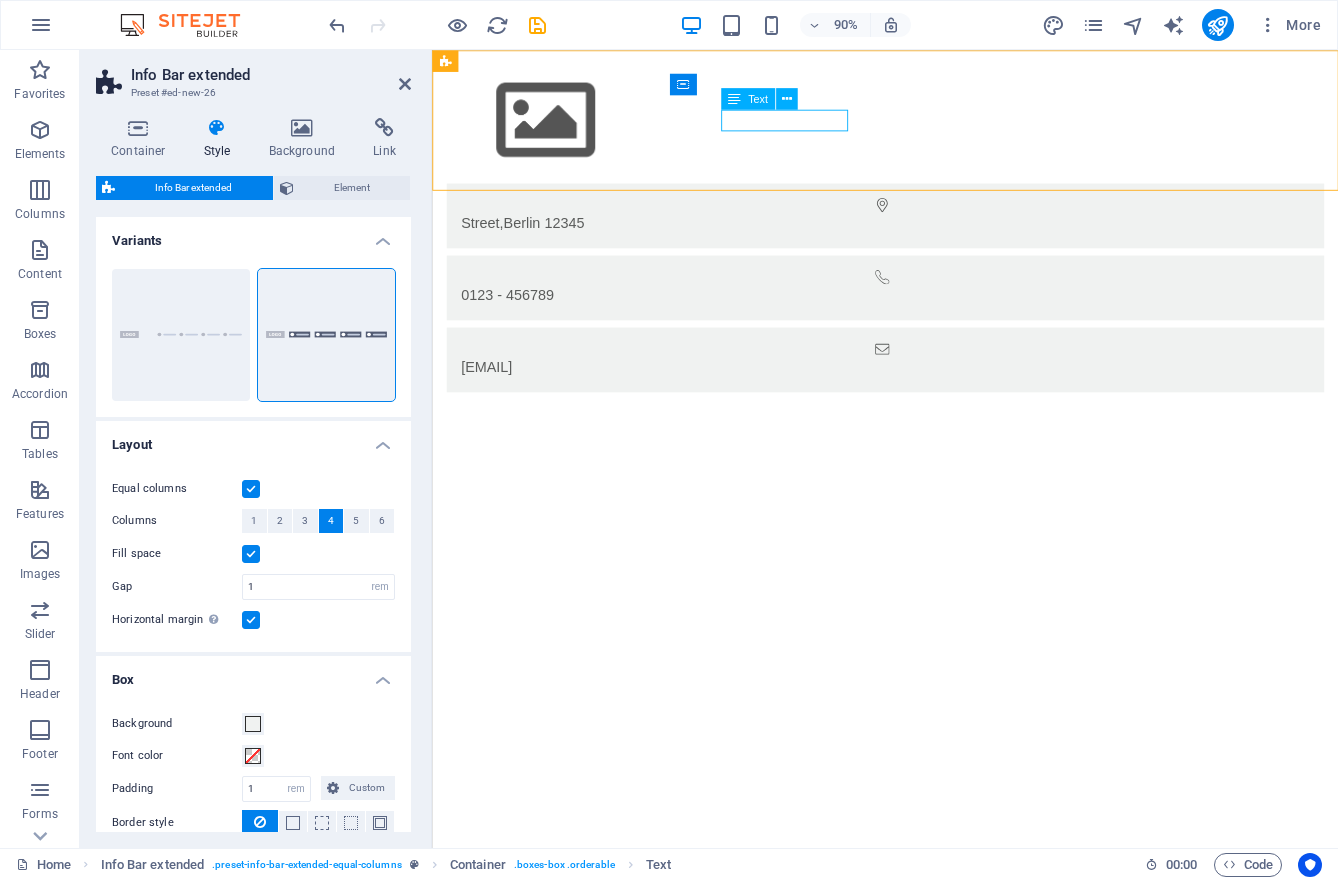 click on "Berlin" at bounding box center [531, 241] 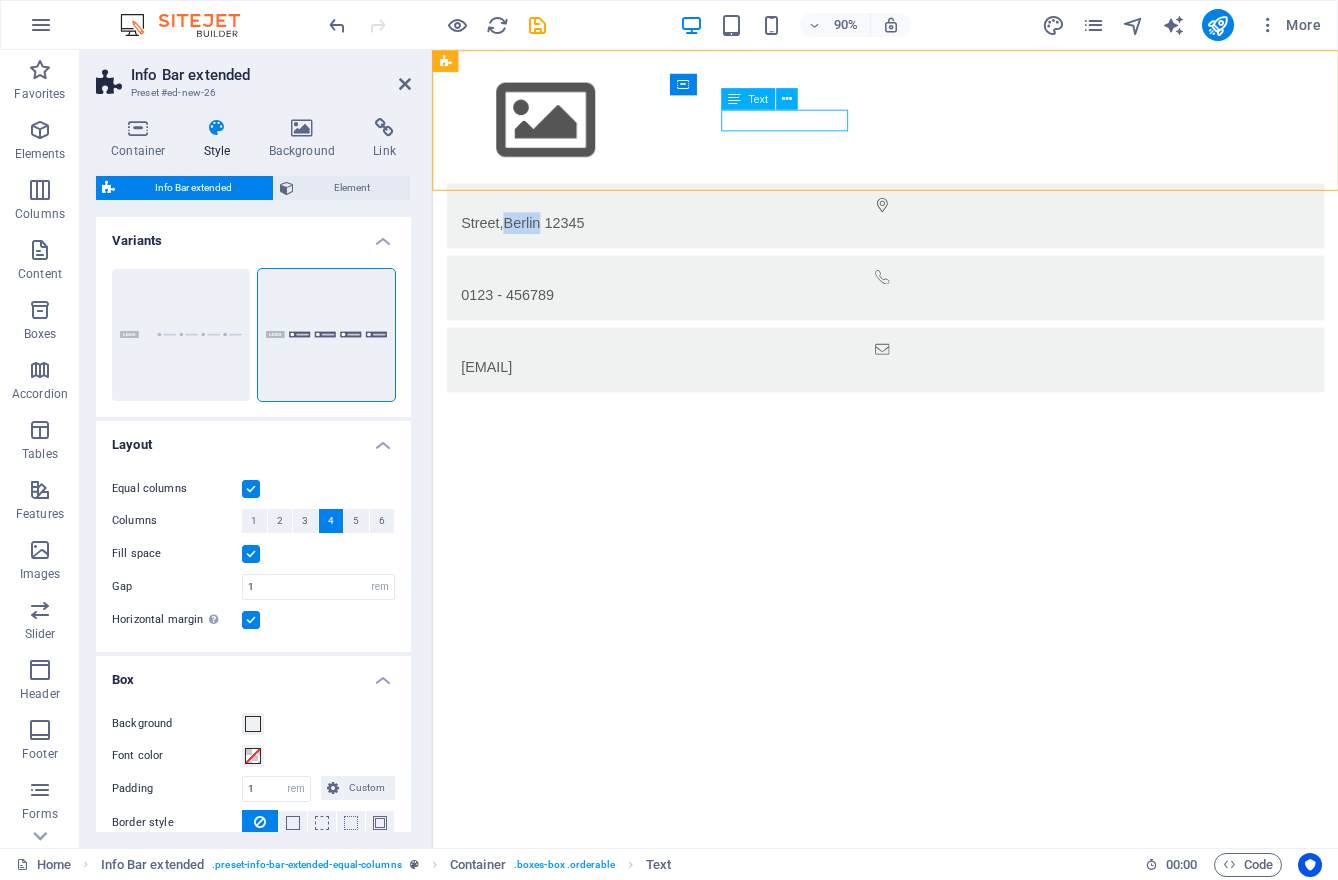click on "Berlin" at bounding box center (531, 241) 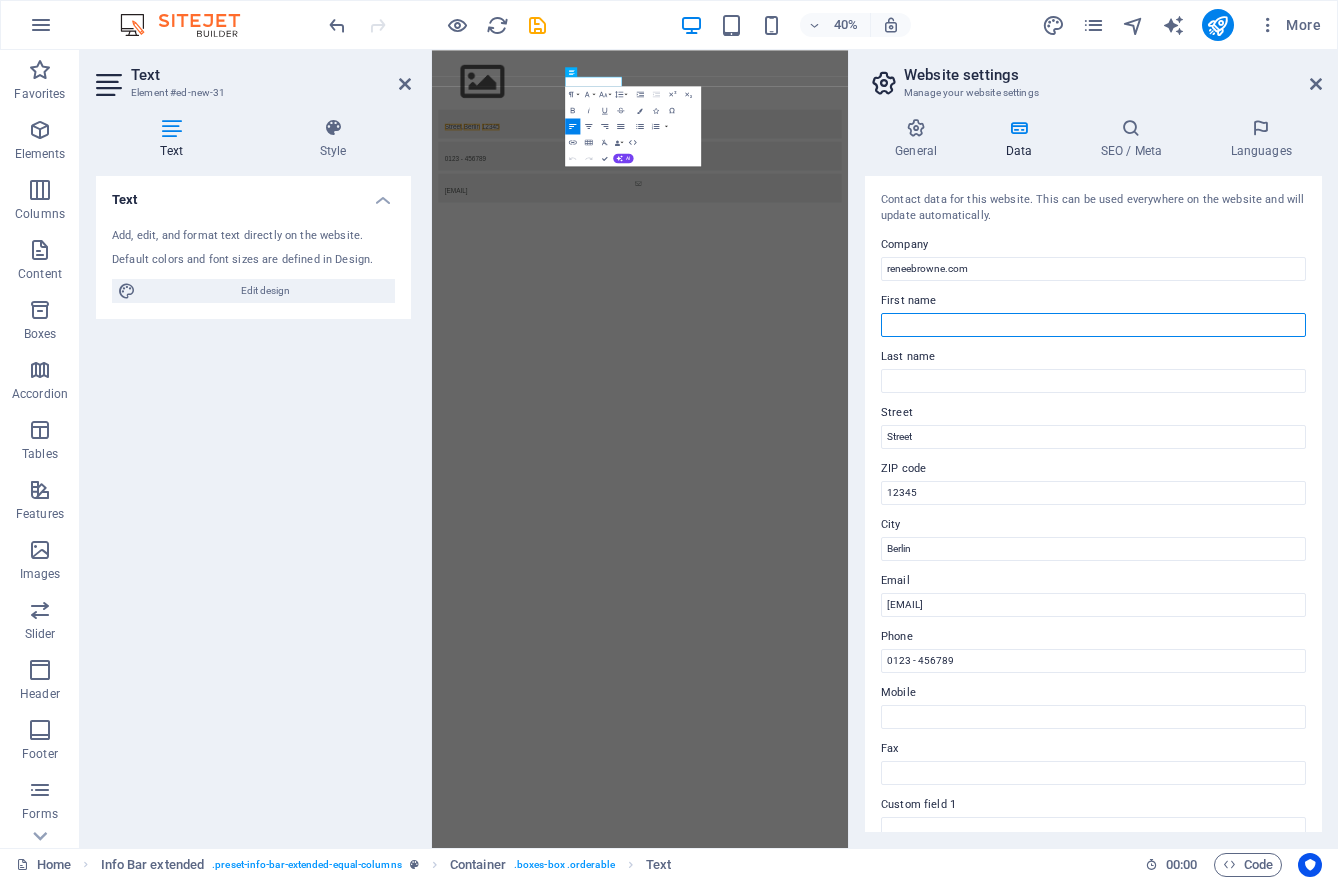 click on "First name" at bounding box center (1093, 325) 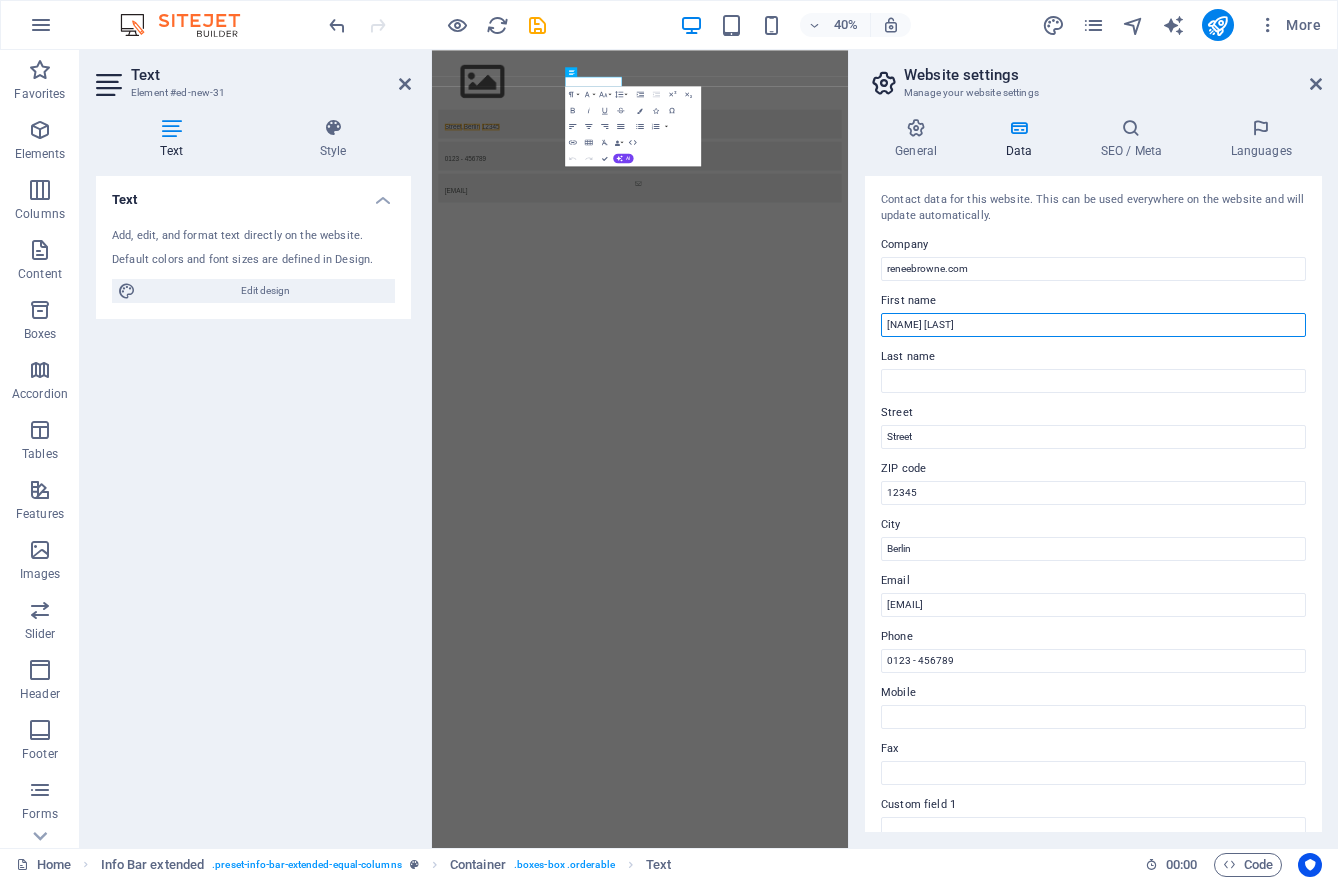 click on "[NAME] [LAST]" at bounding box center (1093, 325) 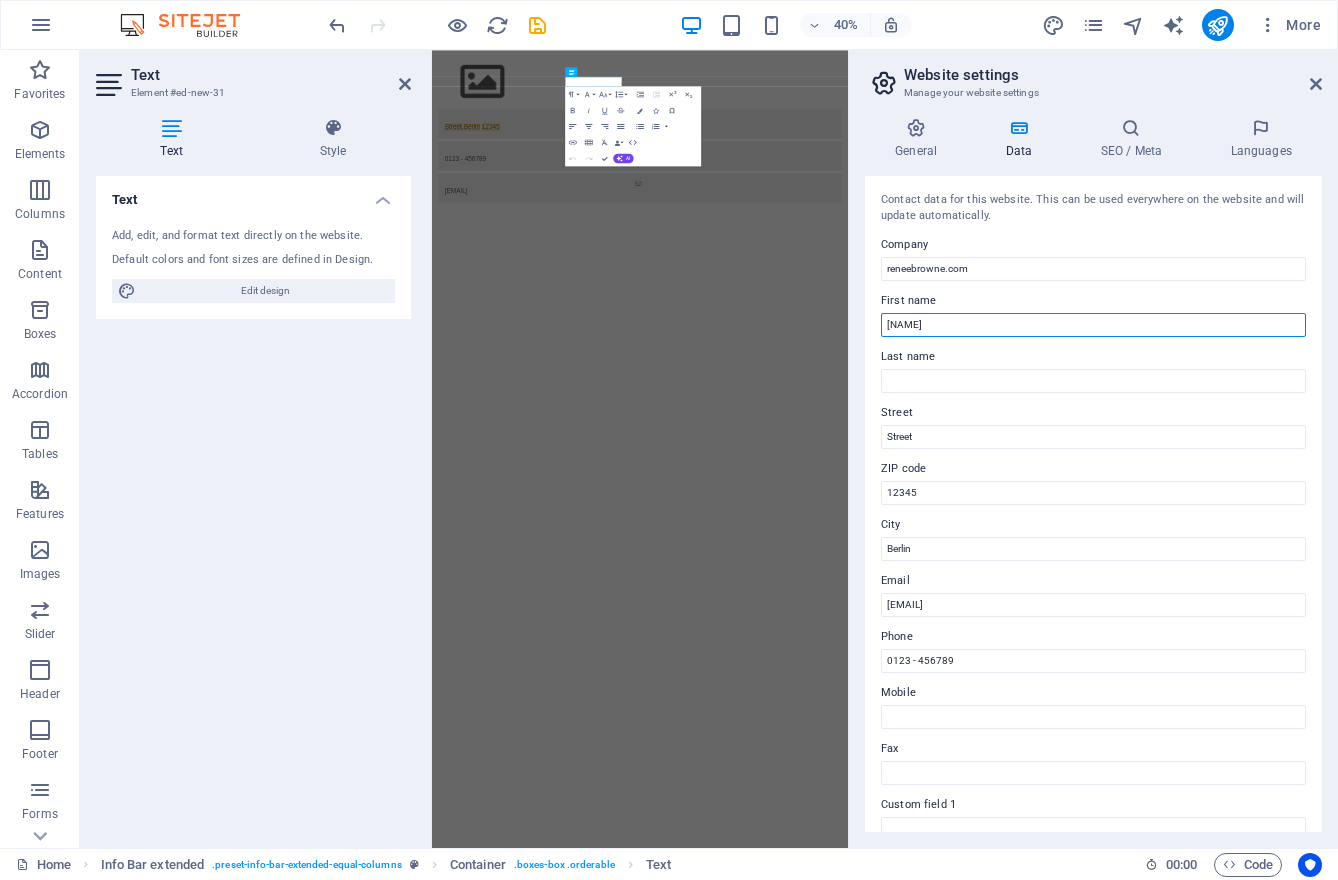 type on "[NAME]" 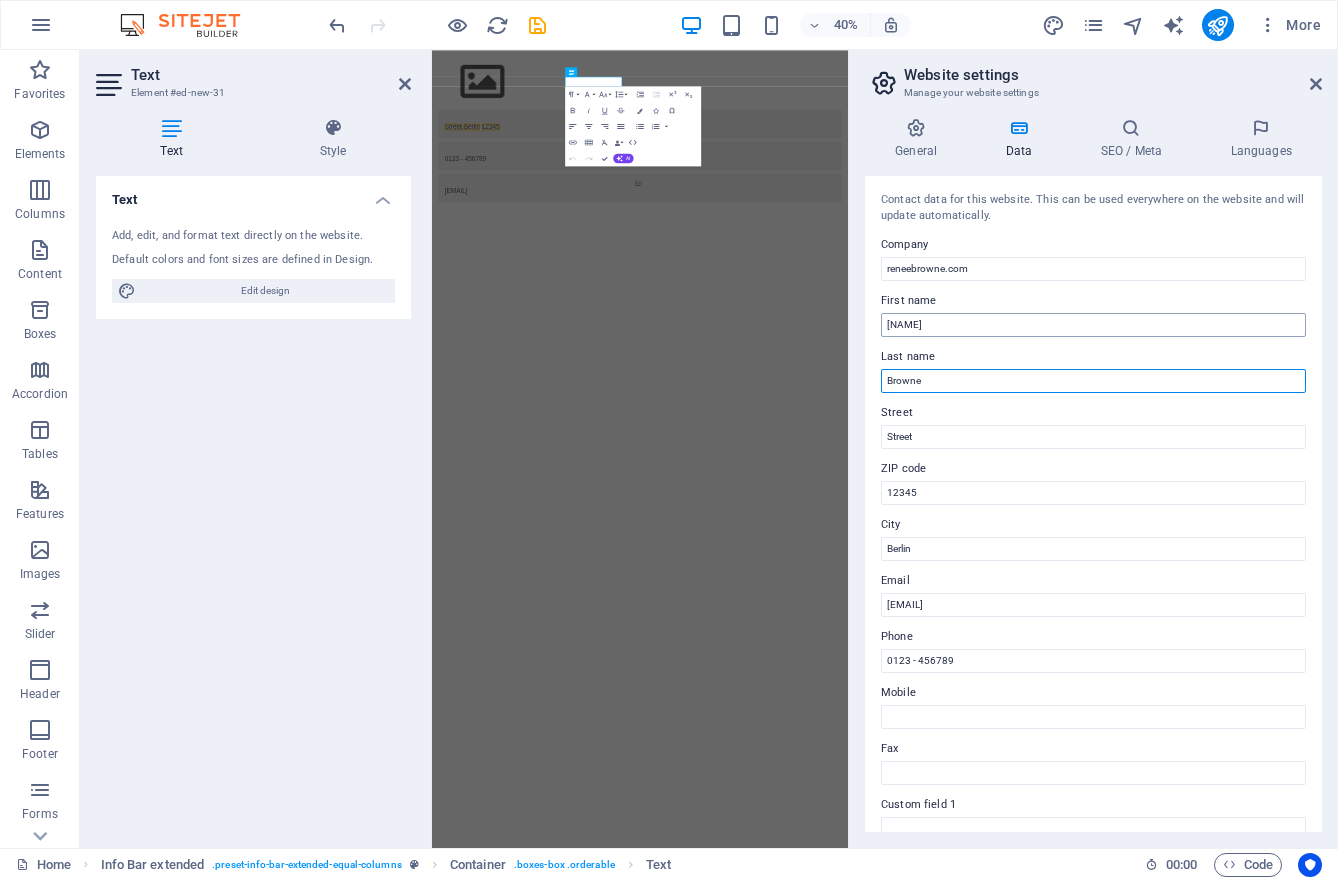 type on "Browne" 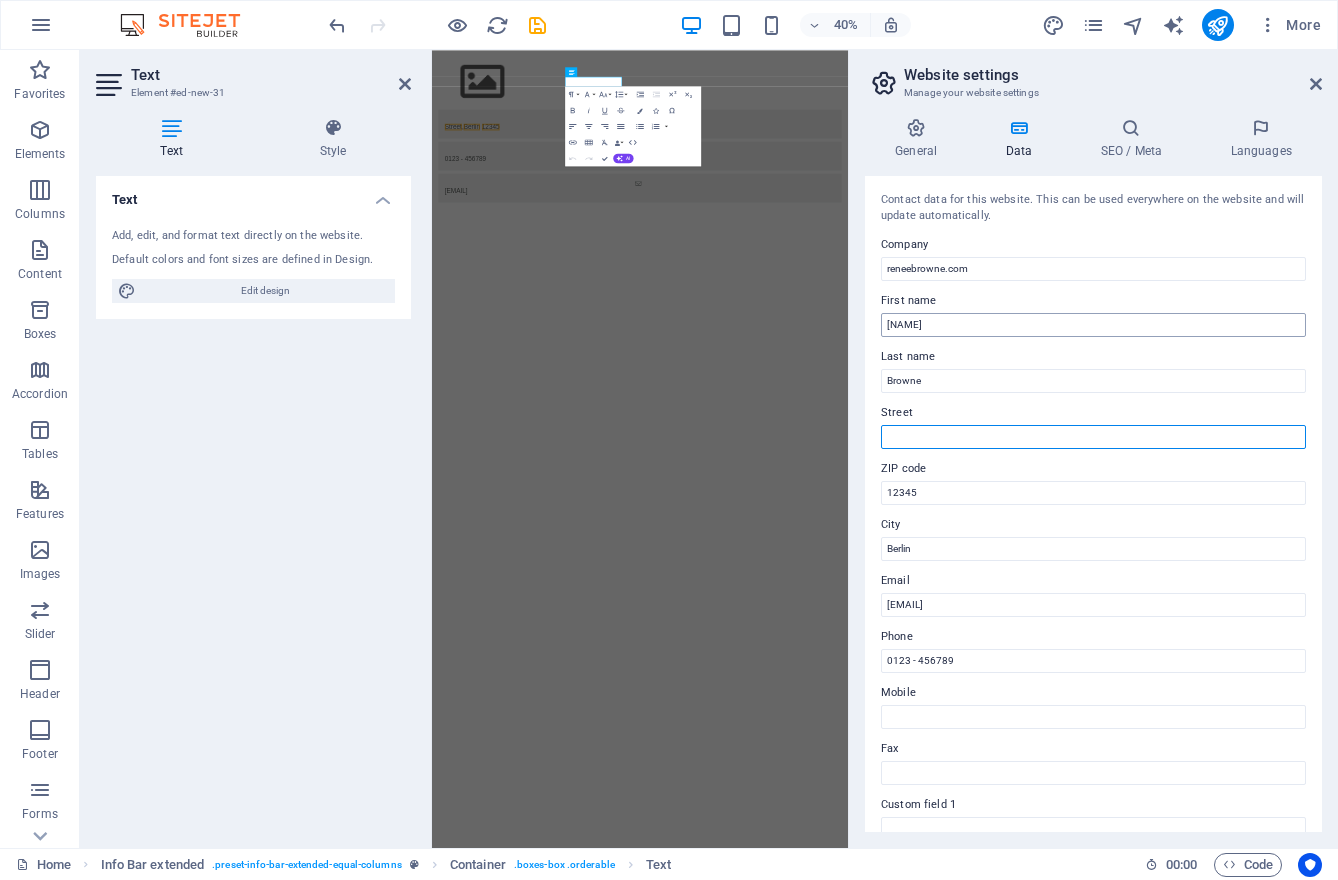 type 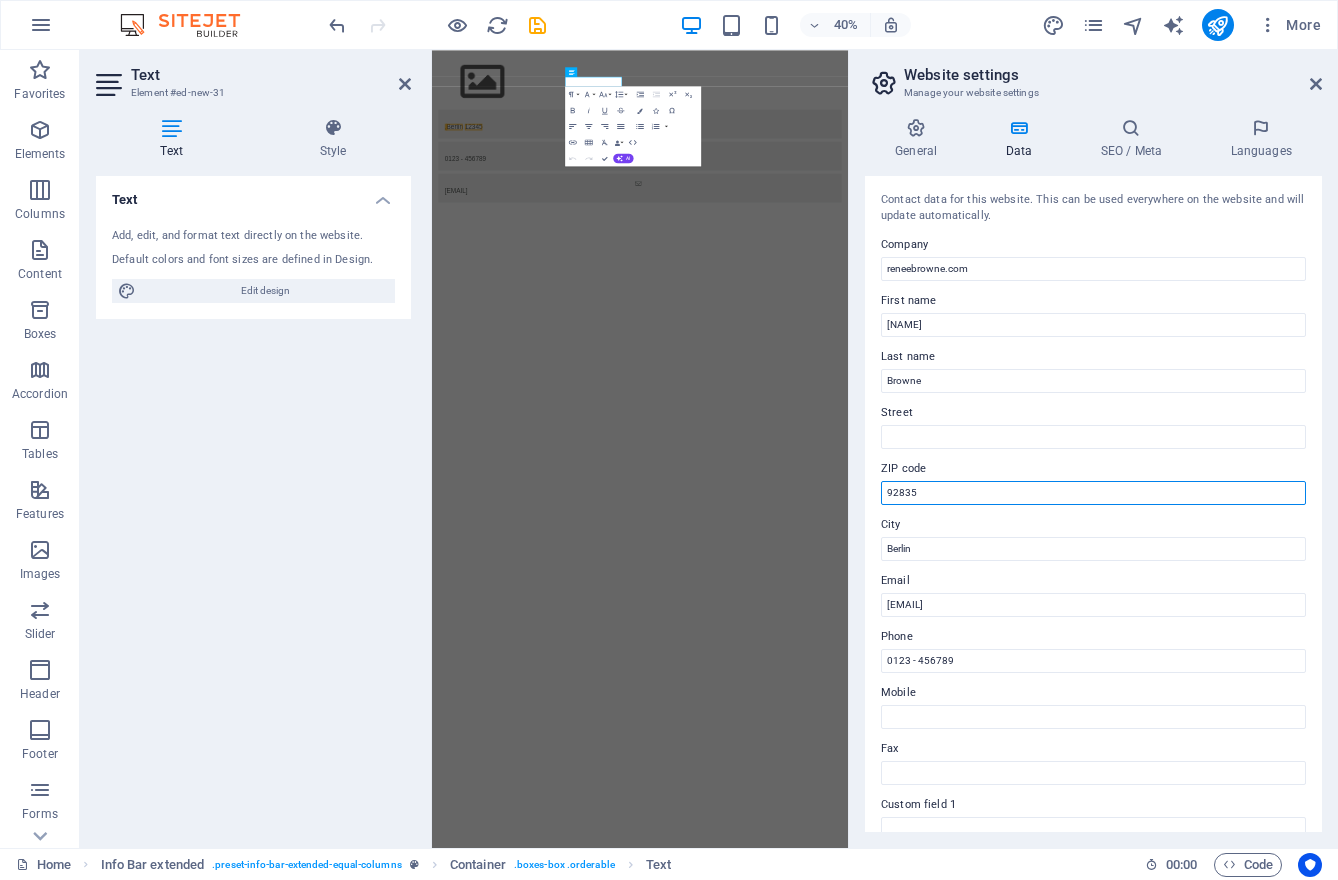 type on "92835" 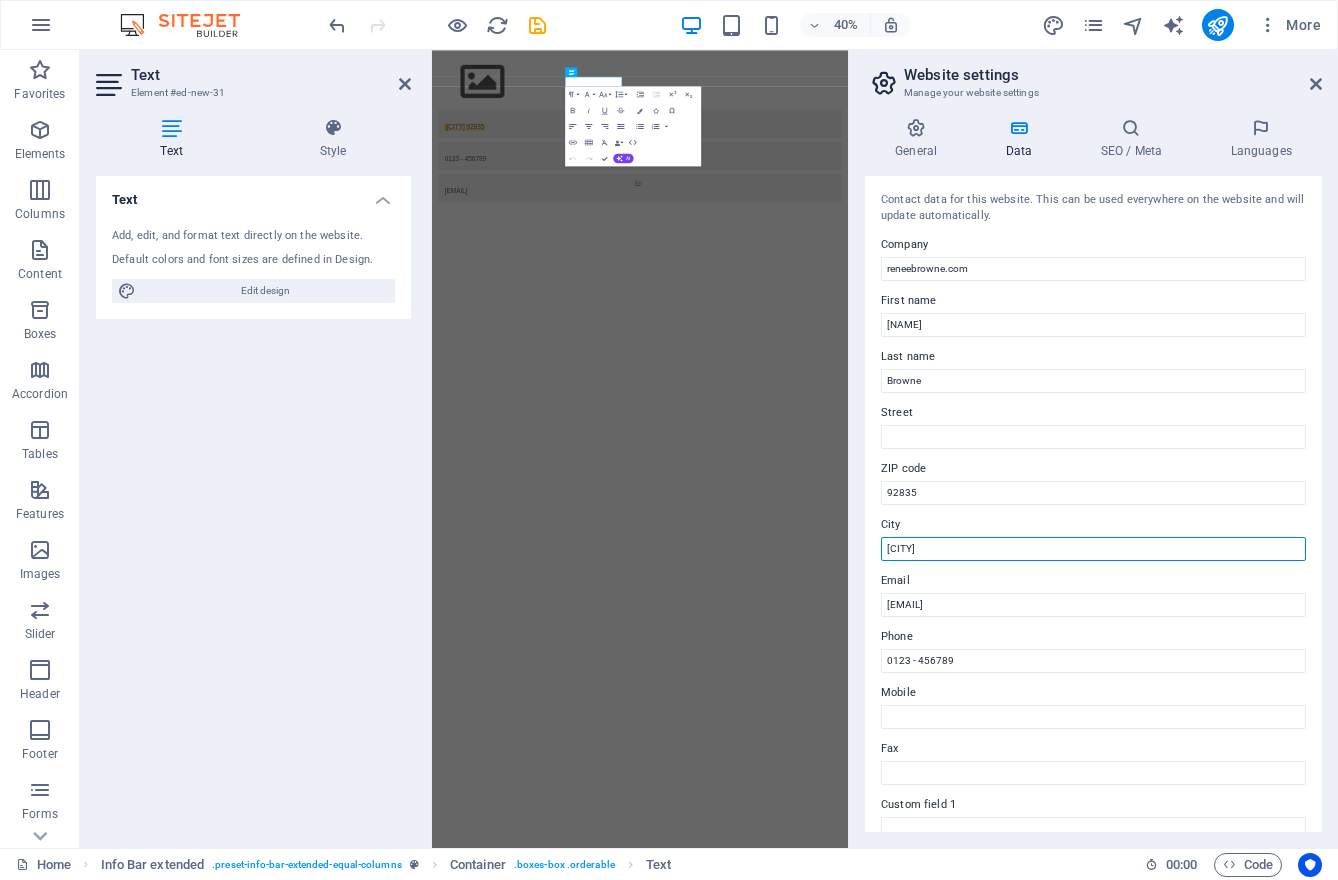 type on "[CITY]" 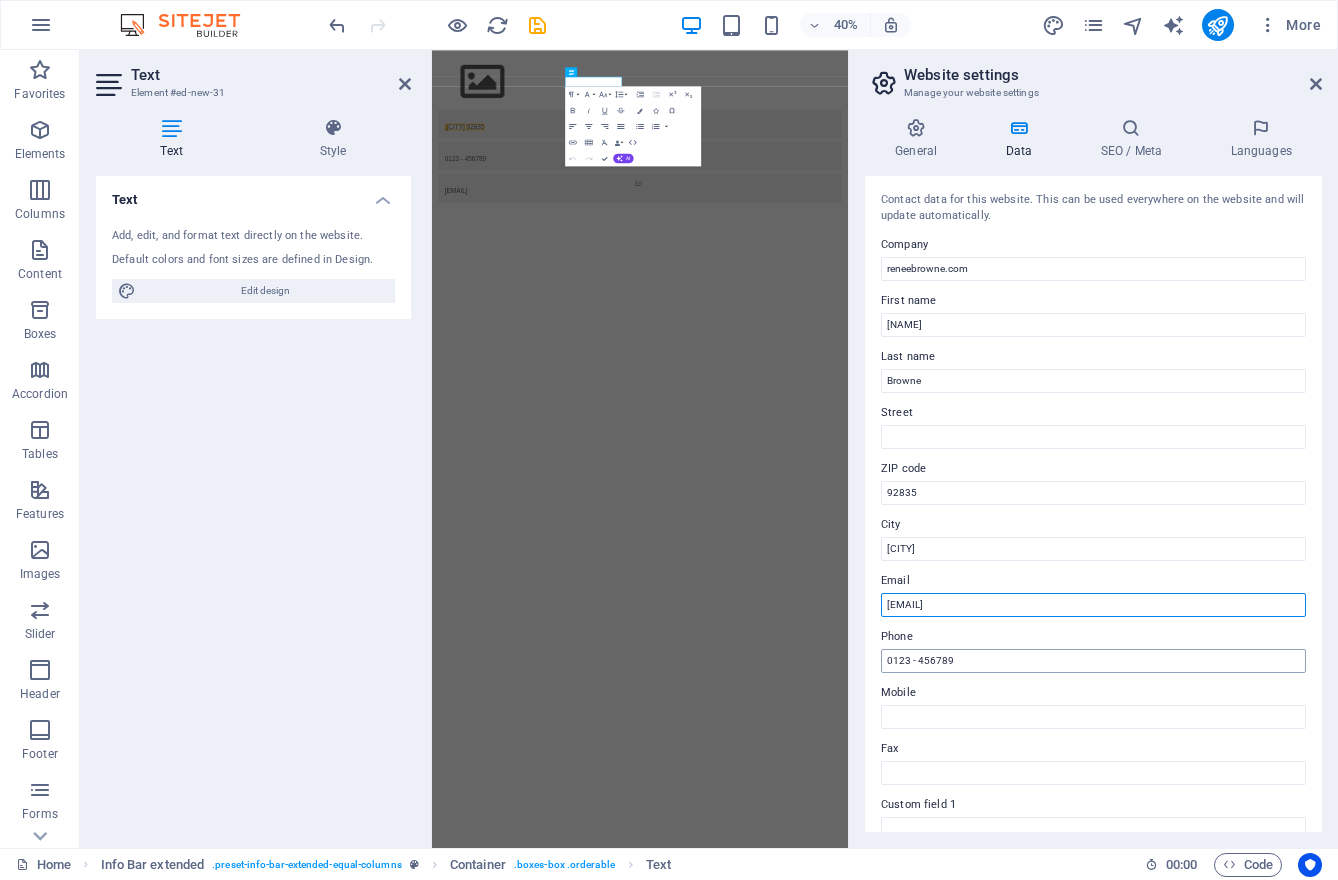 type on "[EMAIL]" 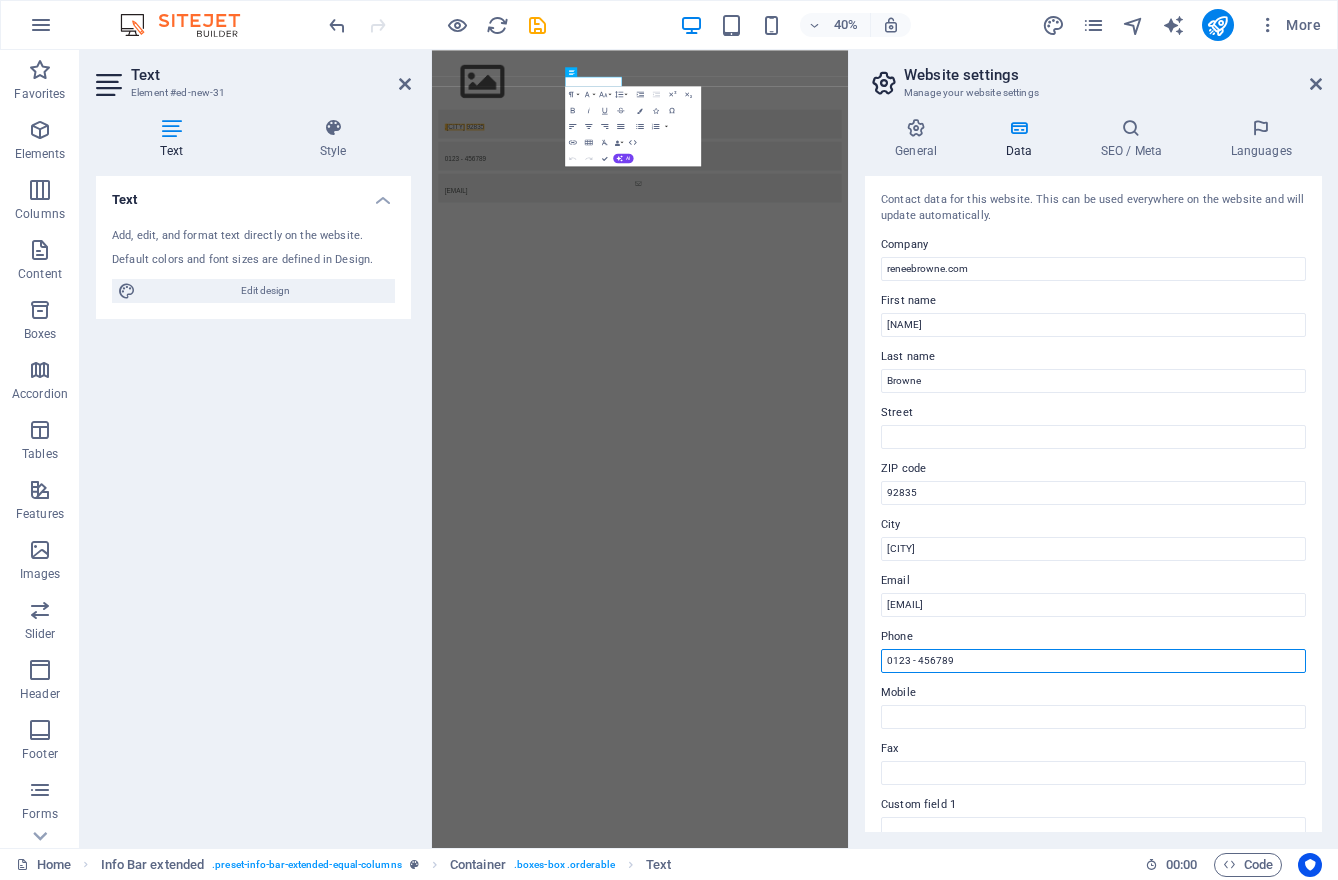 click on "0123 - 456789" at bounding box center (1093, 661) 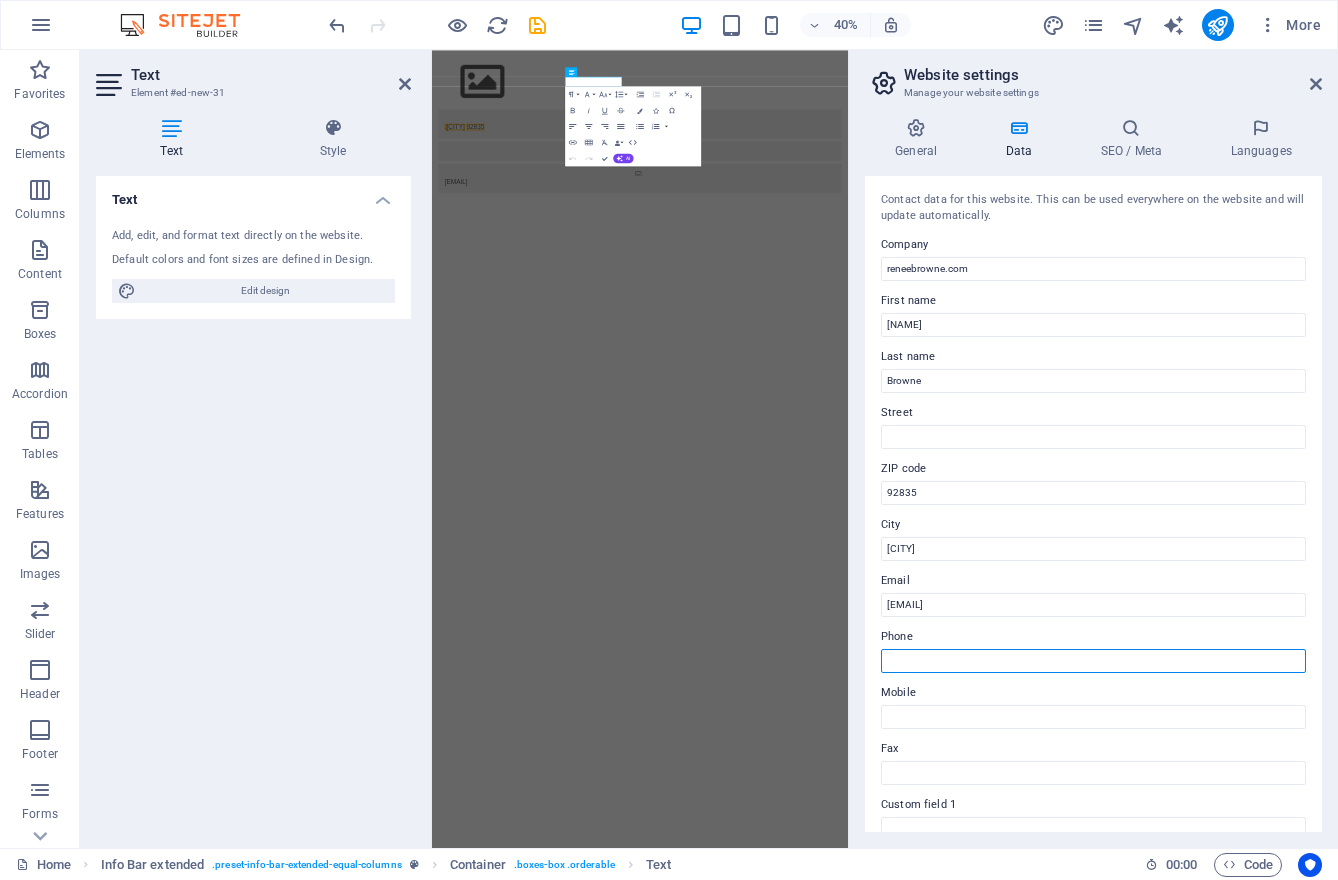 paste on "‪[PHONE]‬" 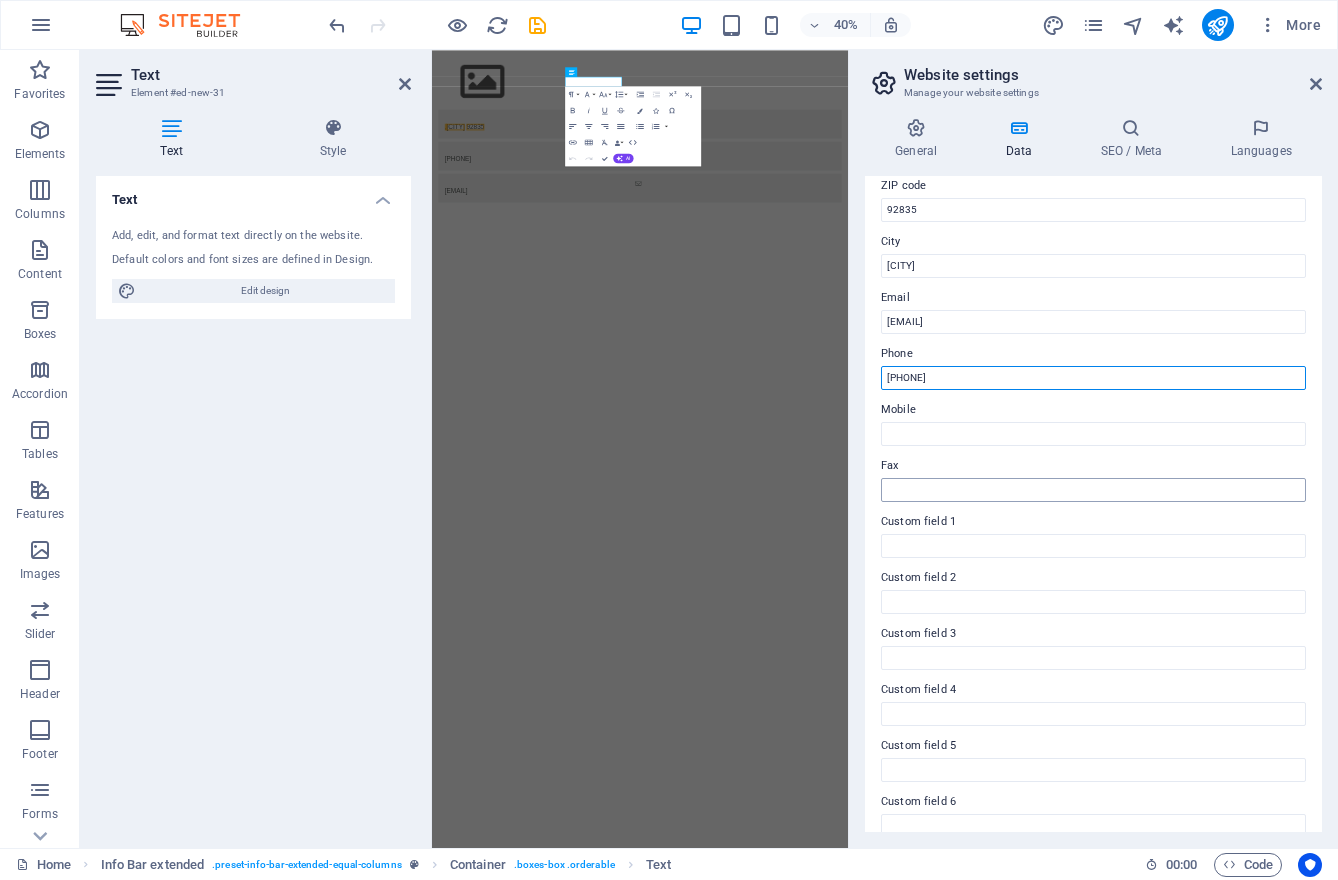 scroll, scrollTop: 305, scrollLeft: 0, axis: vertical 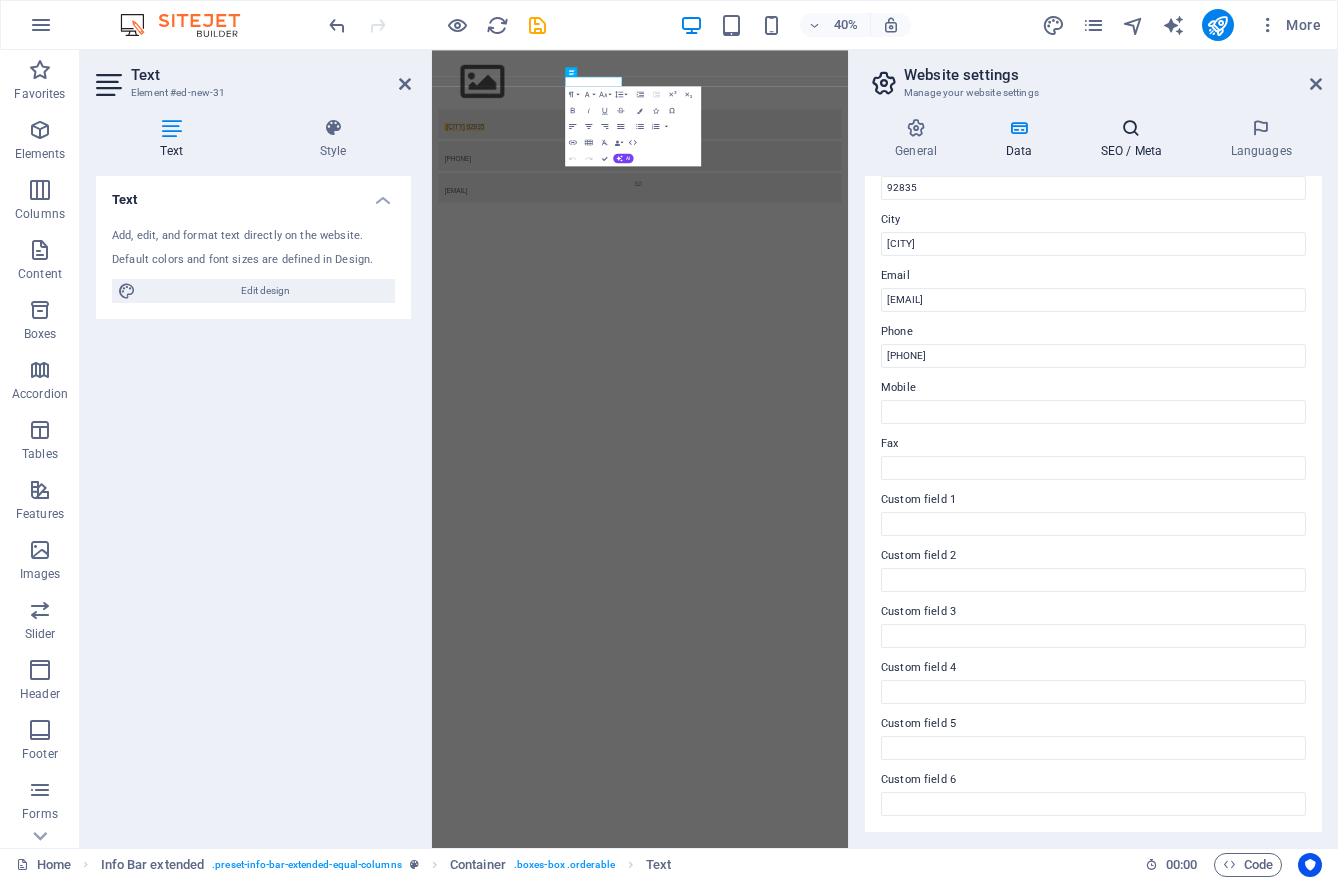 click at bounding box center (1131, 128) 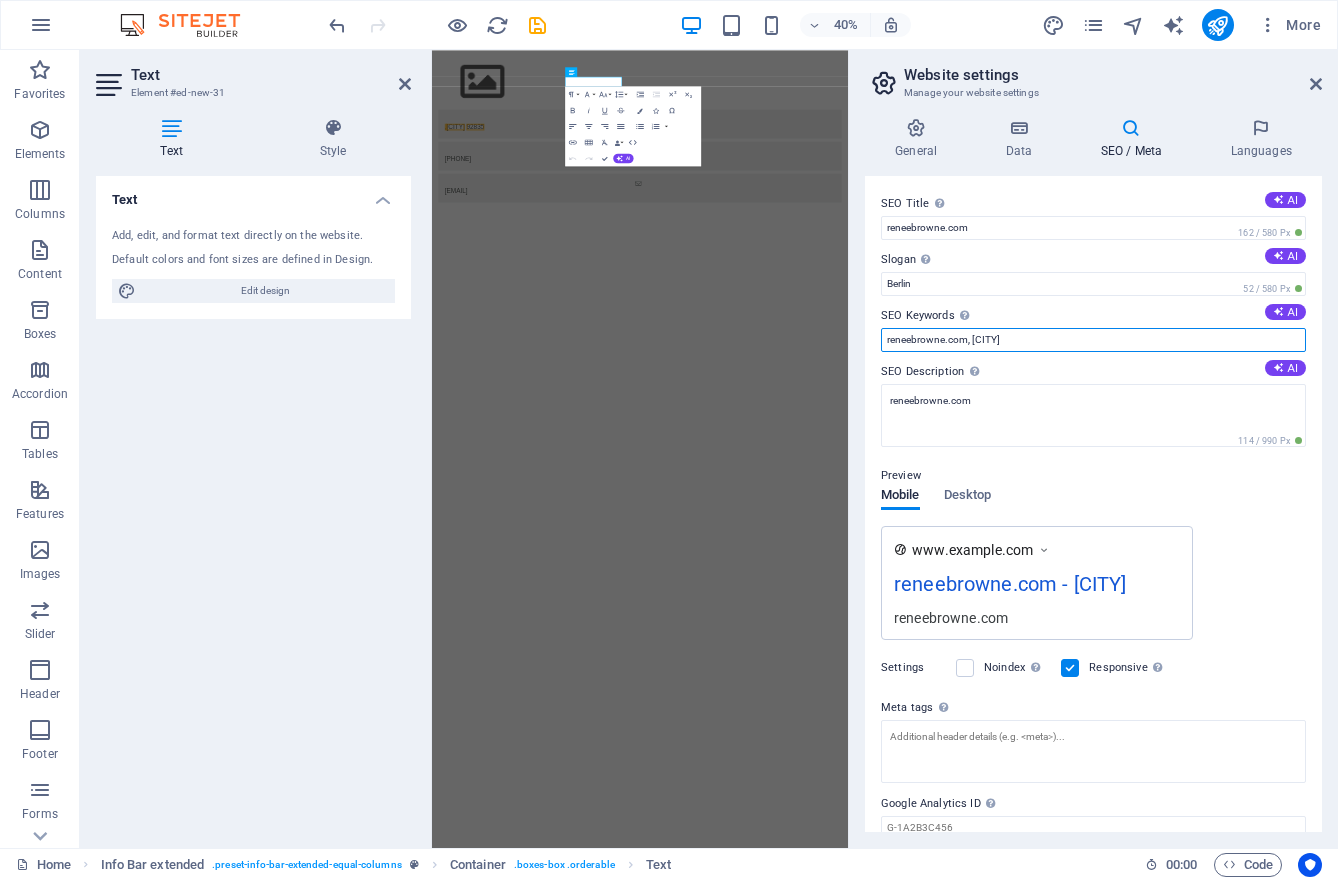 drag, startPoint x: 1466, startPoint y: 394, endPoint x: 1444, endPoint y: 748, distance: 354.68295 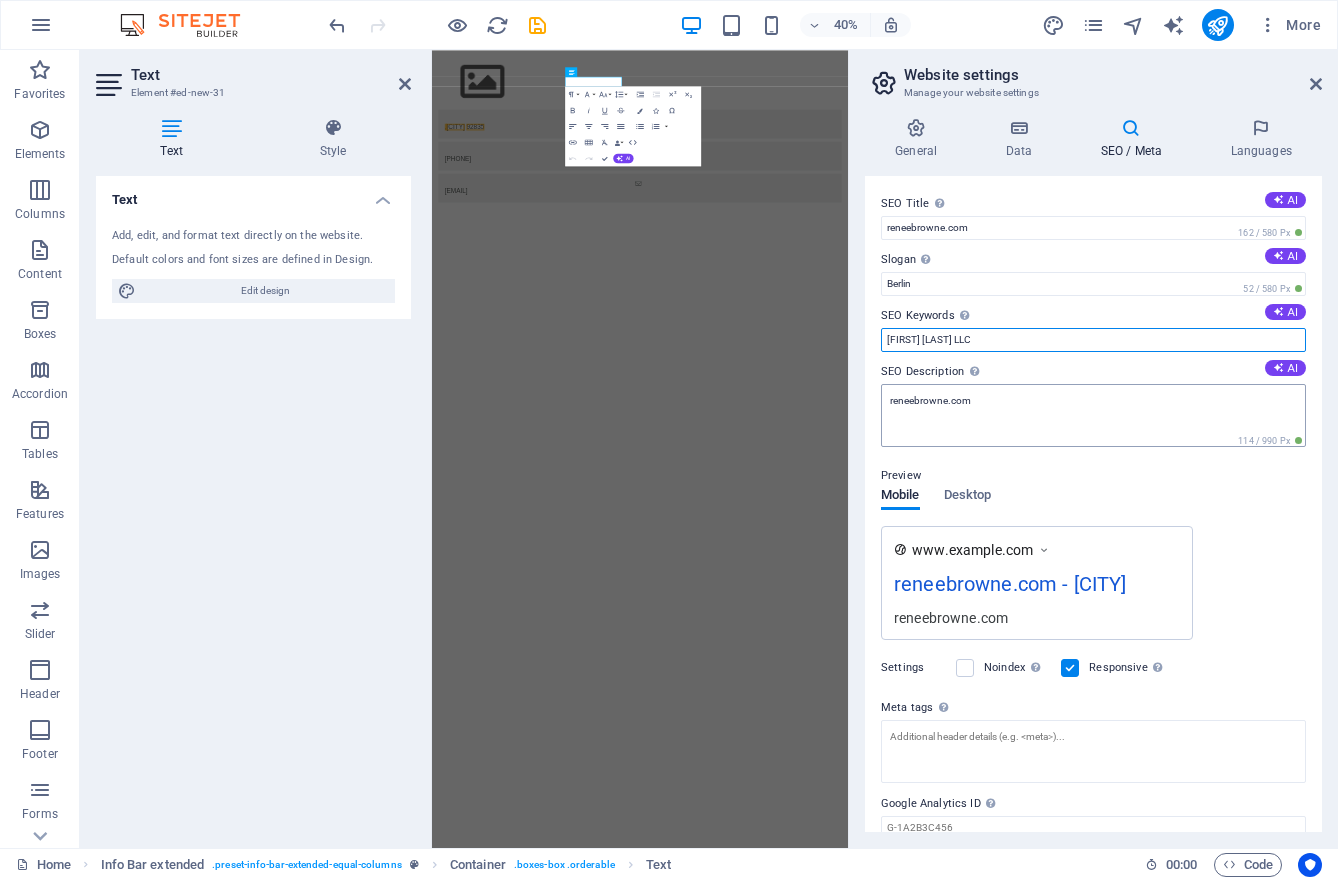 type on "[FIRST] [LAST] LLC" 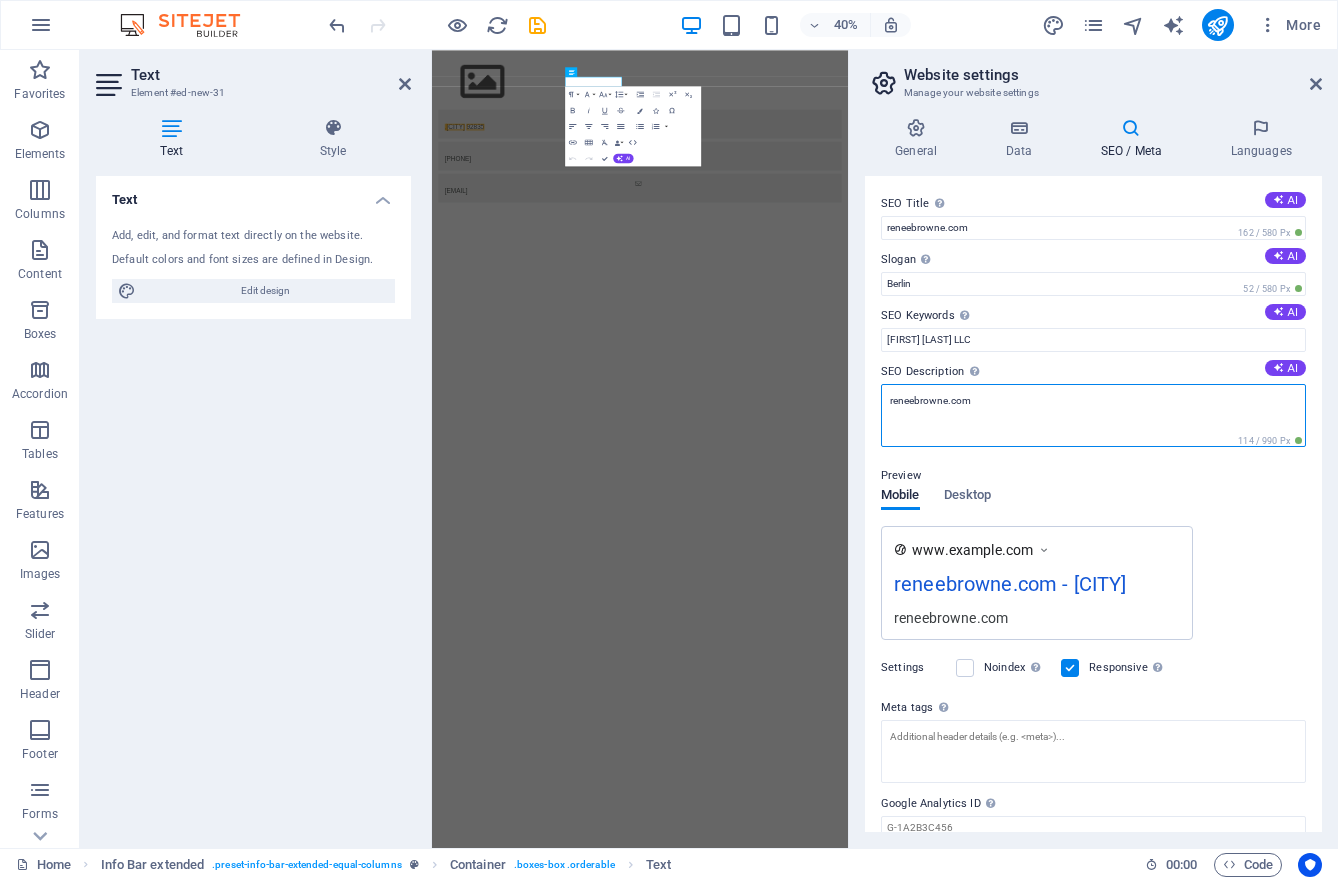 click on "reneebrowne.com" at bounding box center (1093, 415) 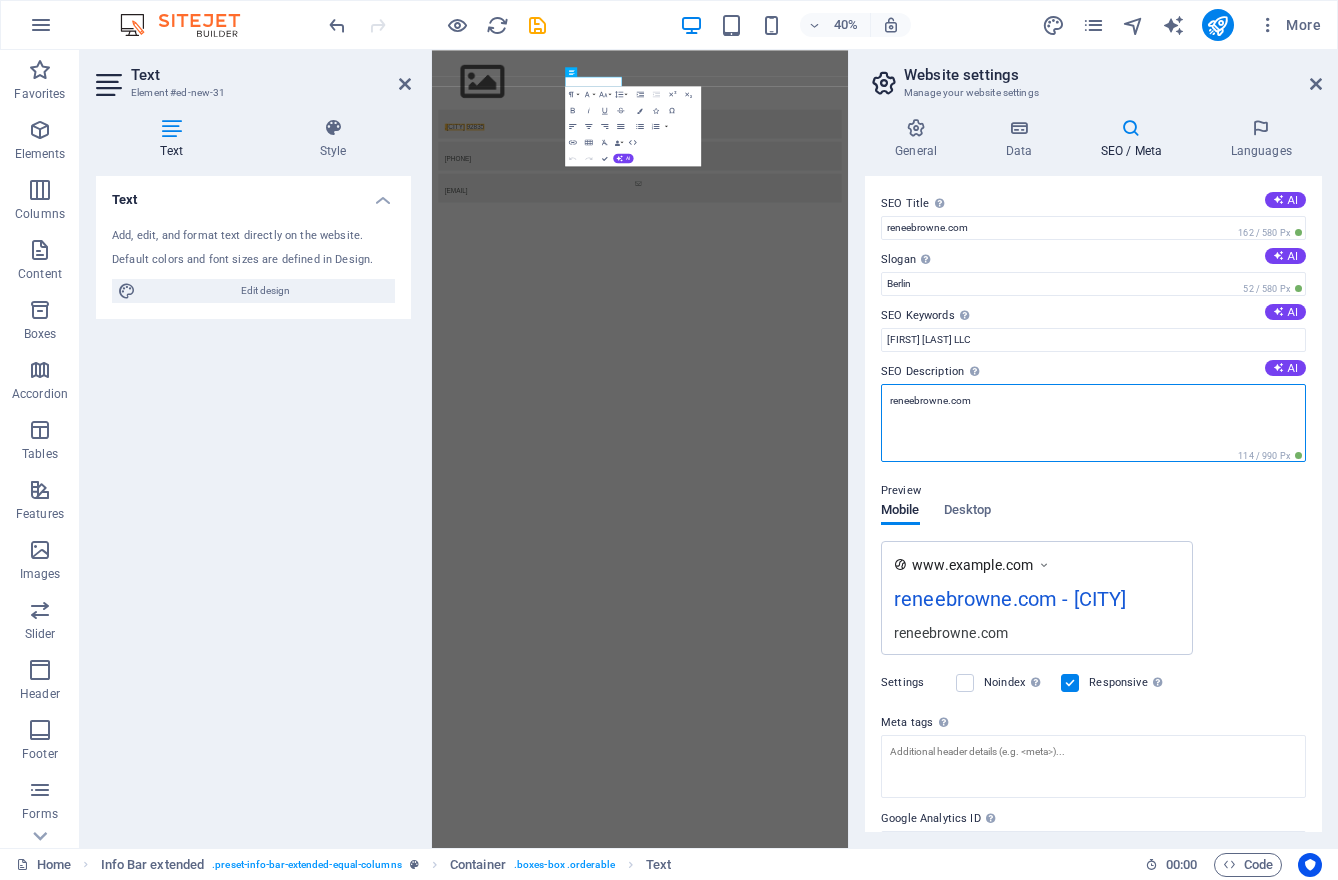 click on "reneebrowne.com" at bounding box center [1093, 423] 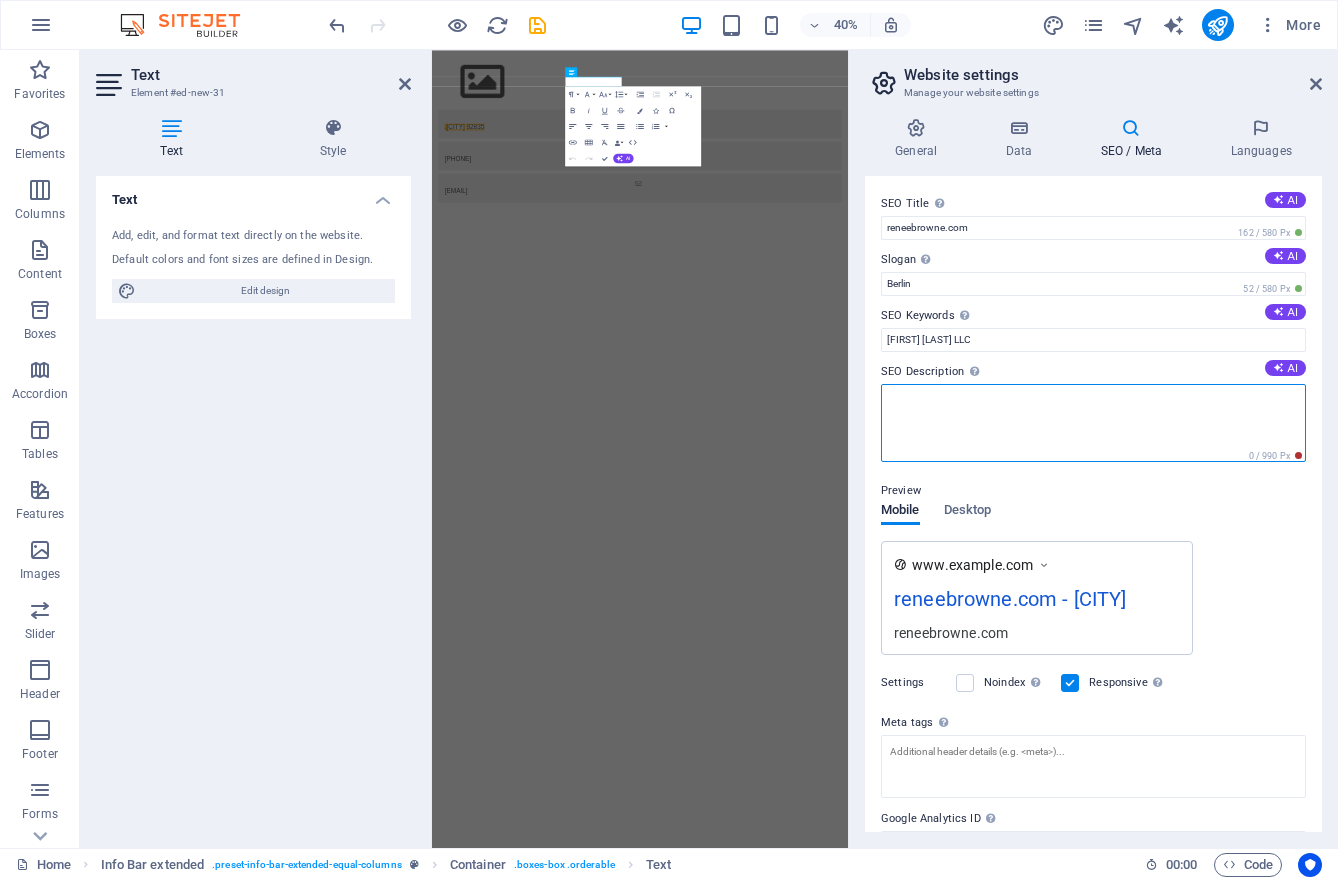 paste on "[NAME] [LAST] LLC is the parent company encompassing [NAME]'s diverse creative and strategic ventures. Through her DBA, [NAME] [LAST] Photography, she delivers bold, editorial-style commercial and fashion photography. In addition, [NAME] [LAST] LLC offers marketing consulting services and develops digital products designed to empower entrepreneurs and creatives. United under one brand, her work blends visual storytelling, digital innovation, and strategic insight." 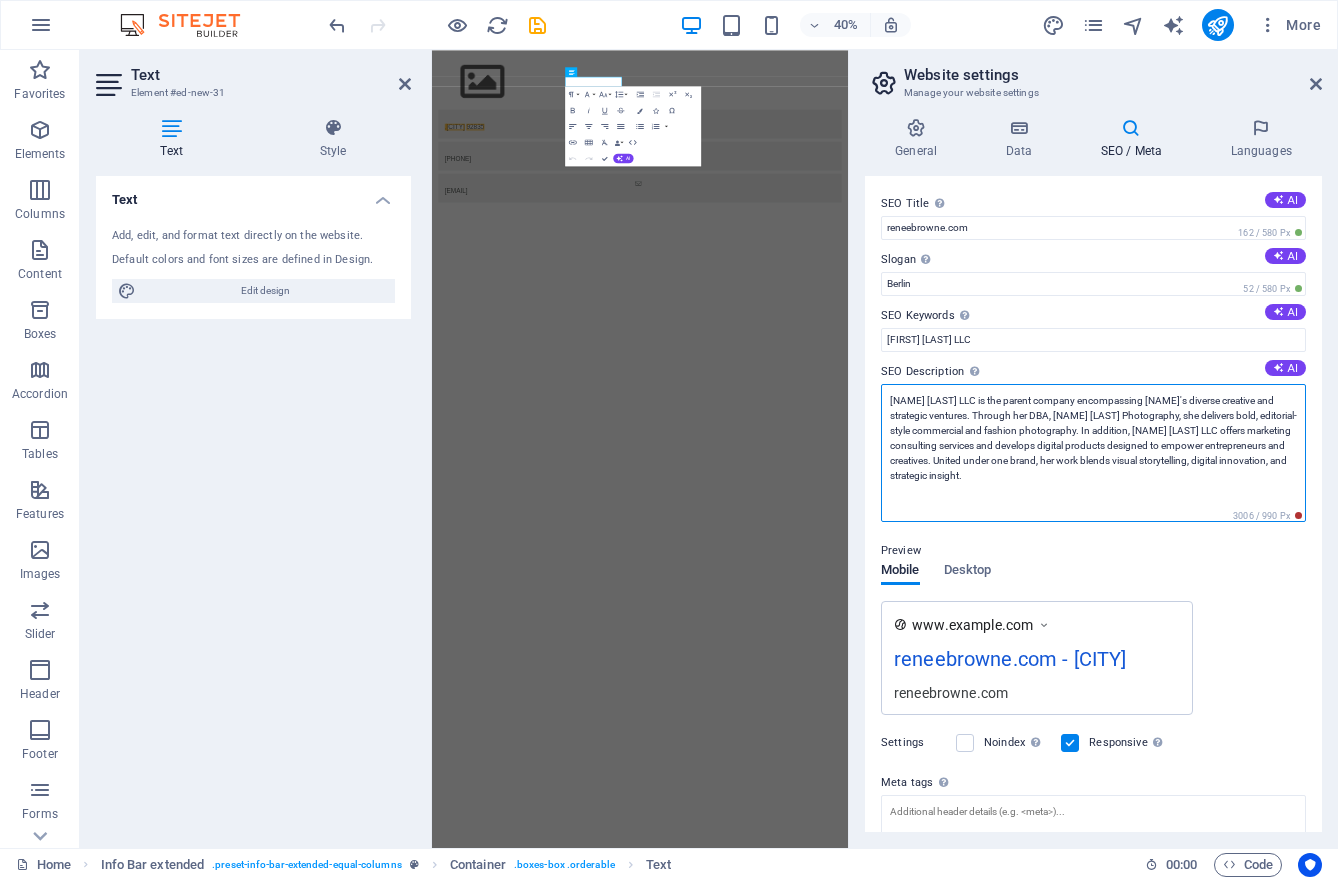 scroll, scrollTop: 0, scrollLeft: 0, axis: both 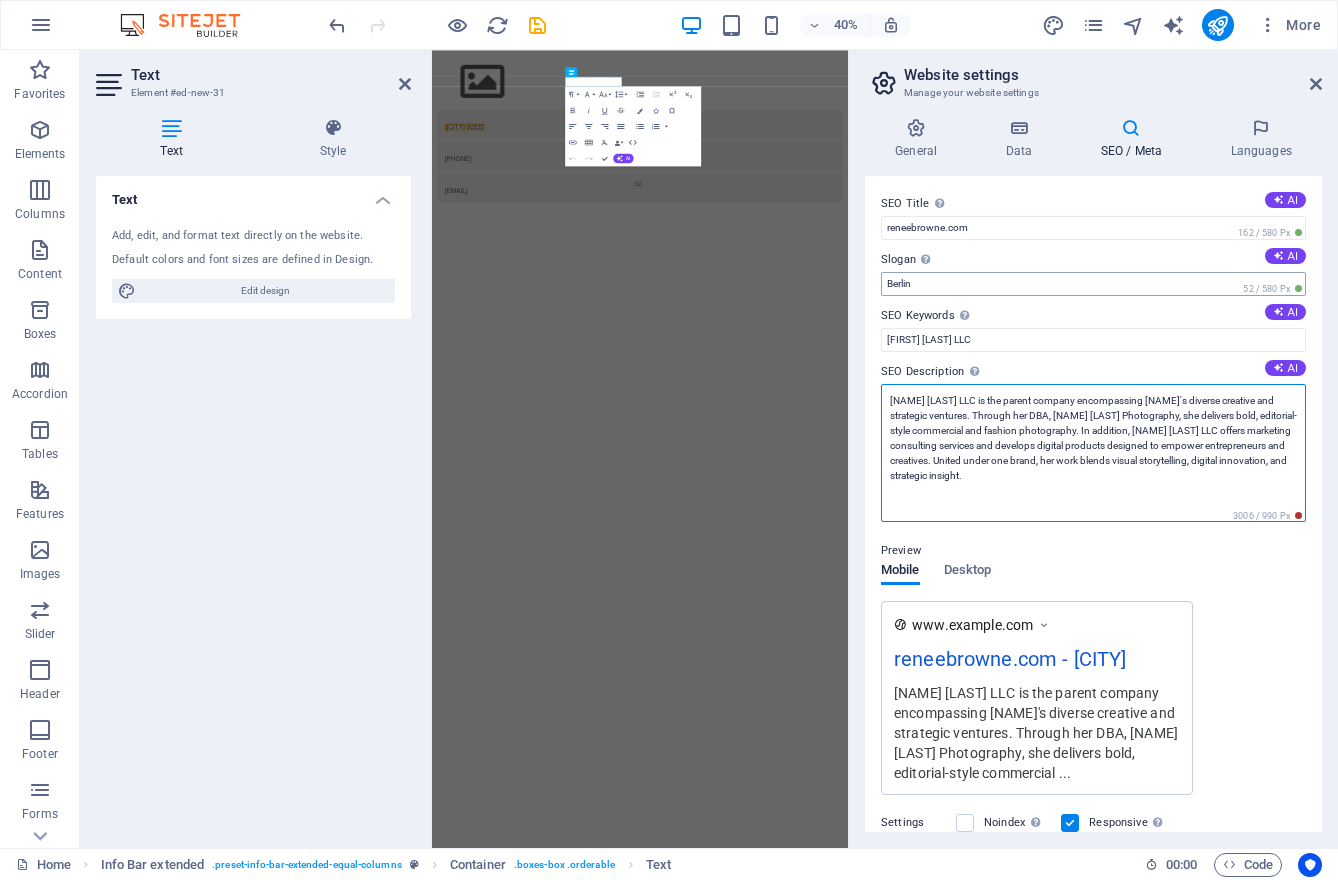 type on "[NAME] [LAST] LLC is the parent company encompassing [NAME]'s diverse creative and strategic ventures. Through her DBA, [NAME] [LAST] Photography, she delivers bold, editorial-style commercial and fashion photography. In addition, [NAME] [LAST] LLC offers marketing consulting services and develops digital products designed to empower entrepreneurs and creatives. United under one brand, her work blends visual storytelling, digital innovation, and strategic insight." 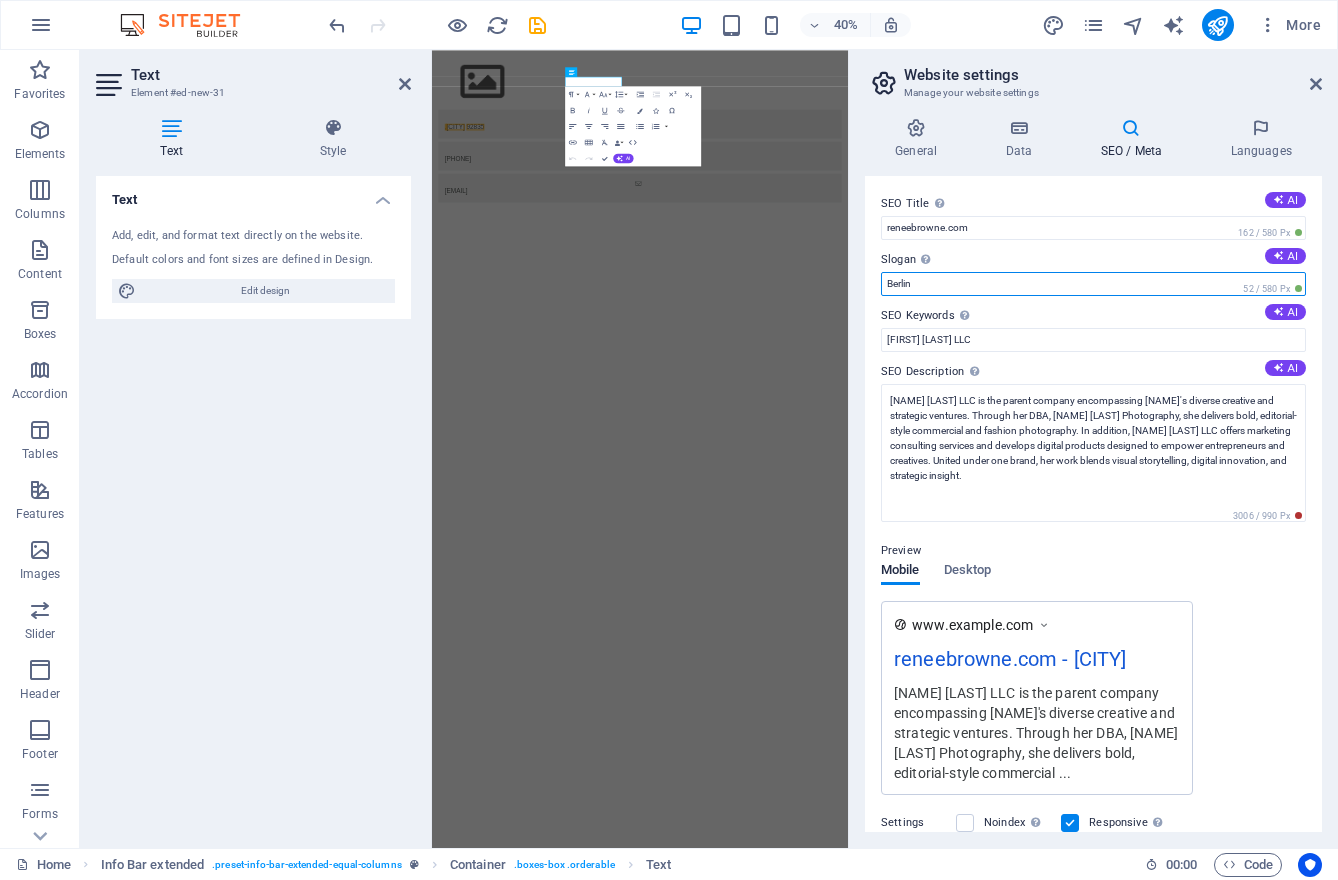 click on "Berlin" at bounding box center [1093, 284] 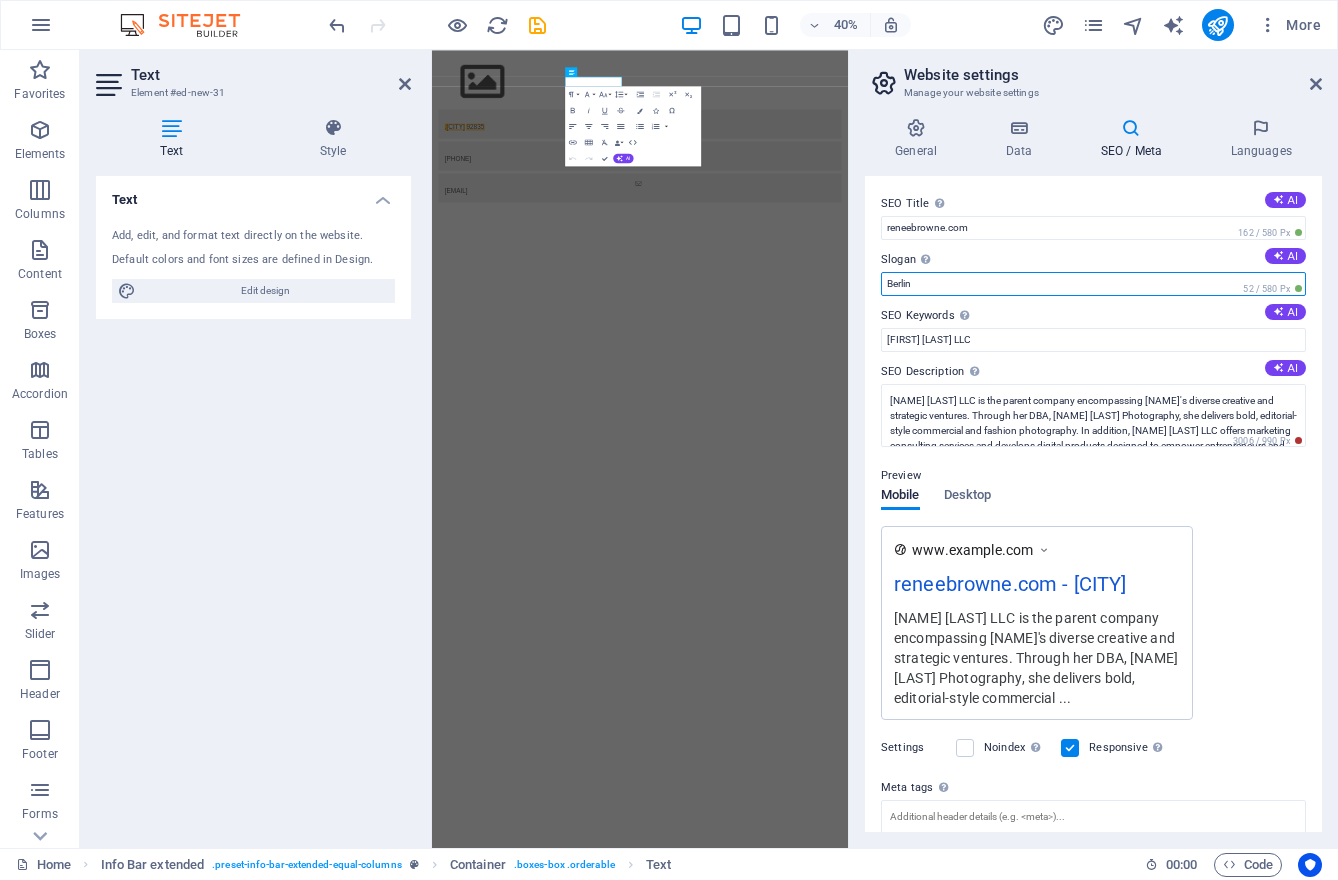 click on "Berlin" at bounding box center [1093, 284] 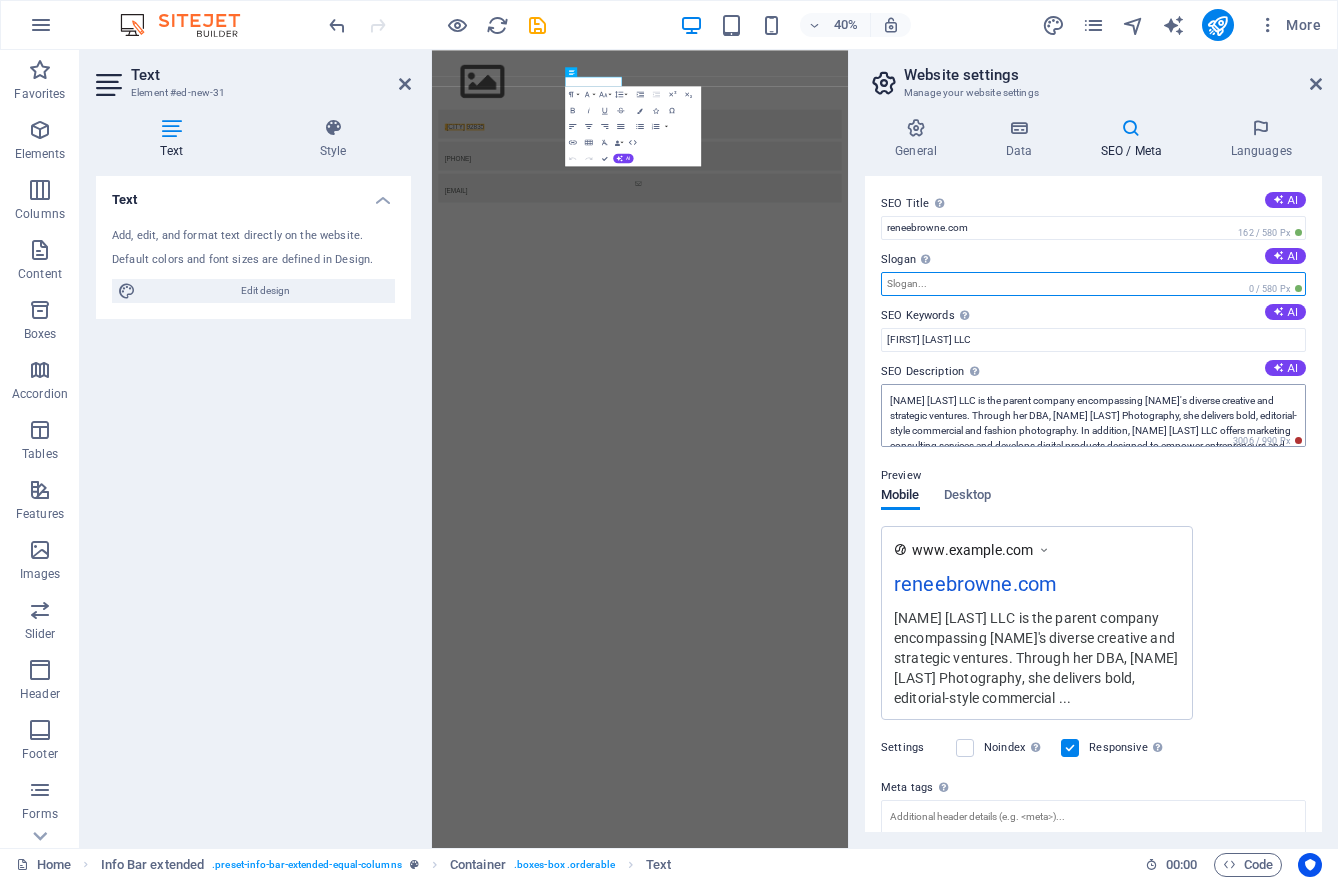 paste on "Creative Vision. Strategic Execution." 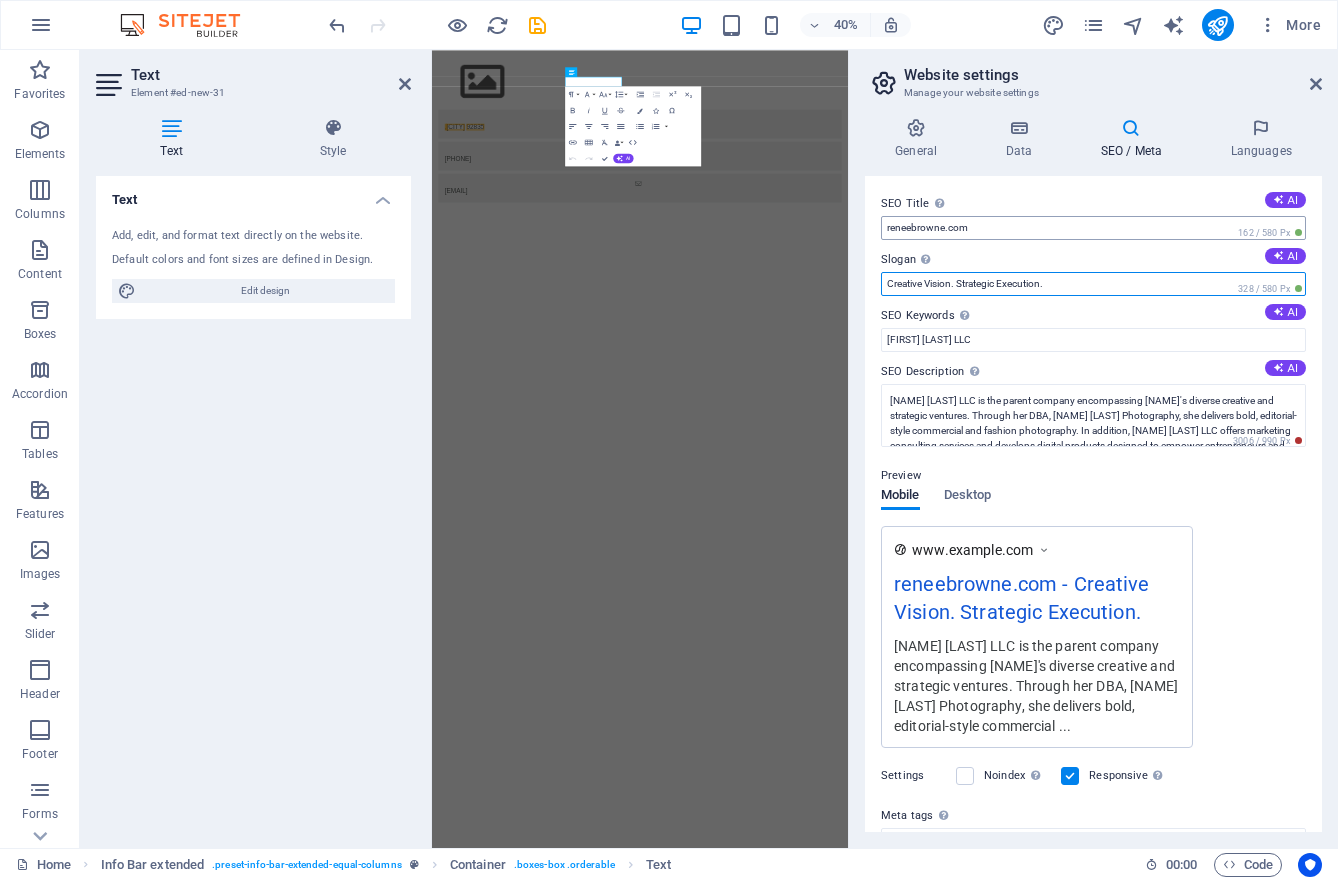 type on "Creative Vision. Strategic Execution." 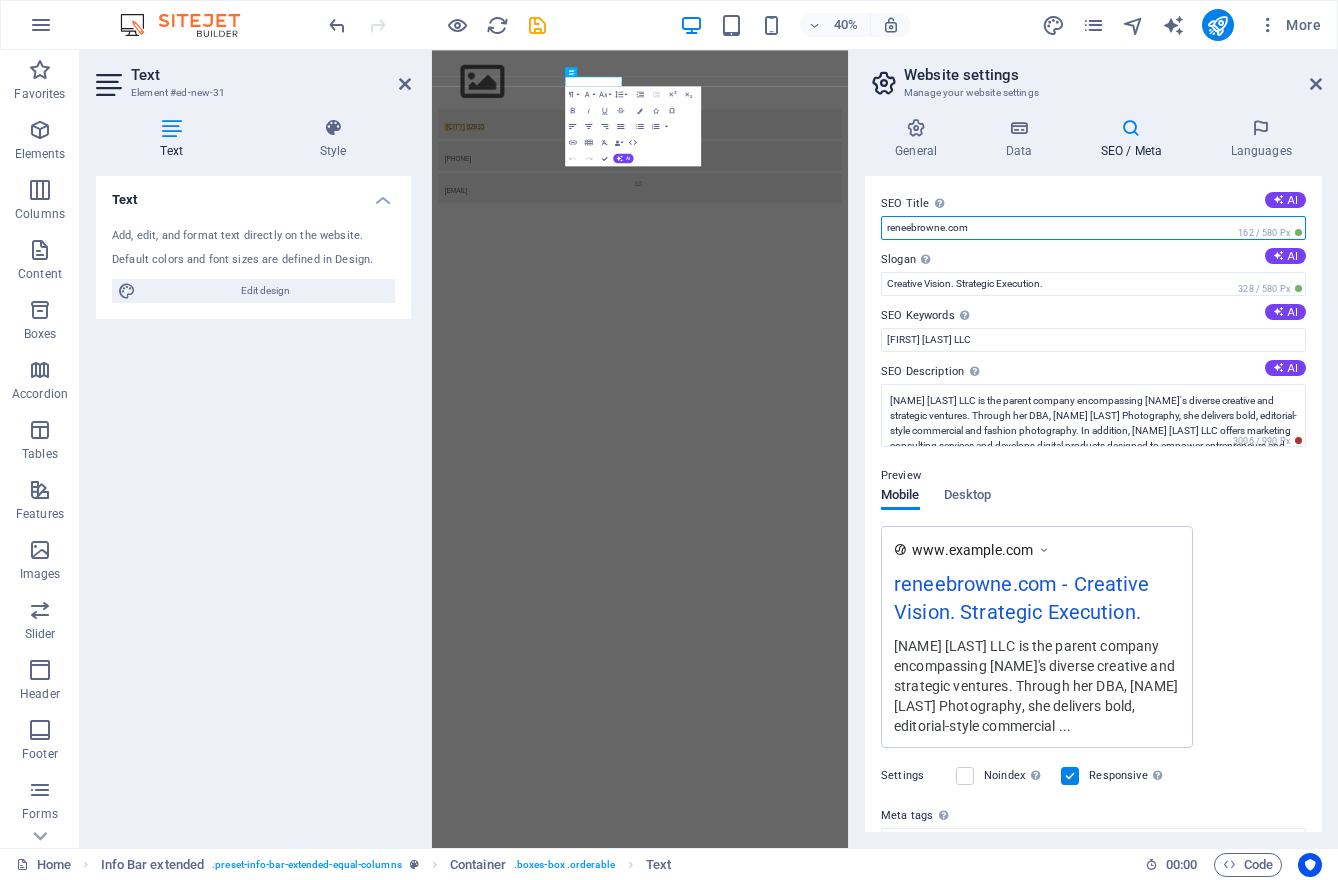 click on "reneebrowne.com" at bounding box center (1093, 228) 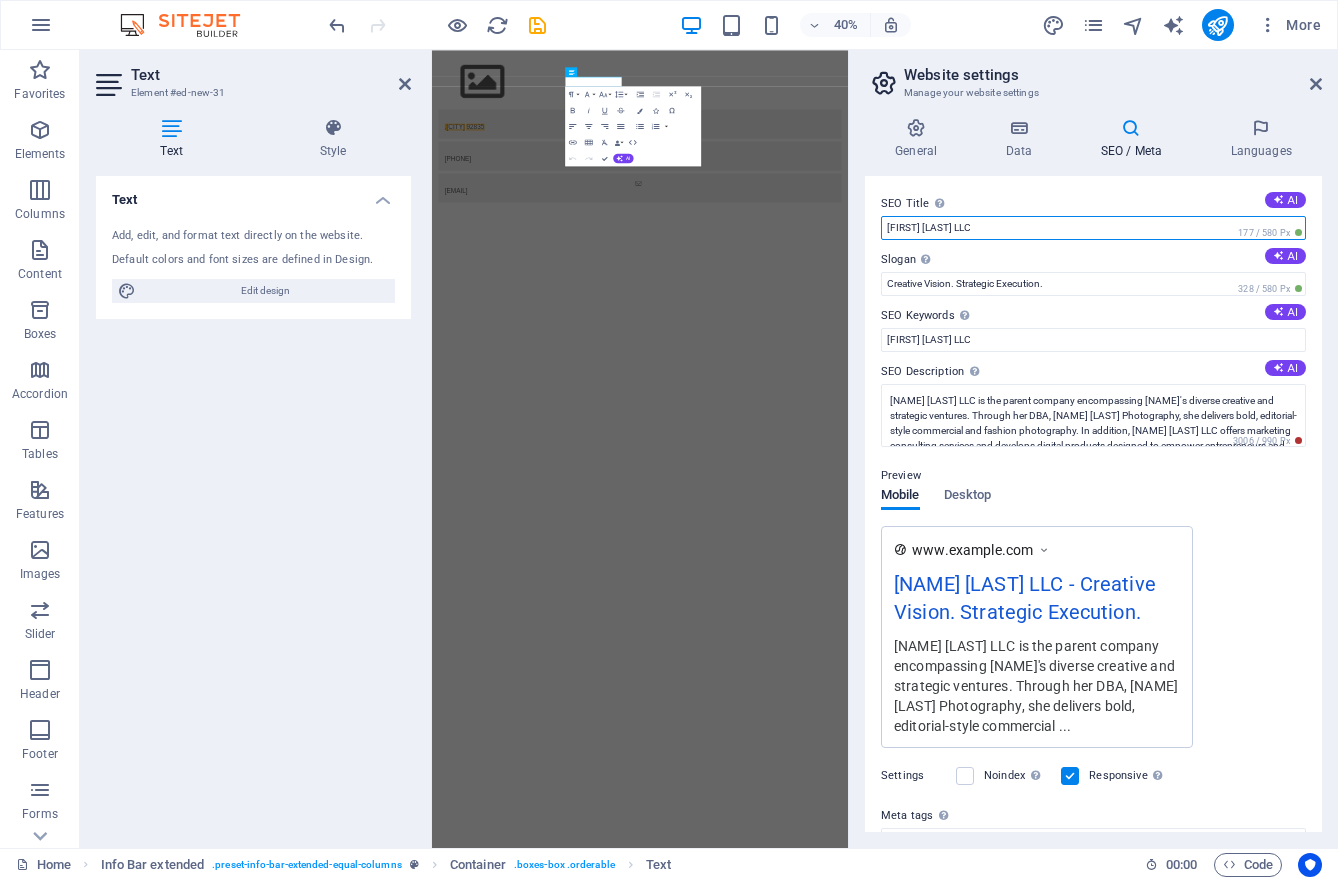 type on "[FIRST] [LAST] LLC" 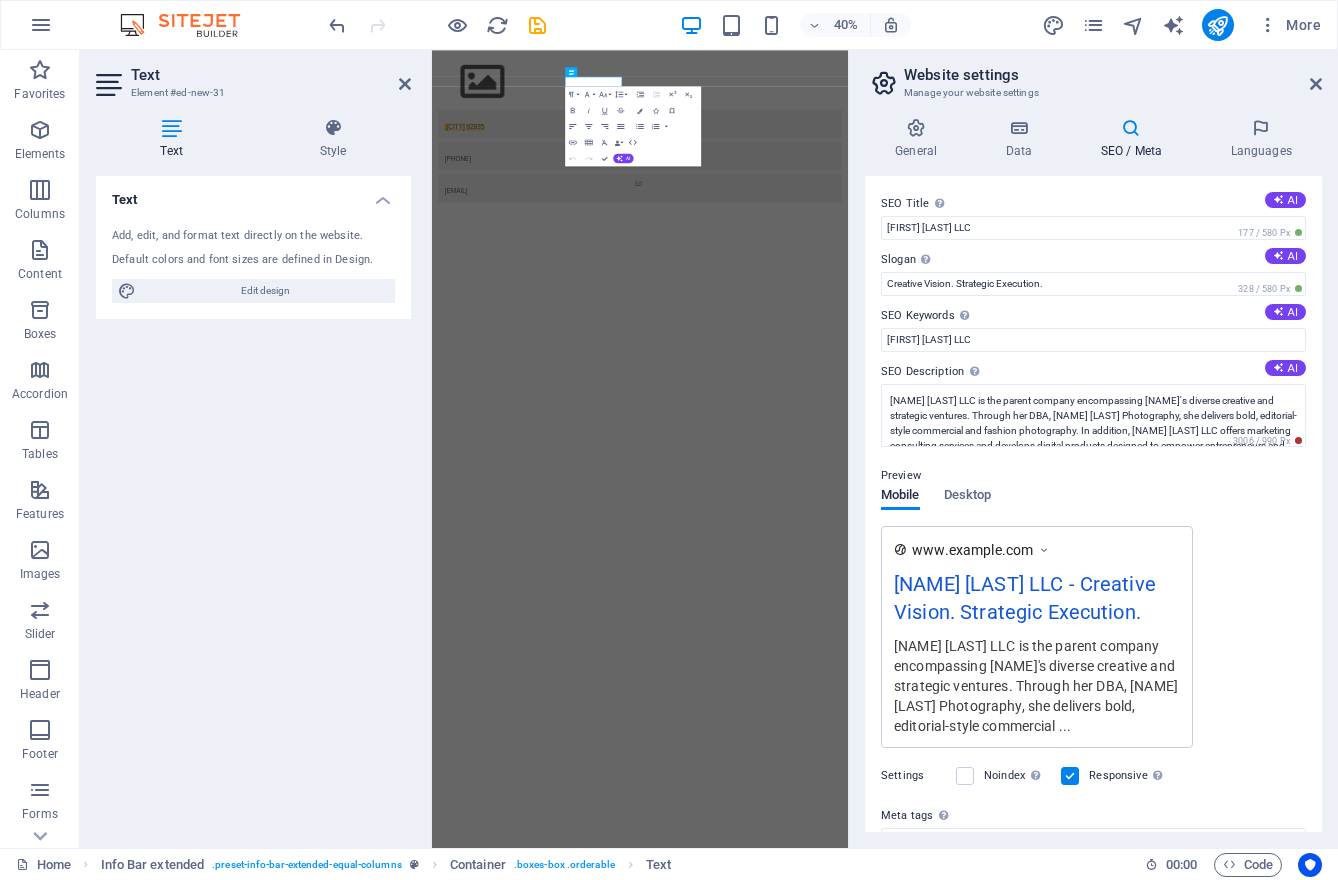 click on "www.example.com [NAME] [LAST] LLC - Creative Vision. Strategic Execution. [NAME] [LAST] LLC is the parent company encompassing [NAME]'s diverse creative and strategic ventures. Through her DBA, [NAME] [LAST] Photography, she delivers bold, editorial-style commercial ..." at bounding box center [1093, 637] 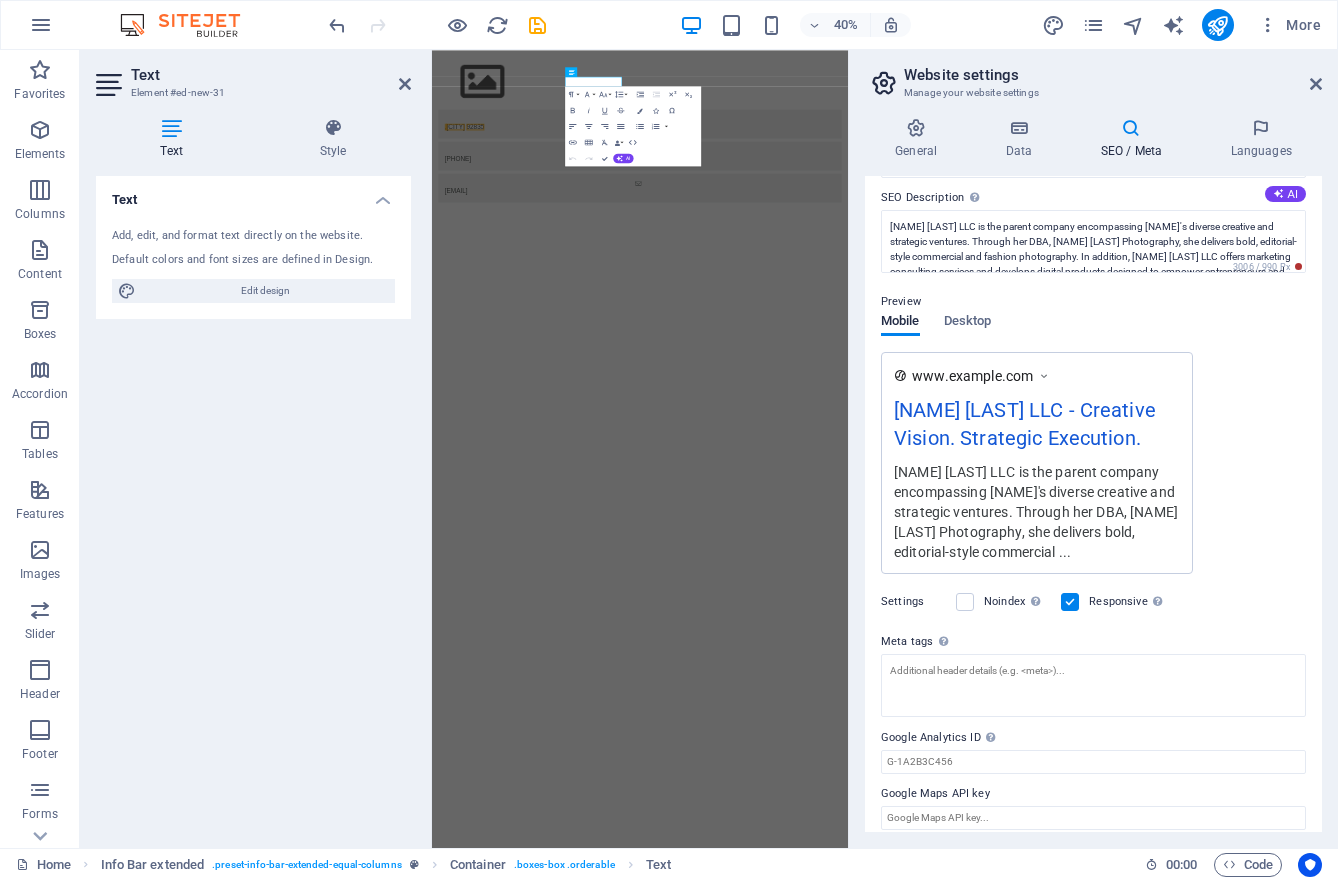 scroll, scrollTop: 188, scrollLeft: 0, axis: vertical 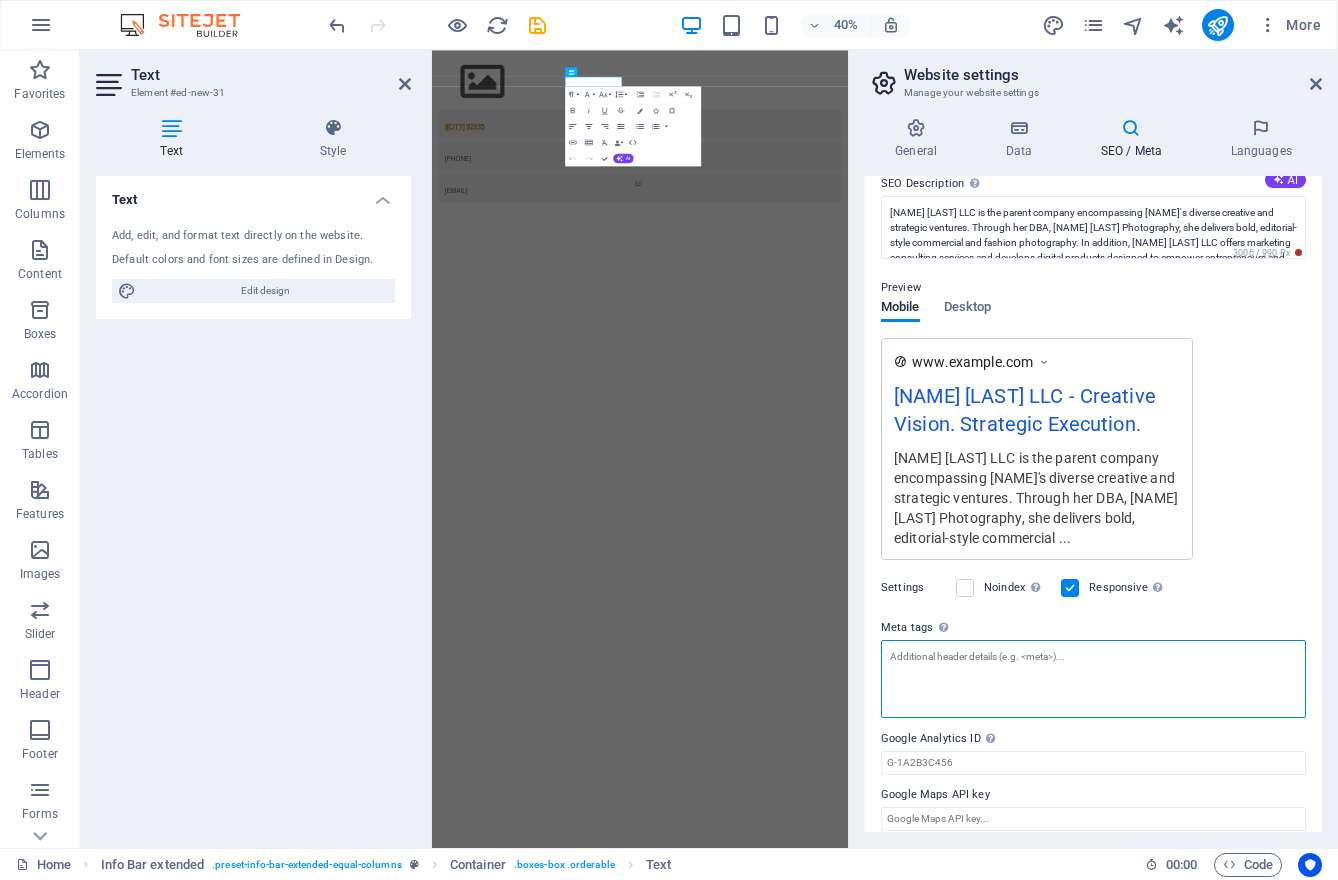 click on "Meta tags Enter HTML code here that will be placed inside the  tags of your website. Please note that your website may not function if you include code with errors." at bounding box center [1093, 679] 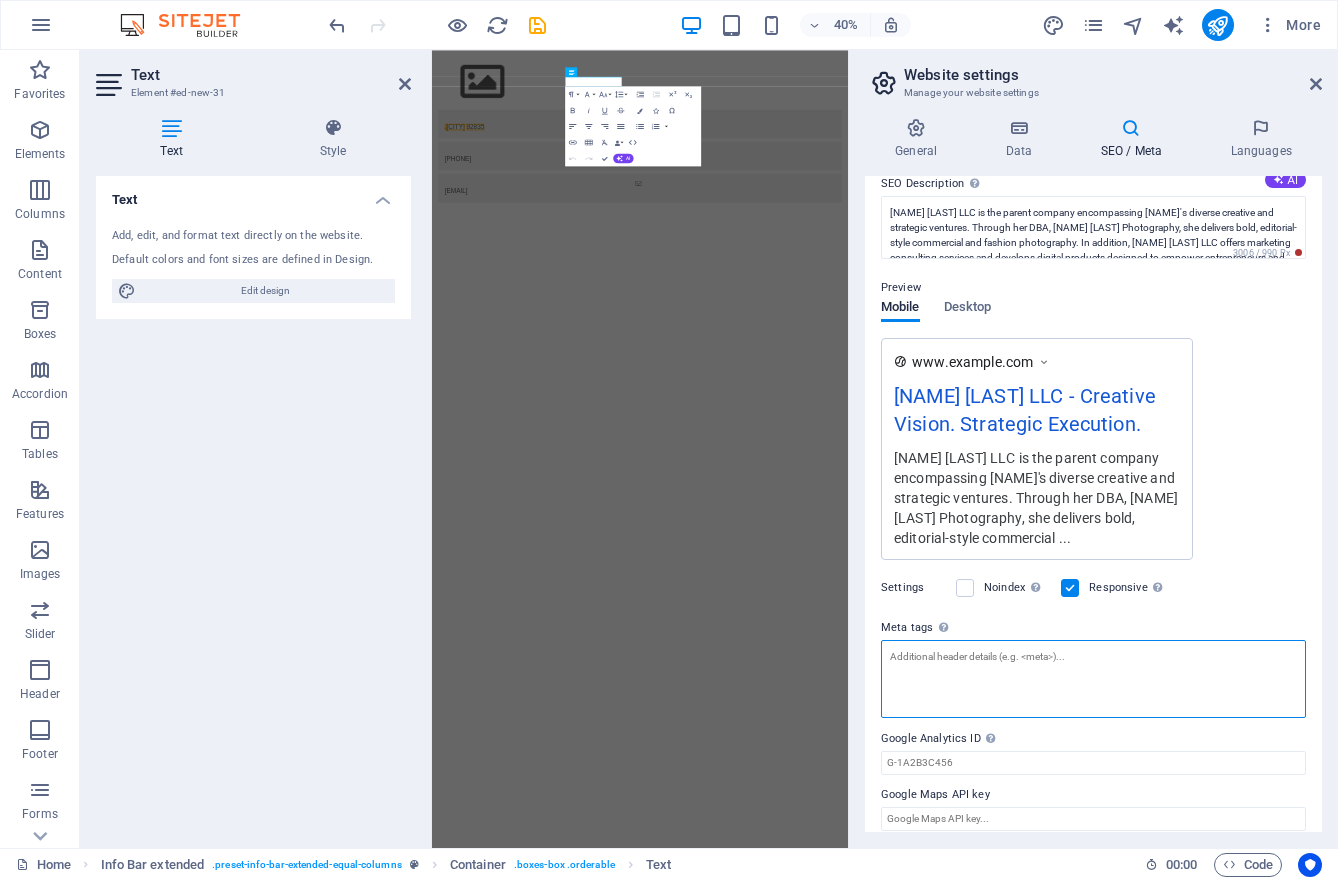 paste on "[NAME] [LAST] LLC | Photography, Marketing & Digital Solutions" 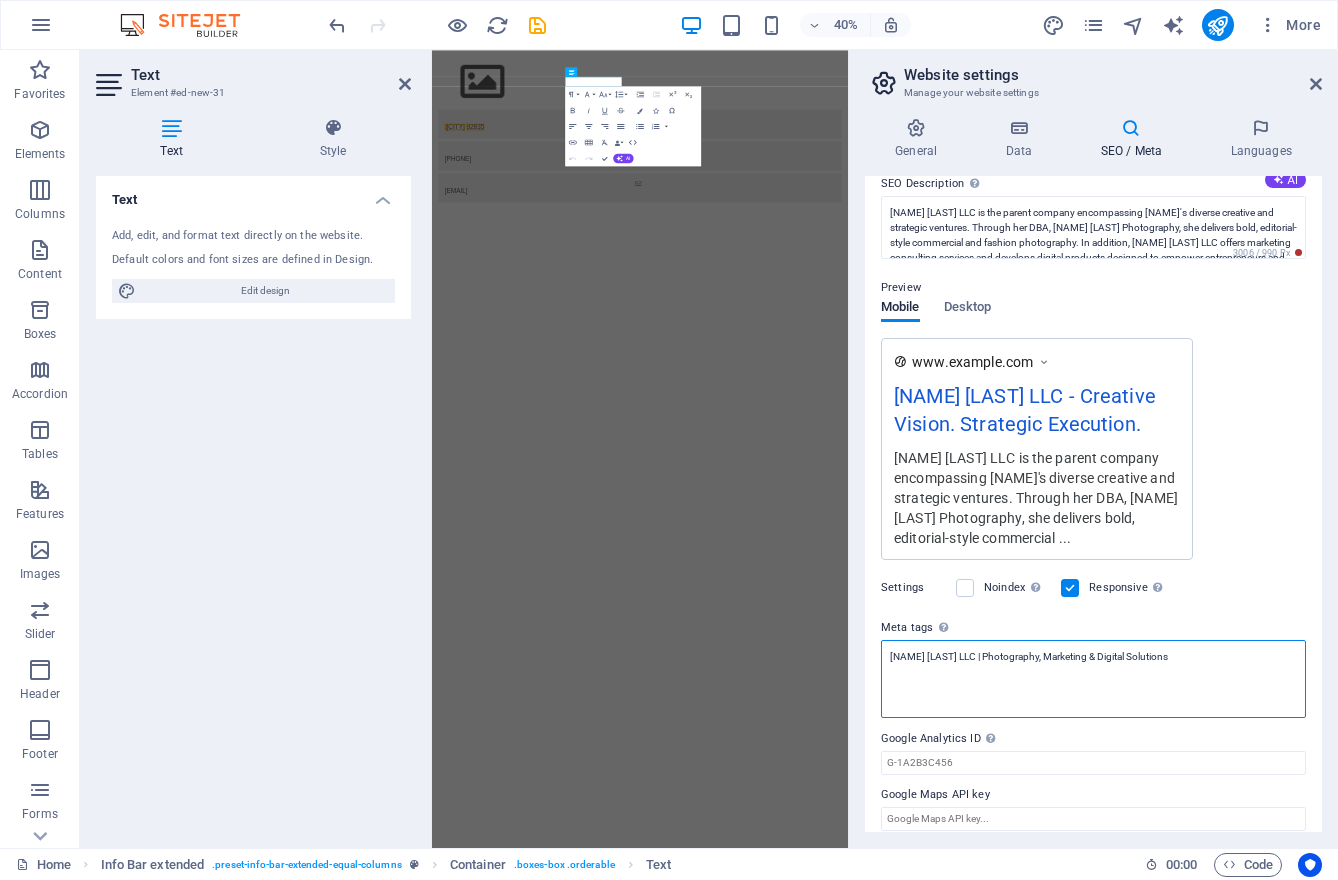 scroll, scrollTop: 203, scrollLeft: 0, axis: vertical 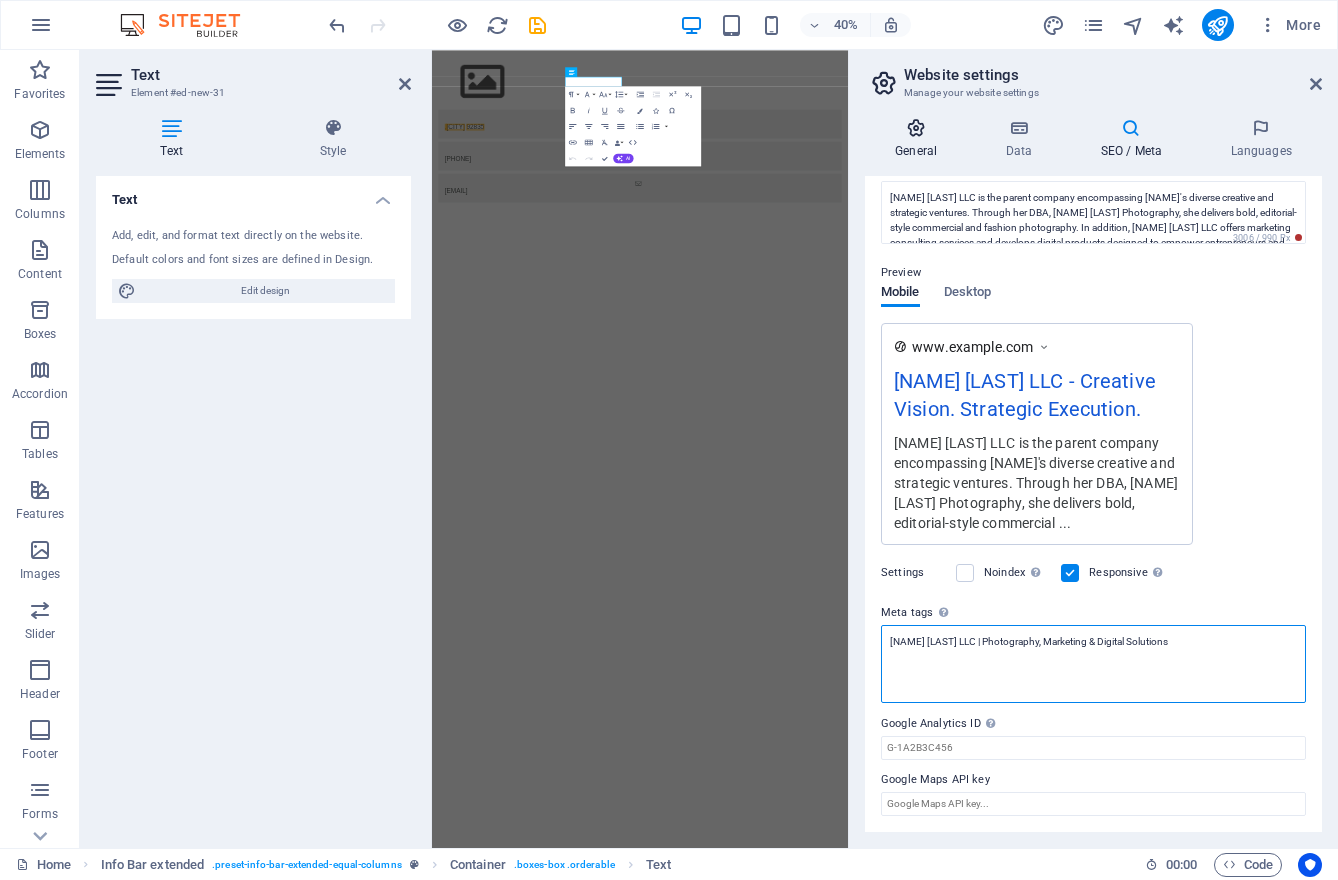 type on "[NAME] [LAST] LLC | Photography, Marketing & Digital Solutions" 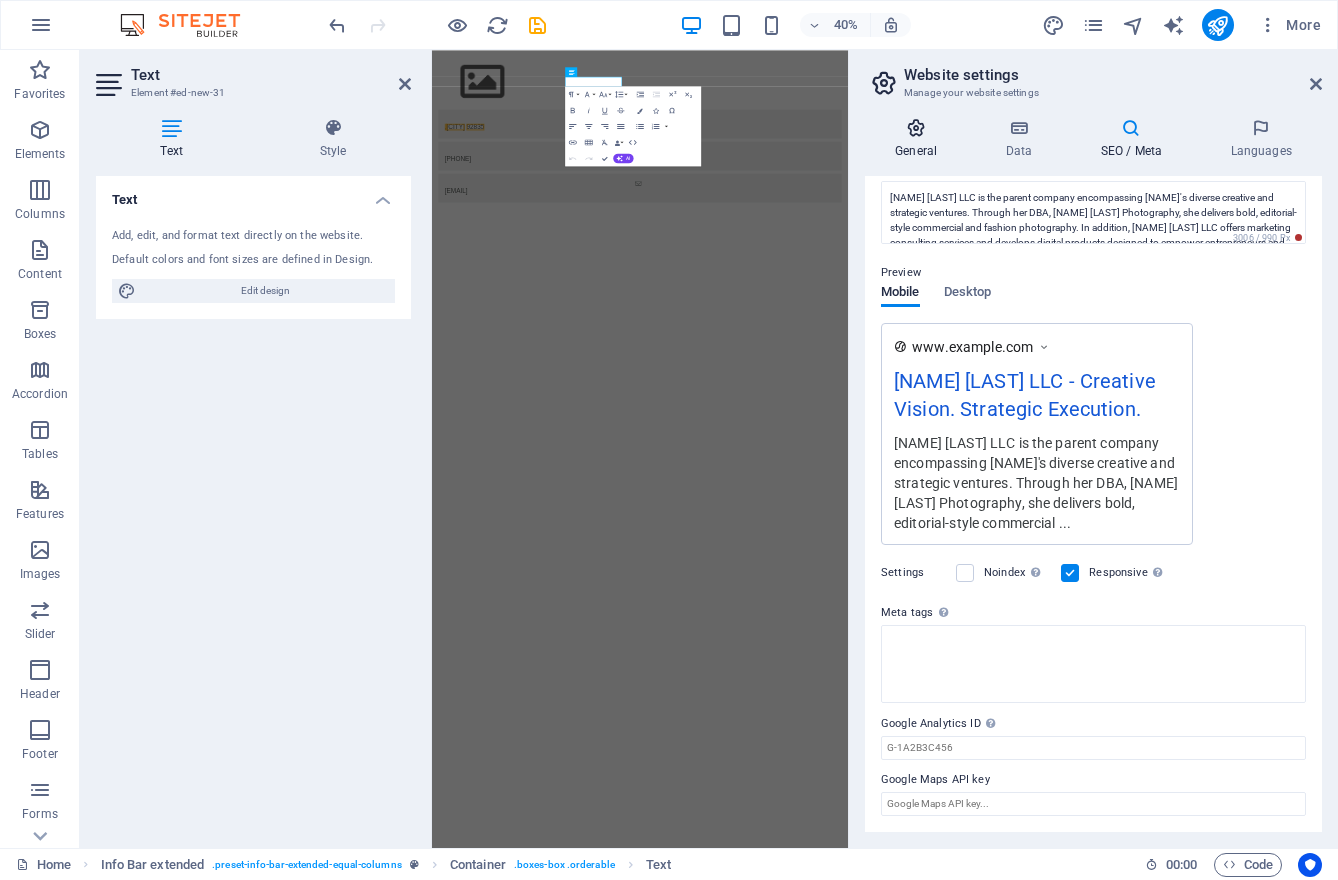 click on "reneebrowne.com Home Favorites Elements Columns Content Boxes Accordion Tables Features Images Slider Header Footer Forms Marketing Collections Text Element #ed-new-31 Text Style Text Add, edit, and format text directly on the website. Default colors and font sizes are defined in Design. Edit design Alignment Left aligned Centered Right aligned Info Bar extended Element Layout How this element expands within the layout (Flexbox). Size Default auto px % 1/1 1/2 1/3 1/4 1/5 1/6 1/7 1/8 1/9 1/10 Grow Shrink 1 Order Container layout Visible Visible Opacity 100 % Overflow Spacing Margin Default auto px % rem vw vh Custom Custom auto px % rem vw vh auto px % rem vw vh auto px % rem vw vh auto px % rem vw vh Padding Default px rem % vh vw Custom Custom px rem % vh vw px rem % vh vw px rem % vh vw Border Style              - Width 1 auto px rem % vh vw Custom Custom 1 auto px rem % vh vw 1 auto px rem % vh vw 1 px" at bounding box center [669, 440] 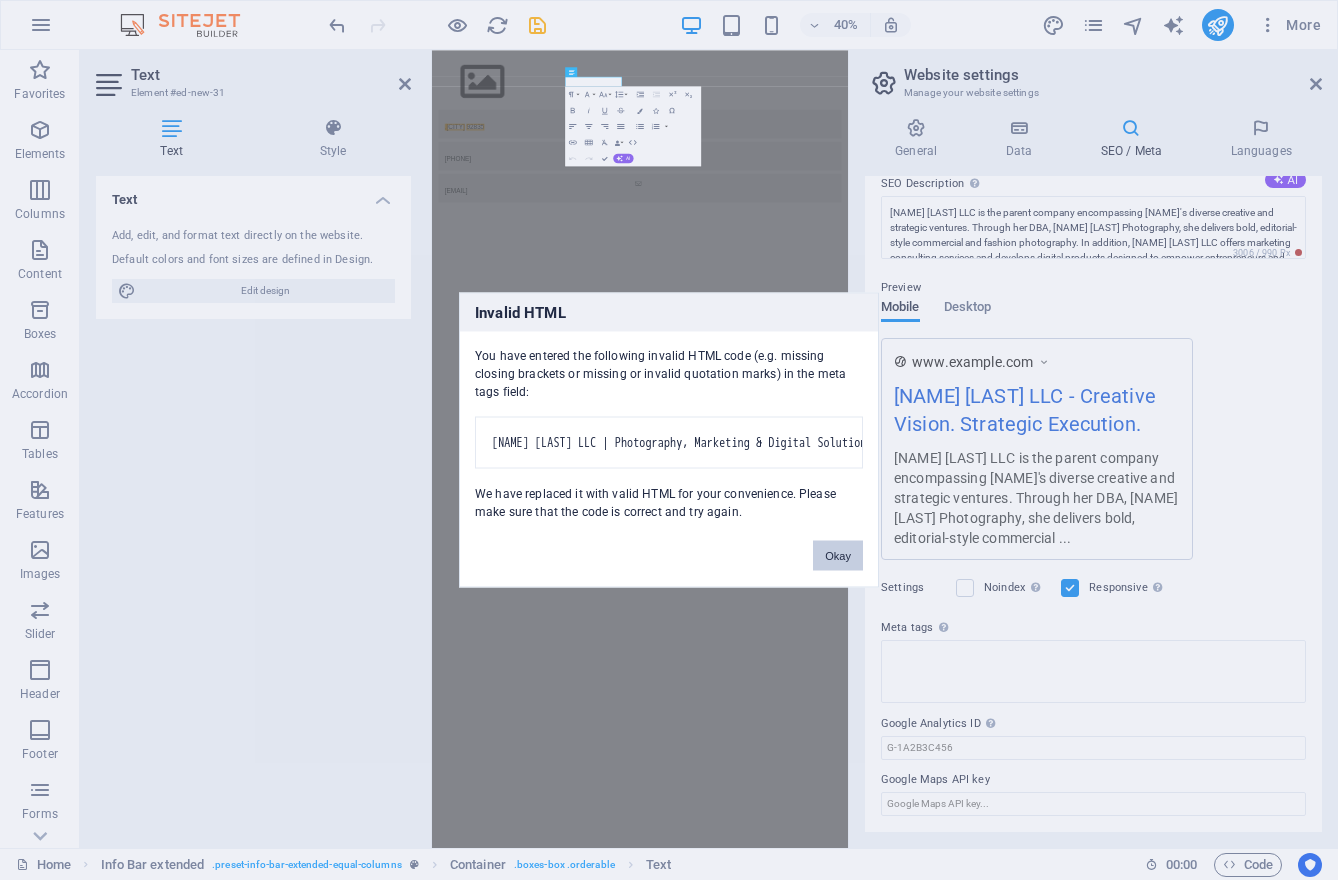 click on "Okay" at bounding box center (838, 556) 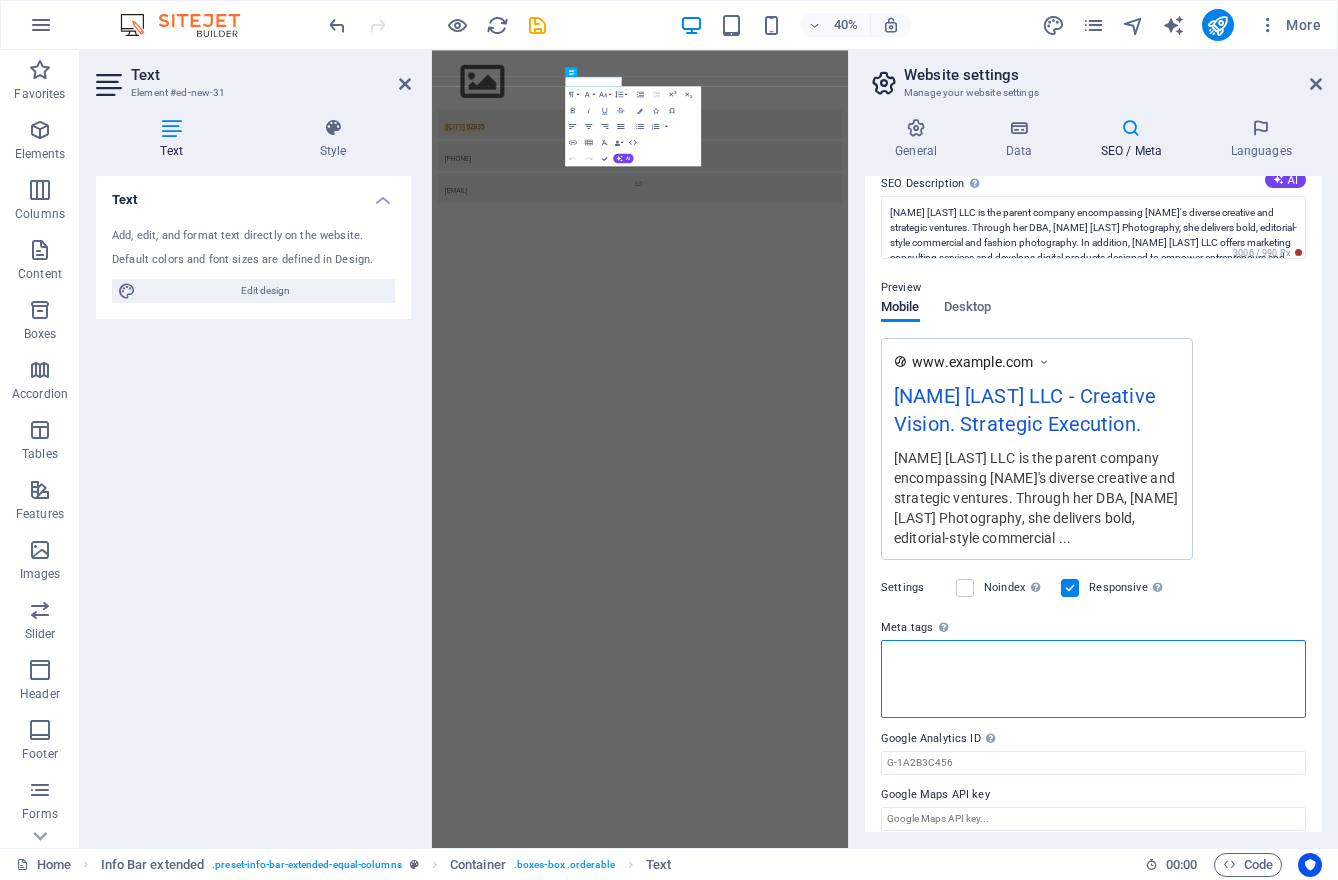 scroll, scrollTop: 203, scrollLeft: 0, axis: vertical 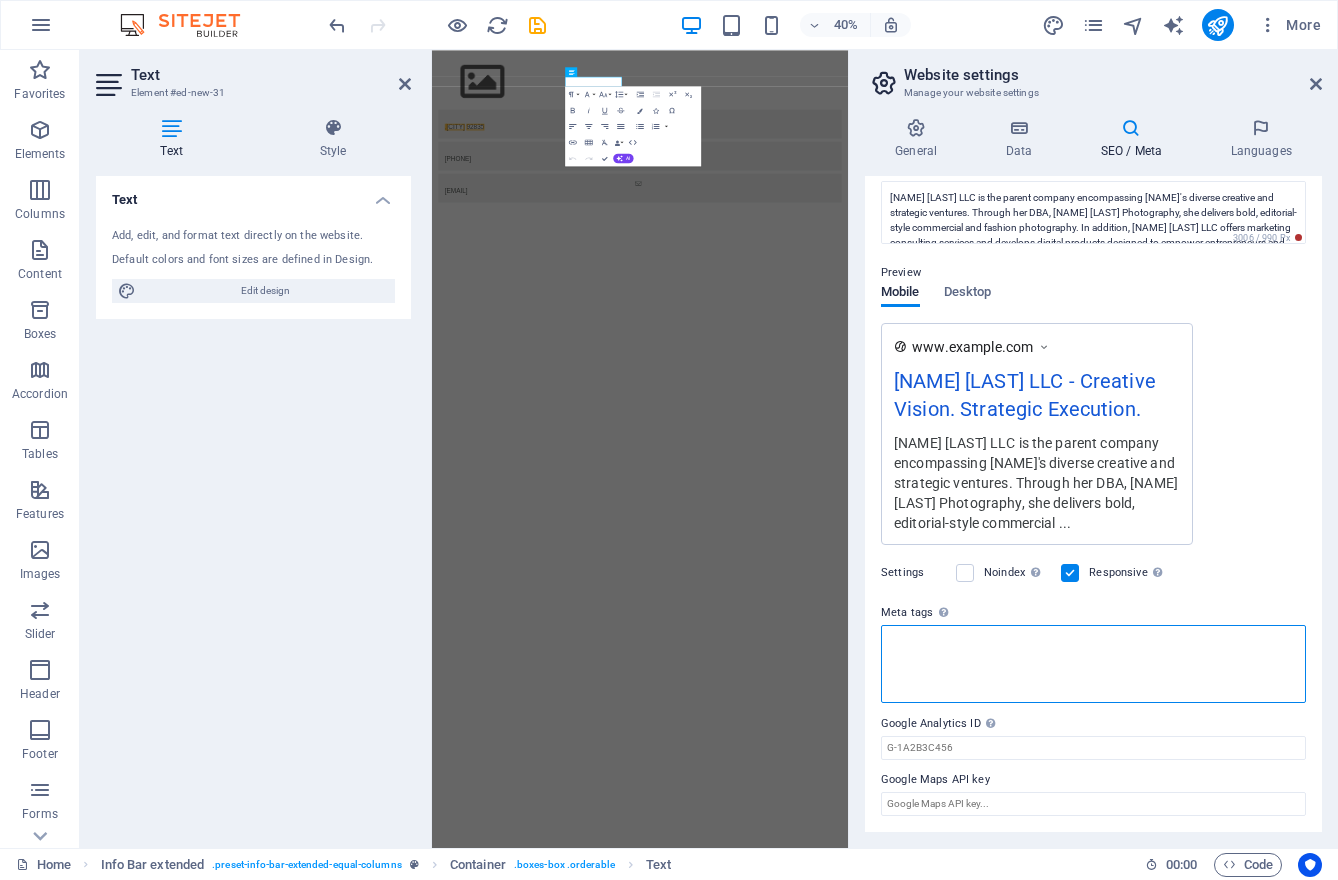 click on "Meta tags Enter HTML code here that will be placed inside the  tags of your website. Please note that your website may not function if you include code with errors." at bounding box center (1093, 664) 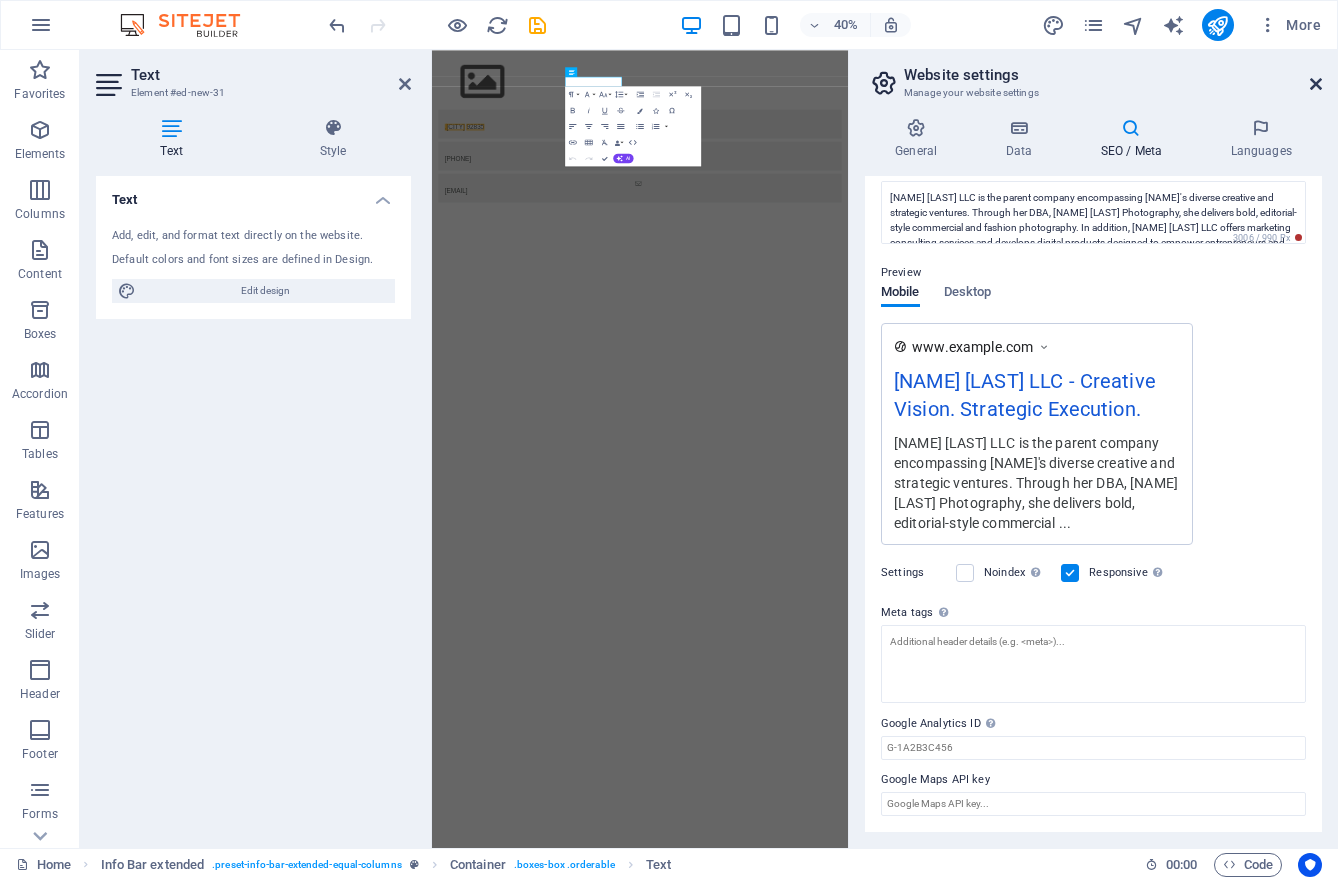 click at bounding box center (1316, 84) 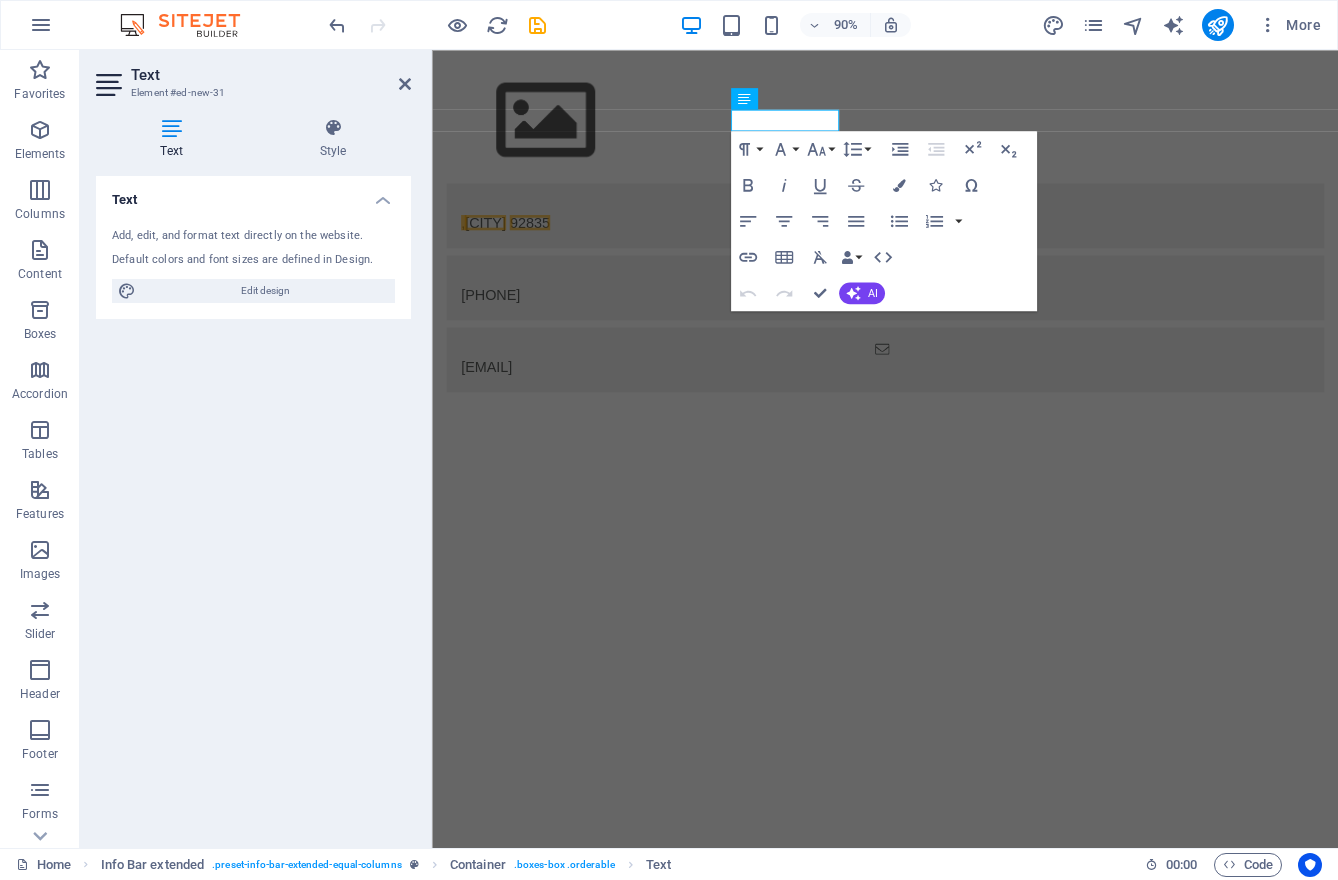 click on "Skip to main content
,  [CITY]   [POSTAL_CODE] ‪[PHONE]‬ [EMAIL]" at bounding box center [935, 248] 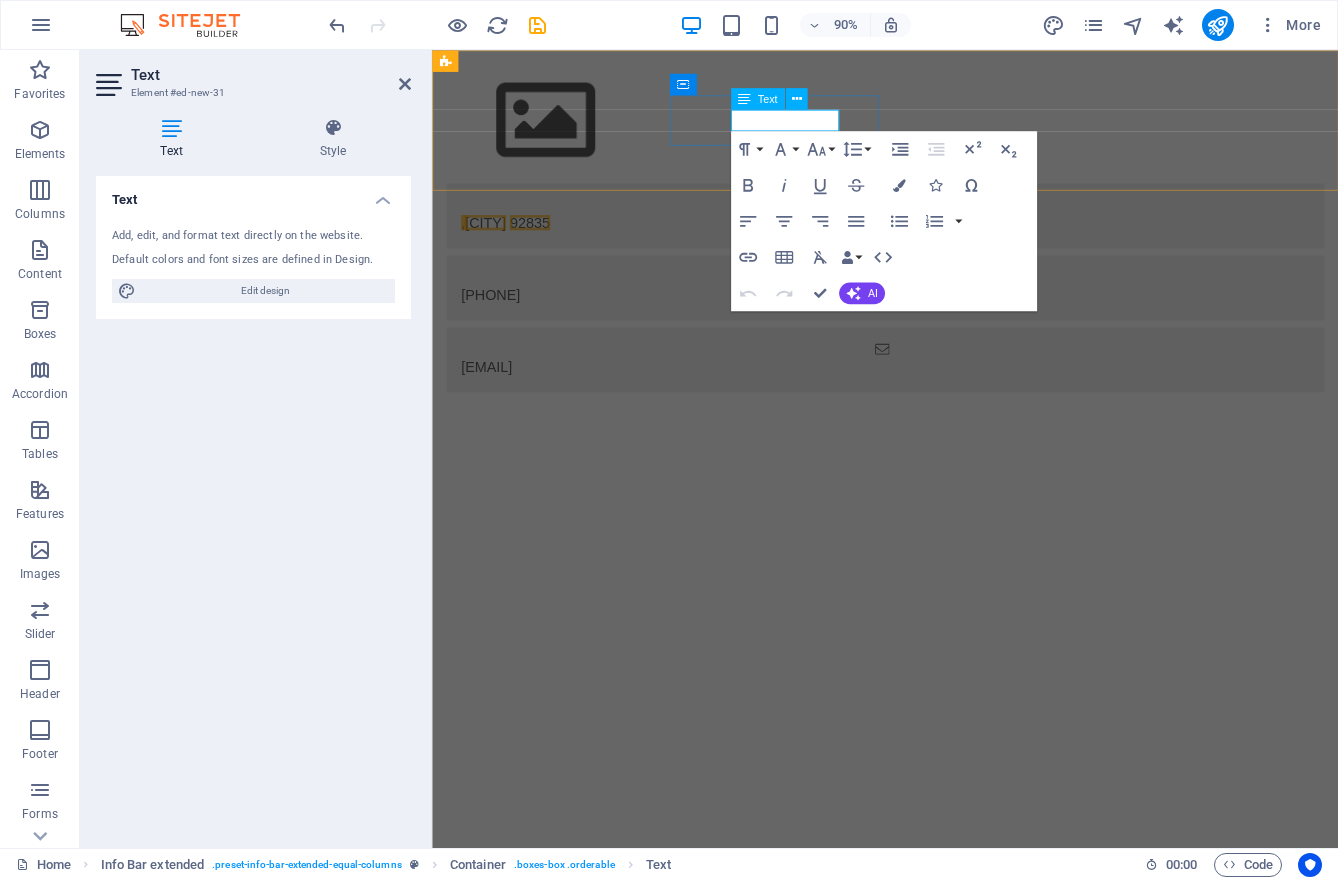 click at bounding box center (744, 99) 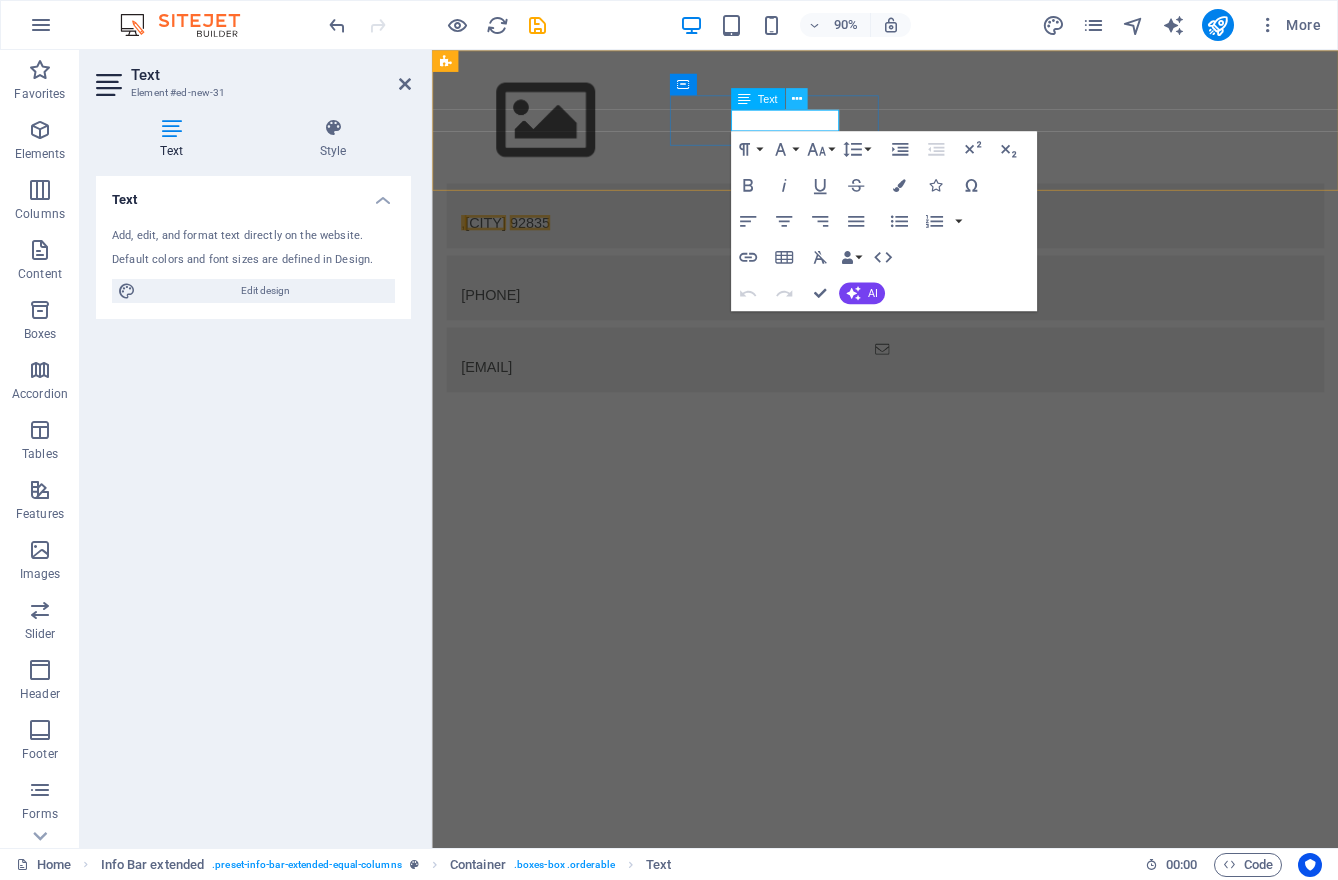 click at bounding box center (796, 98) 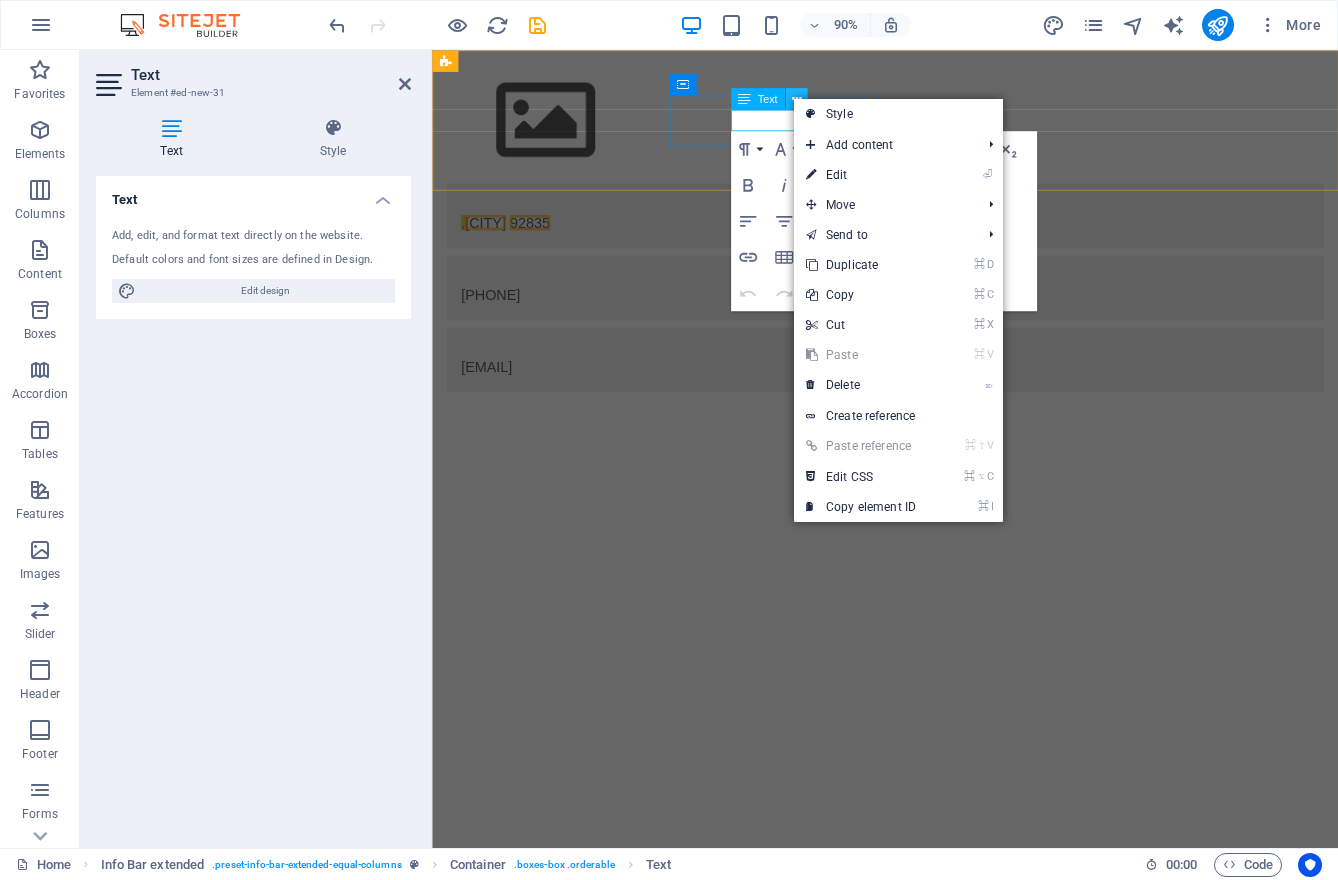 click at bounding box center (796, 98) 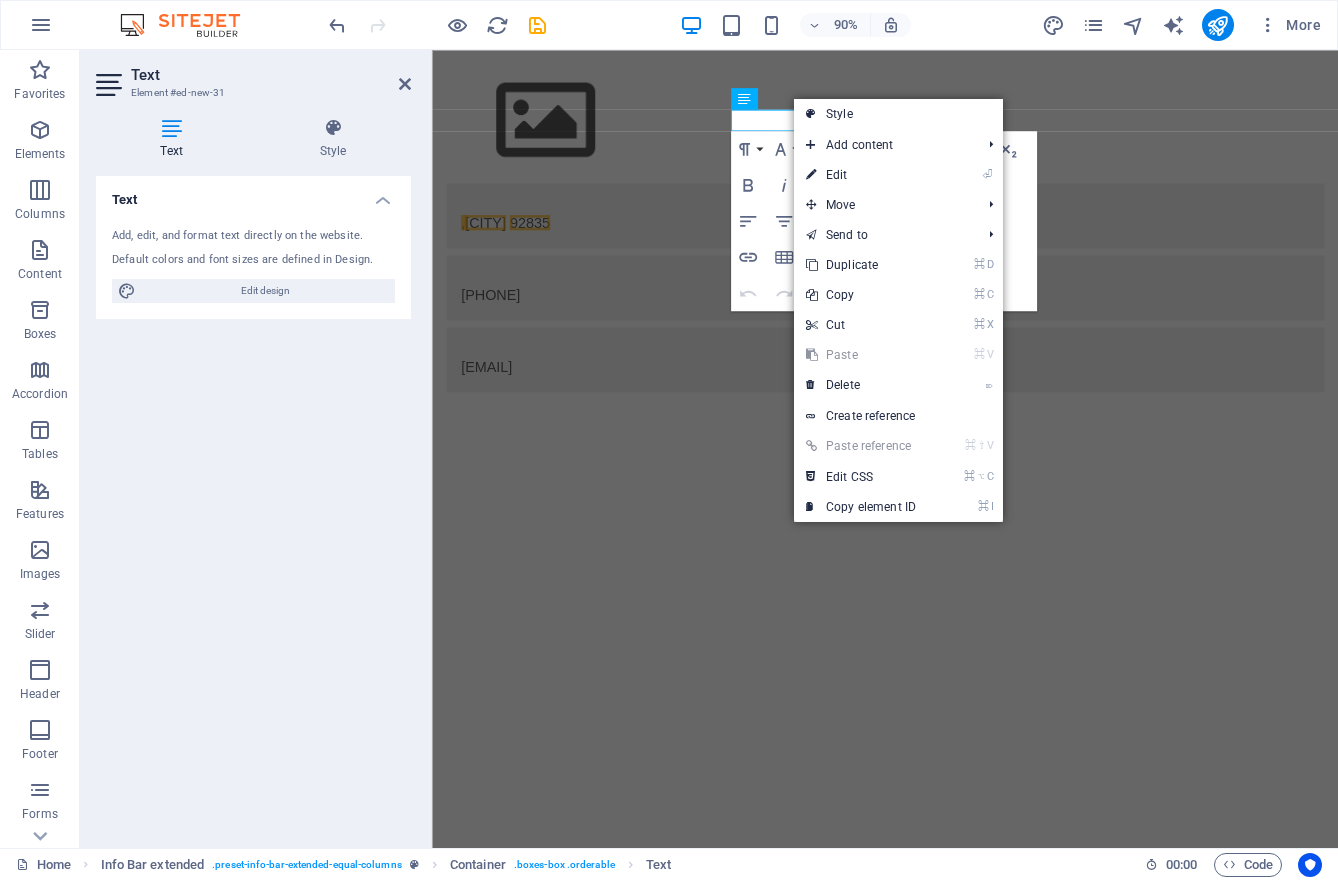 click on "Skip to main content
,  [CITY]   [POSTAL_CODE] ‪[PHONE]‬ [EMAIL]" at bounding box center [935, 248] 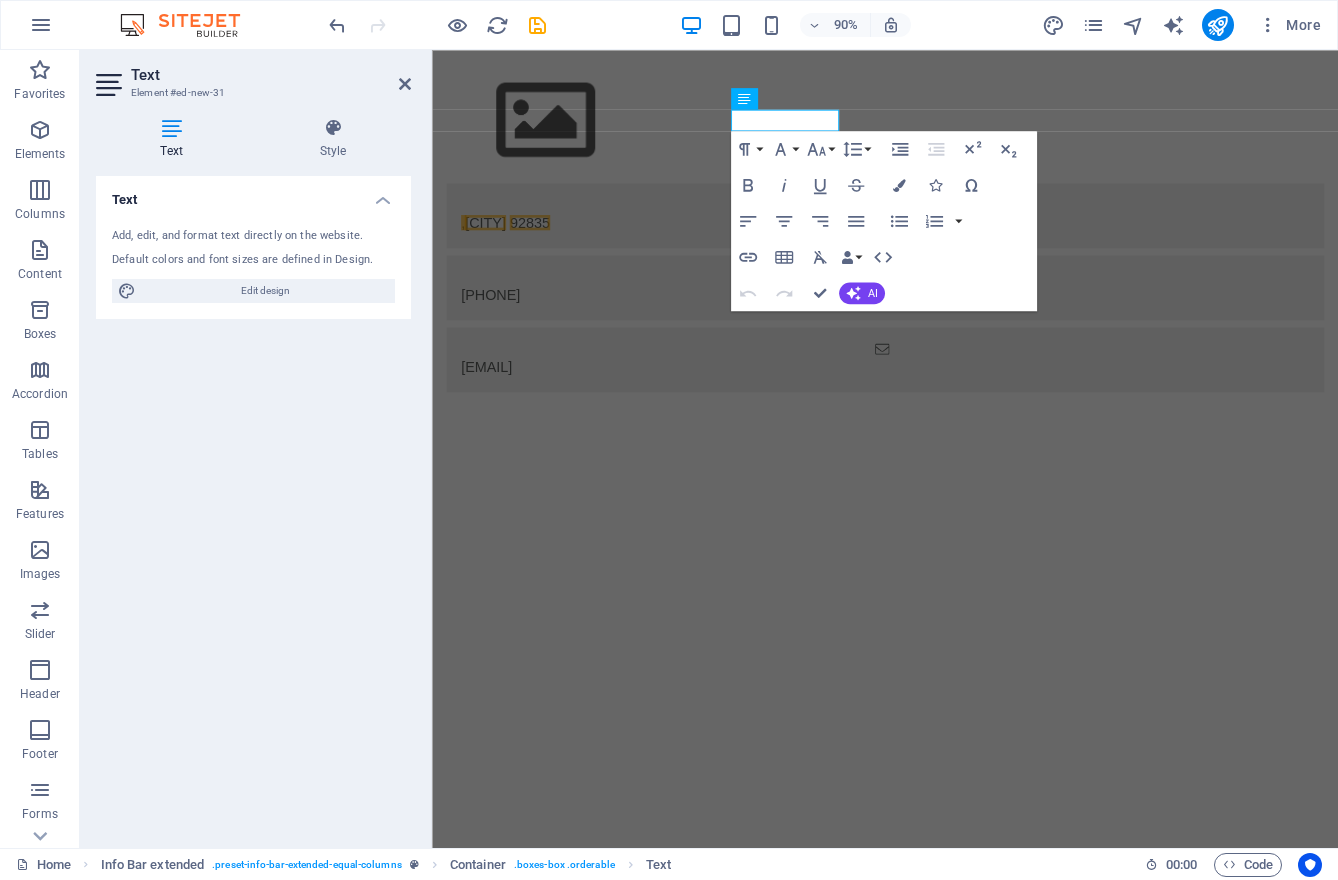 click on "Skip to main content
,  [CITY]   [POSTAL_CODE] ‪[PHONE]‬ [EMAIL]" at bounding box center [935, 248] 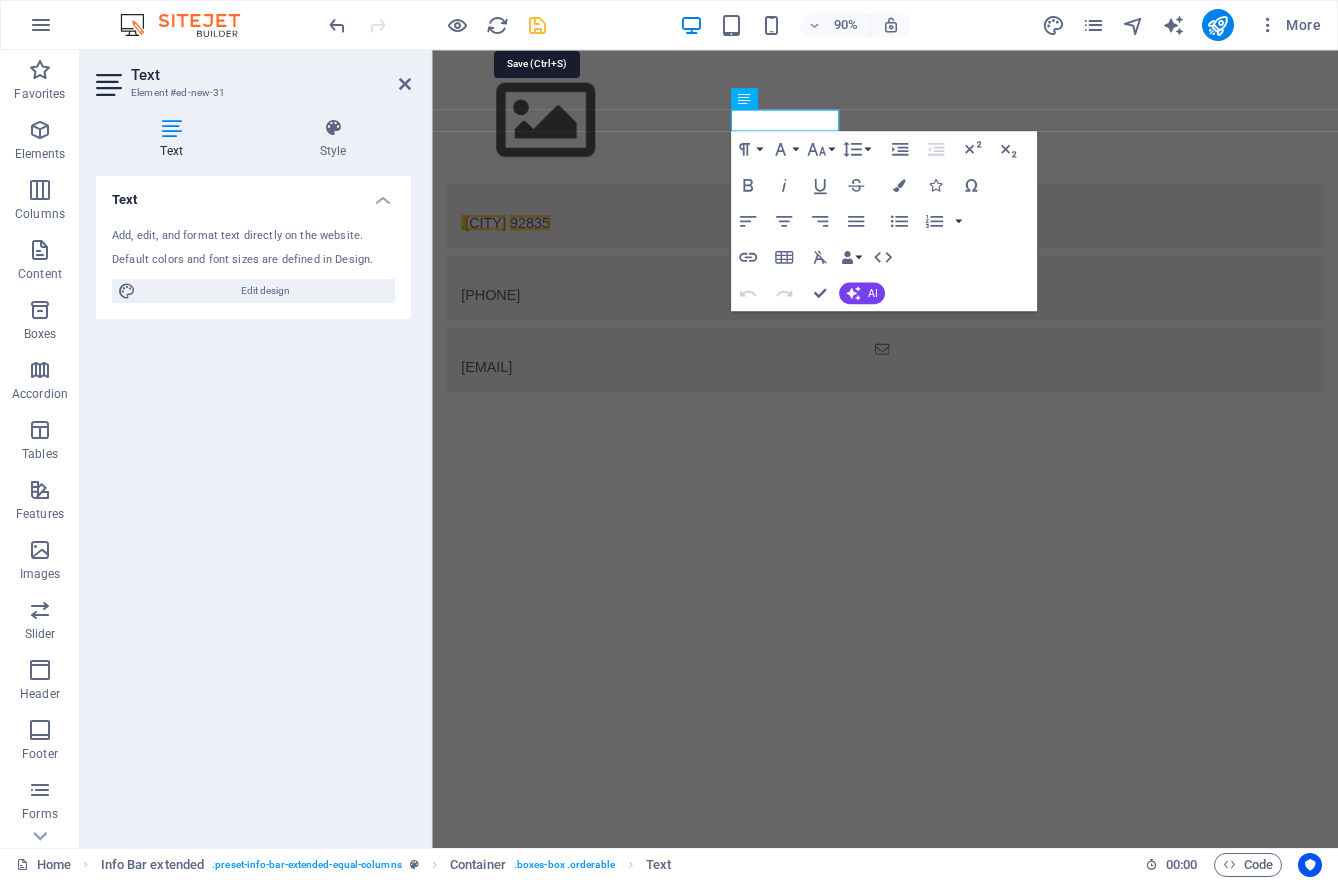 click at bounding box center [537, 25] 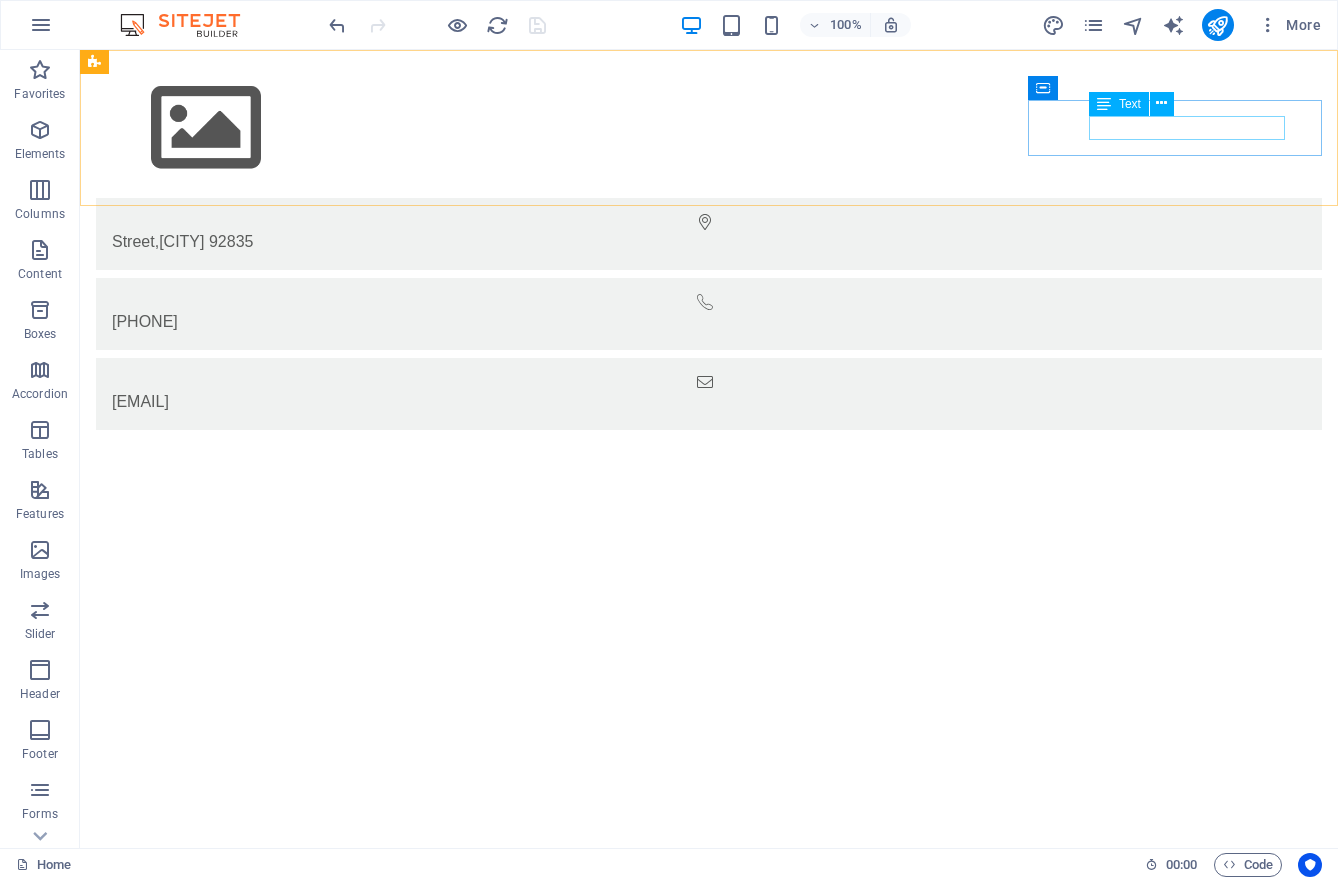 click on "Text" at bounding box center [1130, 104] 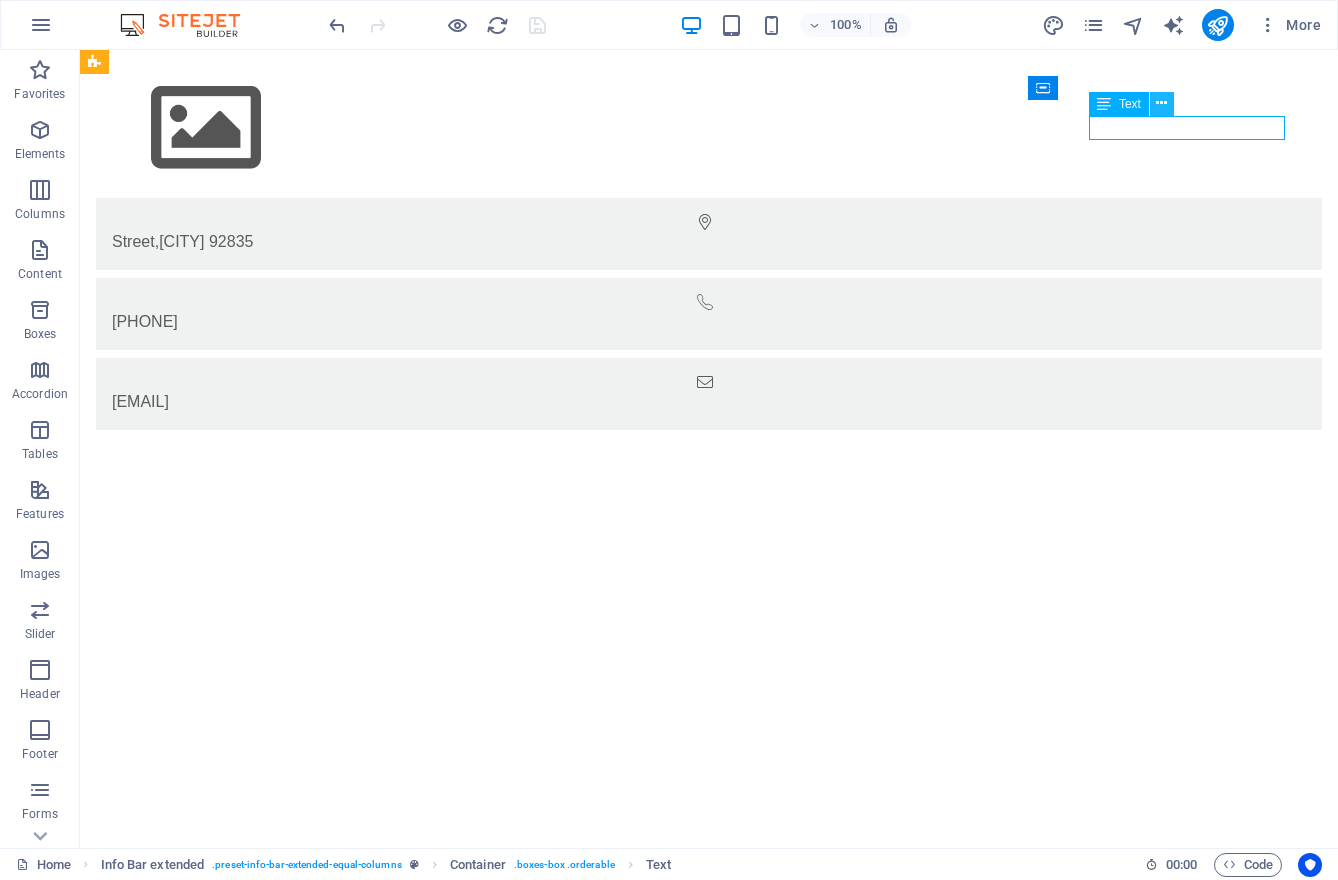 click at bounding box center [1161, 103] 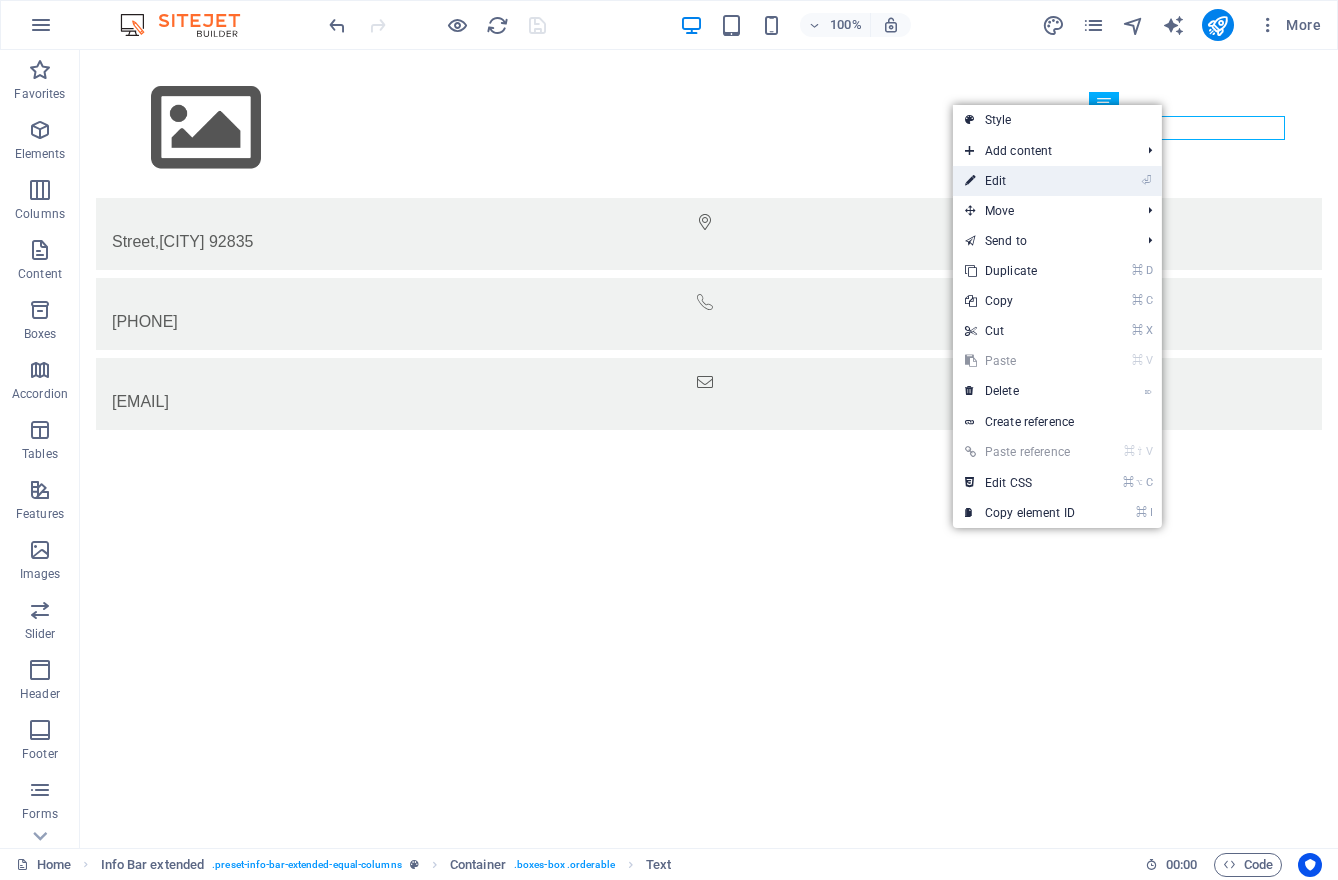 click on "⏎  Edit" at bounding box center (1020, 181) 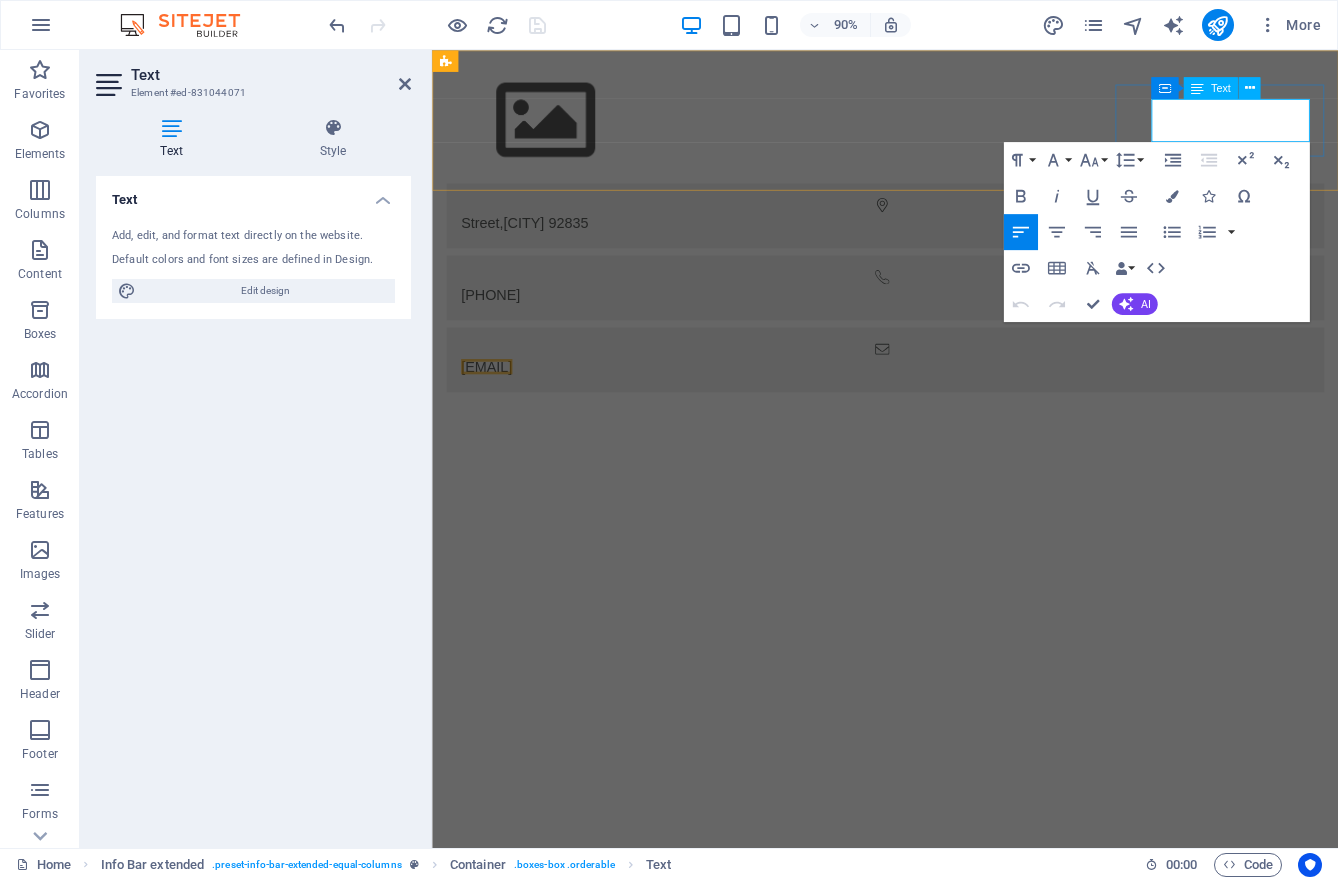 click on "[EMAIL]" at bounding box center [935, 402] 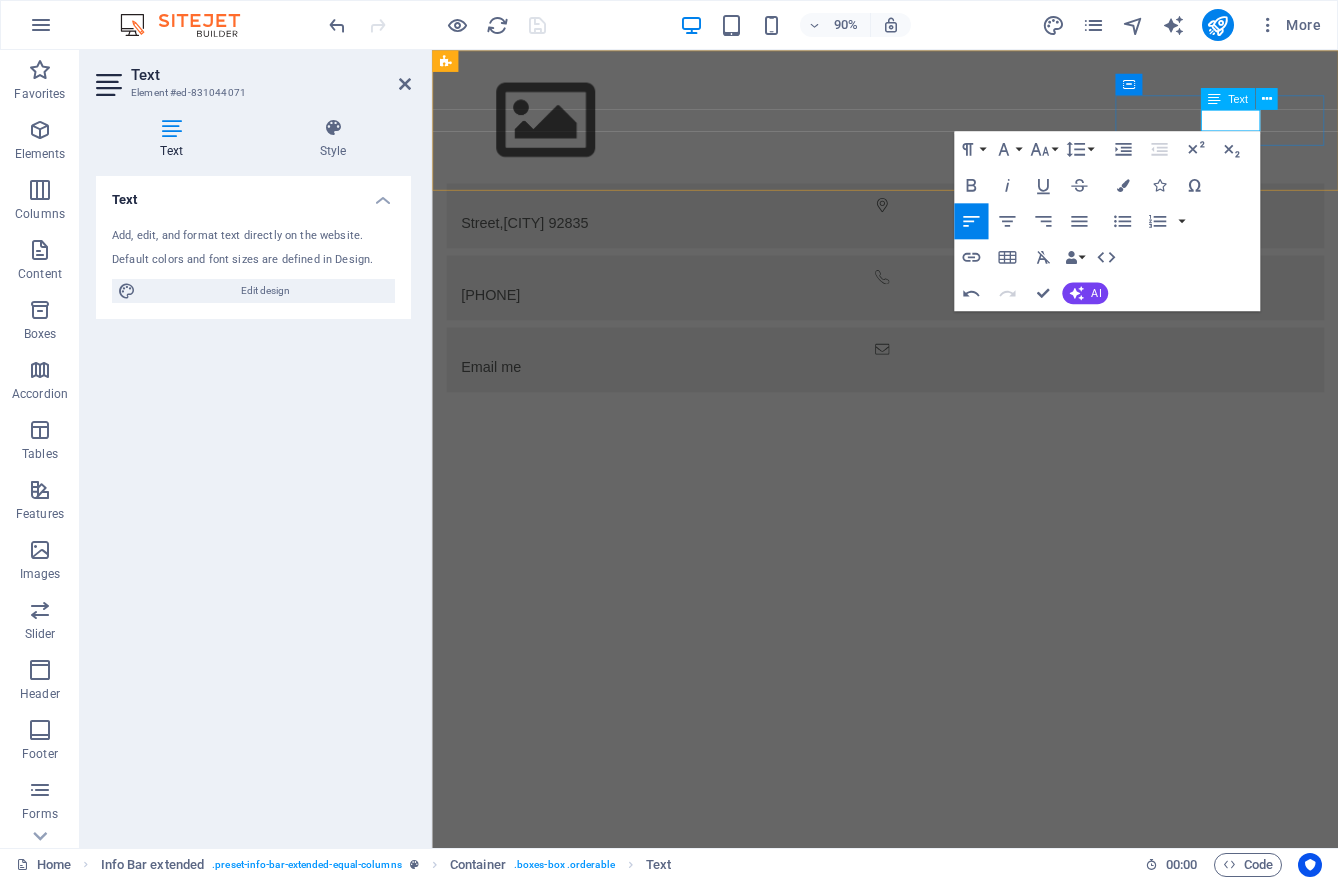 click on "Email me" at bounding box center (935, 402) 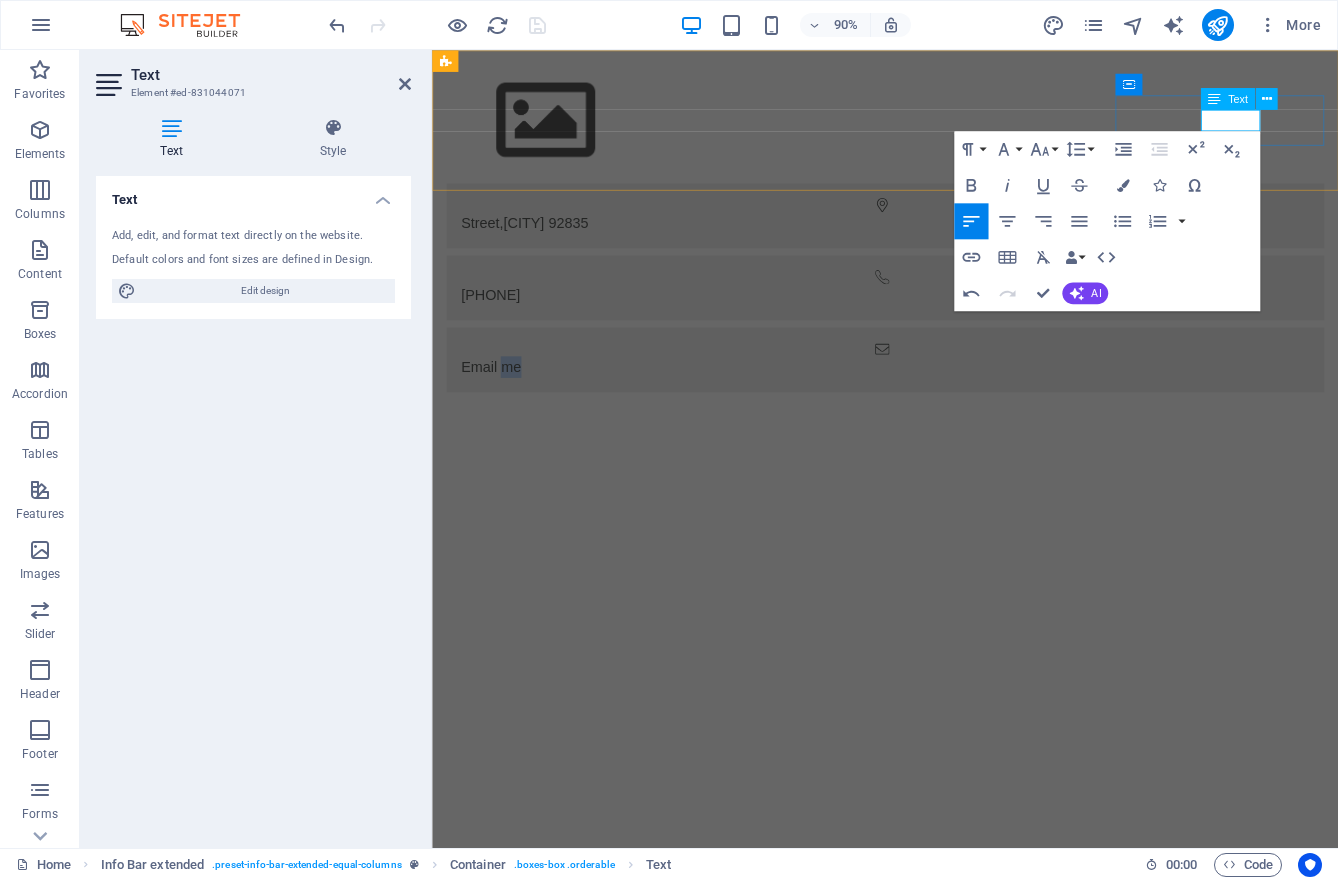 click on "Email me" at bounding box center (935, 402) 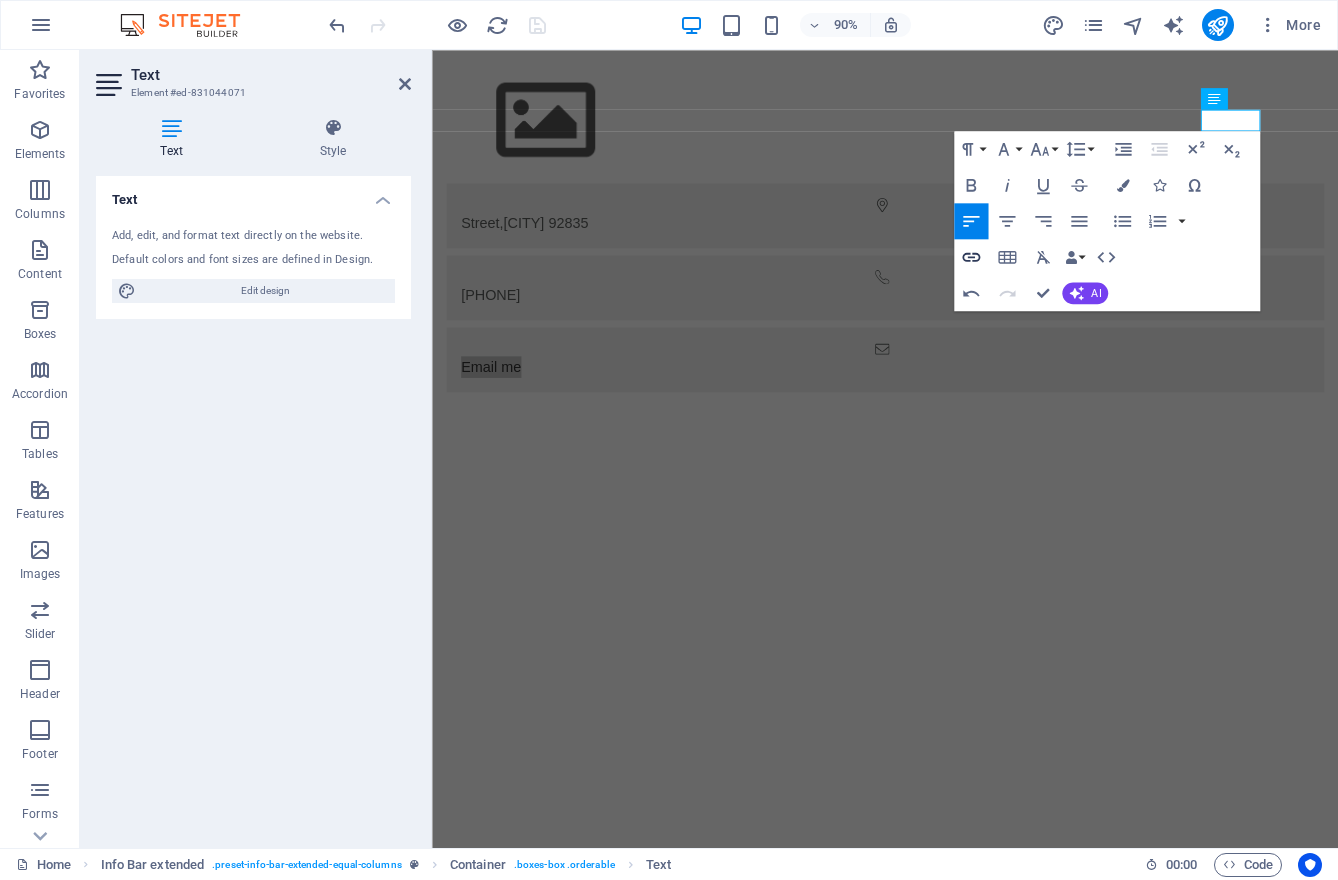 click 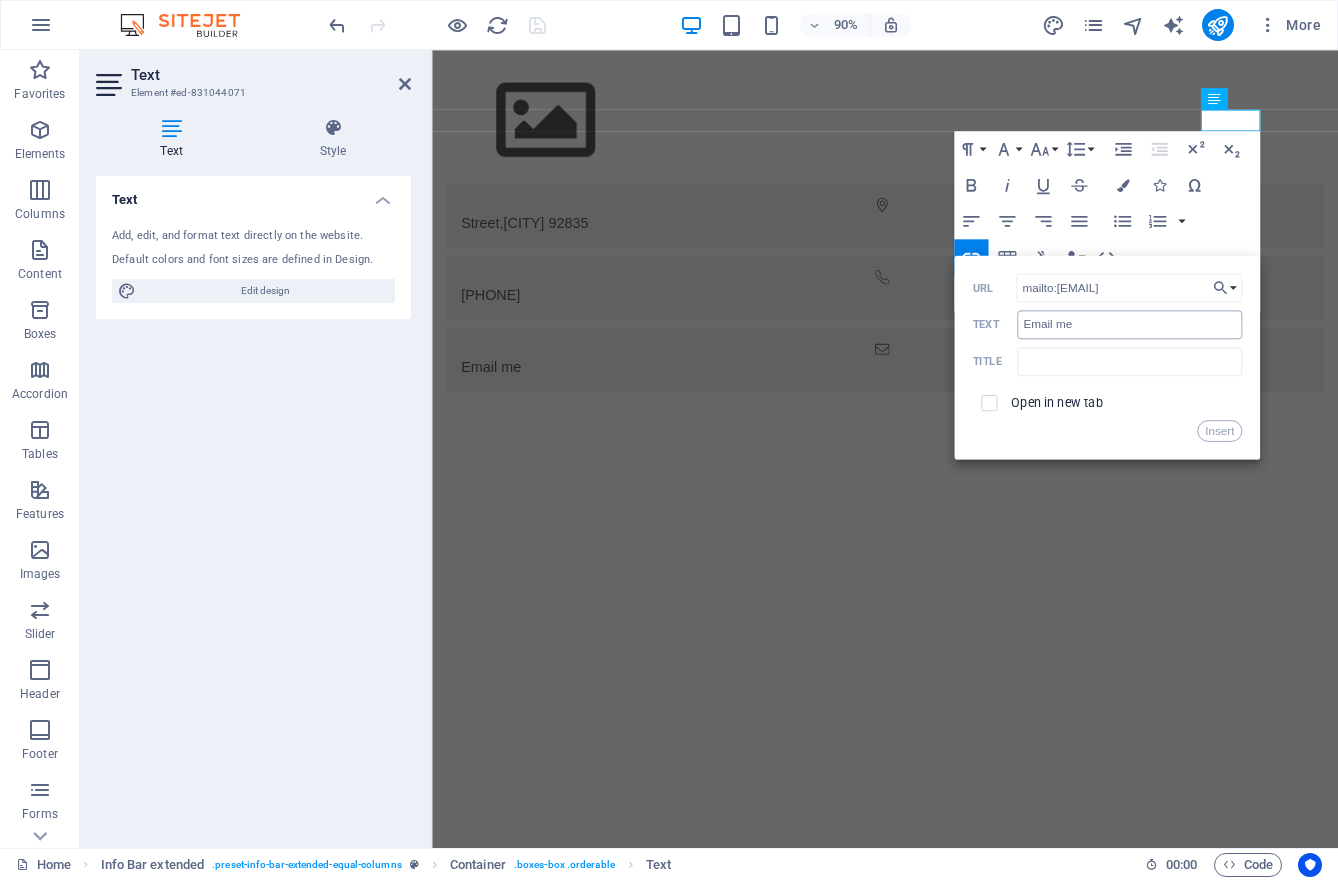 type on "mailto:[EMAIL]" 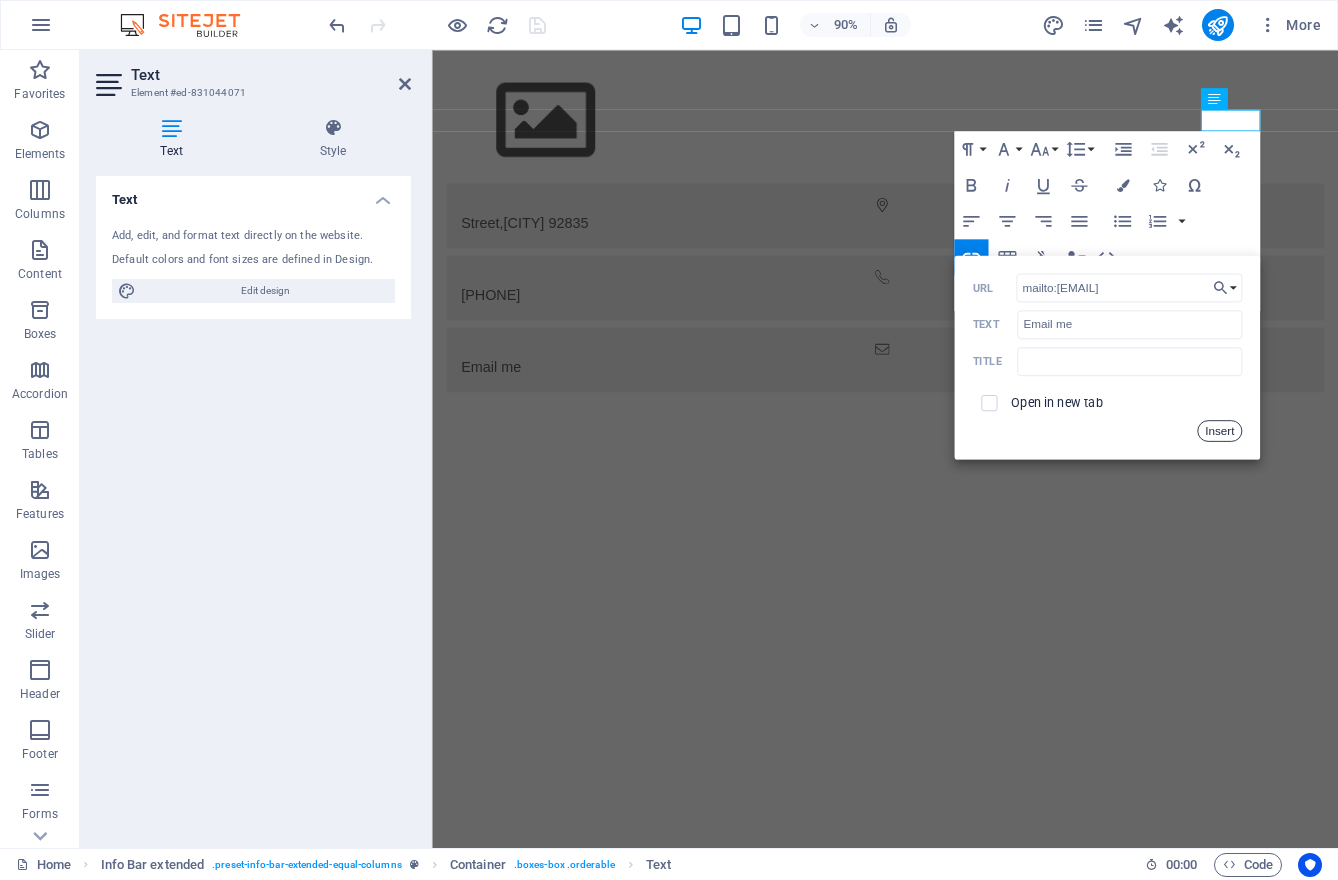click on "Insert" at bounding box center [1219, 431] 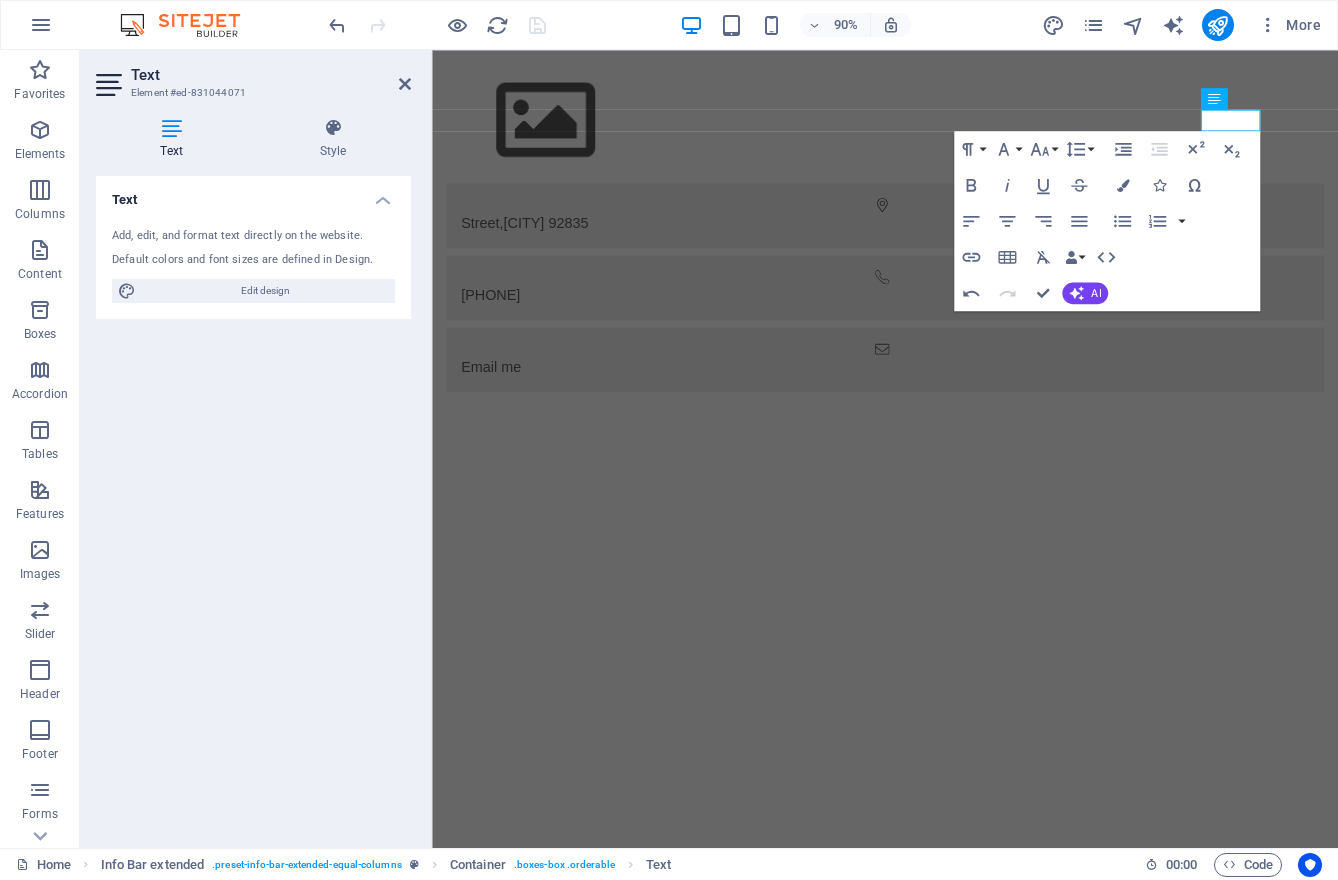 click on "Skip to main content
Street ,  [CITY]   [POSTAL_CODE] ‪[PHONE]‬ Email me" at bounding box center (935, 248) 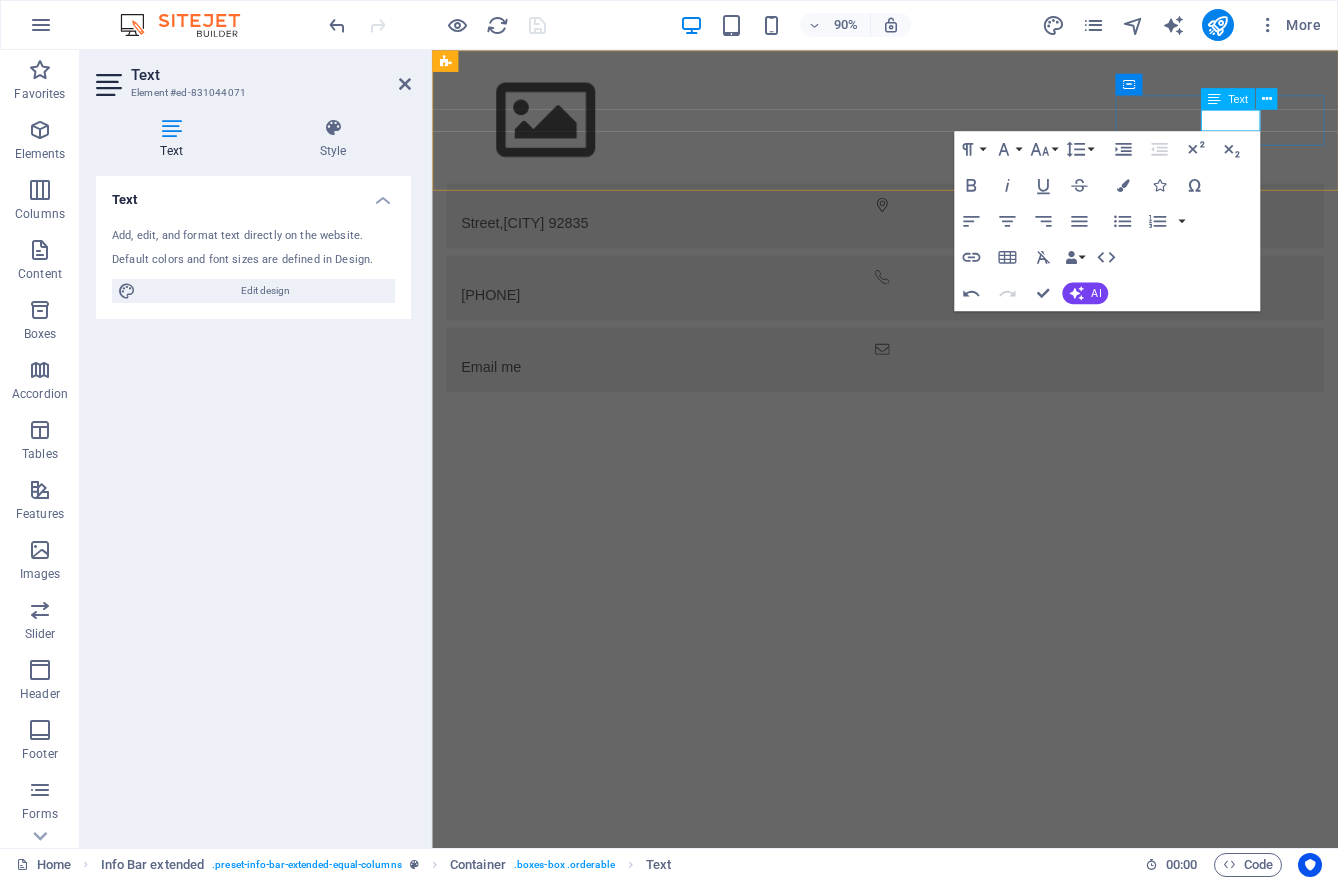 click at bounding box center (1214, 99) 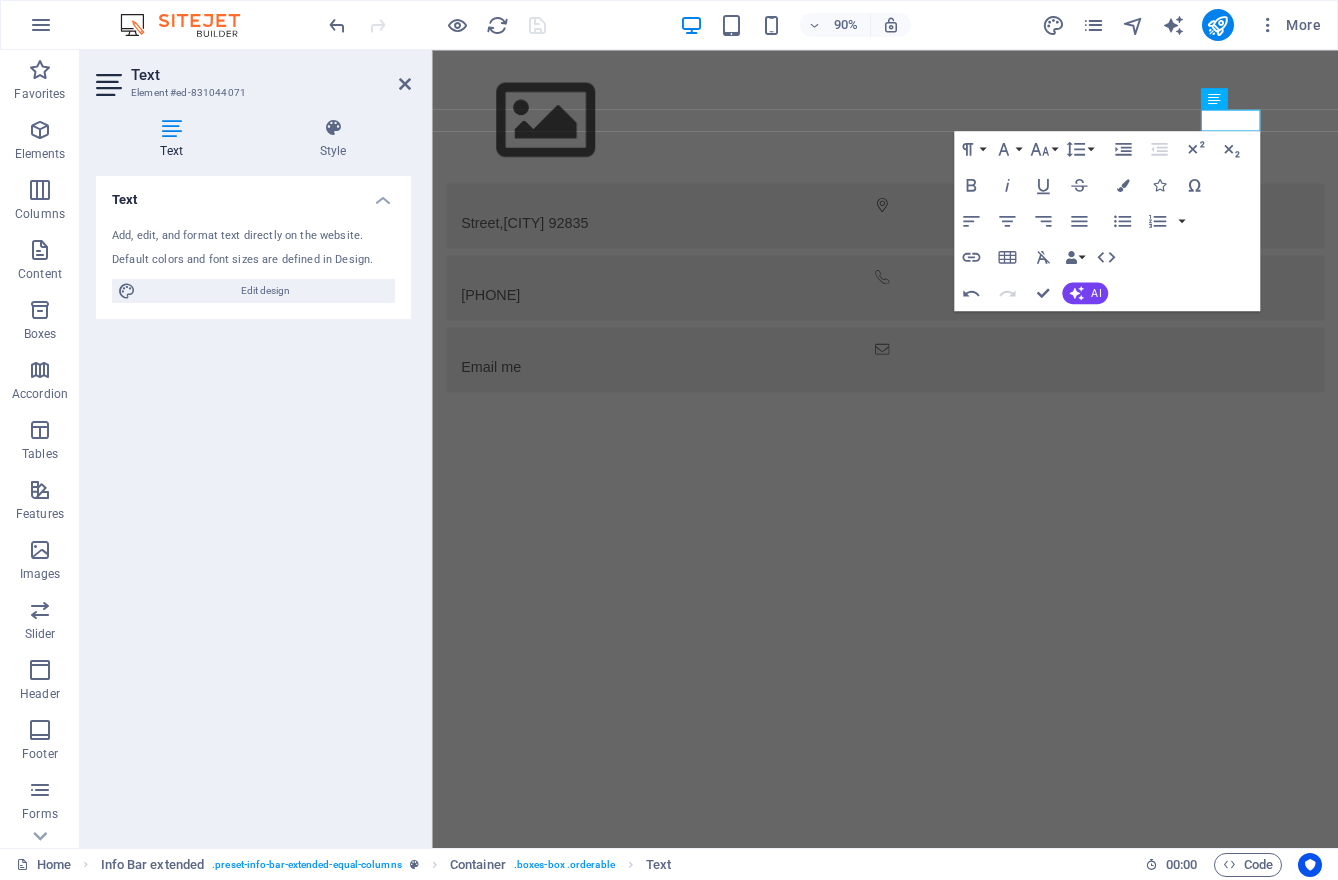 click on "Skip to main content
Street ,  [CITY]   [POSTAL_CODE] ‪[PHONE]‬ Email me" at bounding box center [935, 248] 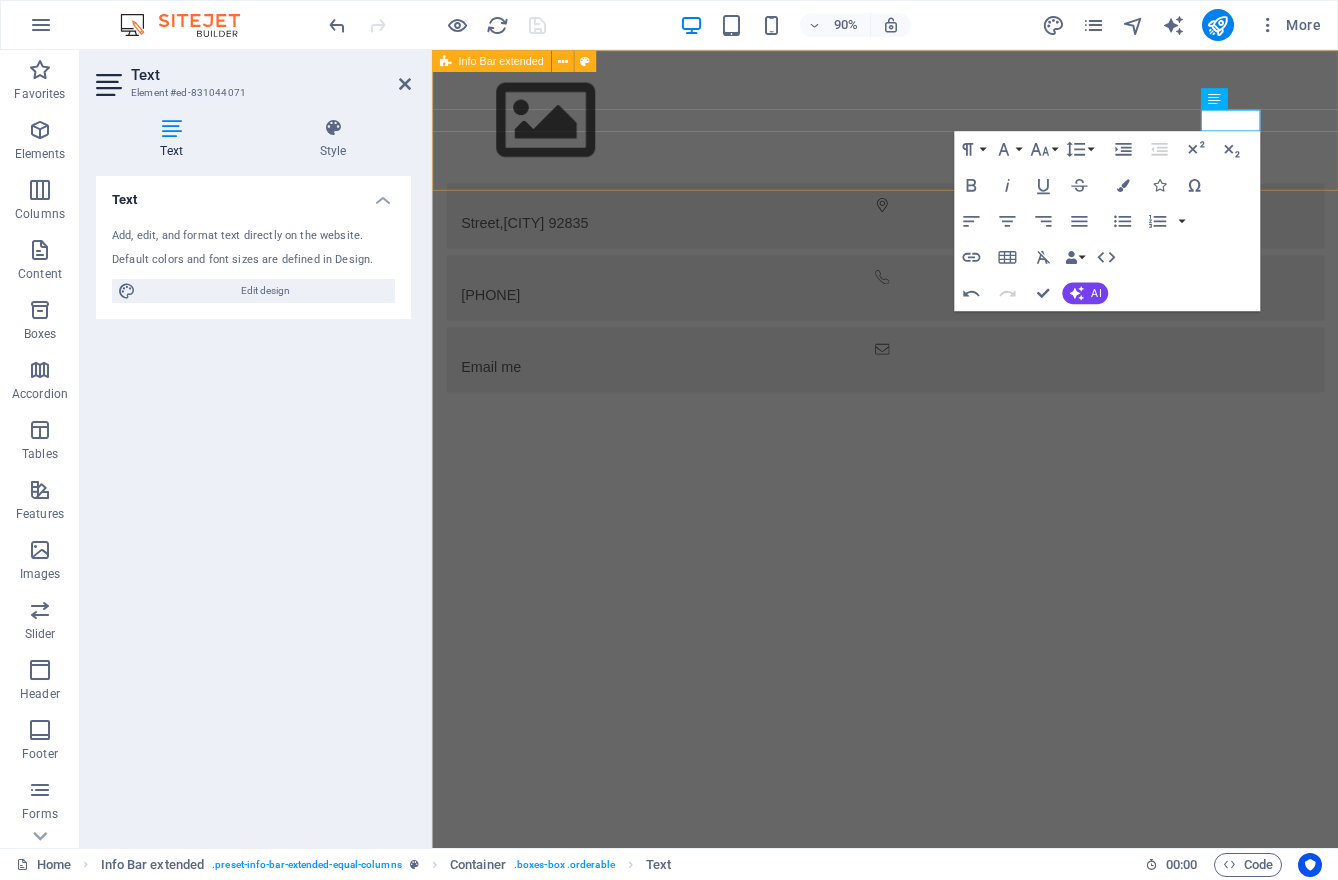 click on "Street ,  [CITY]   [POSTAL_CODE] ‪[PHONE]‬ Email me" at bounding box center (935, 248) 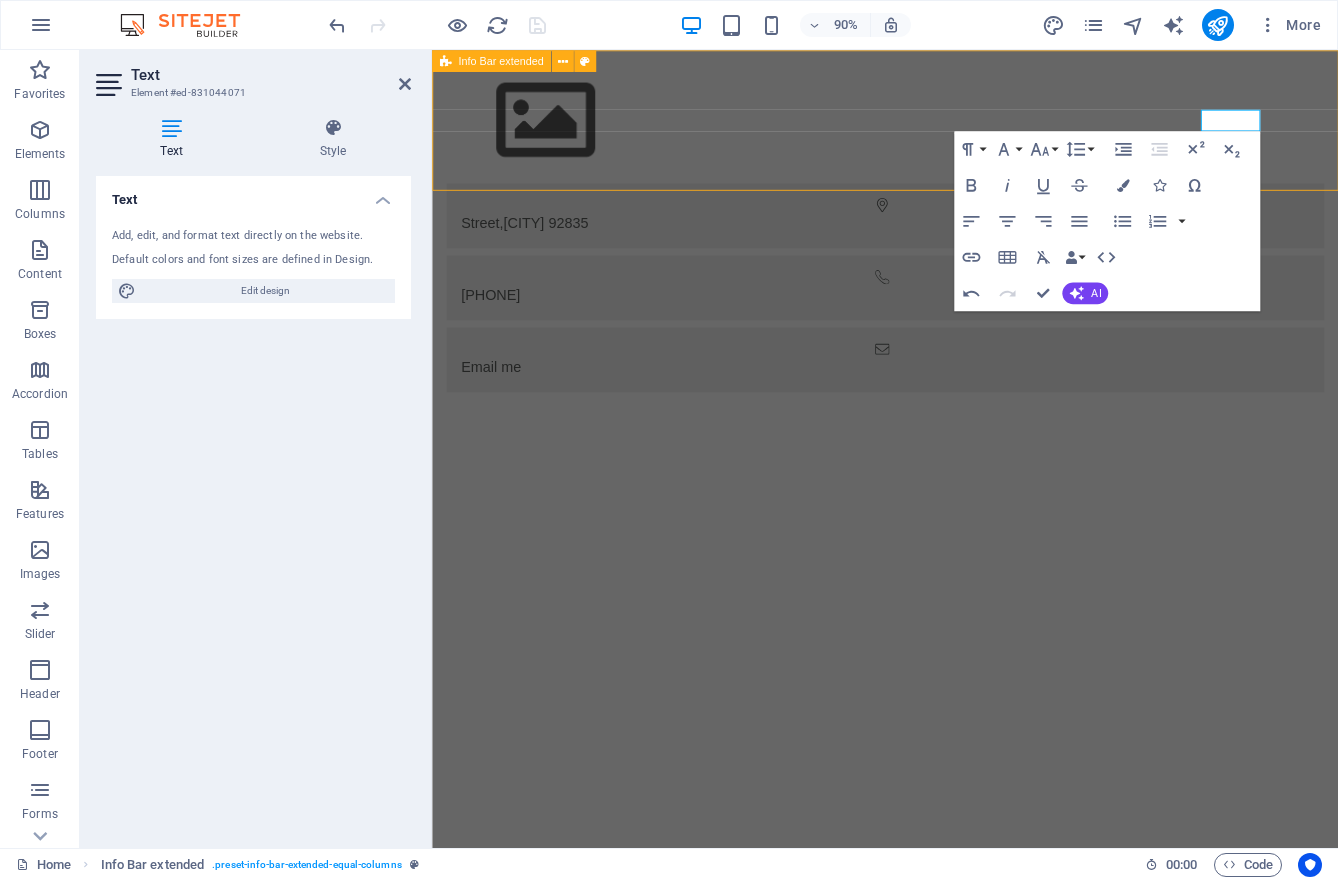 click on "Street ,  [CITY]   [POSTAL_CODE] ‪[PHONE]‬ Email me" at bounding box center [935, 248] 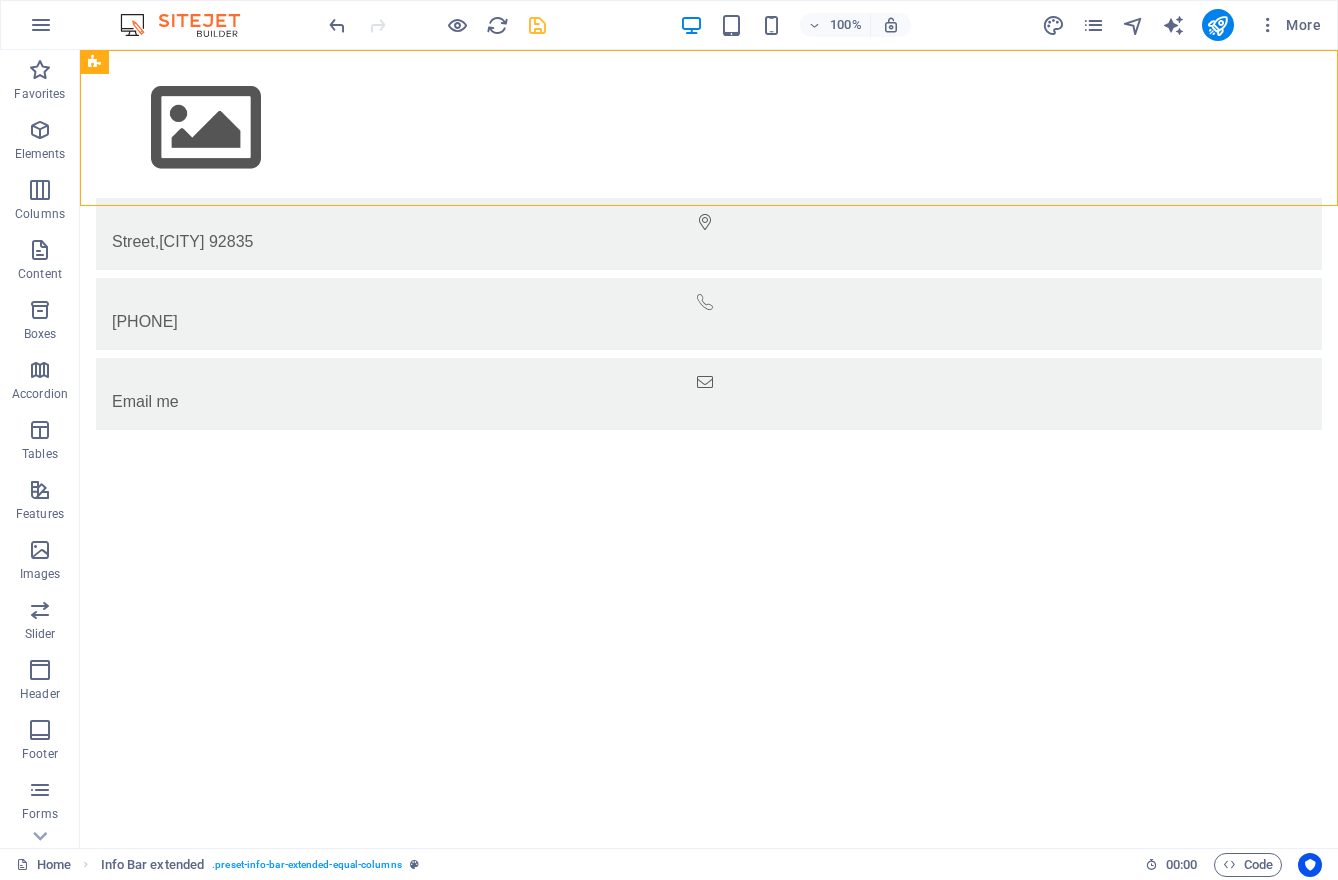 click on "Skip to main content
Street ,  [CITY]   [POSTAL_CODE] ‪[PHONE]‬ Email me" at bounding box center (709, 248) 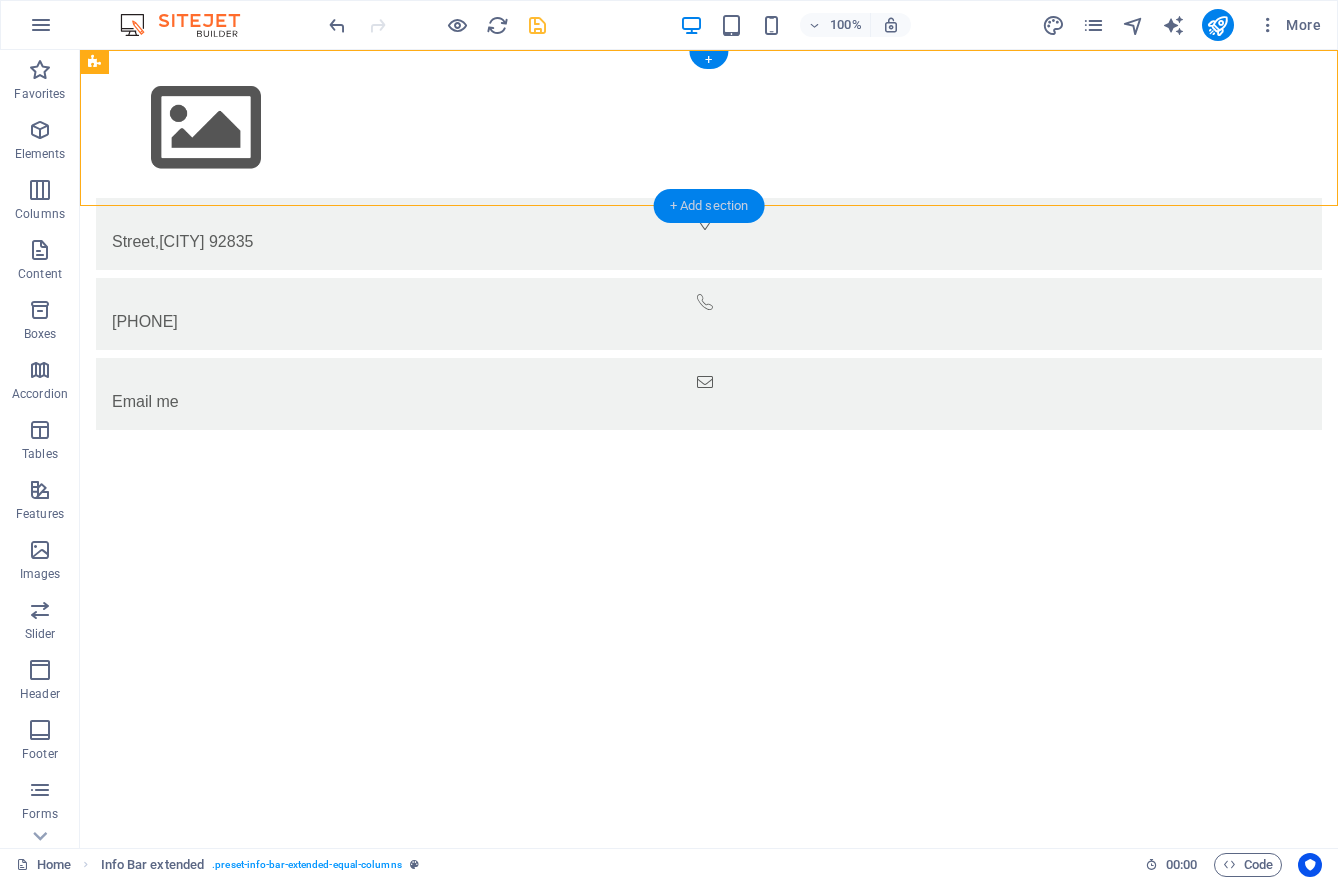 click on "+ Add section" at bounding box center (709, 206) 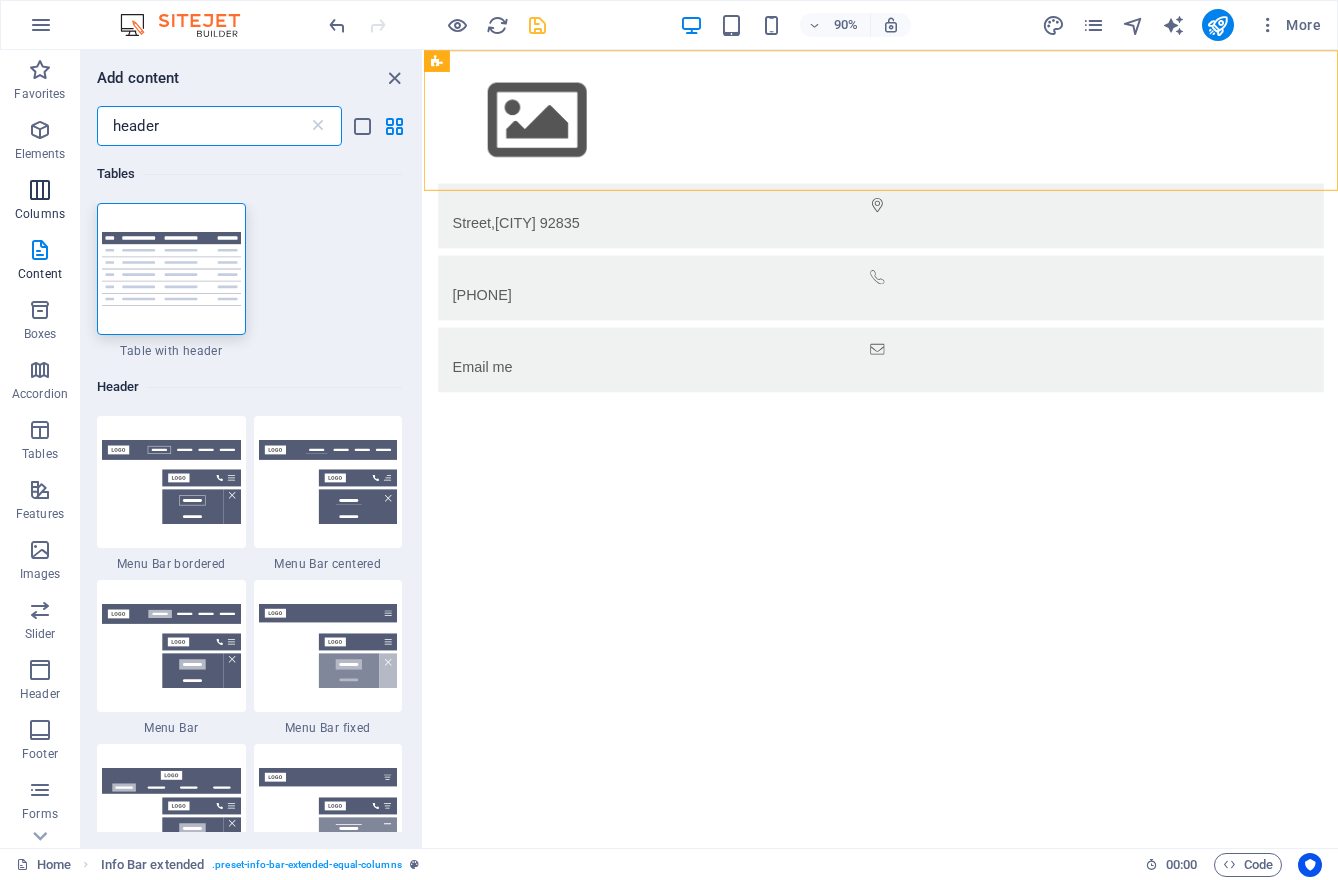 click at bounding box center (40, 190) 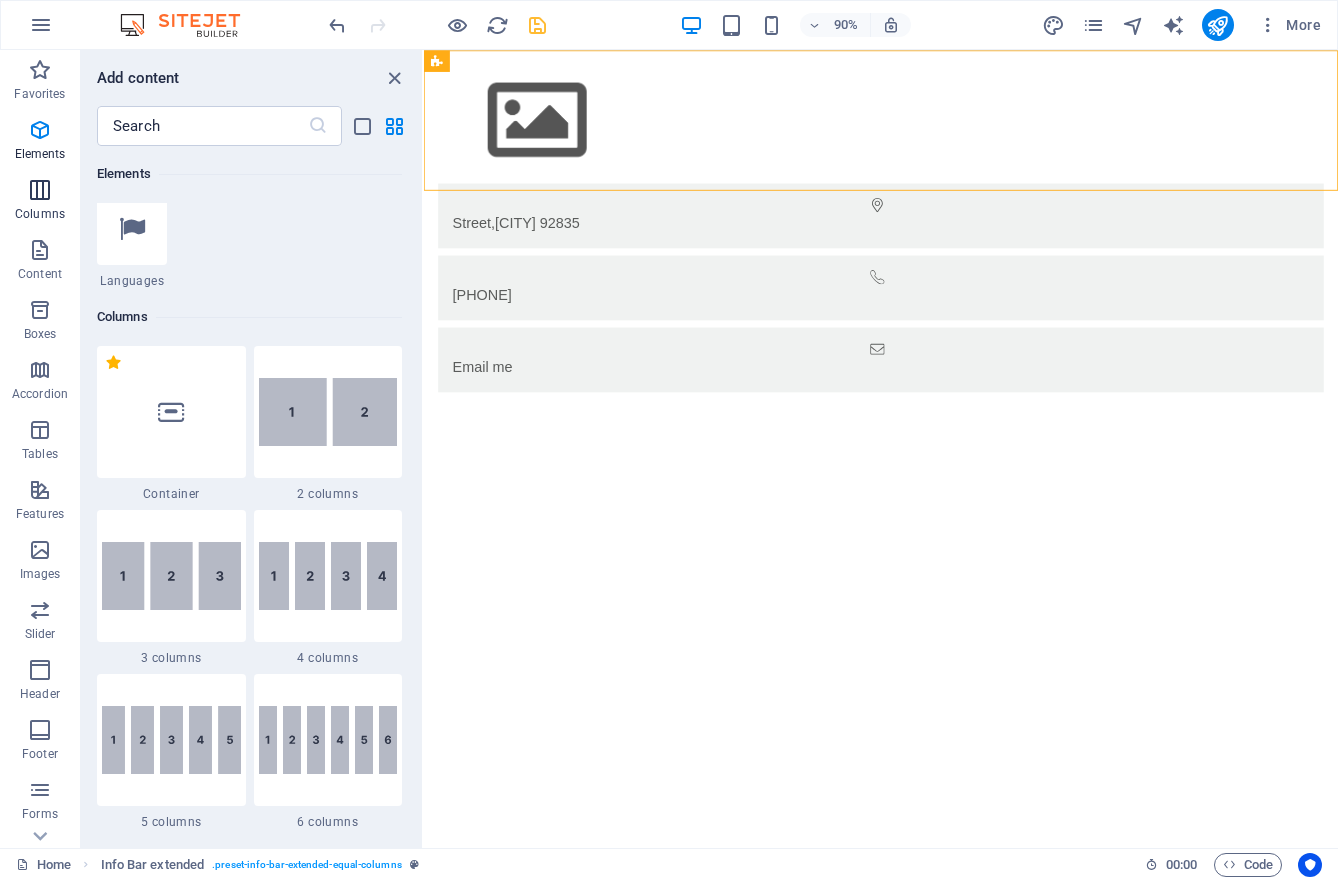 scroll, scrollTop: 990, scrollLeft: 0, axis: vertical 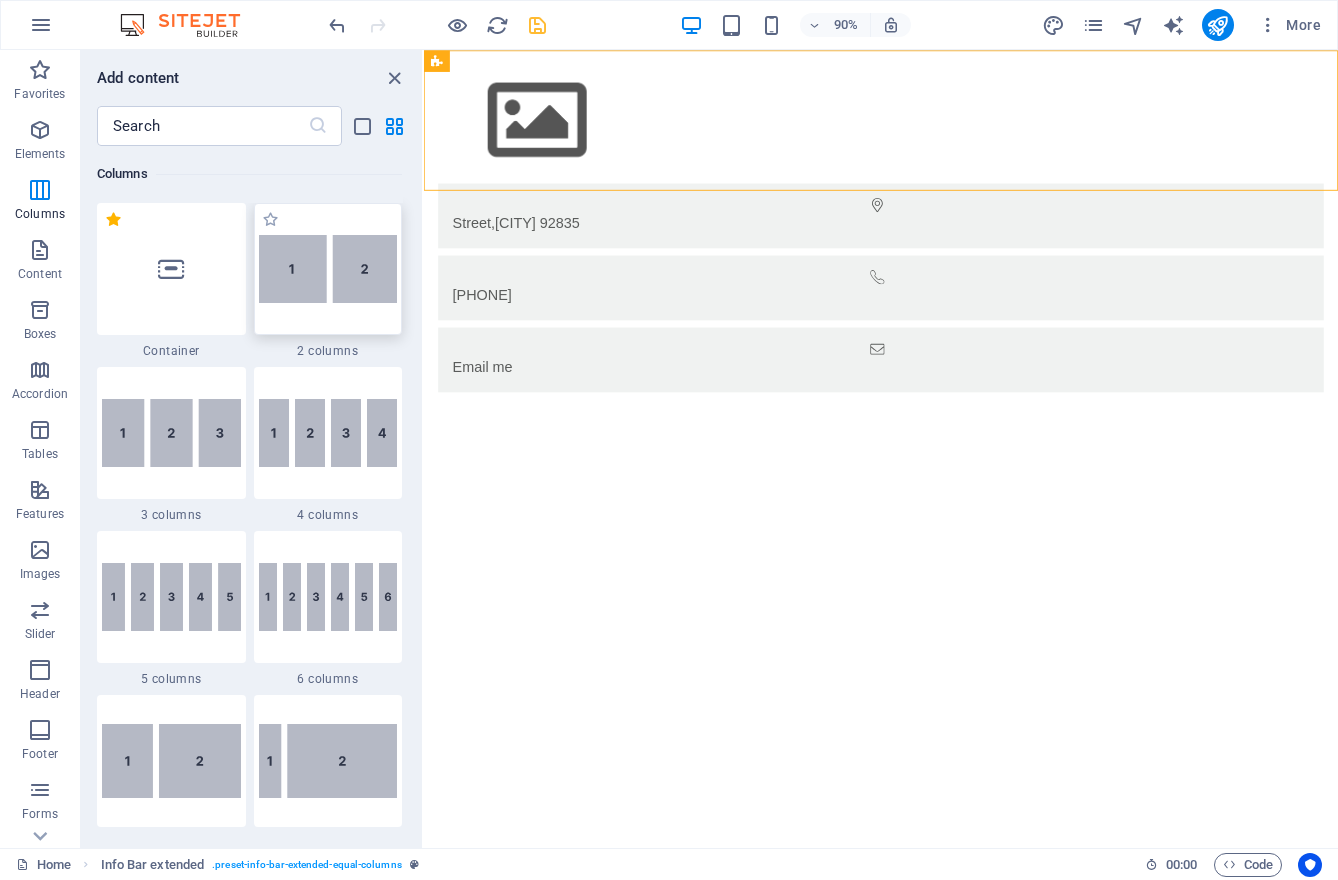 click at bounding box center (328, 269) 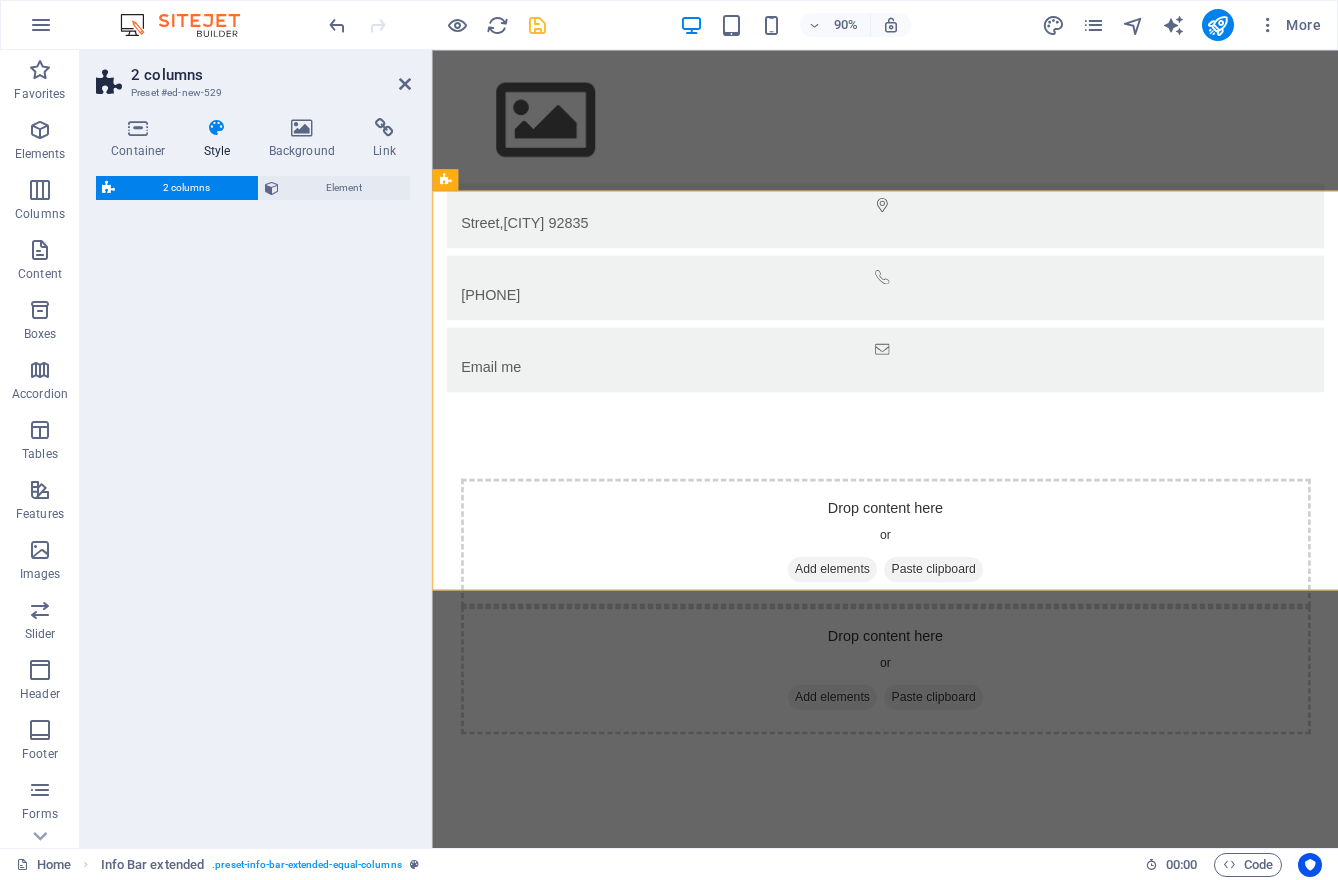 select on "rem" 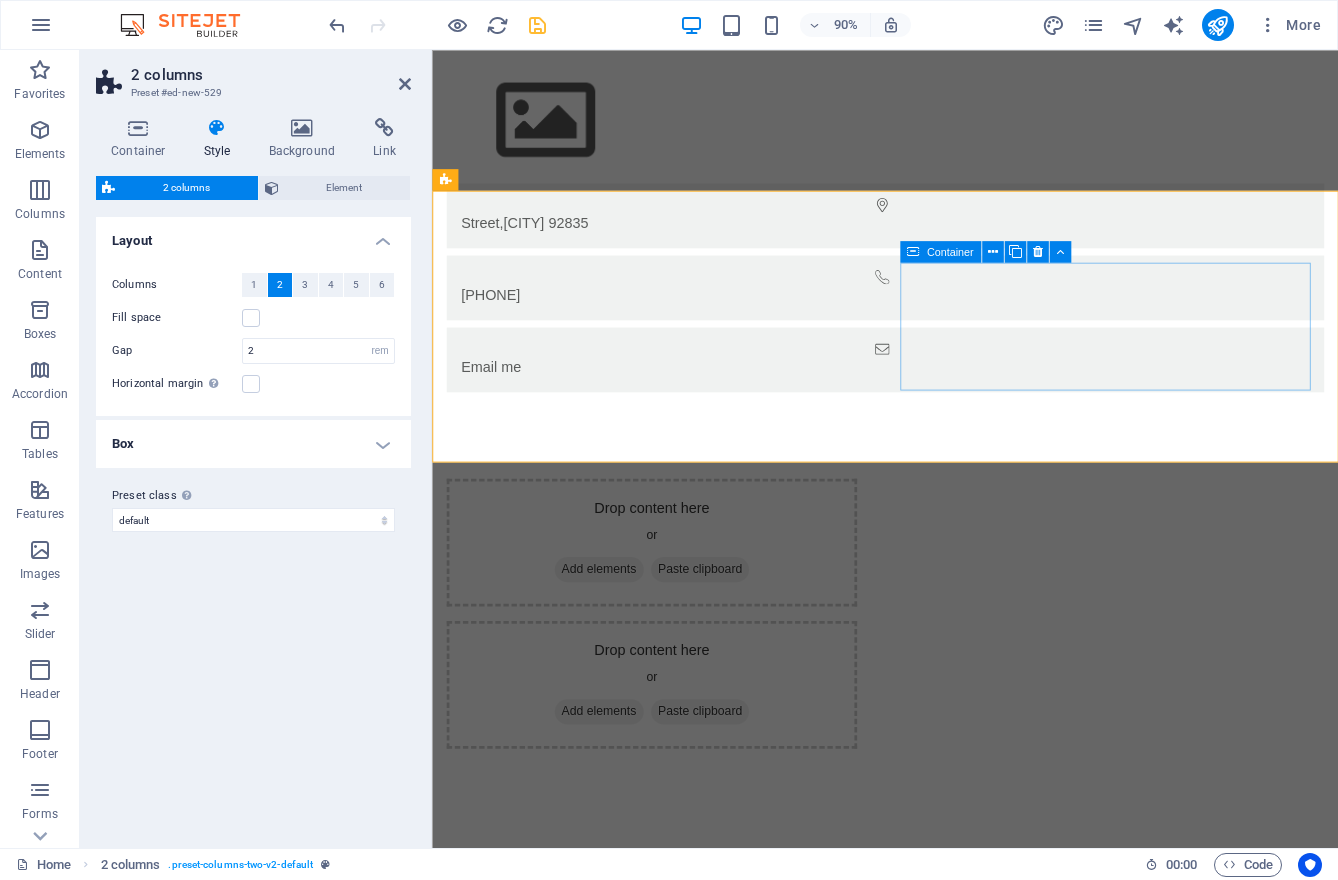 click on "Add elements" at bounding box center (617, 785) 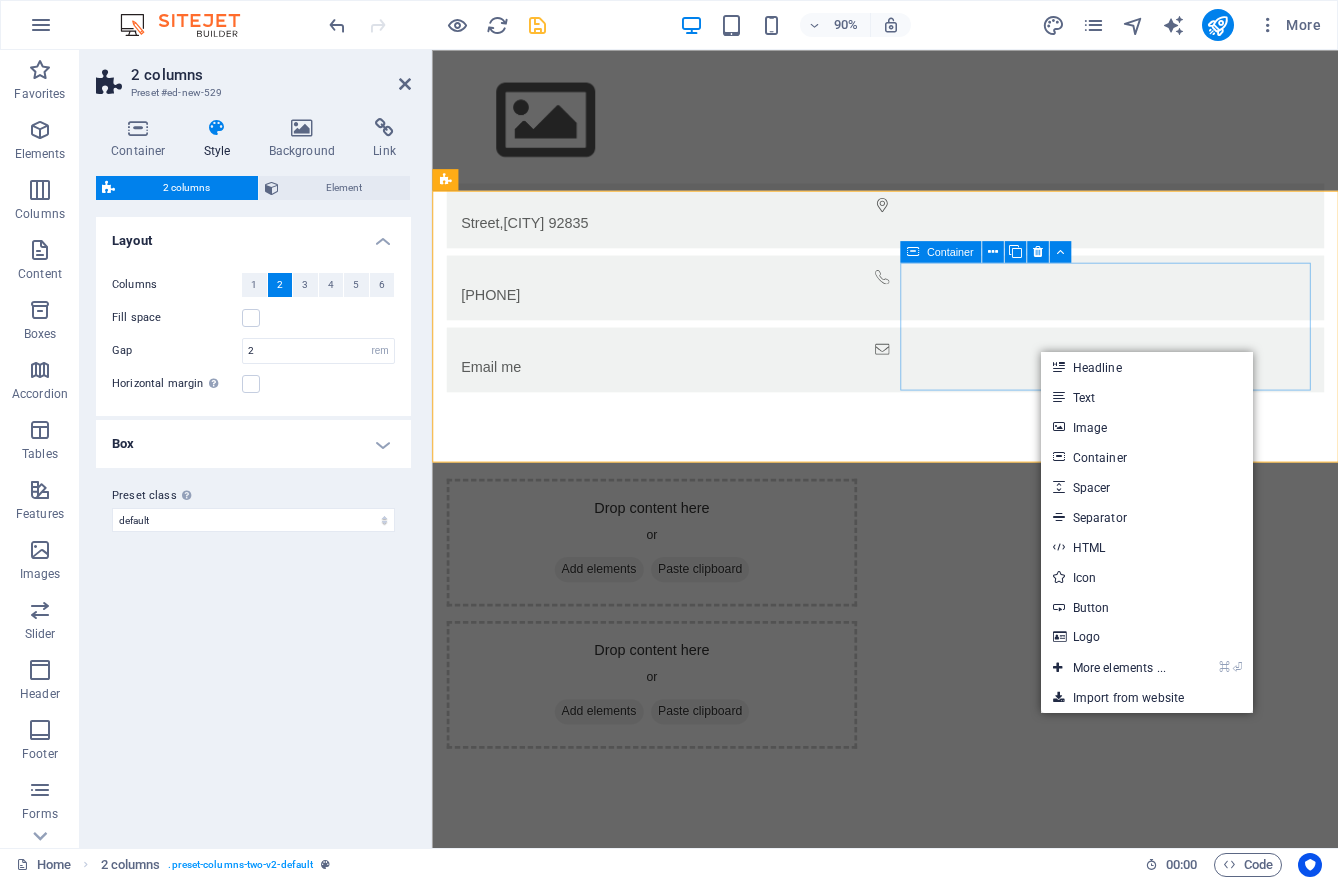 click on "Drop content here or  Add elements  Paste clipboard" at bounding box center [676, 755] 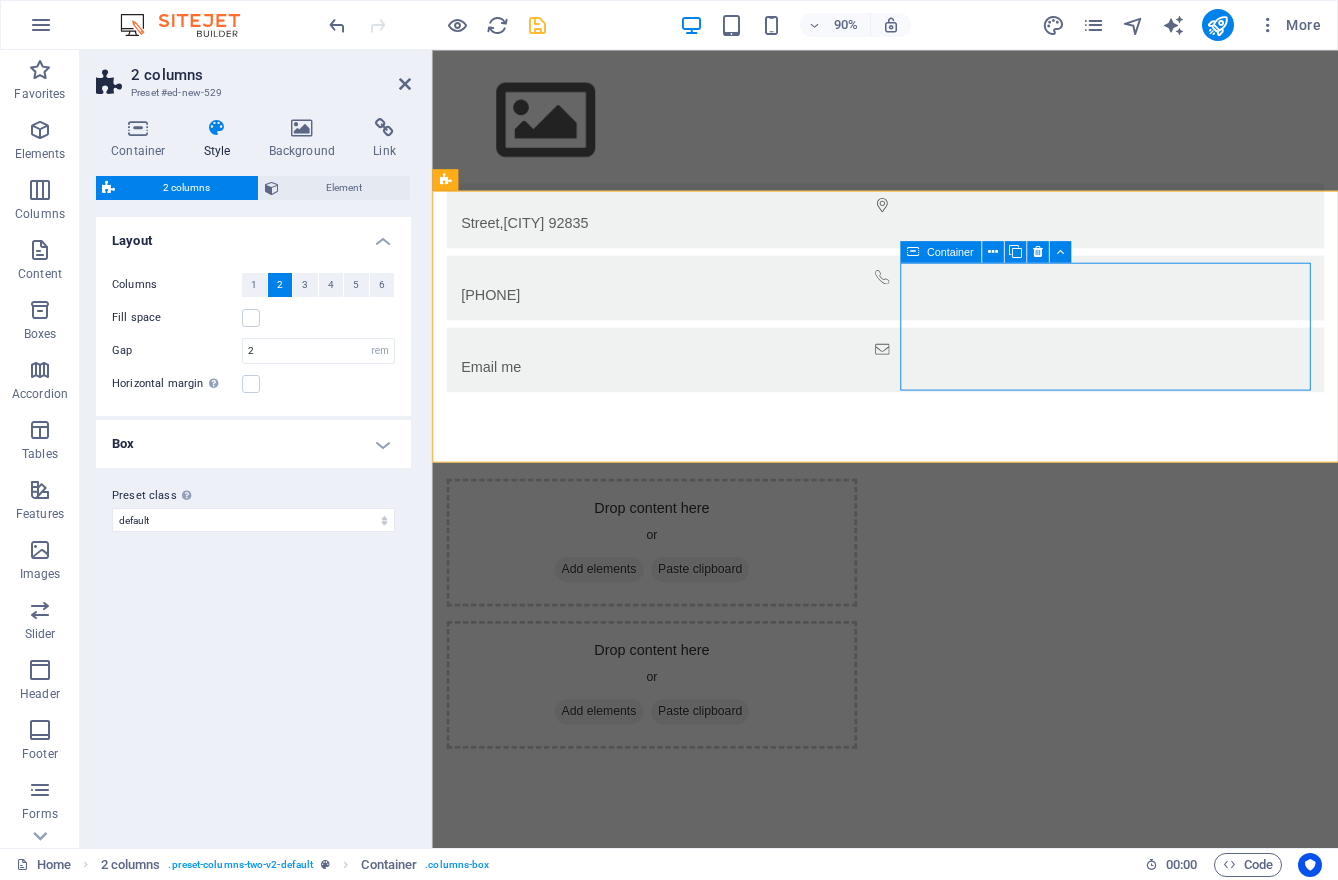 click on "Add elements" at bounding box center (617, 785) 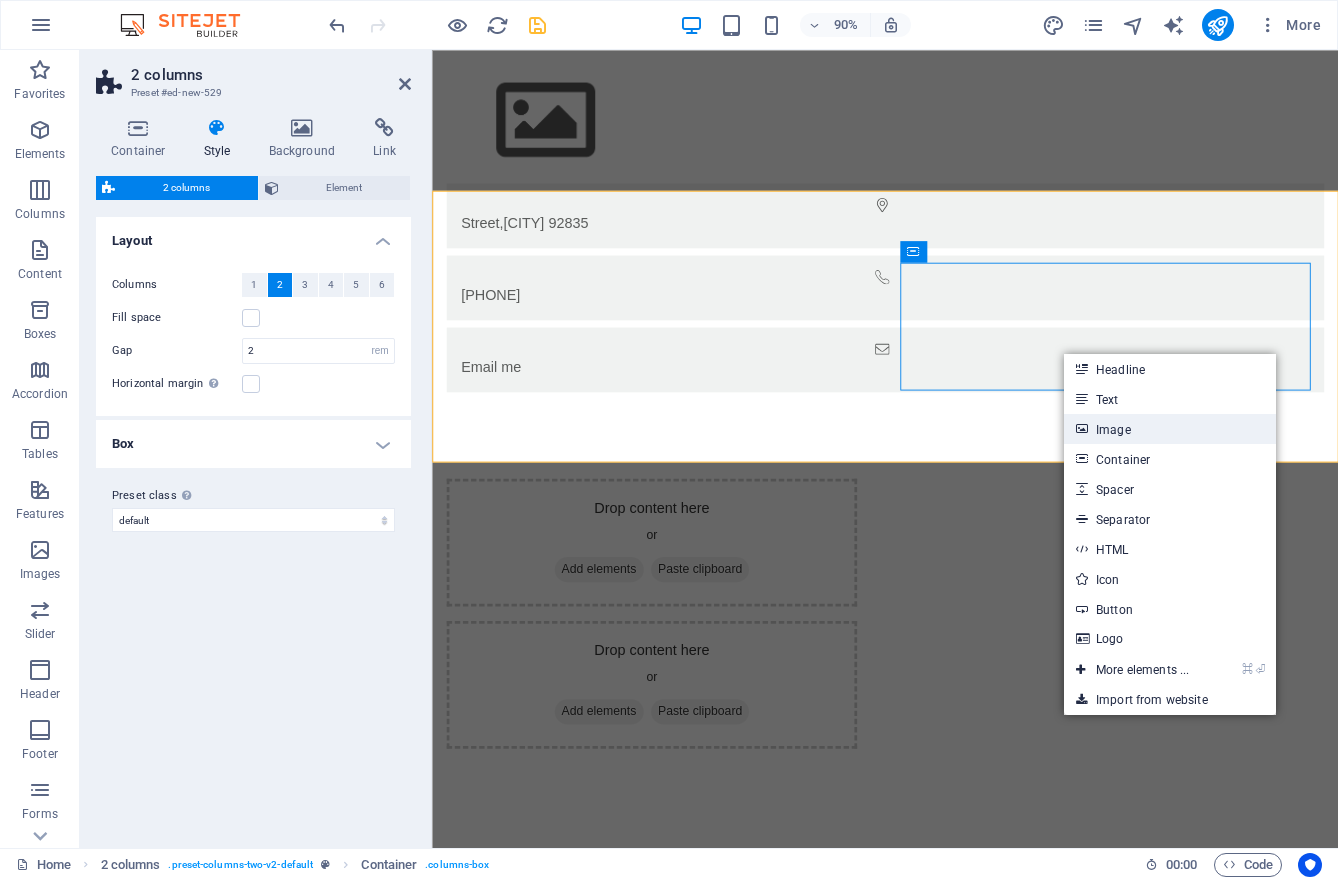 click on "Image" at bounding box center (1170, 429) 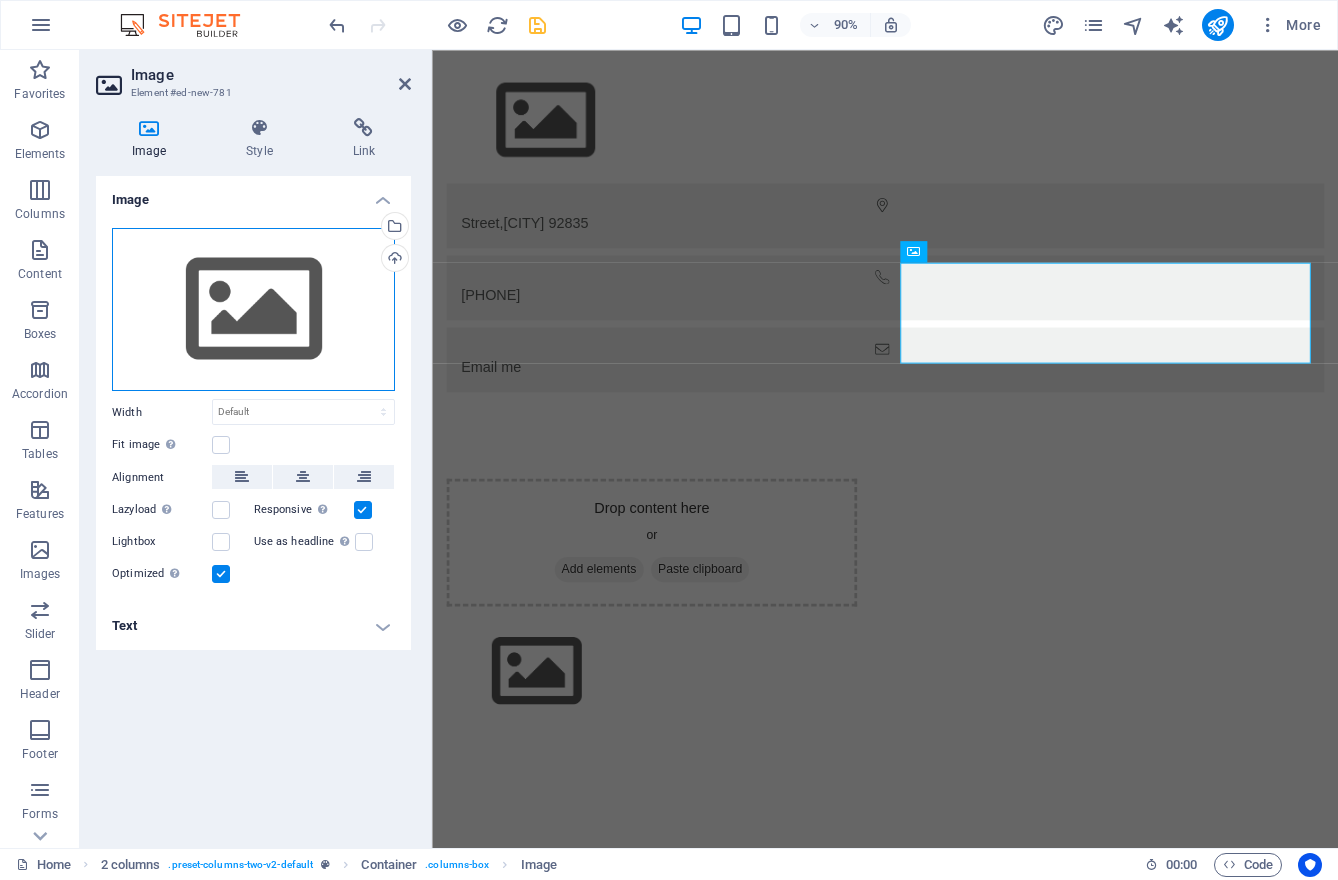 click on "Drag files here, click to choose files or select files from Files or our free stock photos & videos" at bounding box center (253, 310) 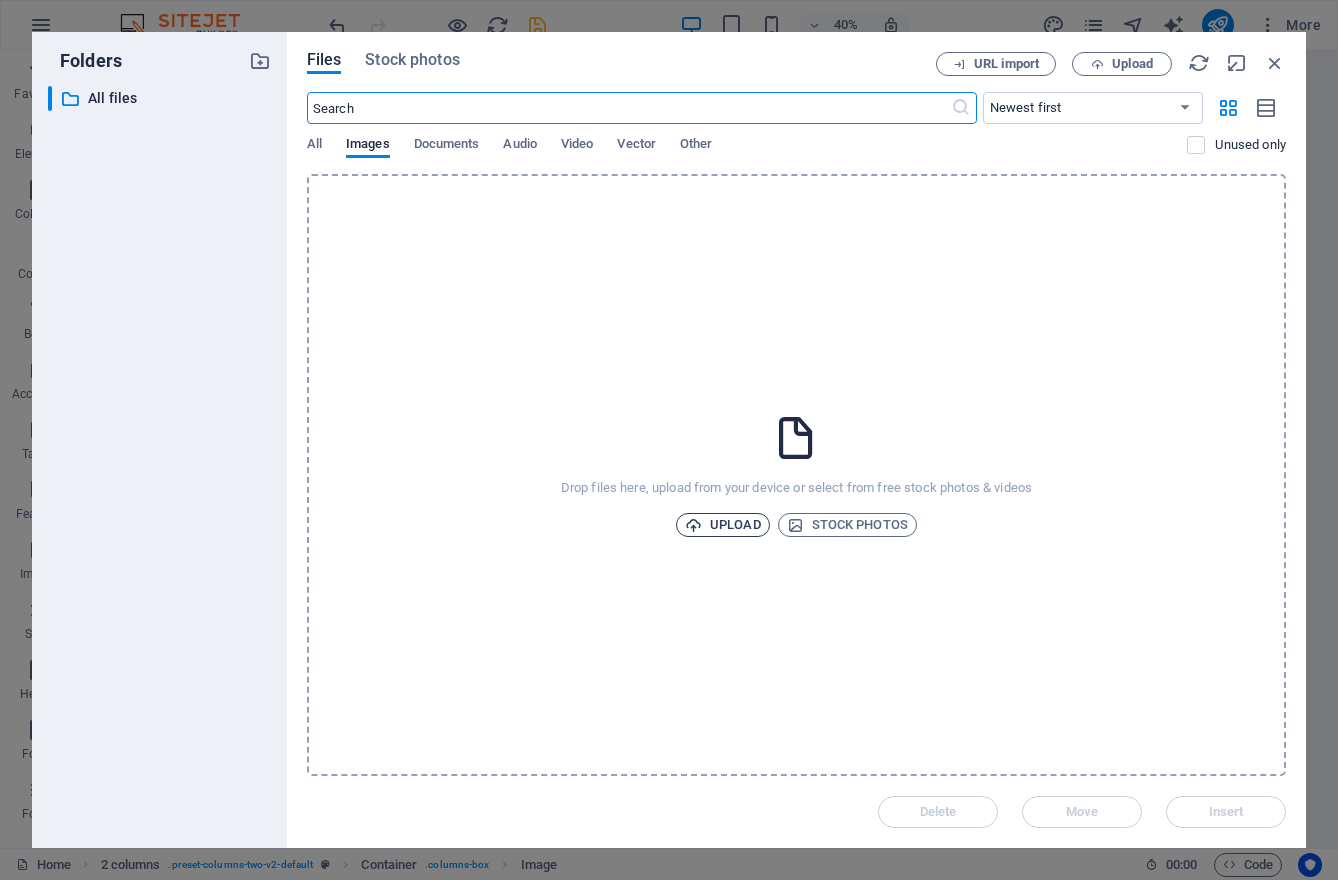 click on "Upload" at bounding box center [723, 525] 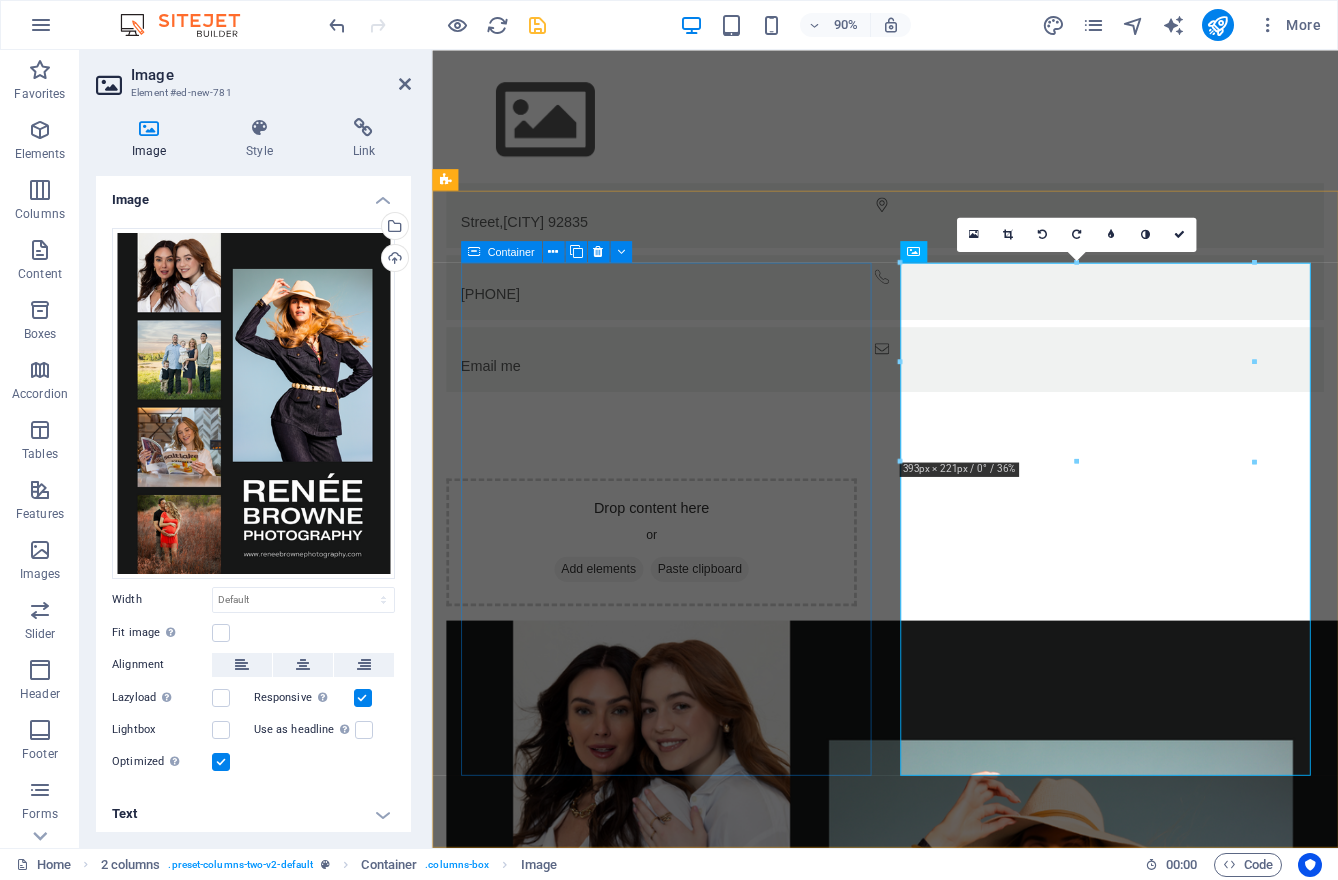 click on "Drop content here or  Add elements  Paste clipboard" at bounding box center [676, 597] 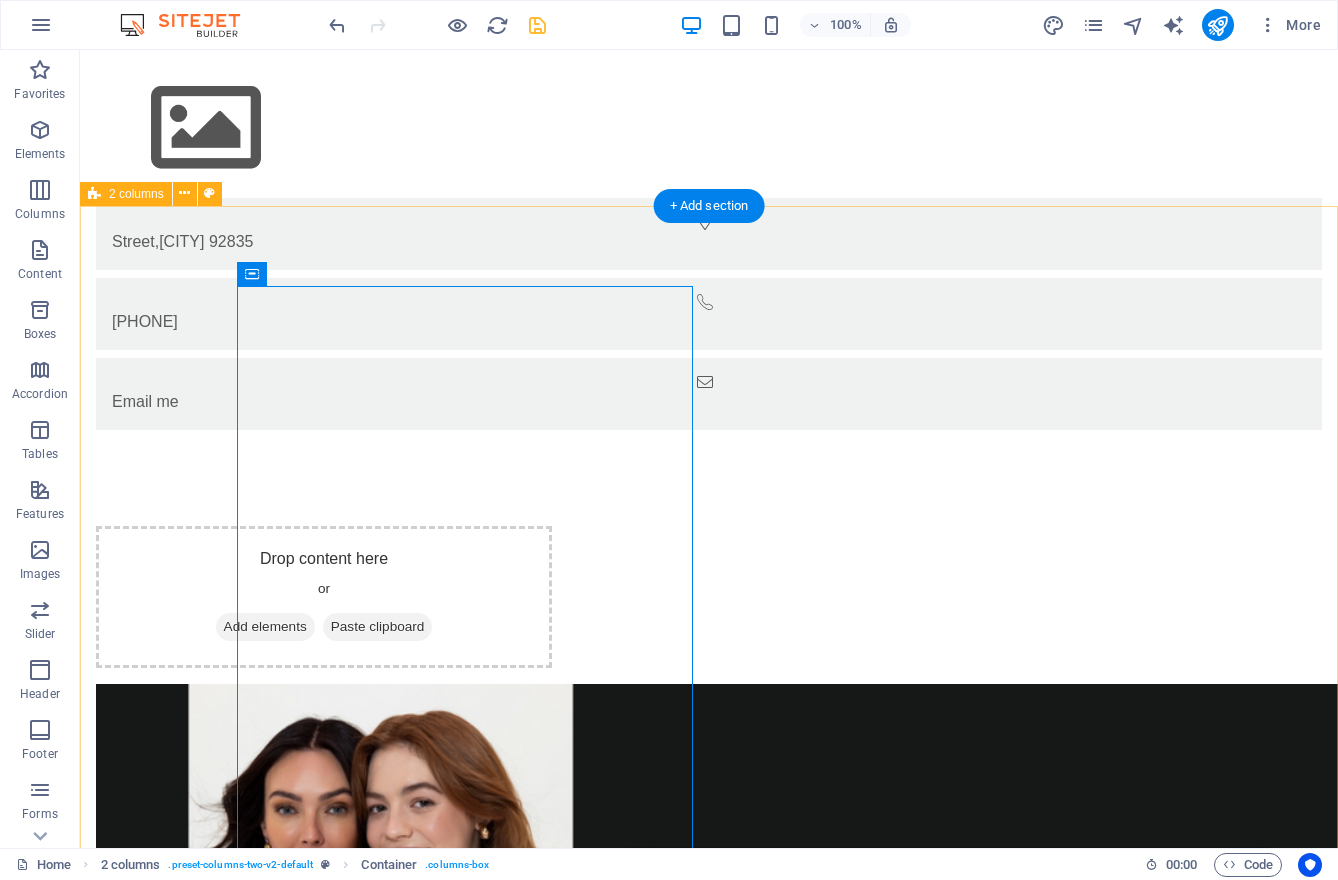 click on "Drop content here or  Add elements  Paste clipboard" at bounding box center (709, 1391) 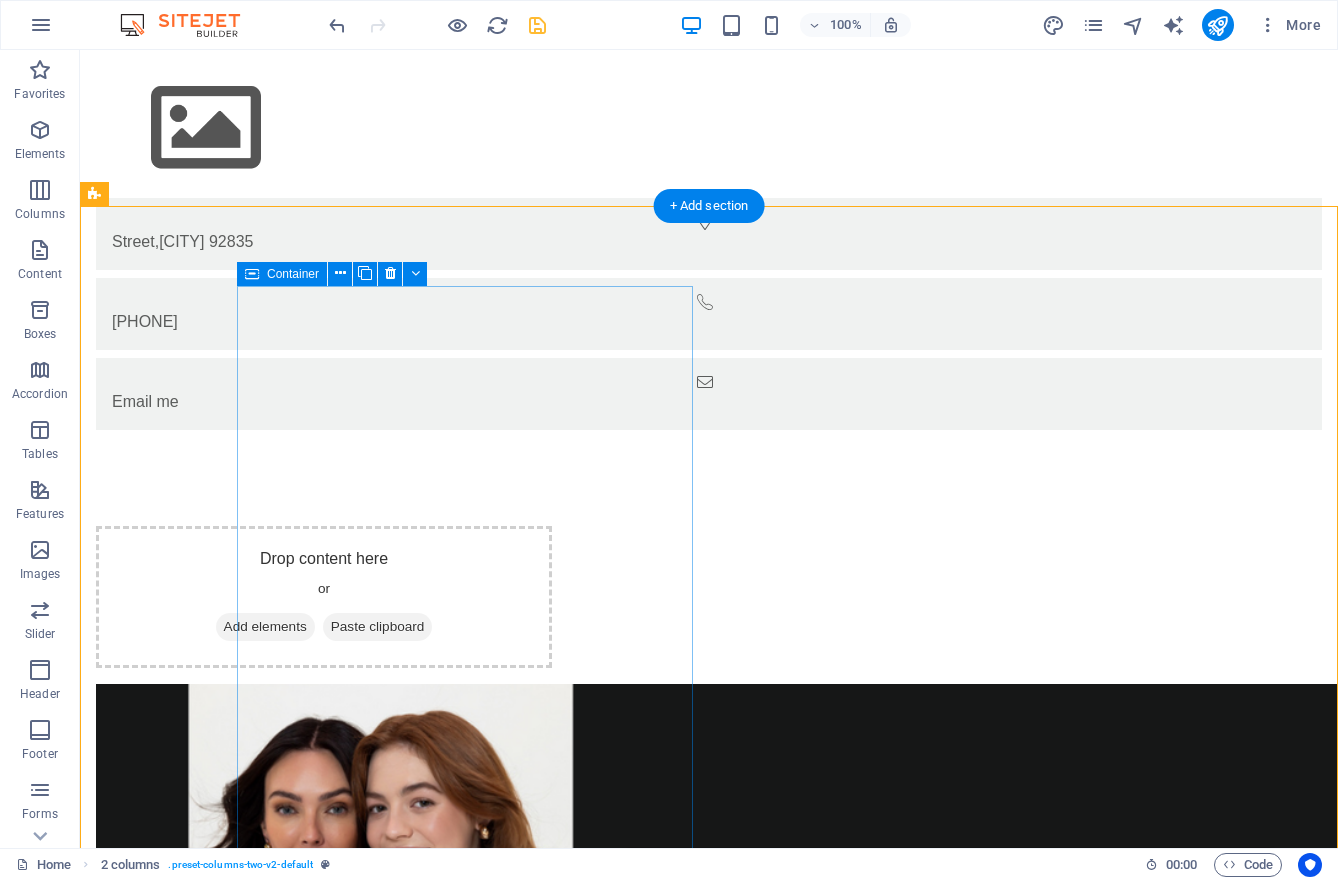 click on "Add elements" at bounding box center [265, 627] 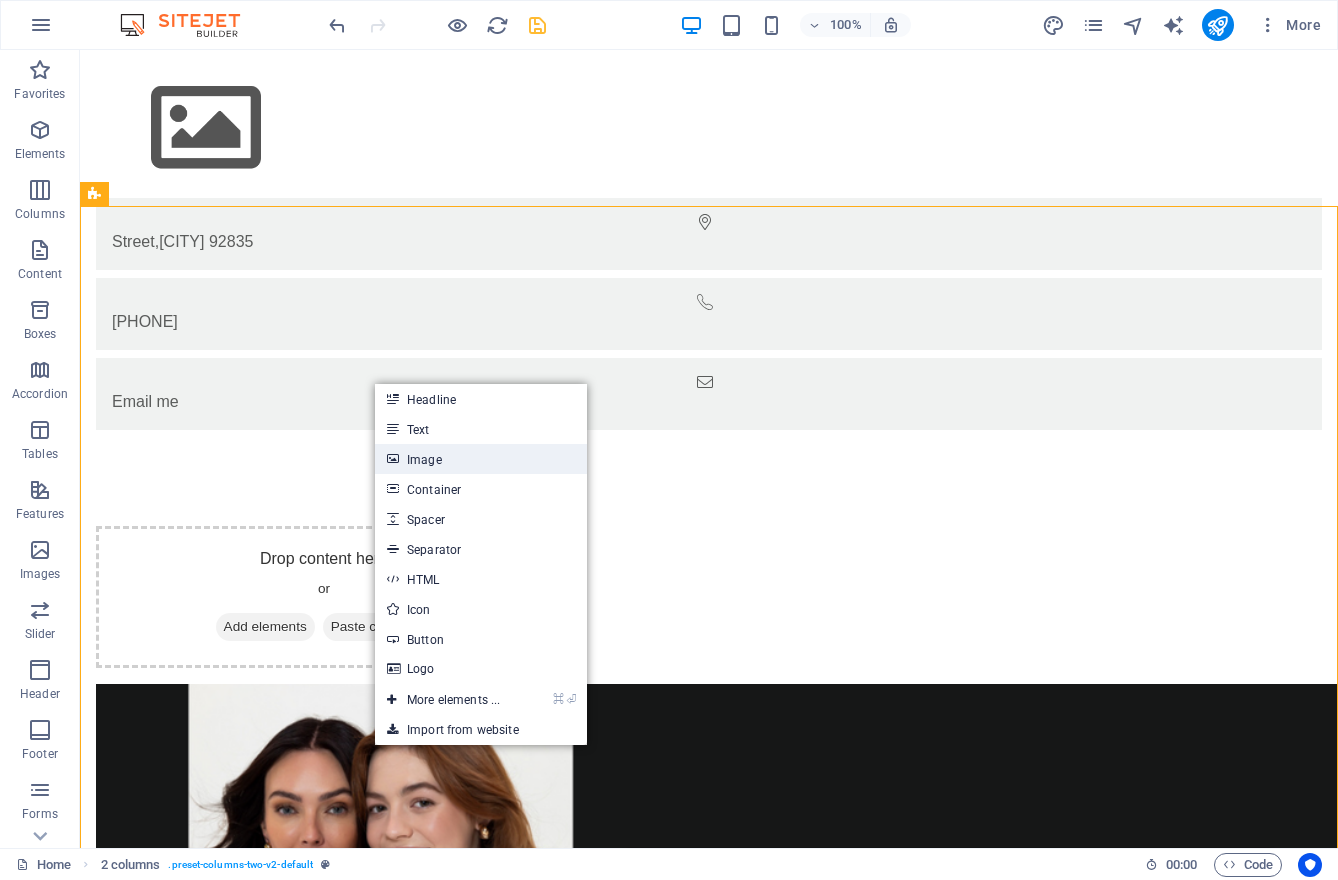 click on "Image" at bounding box center (481, 459) 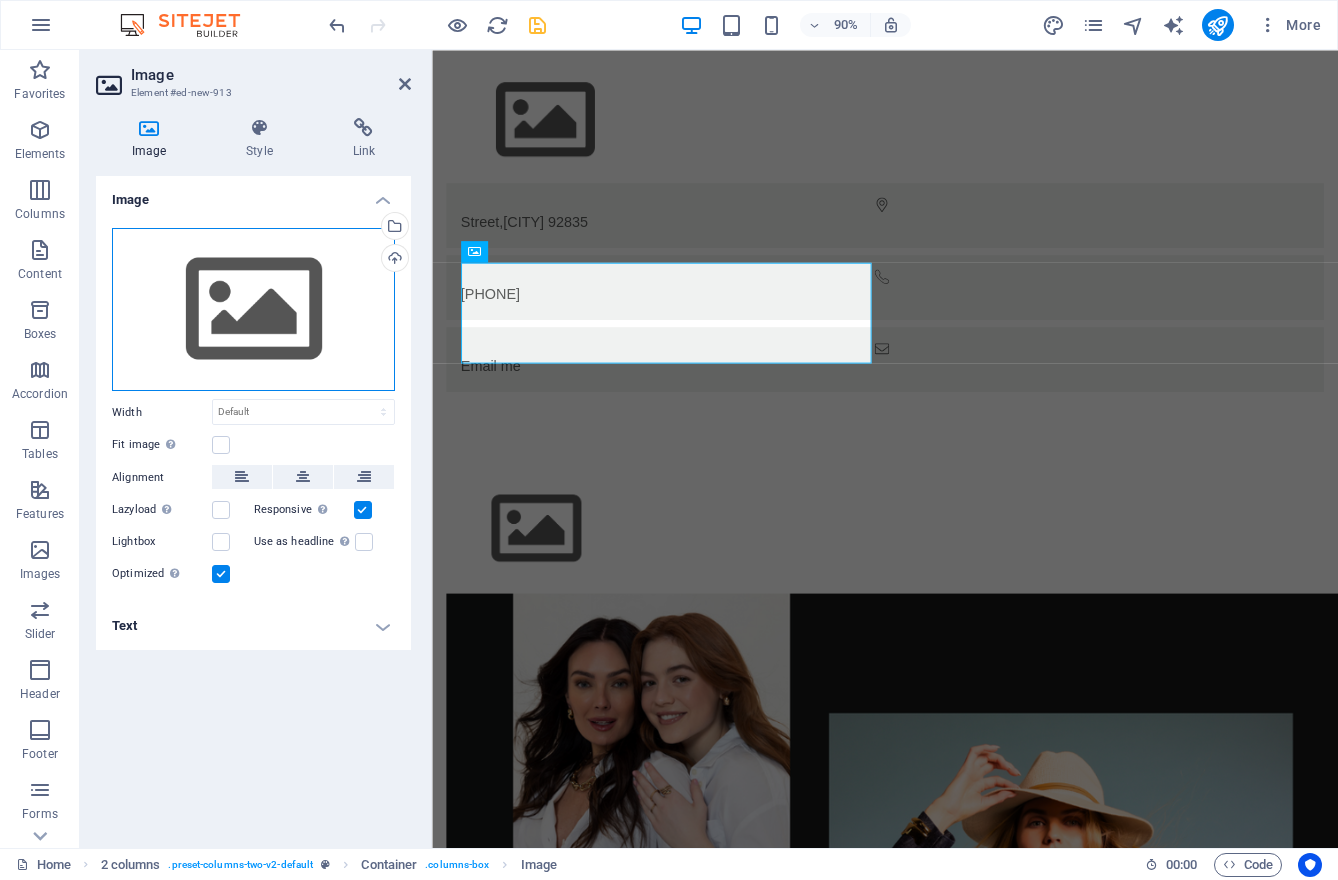 click on "Drag files here, click to choose files or select files from Files or our free stock photos & videos" at bounding box center (253, 310) 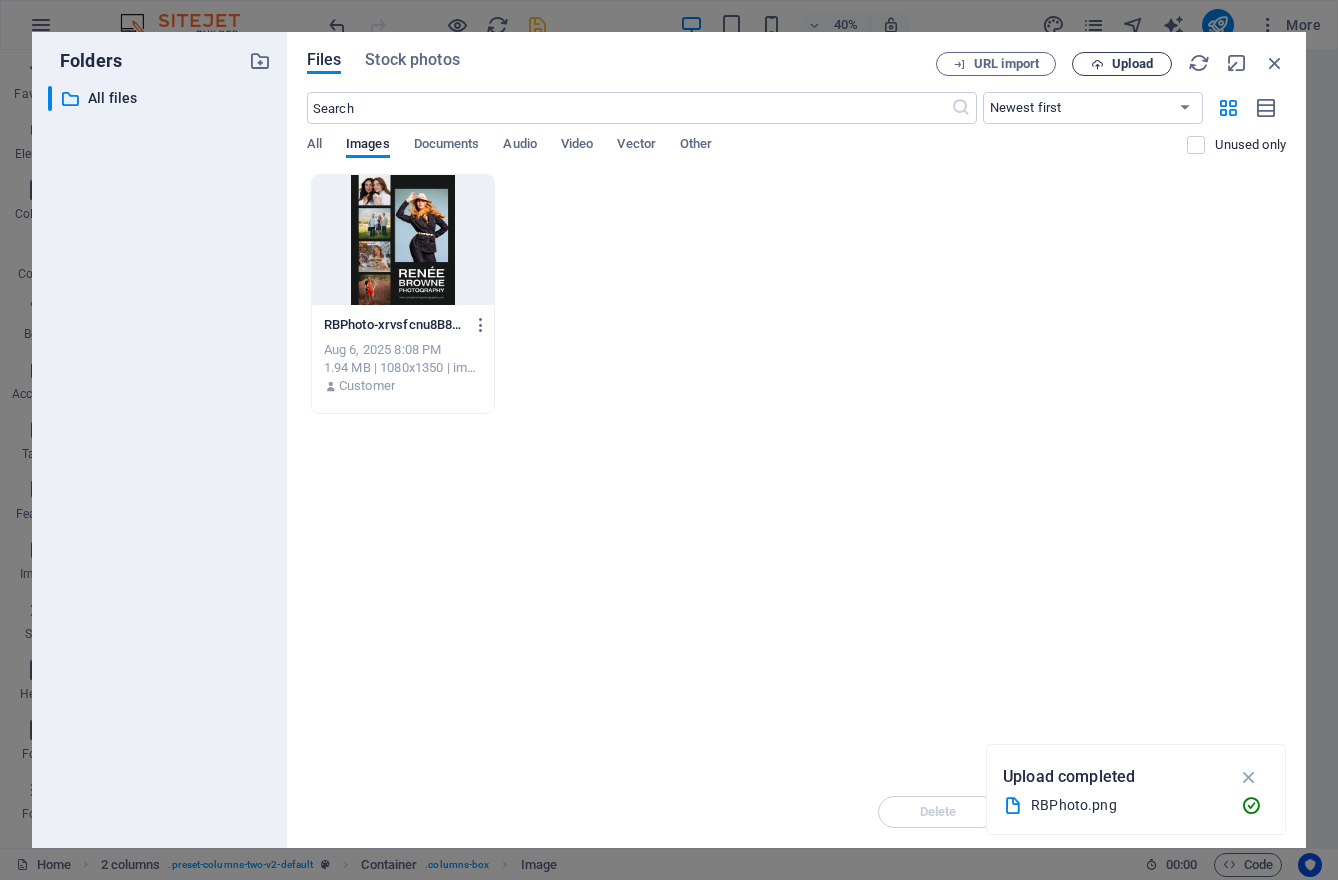 click on "Upload" at bounding box center (1132, 64) 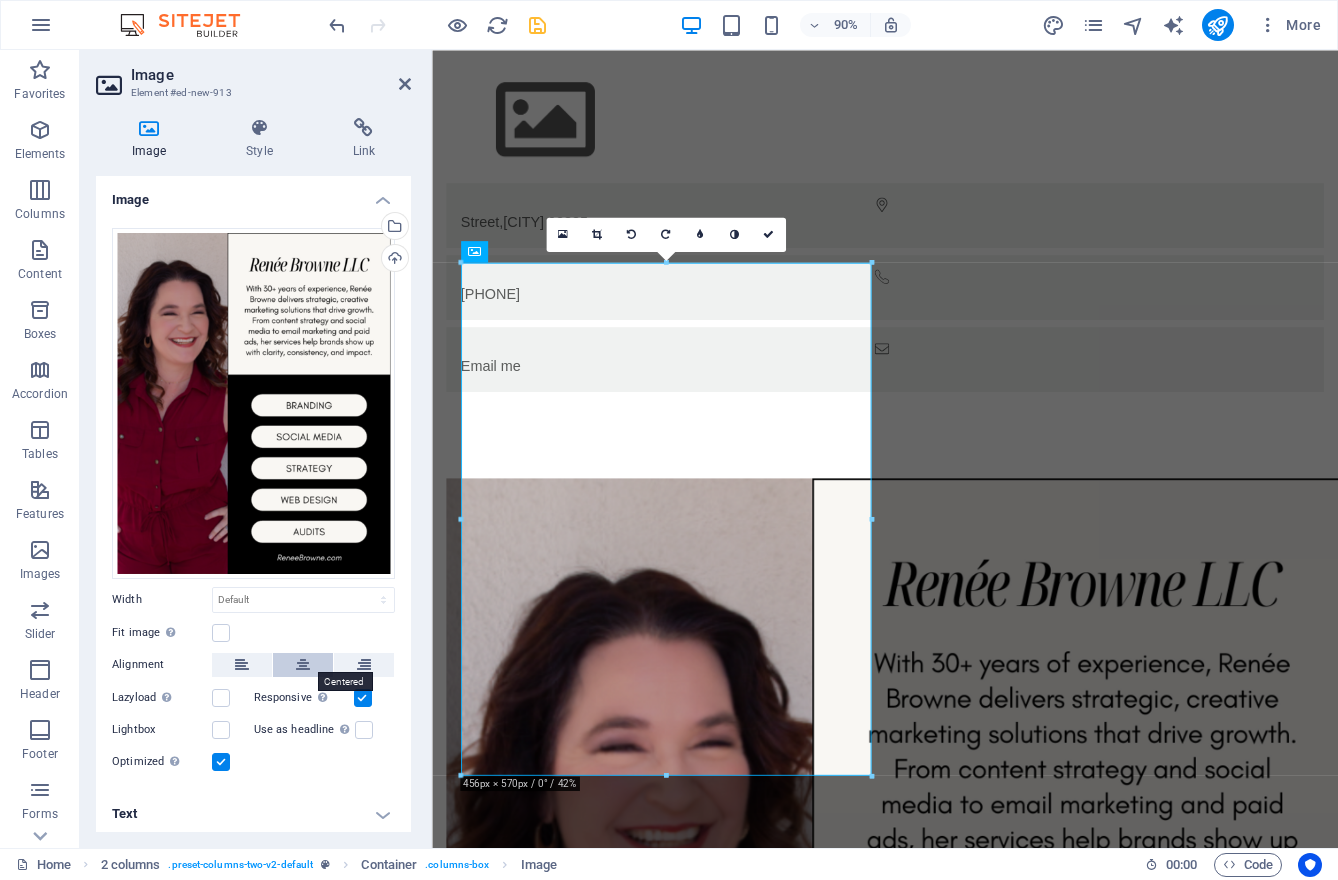 click at bounding box center (303, 665) 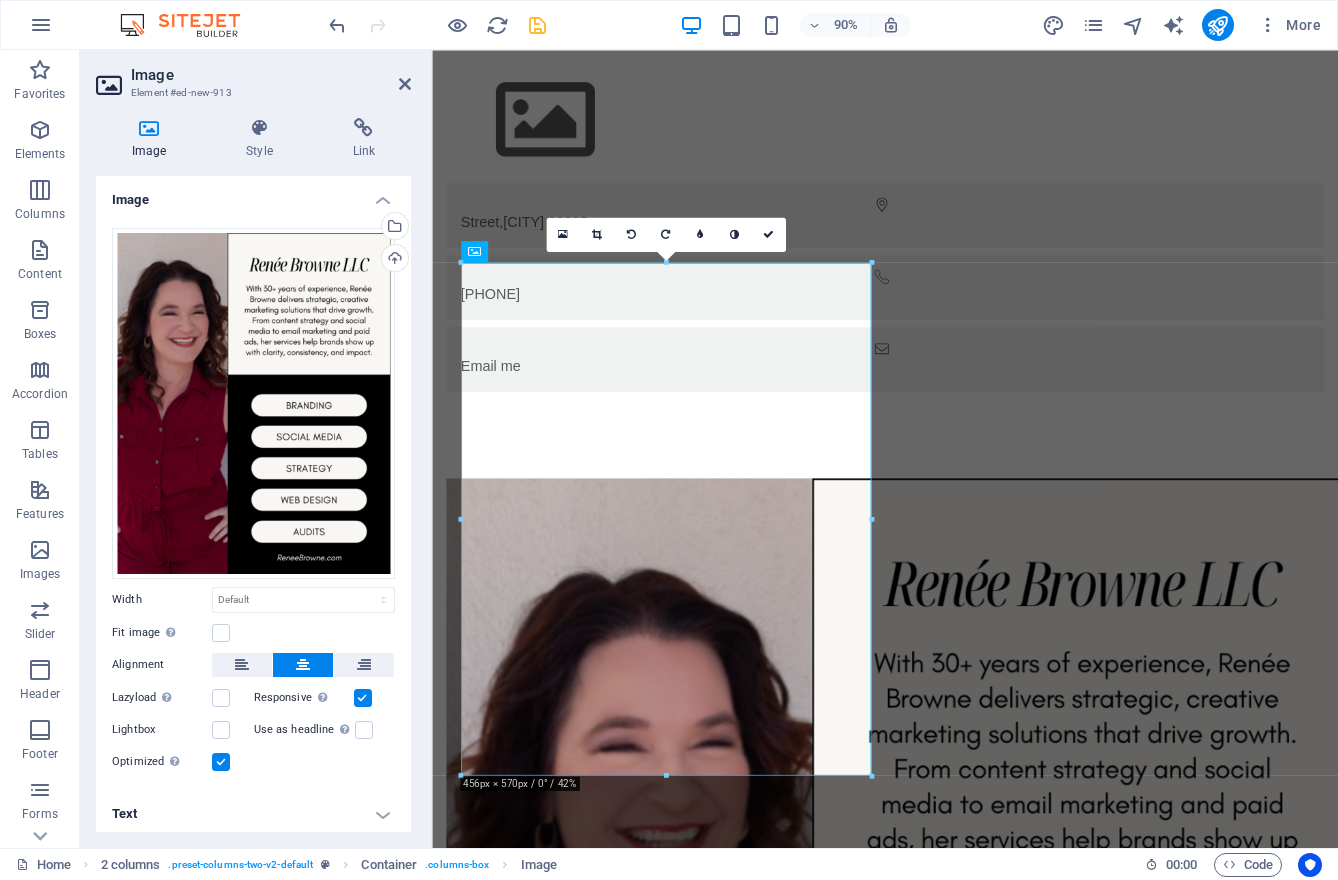 scroll, scrollTop: 1, scrollLeft: 0, axis: vertical 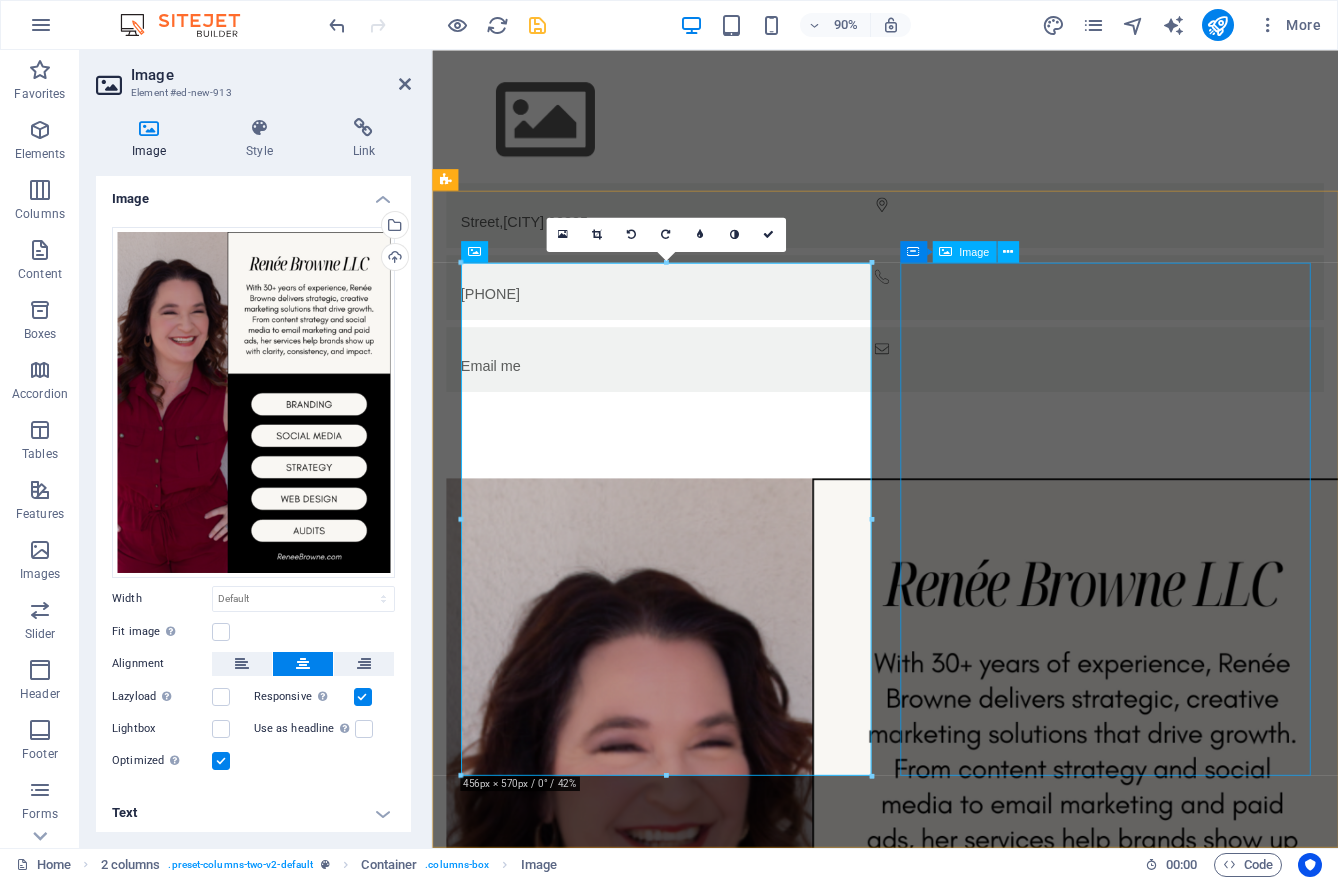 click at bounding box center [676, 2430] 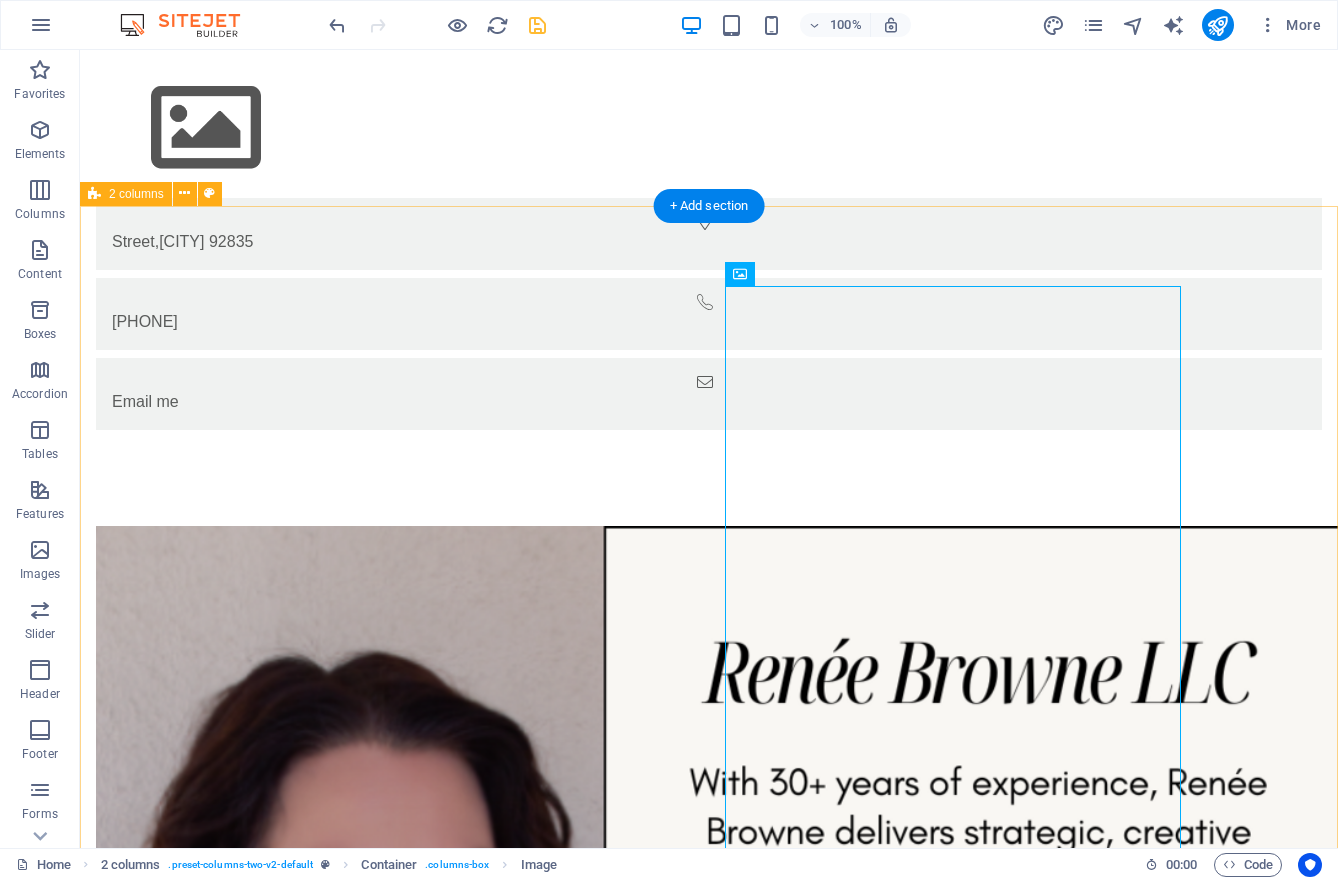 click at bounding box center [709, 2106] 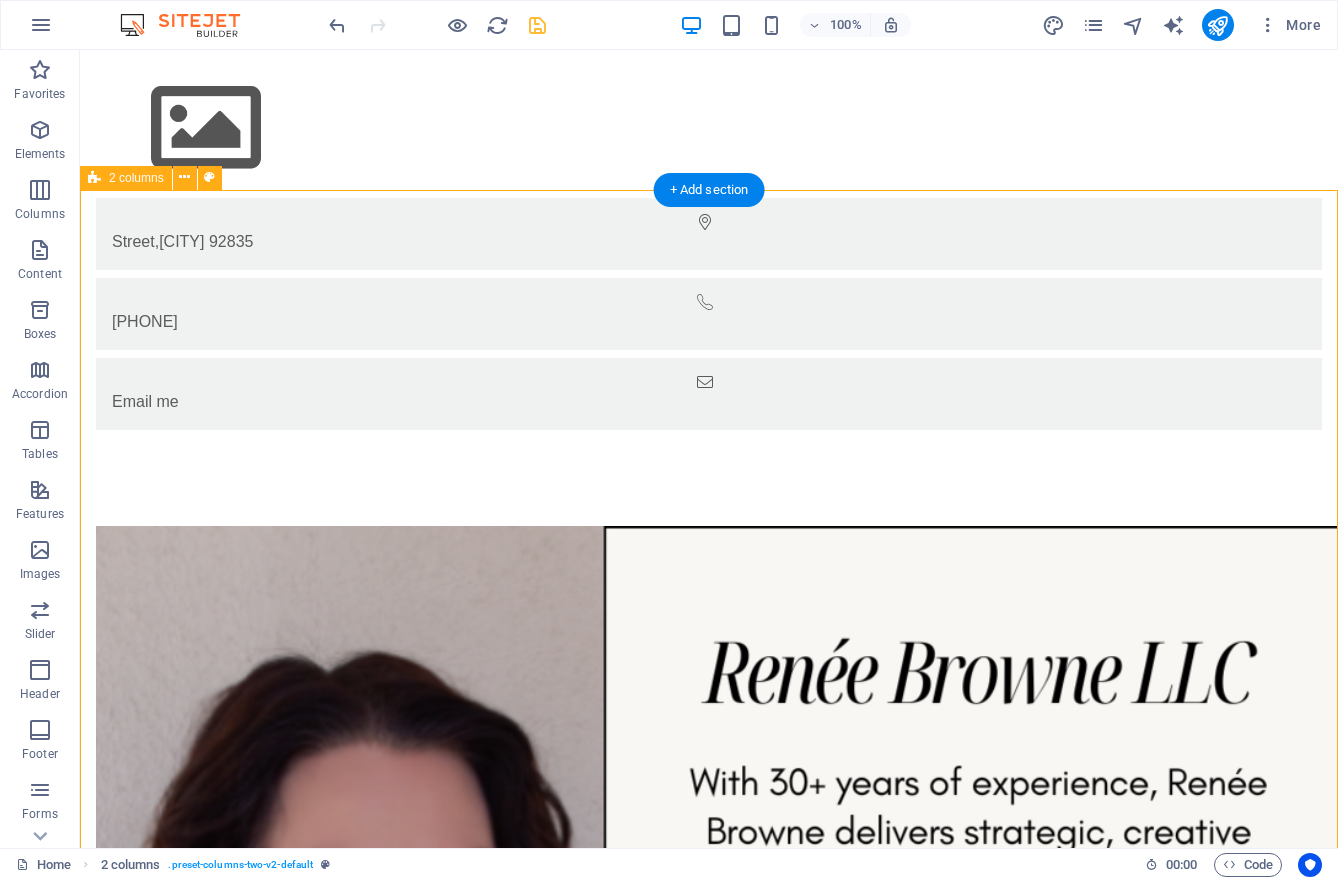 scroll, scrollTop: 88, scrollLeft: 0, axis: vertical 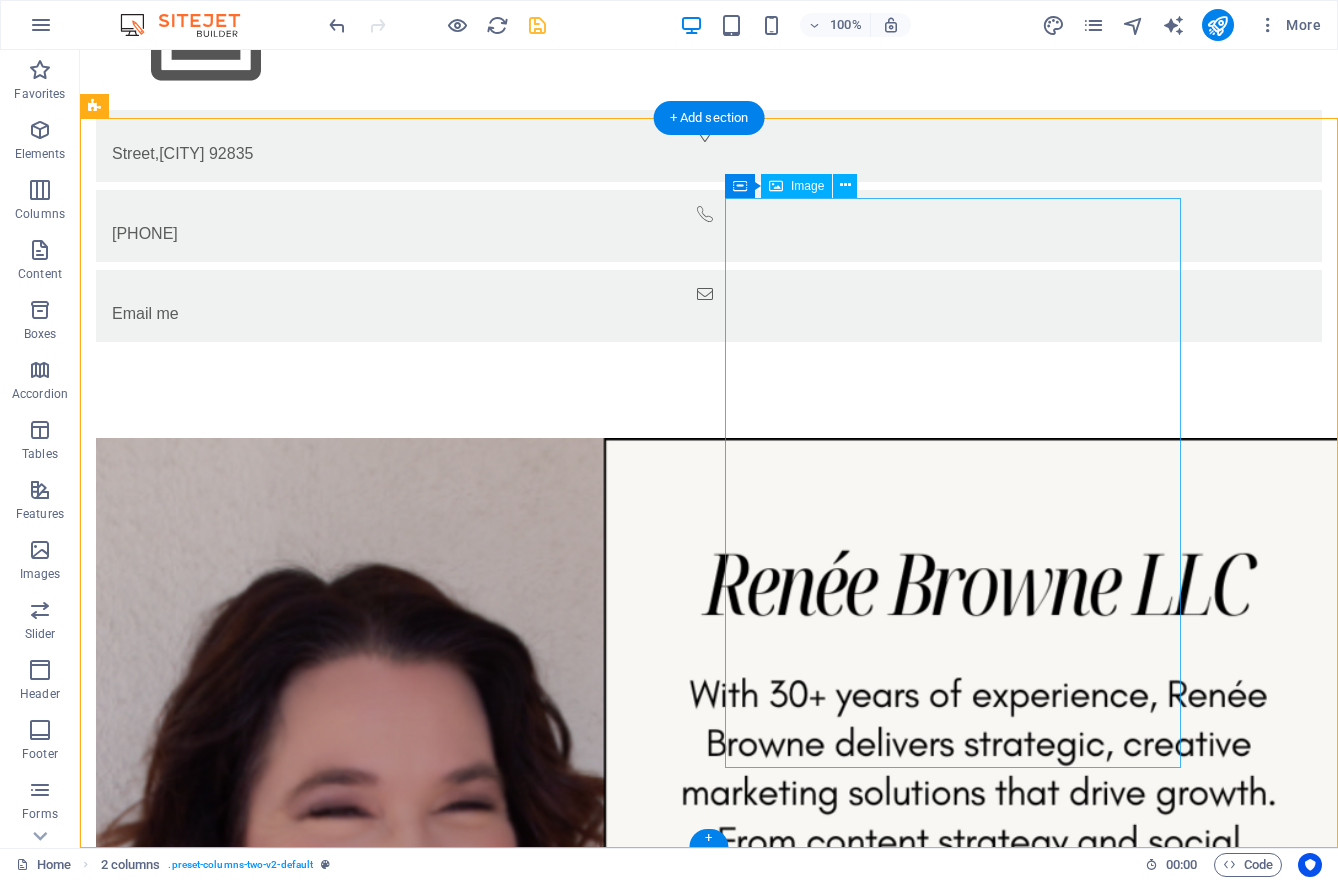 click at bounding box center [324, 2812] 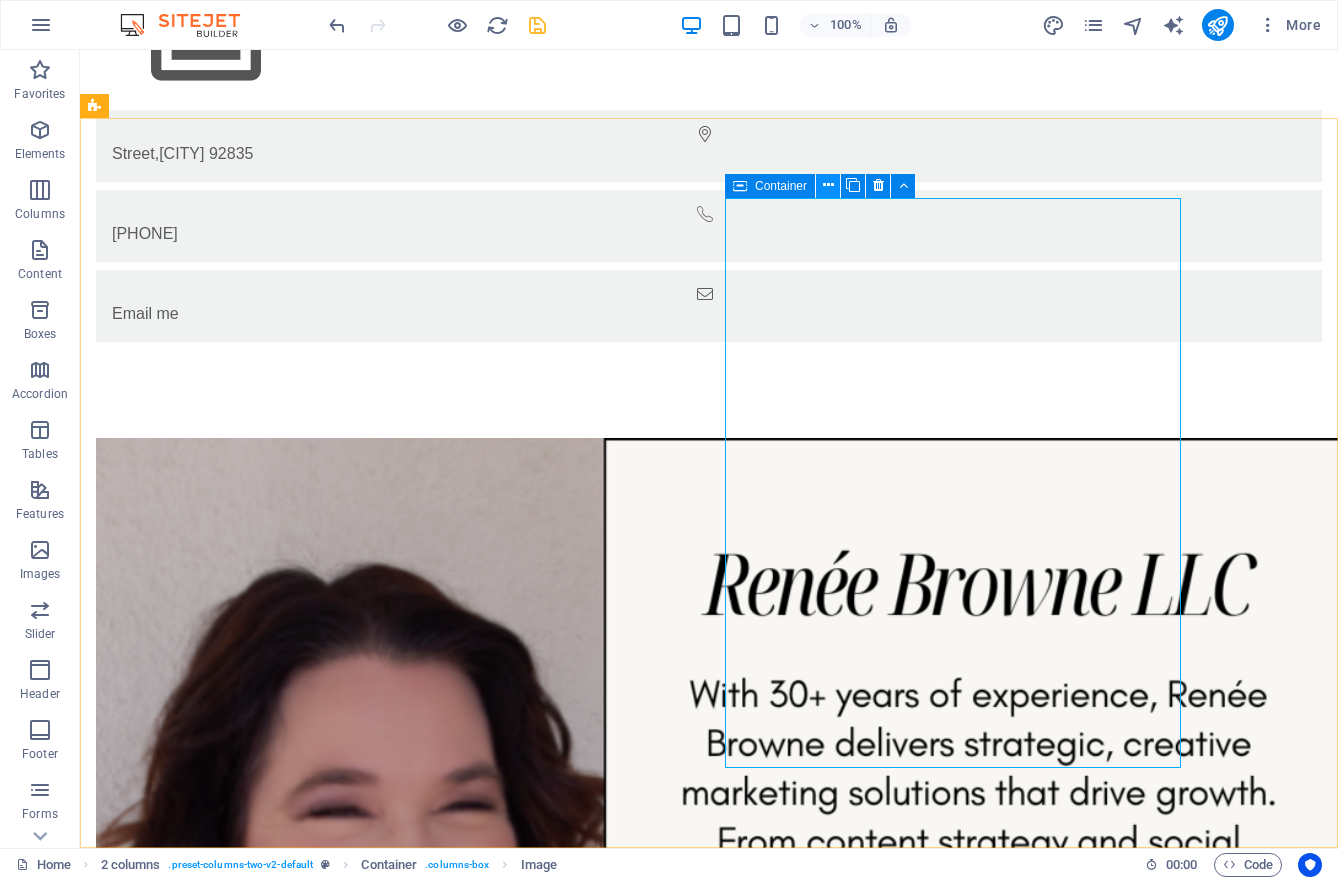 click at bounding box center [828, 185] 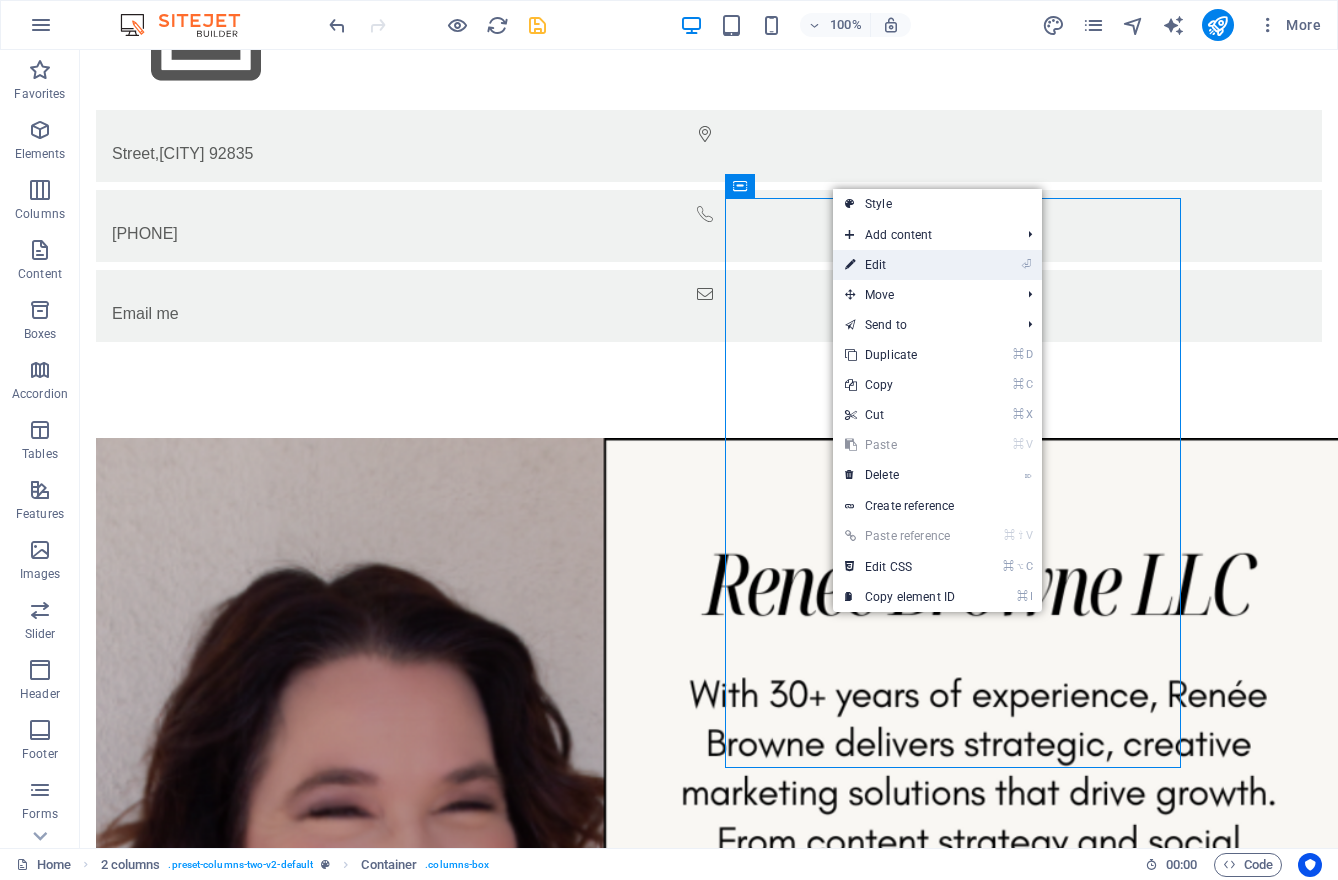click on "⏎  Edit" at bounding box center (900, 265) 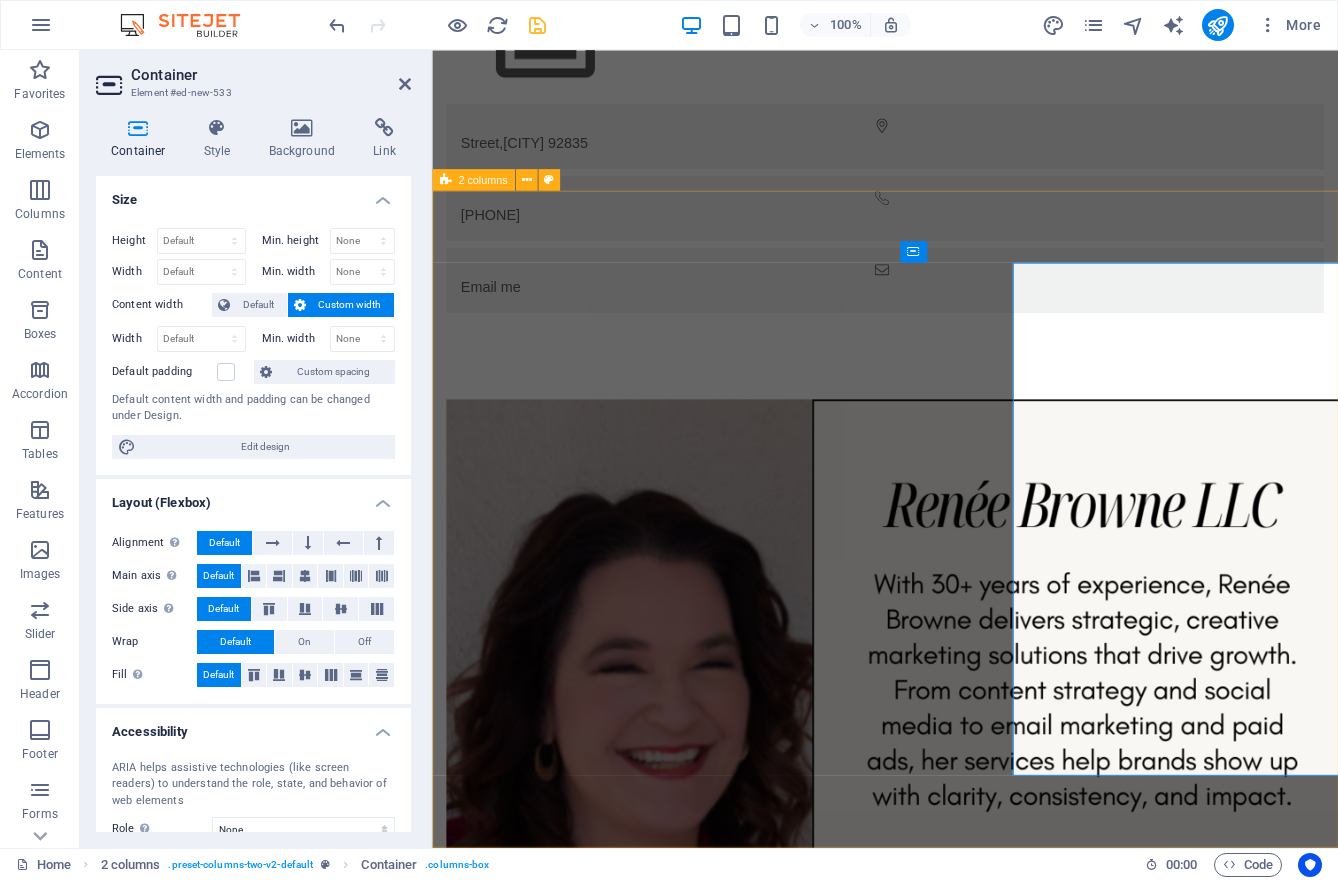 scroll, scrollTop: 0, scrollLeft: 0, axis: both 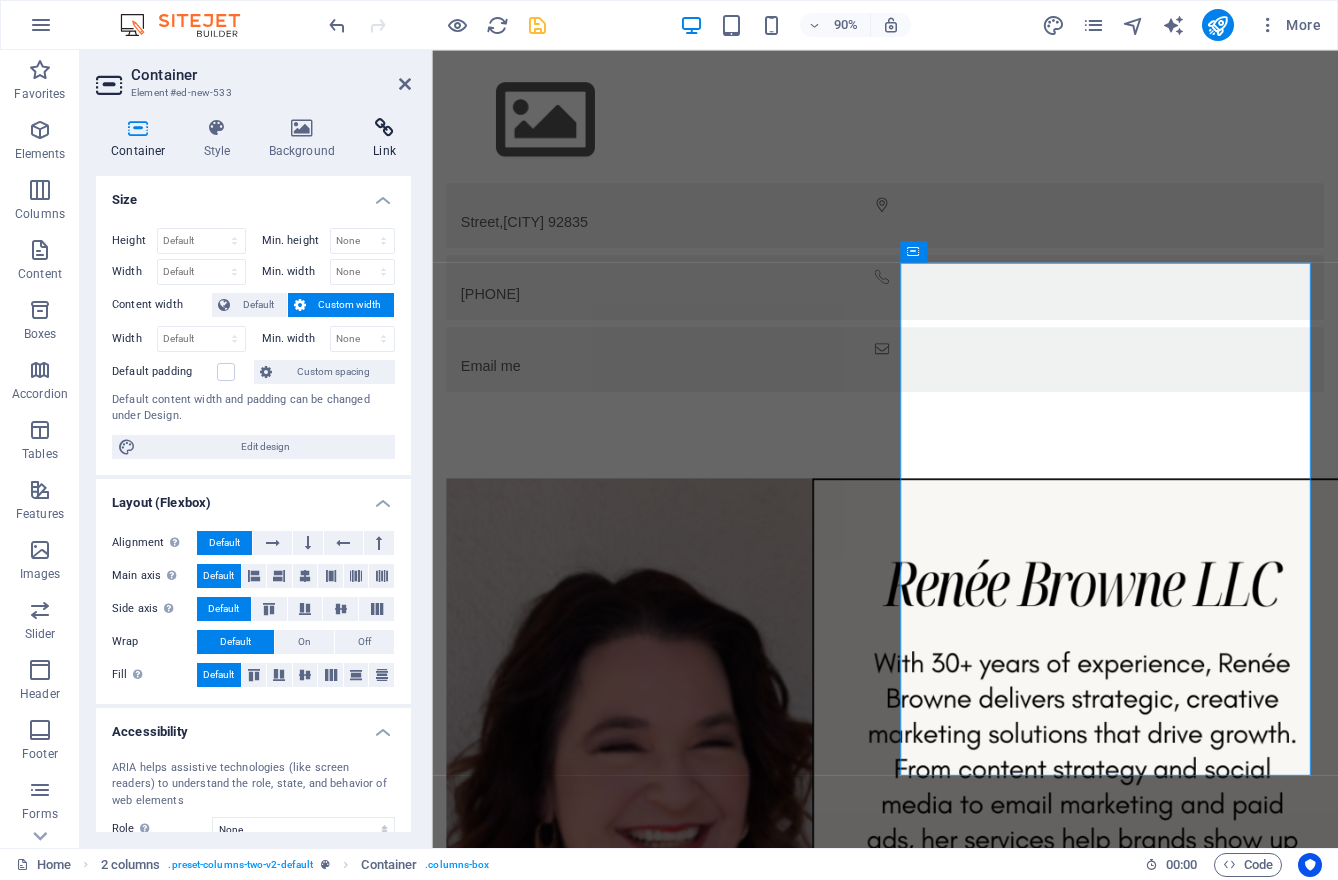 click at bounding box center (384, 128) 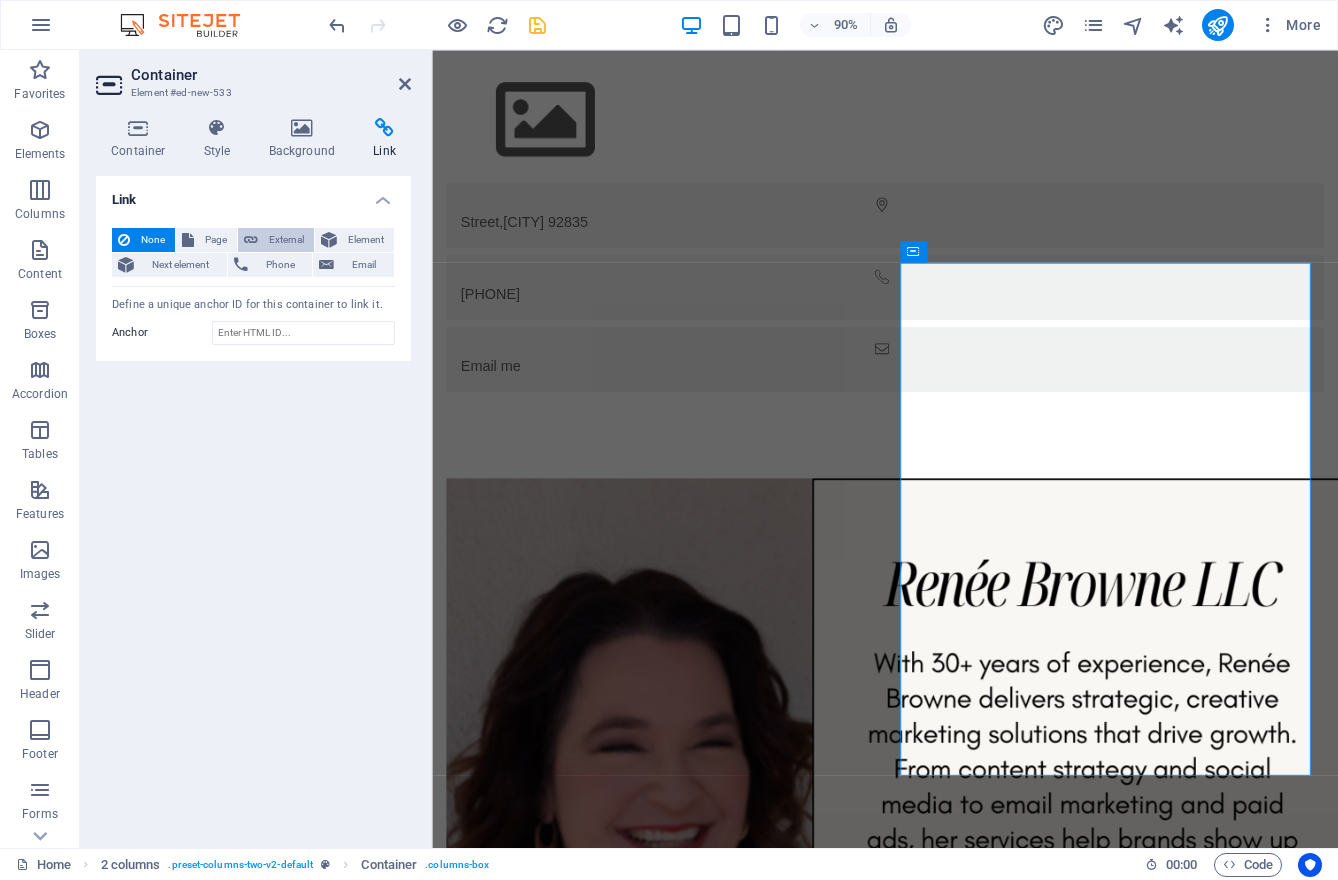 click on "External" at bounding box center [286, 240] 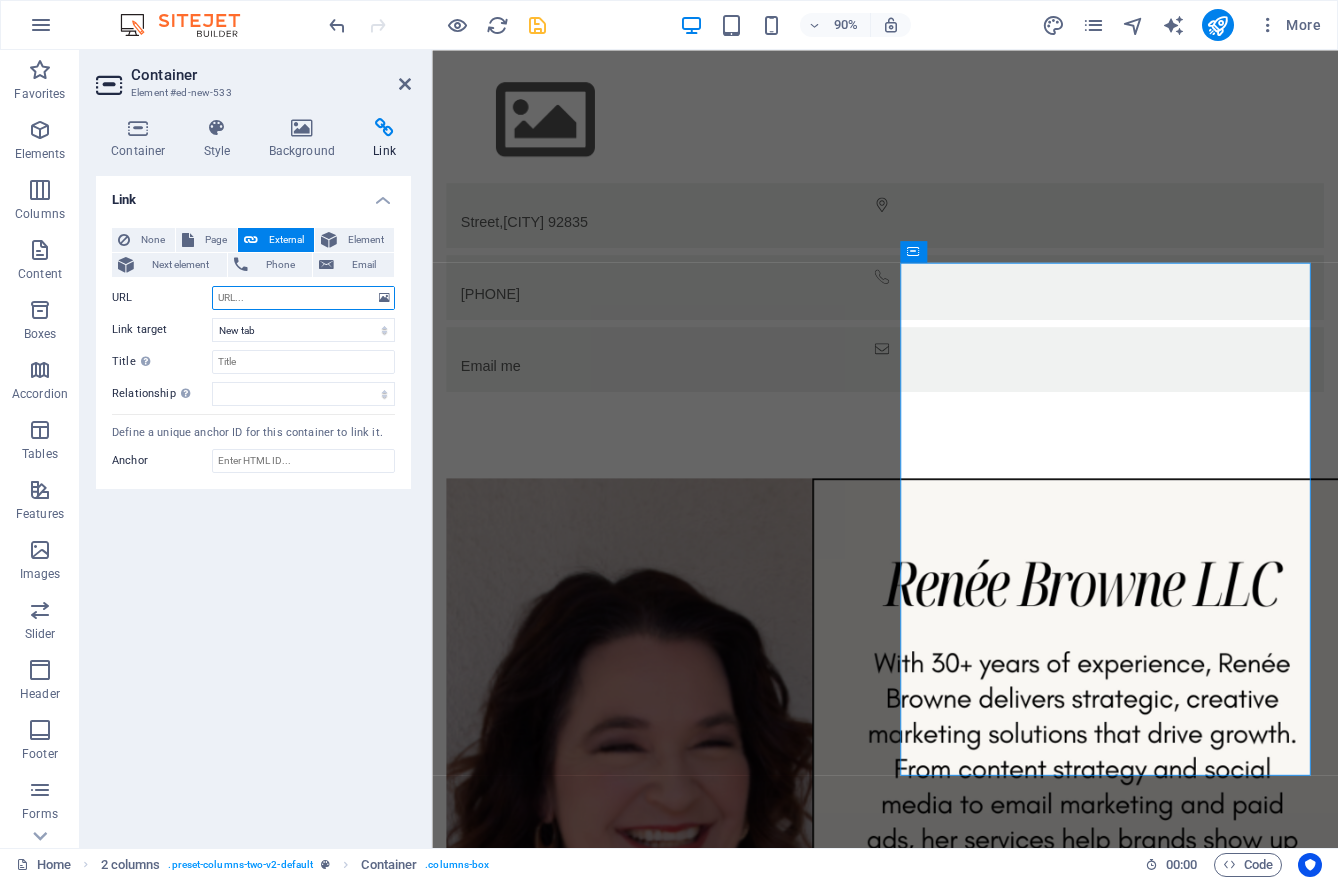 paste on "https://www.reneebrownephotography.com/" 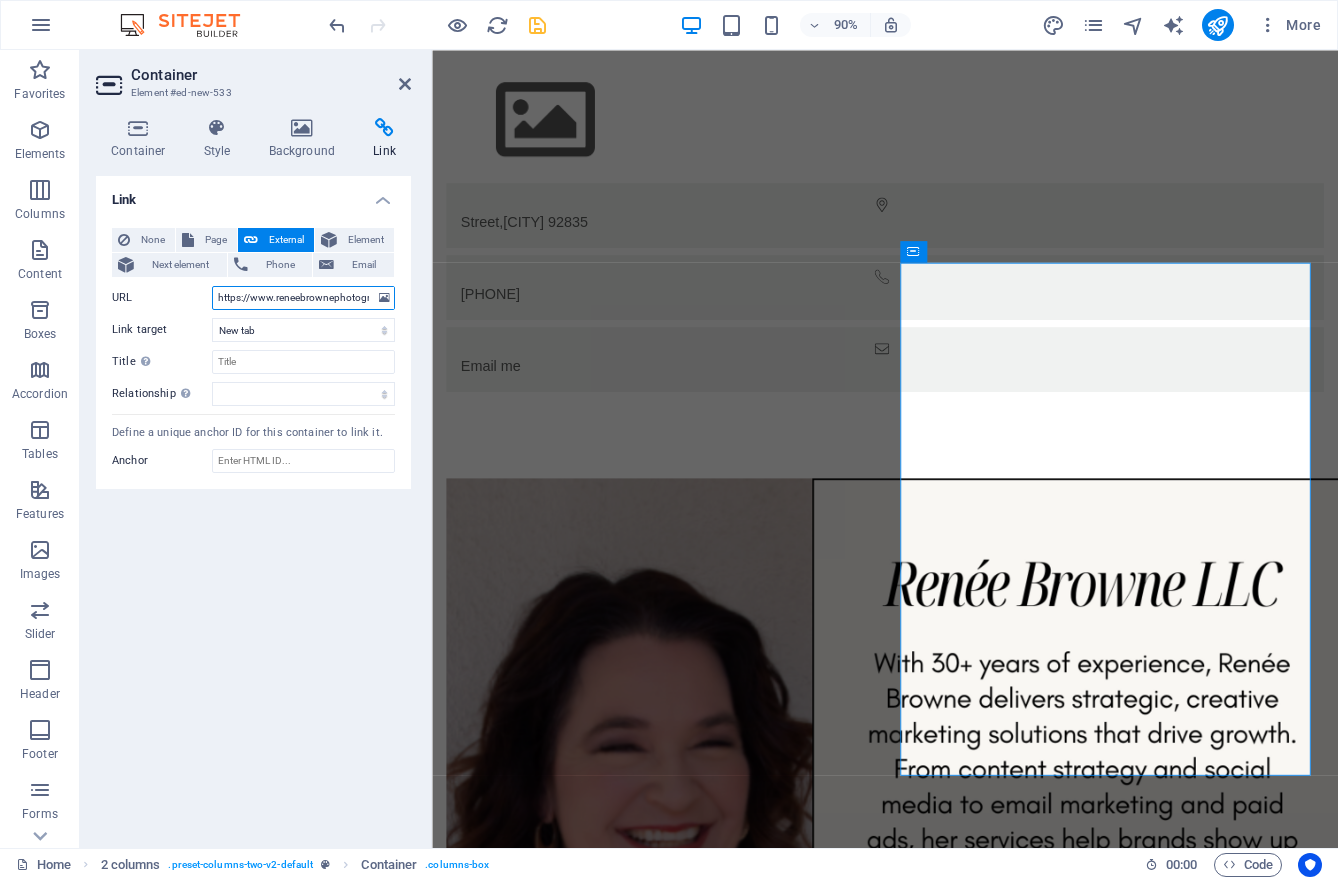 scroll, scrollTop: 0, scrollLeft: 45, axis: horizontal 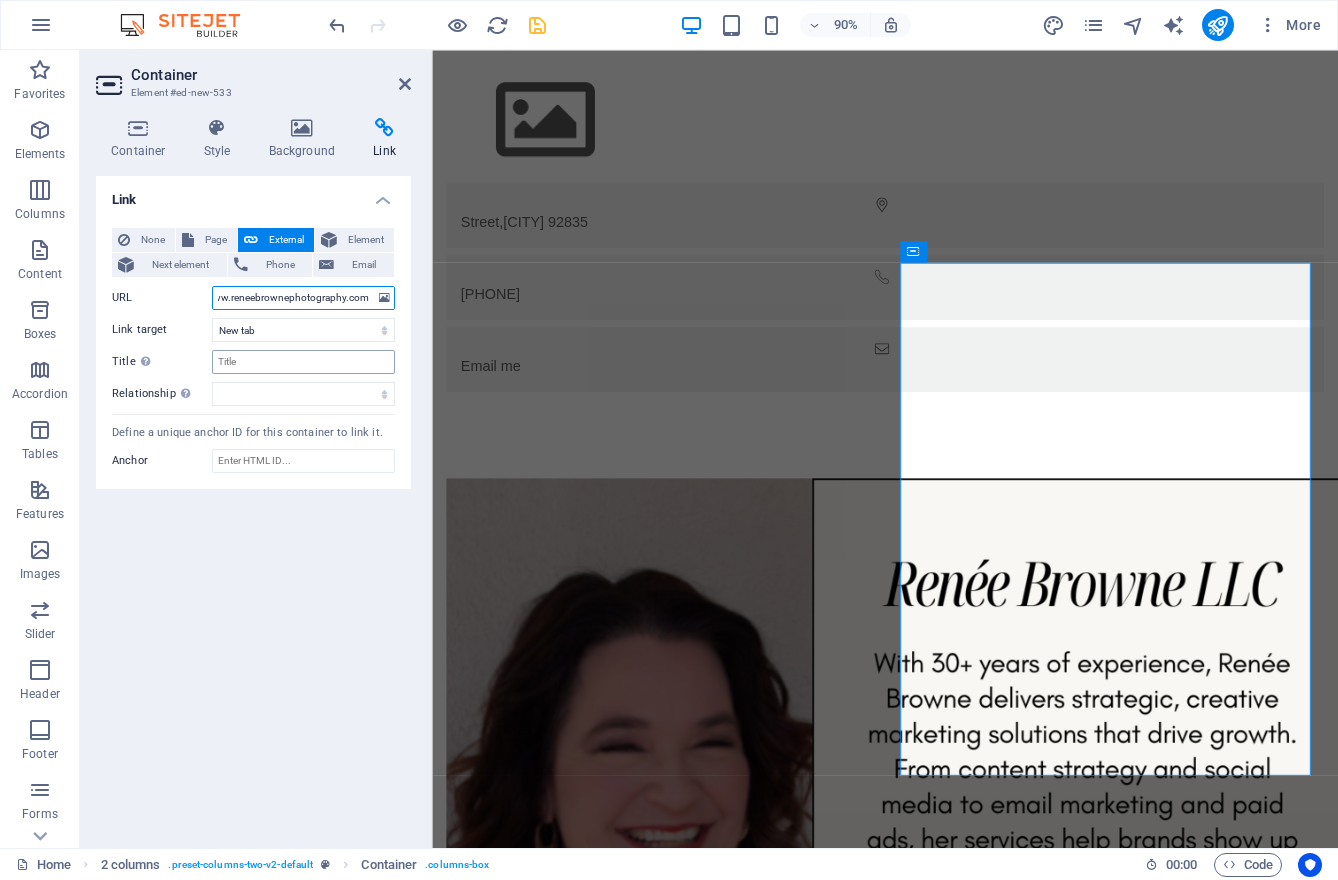 type on "https://www.reneebrownephotography.com/" 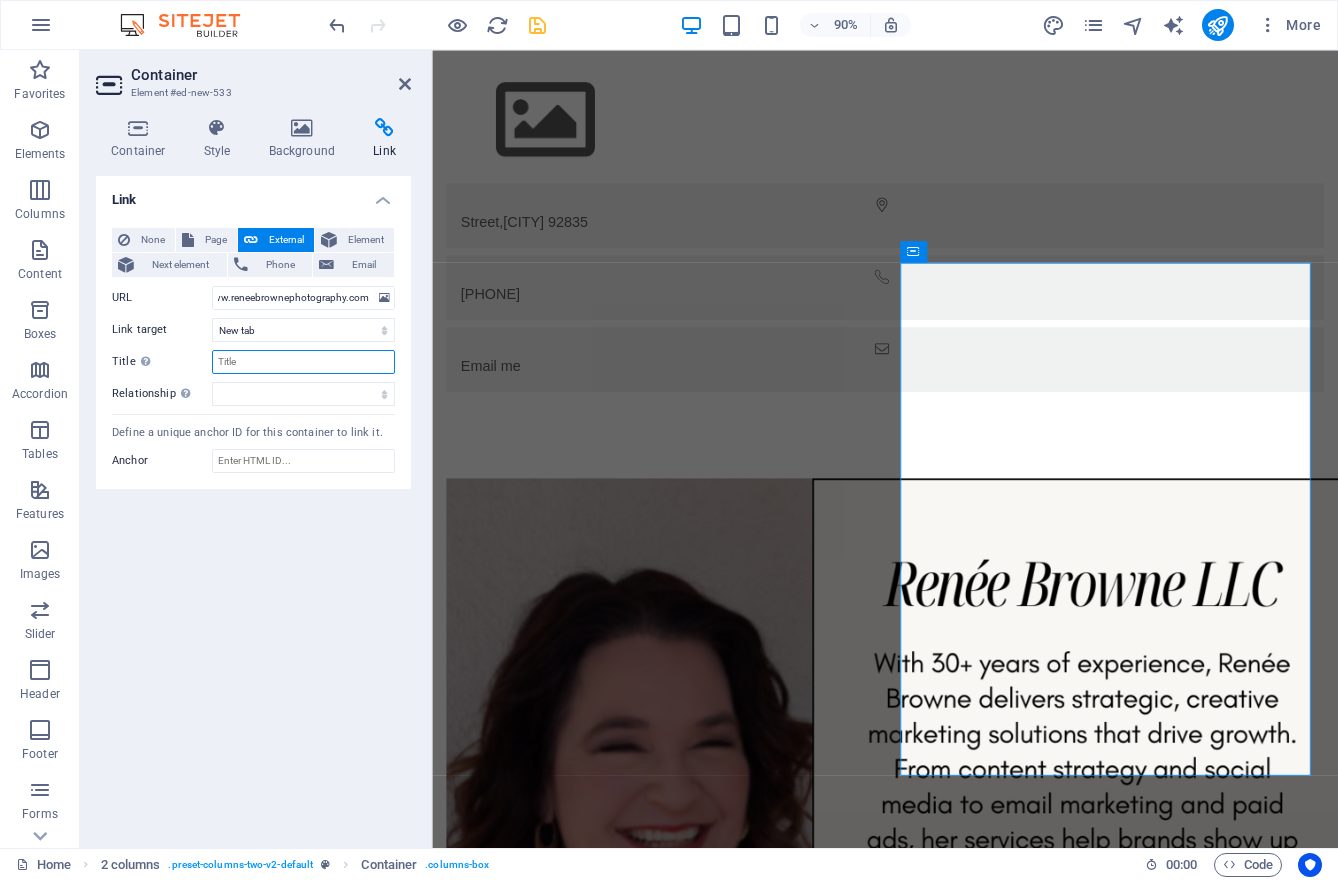 click on "Title Additional link description, should not be the same as the link text. The title is most often shown as a tooltip text when the mouse moves over the element. Leave empty if uncertain." at bounding box center (303, 362) 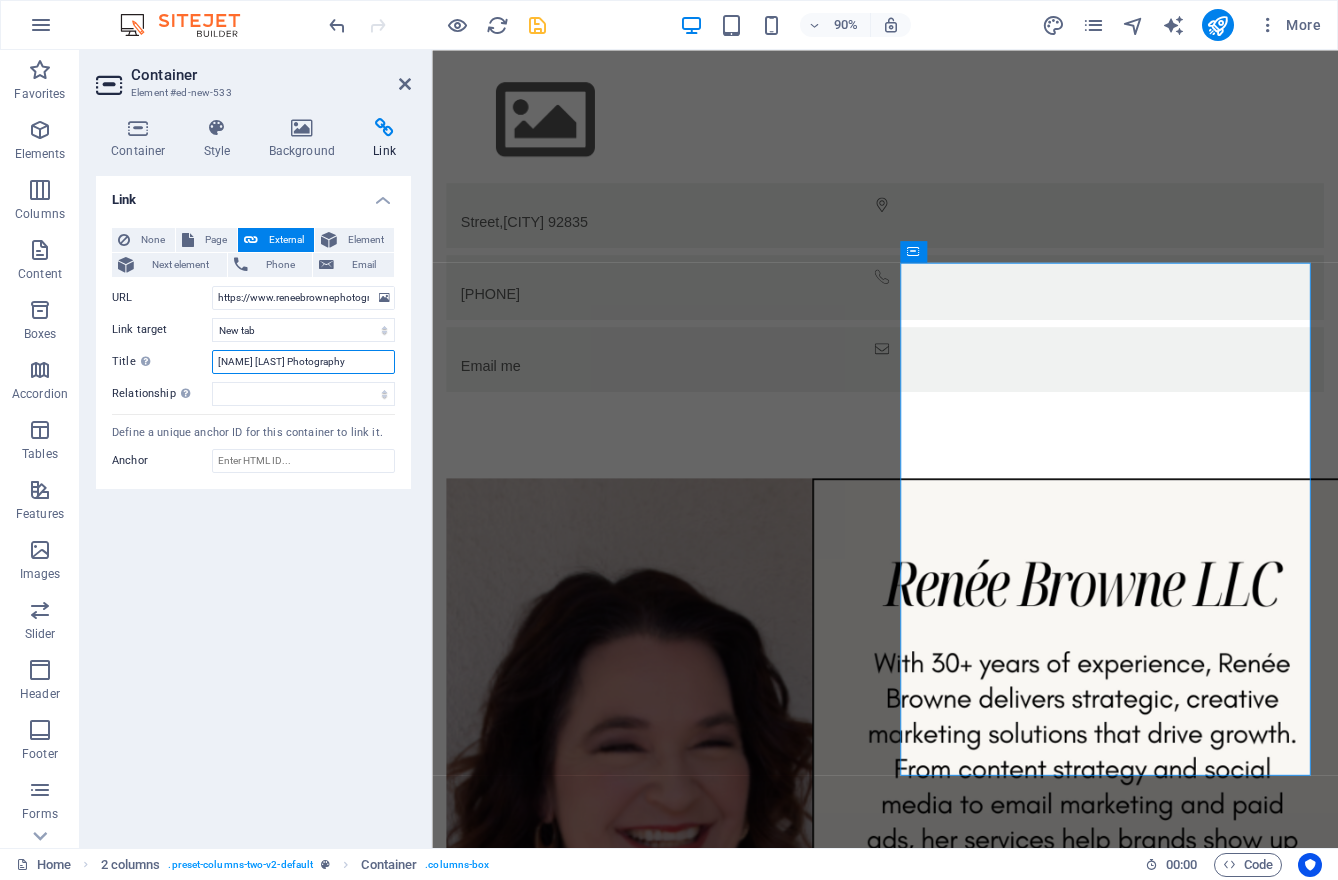 type on "[NAME] [LAST] Photography" 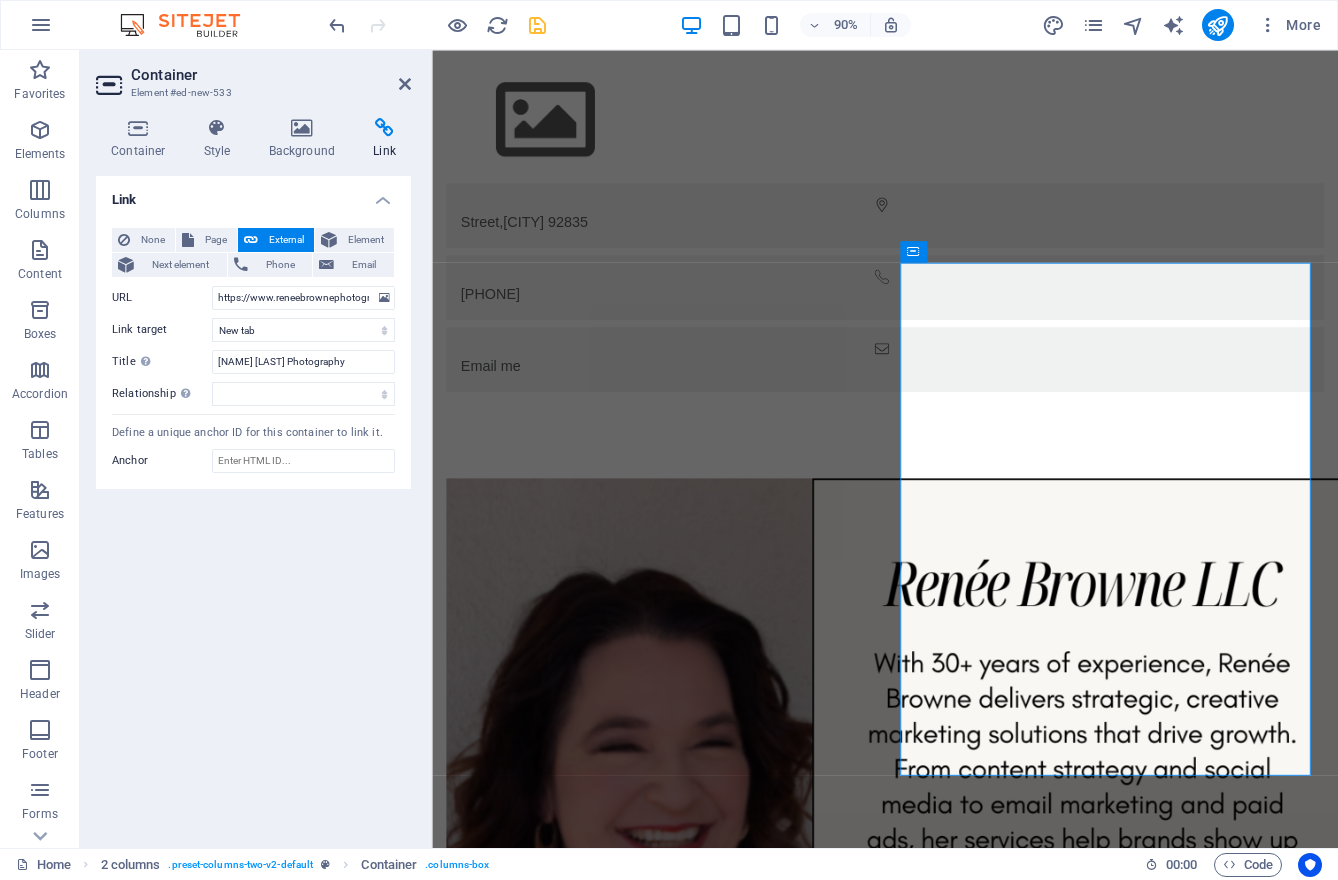 click on "Link None Page External Element Next element Phone Email Page Home Legal Notice Privacy Element
URL https://www.reneebrownephotography.com/ Phone Email Link target New tab Same tab Overlay Title Additional link description, should not be the same as the link text. The title is most often shown as a tooltip text when the mouse moves over the element. Leave empty if uncertain. [NAME] [LAST] Photography Relationship Sets the  relationship of this link to the link target . For example, the value "nofollow" instructs search engines not to follow the link. Can be left empty. alternate author bookmark external help license next nofollow noreferrer noopener prev search tag Define a unique anchor ID for this container to link it. Anchor" at bounding box center [253, 504] 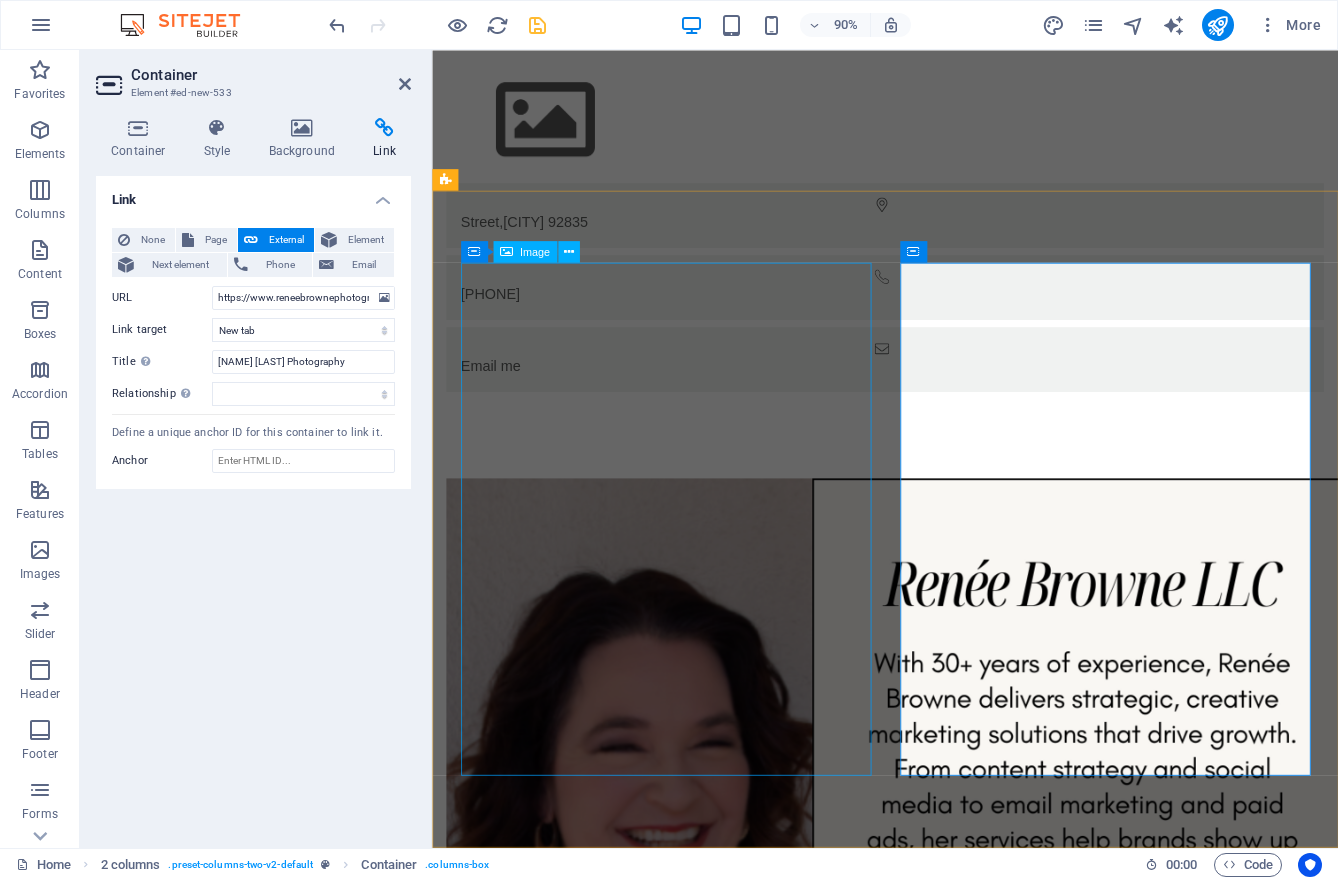 click at bounding box center (676, 1155) 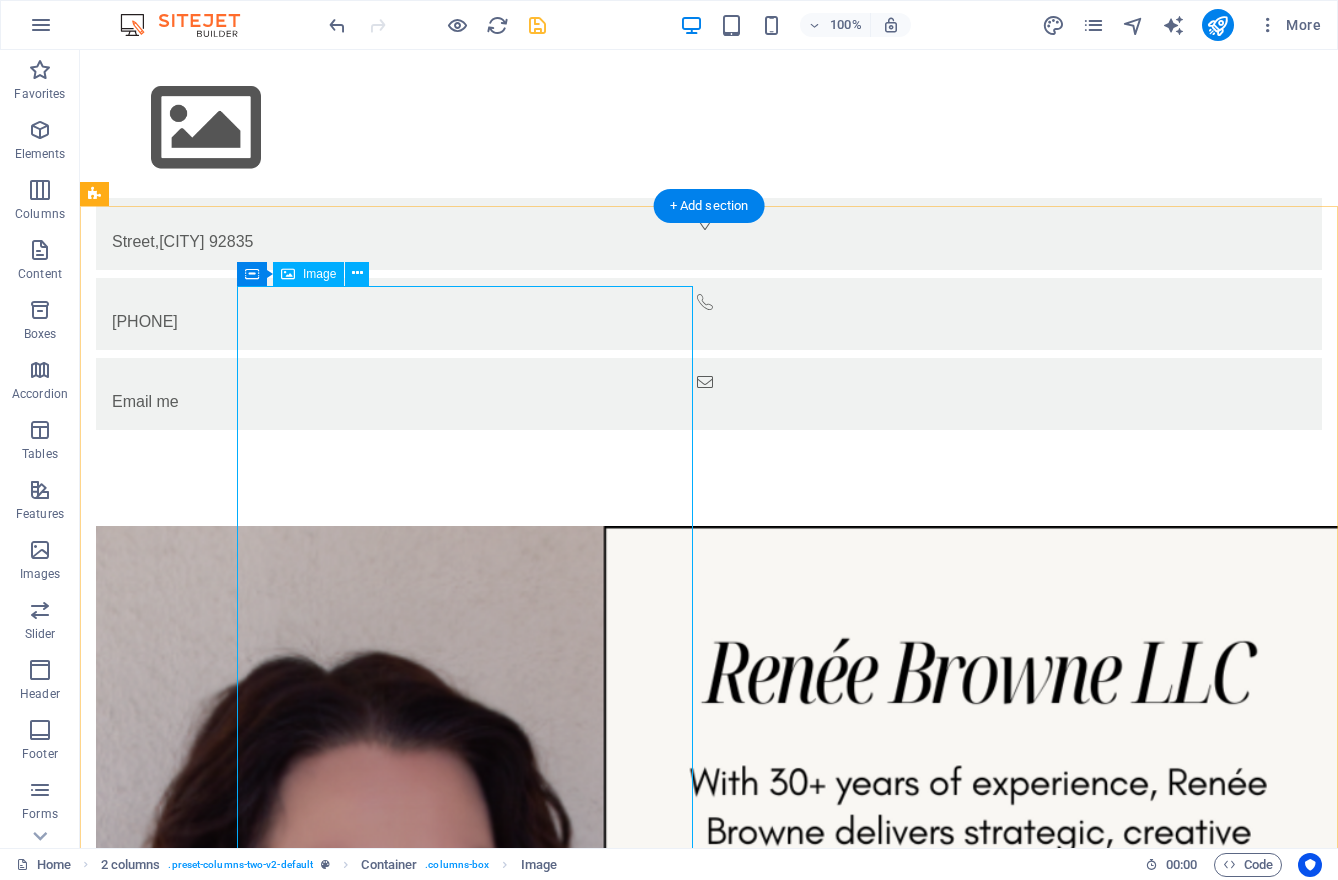 click at bounding box center [324, 1312] 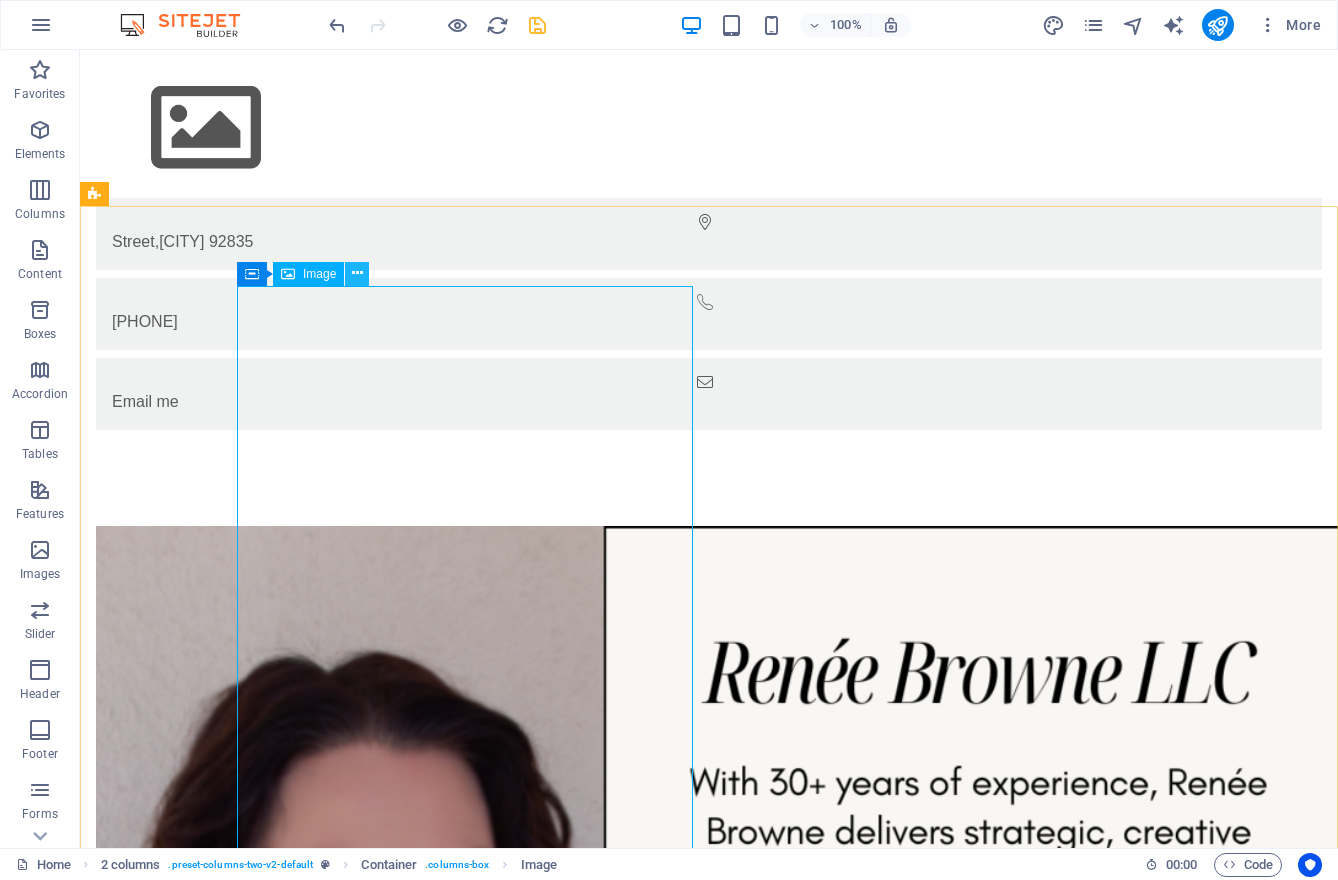 click at bounding box center (357, 273) 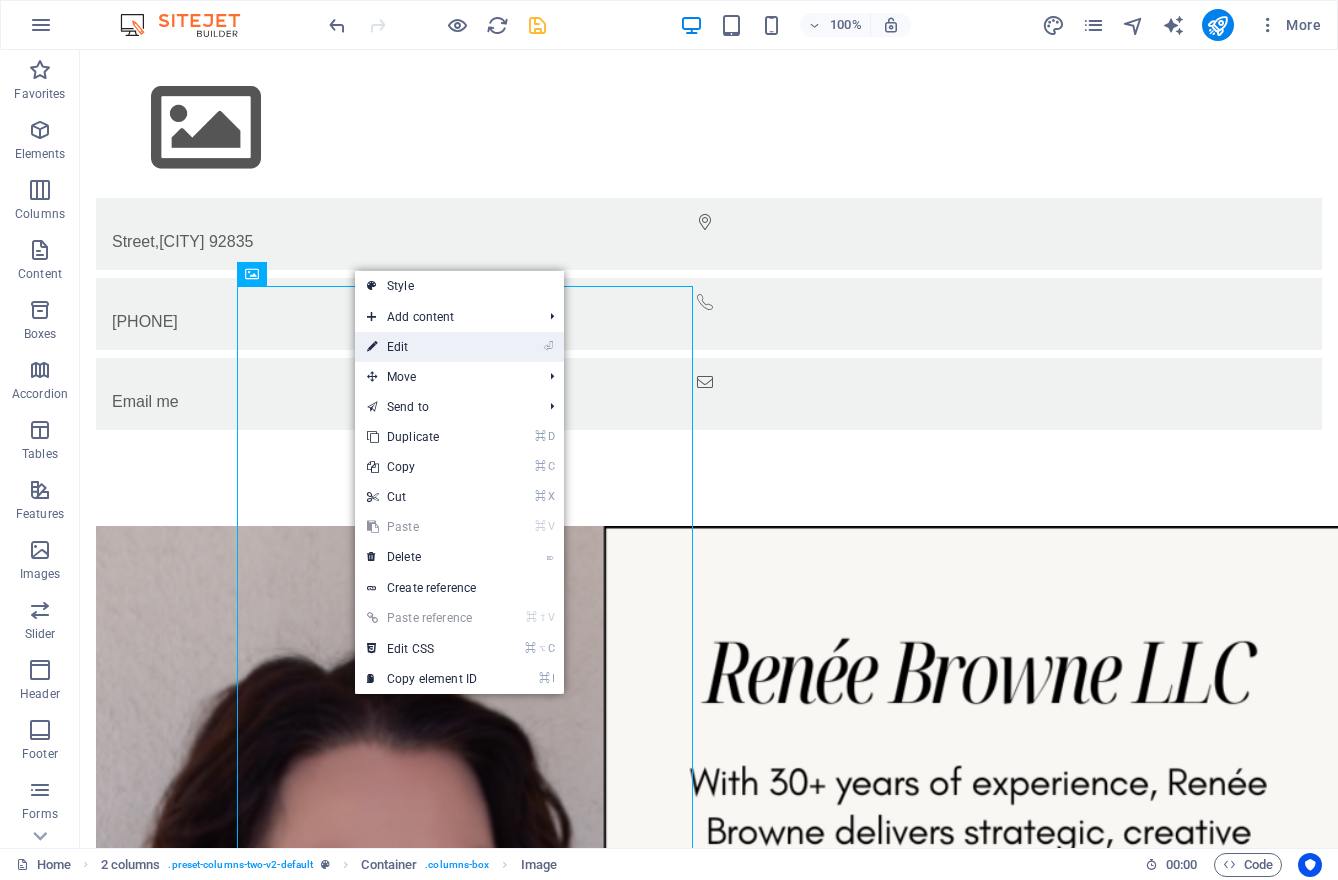 click on "⏎  Edit" at bounding box center (422, 347) 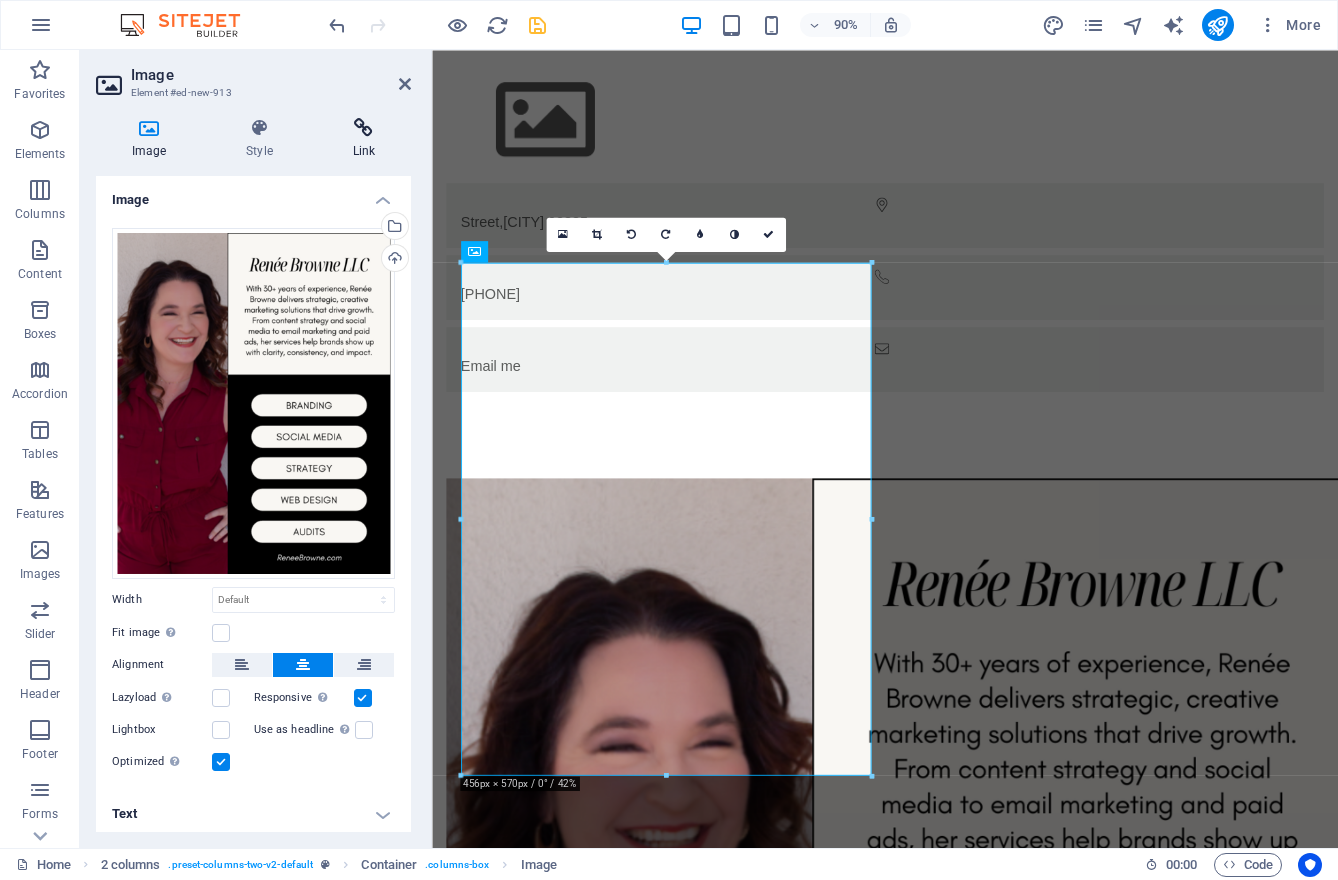 click on "Link" at bounding box center (364, 139) 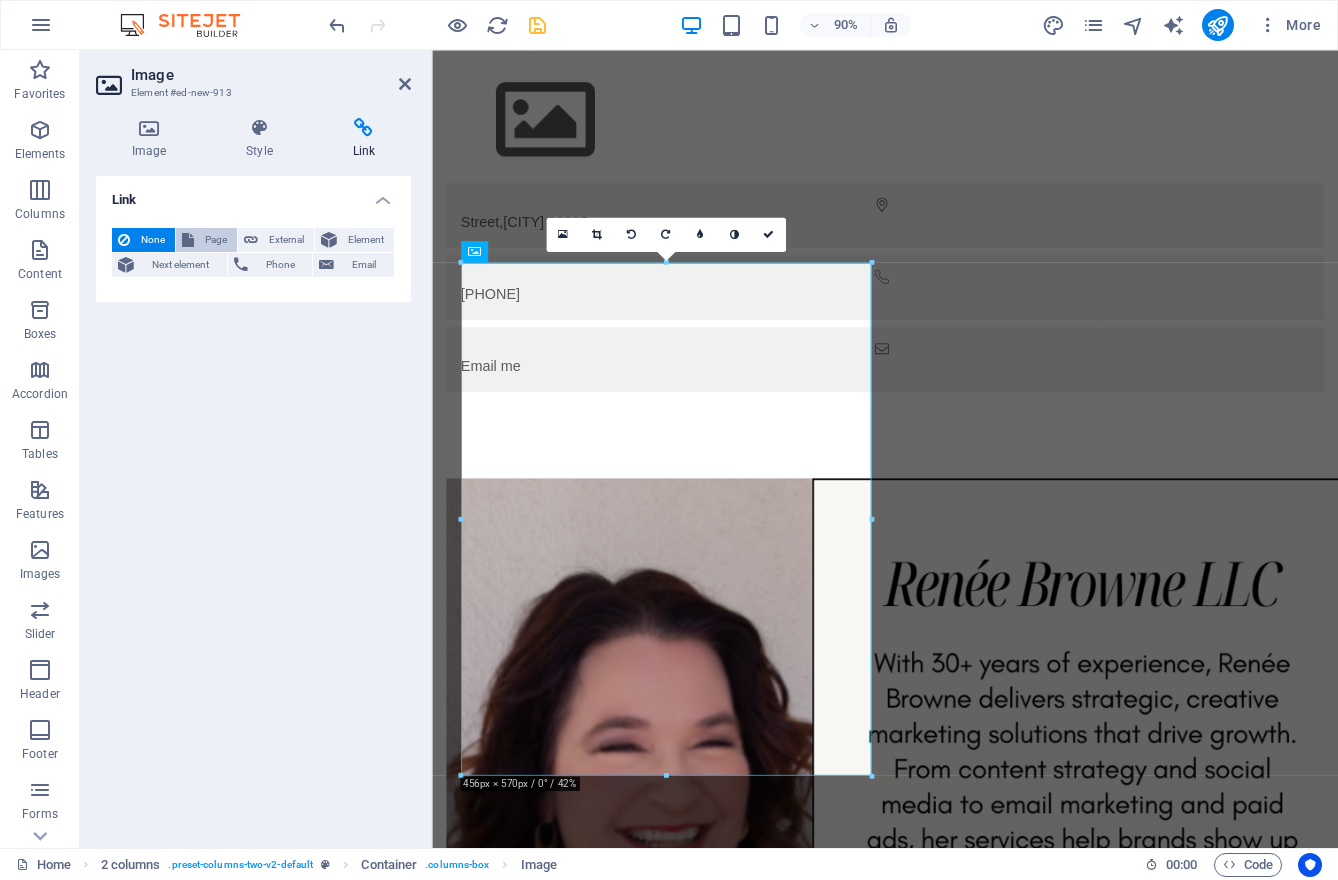 click on "Page" at bounding box center (215, 240) 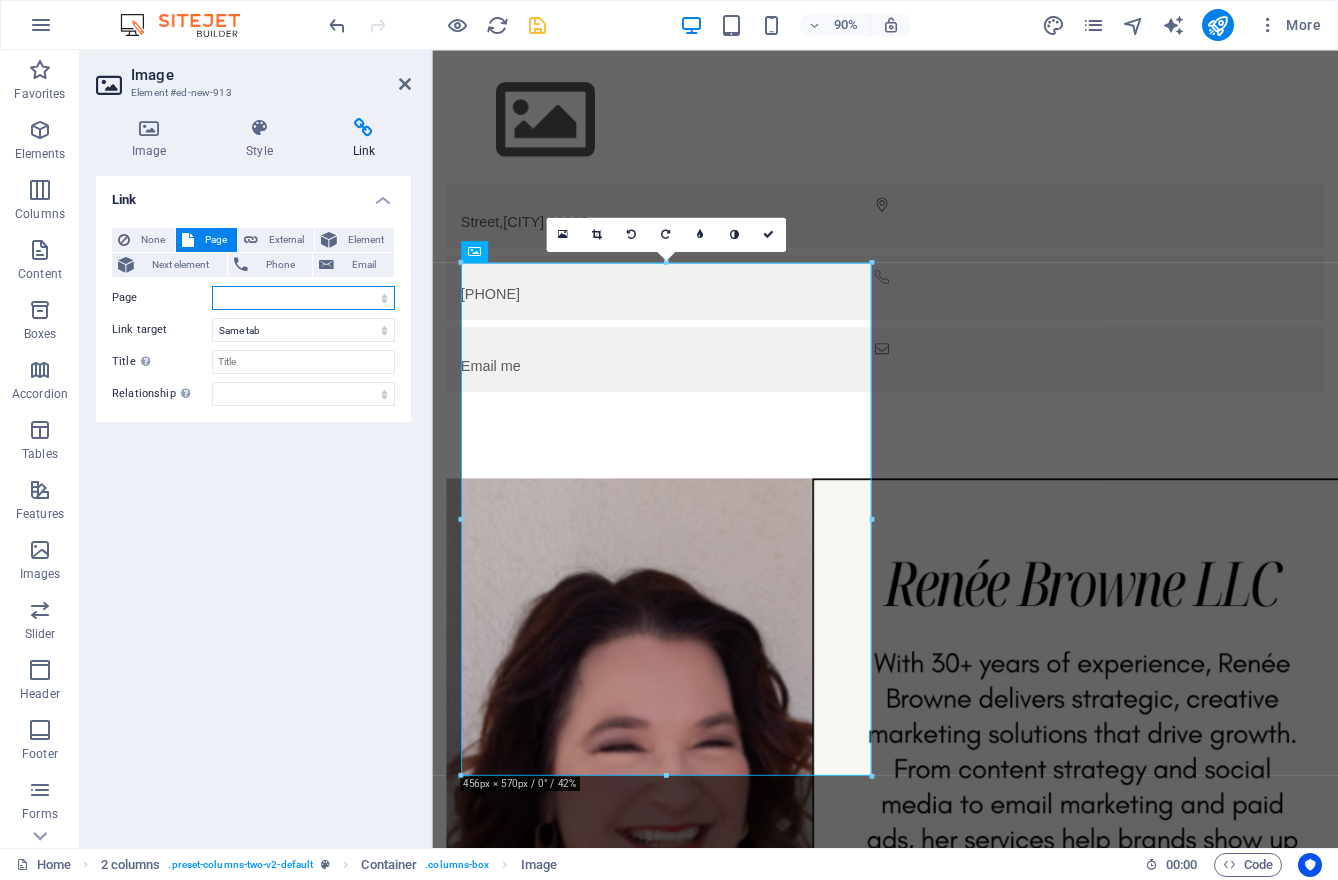 click on "Home Legal Notice Privacy" at bounding box center (303, 298) 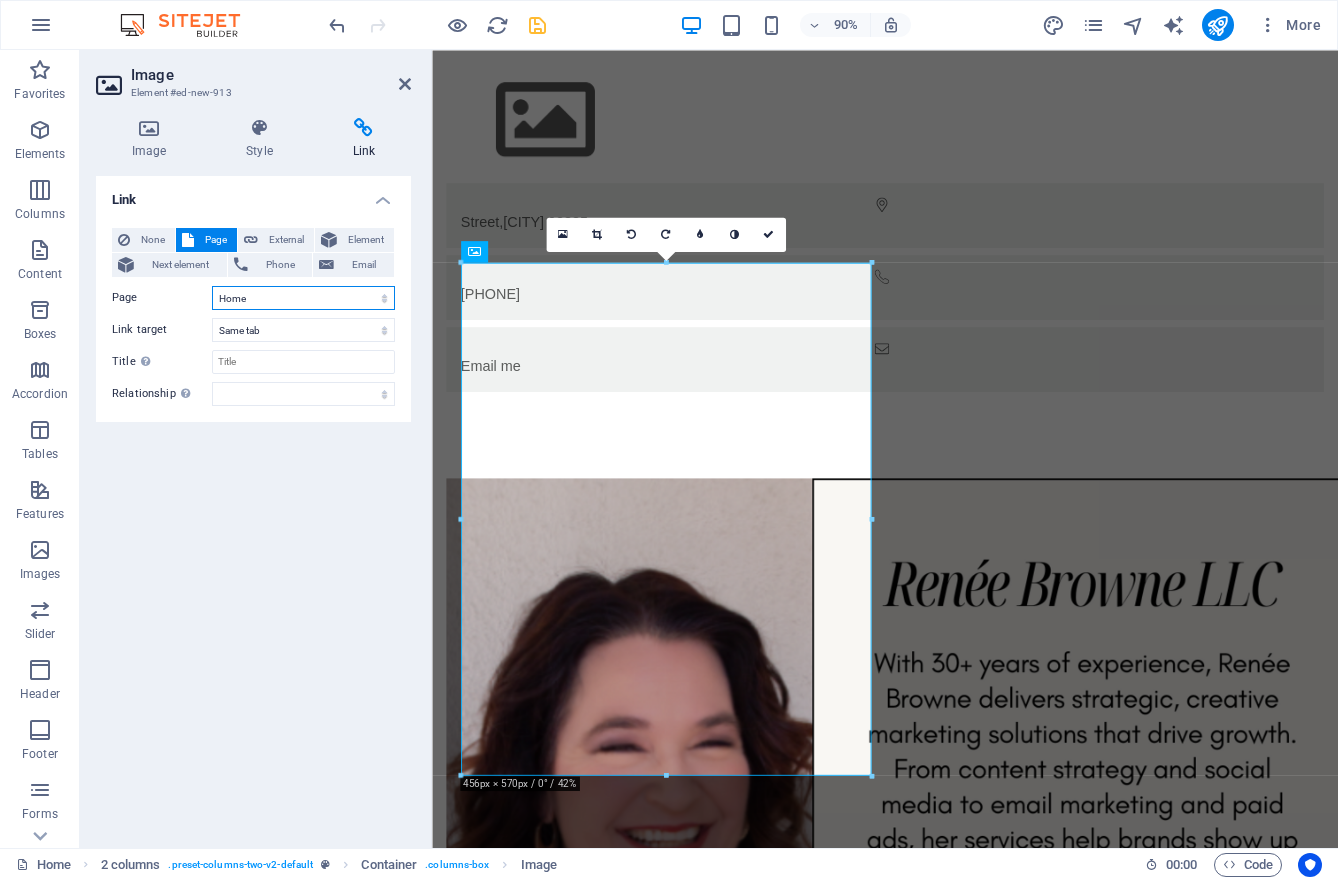 click on "Home Legal Notice Privacy" at bounding box center [303, 298] 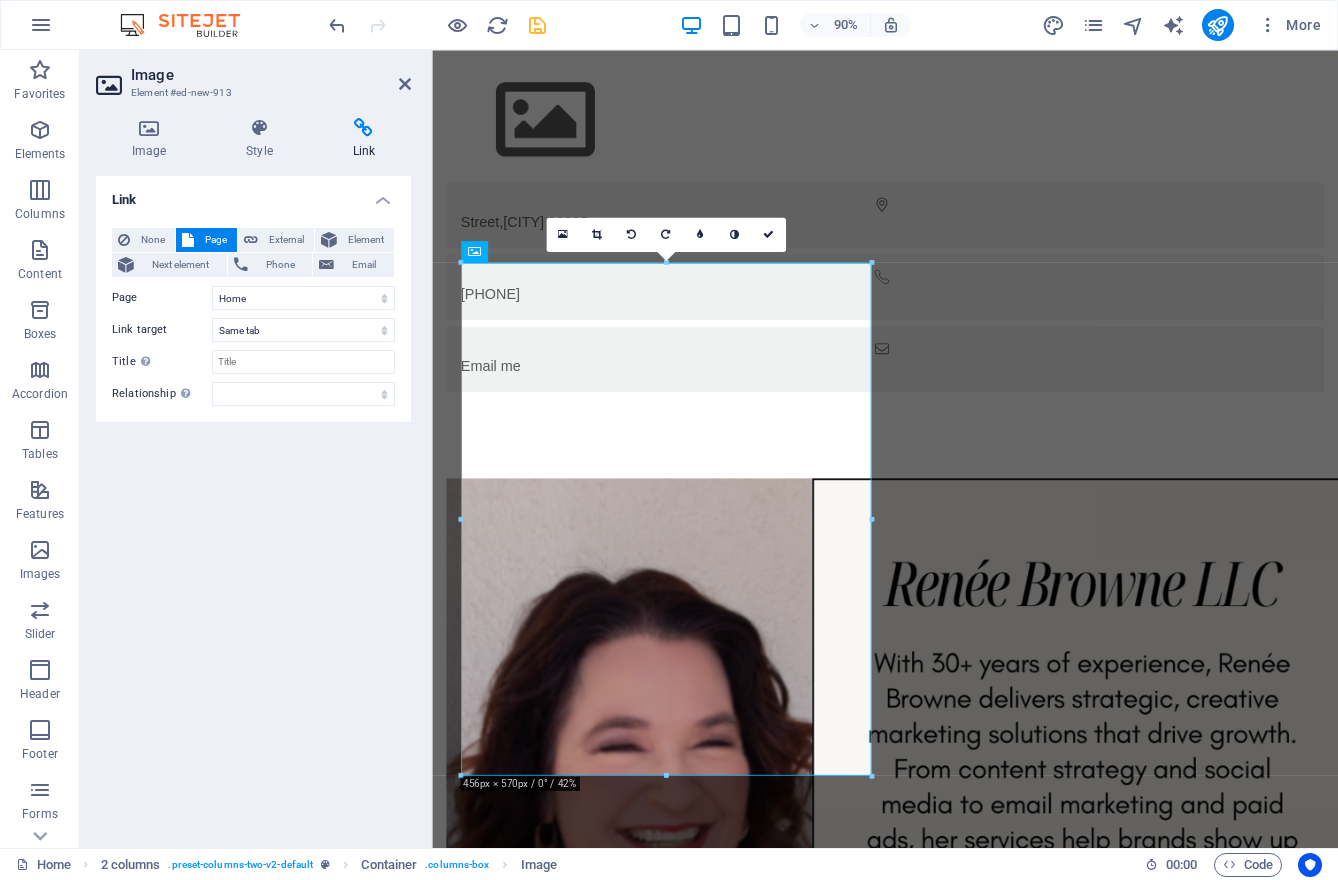 click on "Link None Page External Element Next element Phone Email Page Home Legal Notice Privacy Element
URL Phone Email Link target New tab Same tab Overlay Title Additional link description, should not be the same as the link text. The title is most often shown as a tooltip text when the mouse moves over the element. Leave empty if uncertain. Relationship Sets the  relationship of this link to the link target . For example, the value "nofollow" instructs search engines not to follow the link. Can be left empty. alternate author bookmark external help license next nofollow noreferrer noopener prev search tag" at bounding box center [253, 504] 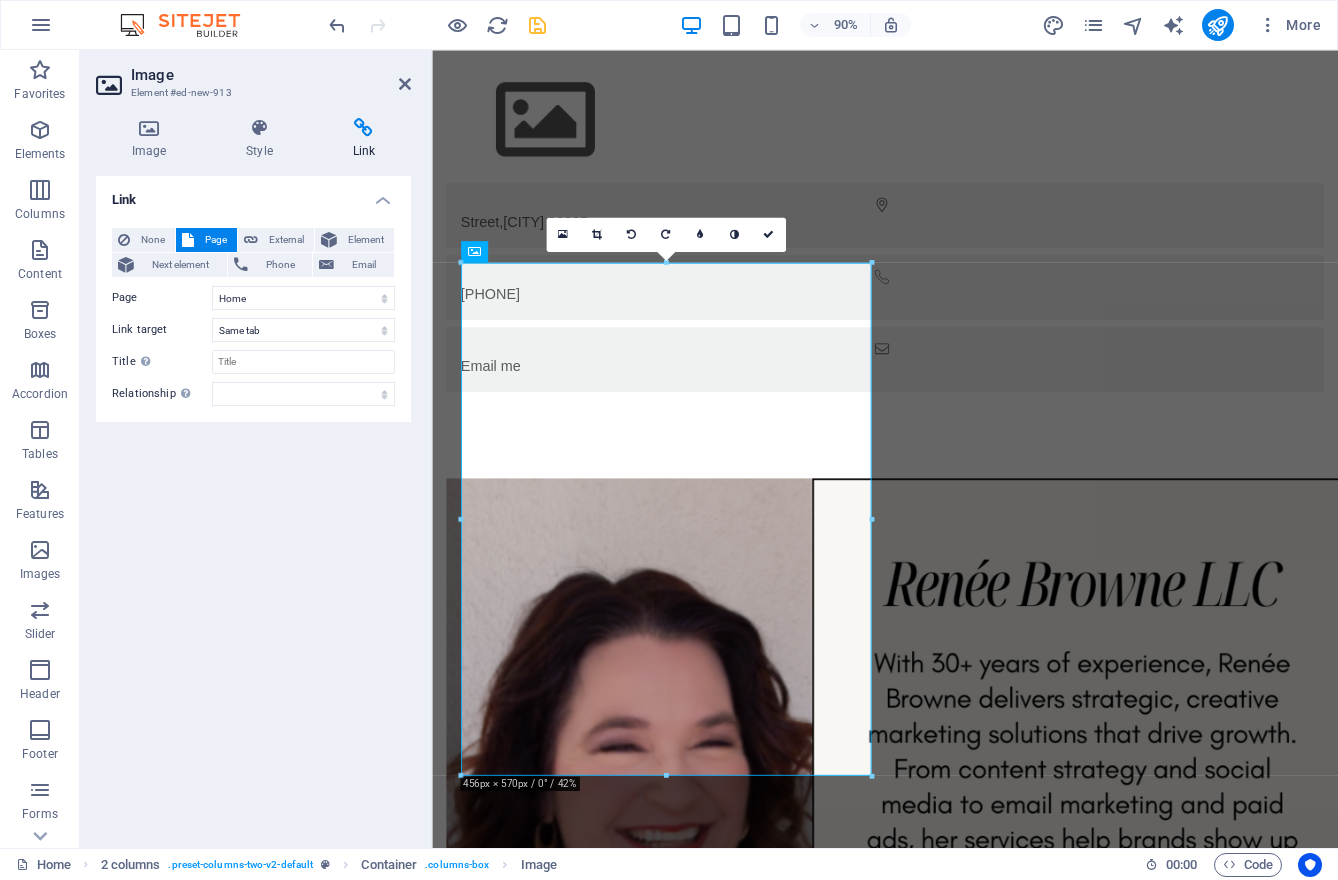 click on "Link None Page External Element Next element Phone Email Page Home Legal Notice Privacy Element
URL Phone Email Link target New tab Same tab Overlay Title Additional link description, should not be the same as the link text. The title is most often shown as a tooltip text when the mouse moves over the element. Leave empty if uncertain. Relationship Sets the  relationship of this link to the link target . For example, the value "nofollow" instructs search engines not to follow the link. Can be left empty. alternate author bookmark external help license next nofollow noreferrer noopener prev search tag" at bounding box center [253, 504] 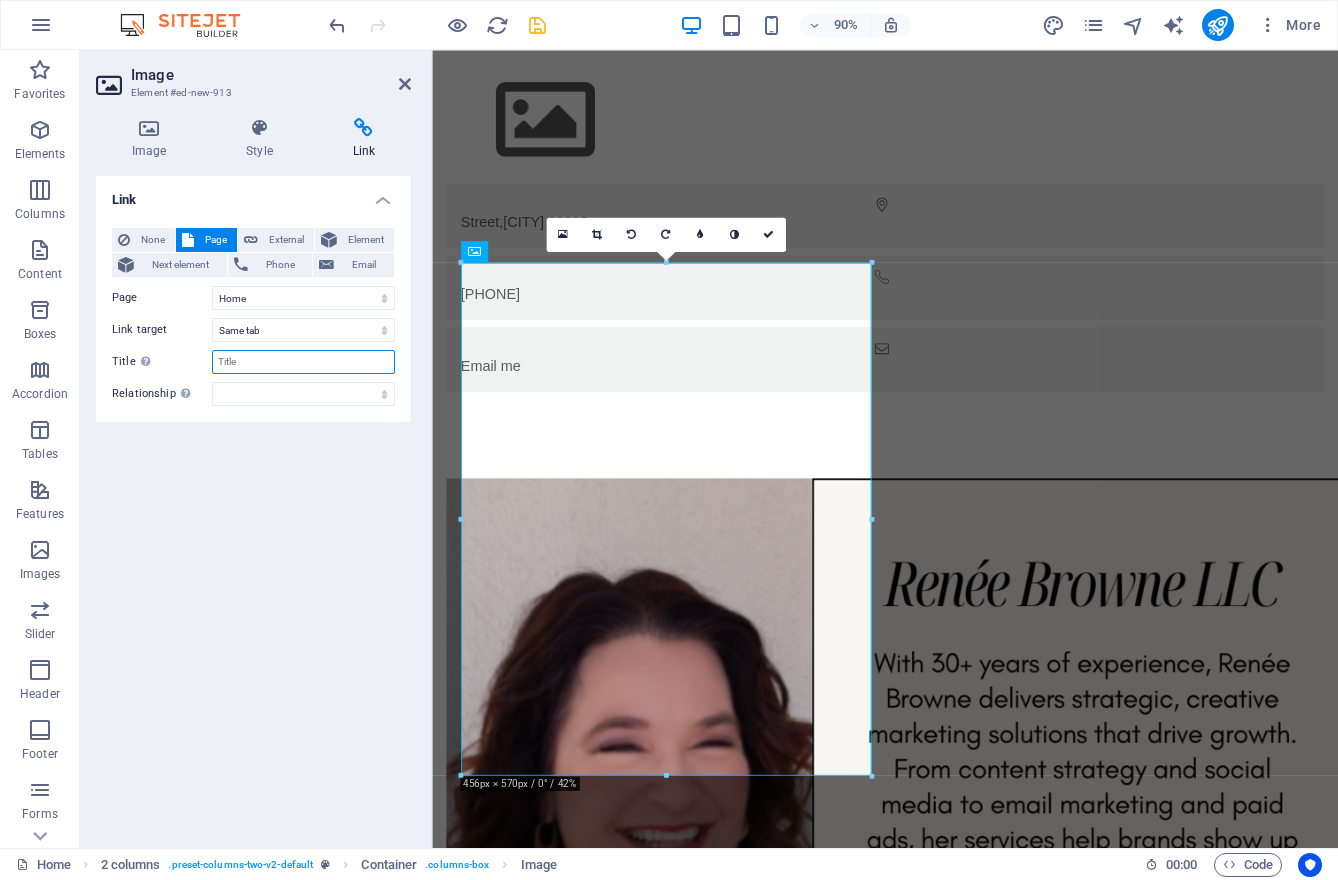 click on "Title Additional link description, should not be the same as the link text. The title is most often shown as a tooltip text when the mouse moves over the element. Leave empty if uncertain." at bounding box center [303, 362] 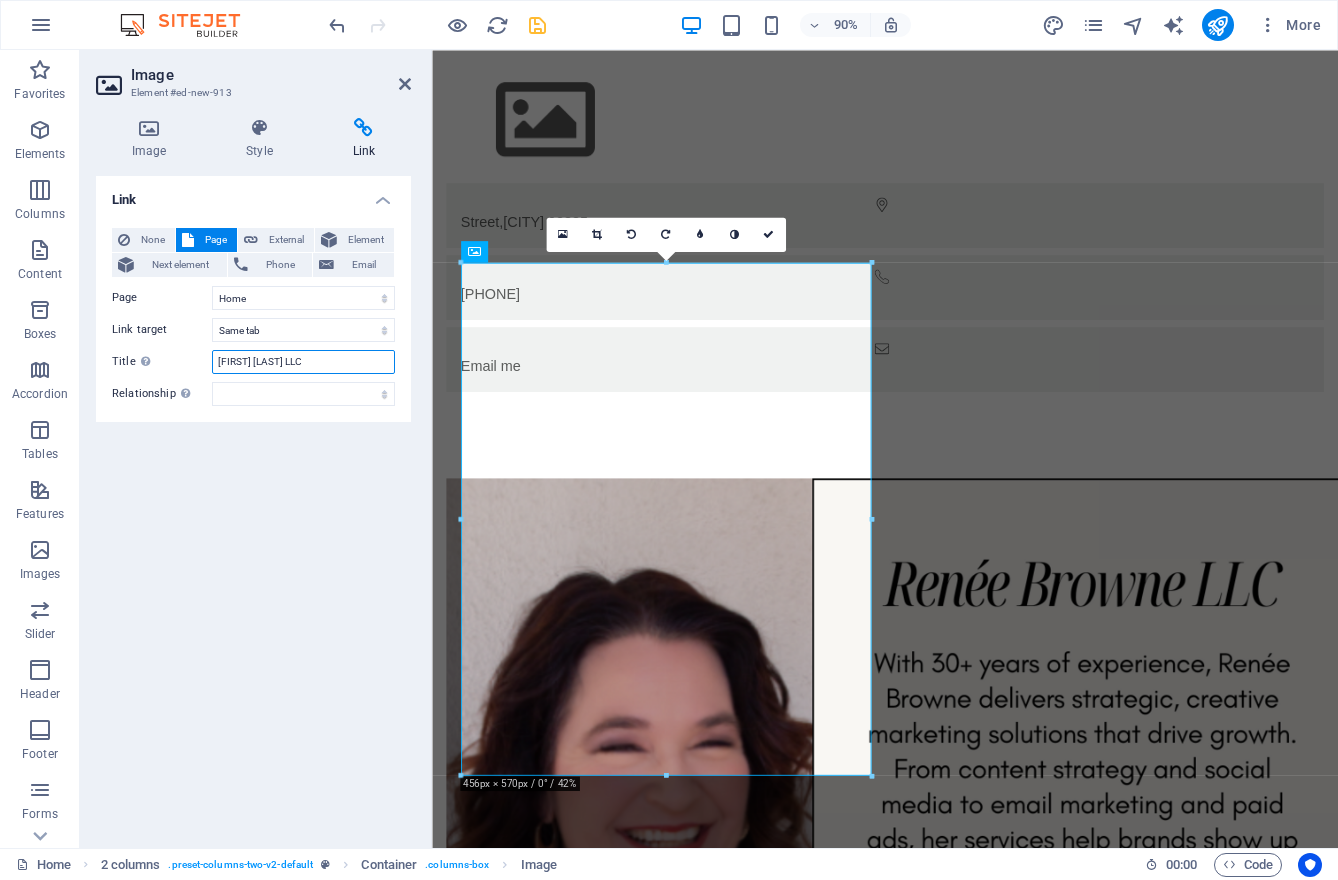 type on "[FIRST] [LAST] LLC" 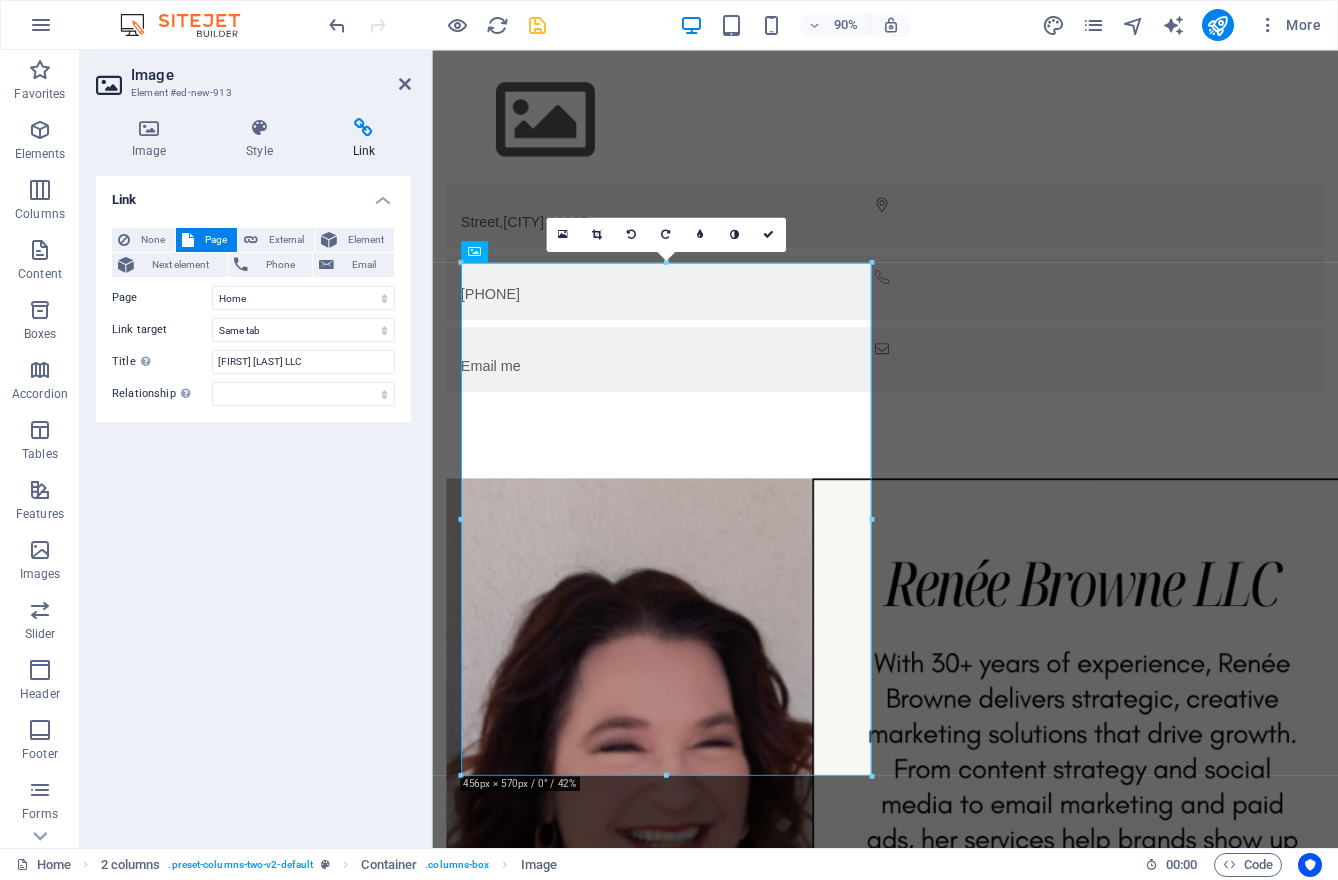 click on "Link None Page External Element Next element Phone Email Page Home Legal Notice Privacy Element
URL Phone Email Link target New tab Same tab Overlay Title Additional link description, should not be the same as the link text. The title is most often shown as a tooltip text when the mouse moves over the element. Leave empty if uncertain. [NAME] [LAST] LLC Relationship Sets the  relationship of this link to the link target . For example, the value "nofollow" instructs search engines not to follow the link. Can be left empty. alternate author bookmark external help license next nofollow noreferrer noopener prev search tag" at bounding box center (253, 504) 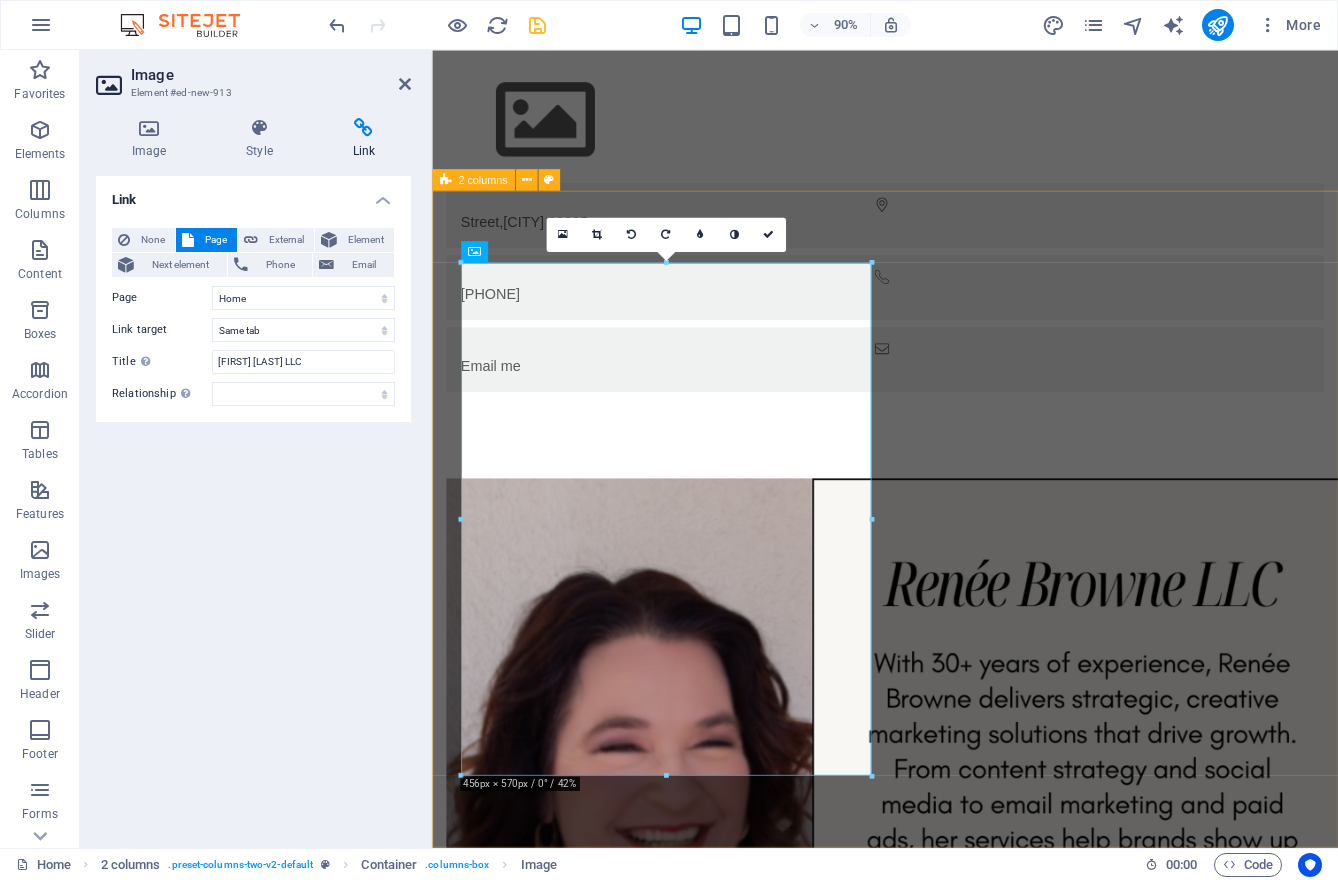 click at bounding box center (935, 1793) 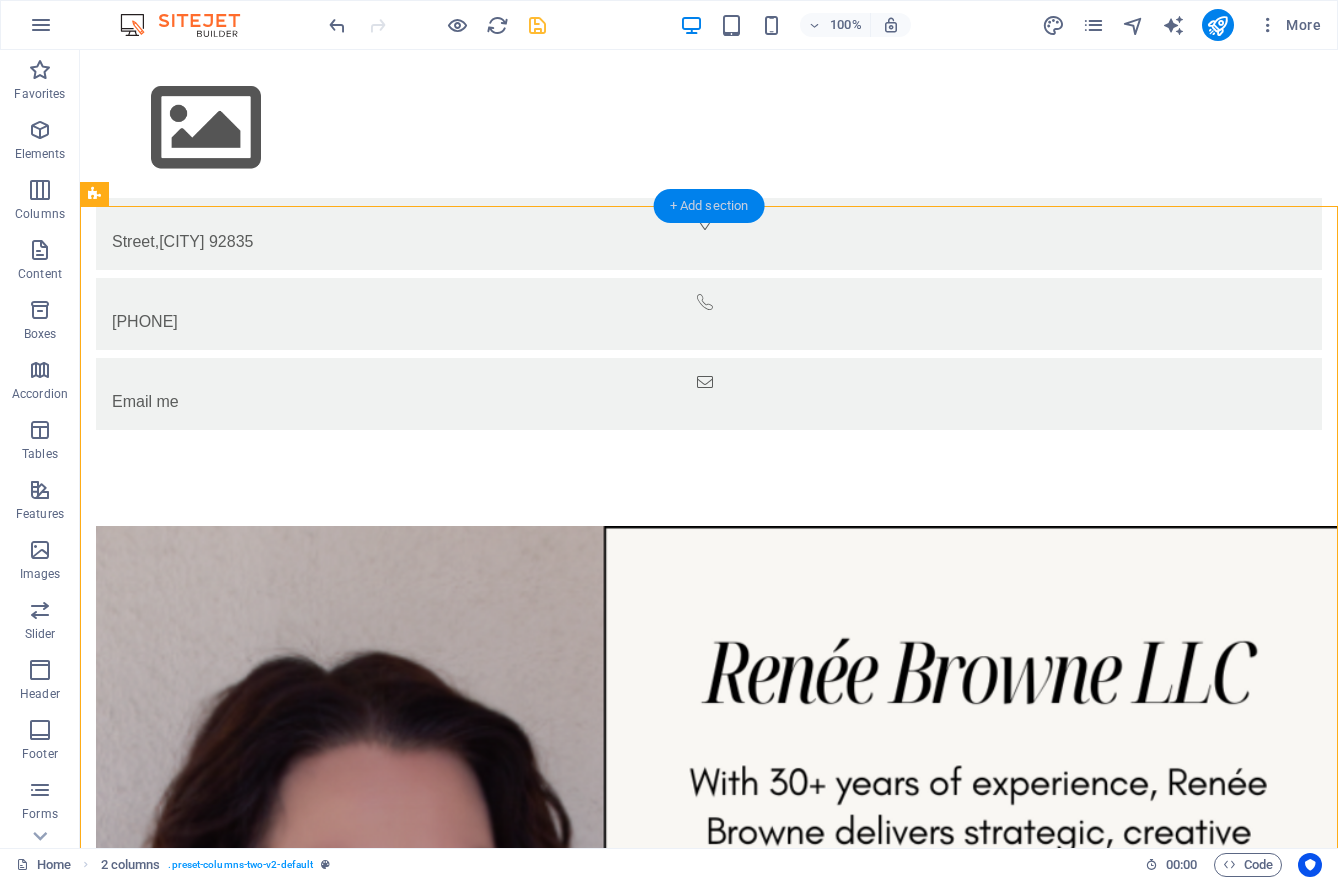 click on "+ Add section" at bounding box center (709, 206) 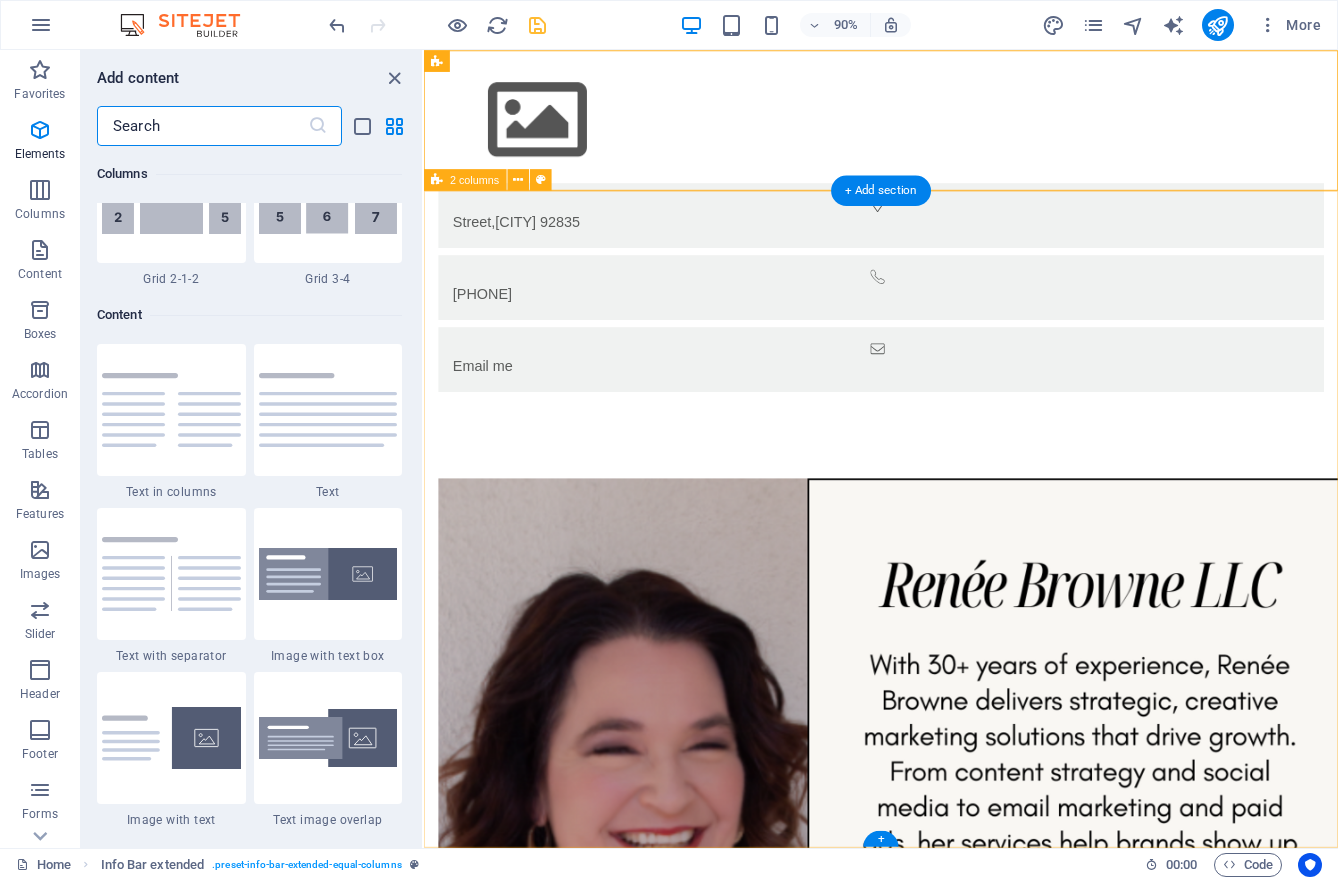 scroll, scrollTop: 3499, scrollLeft: 0, axis: vertical 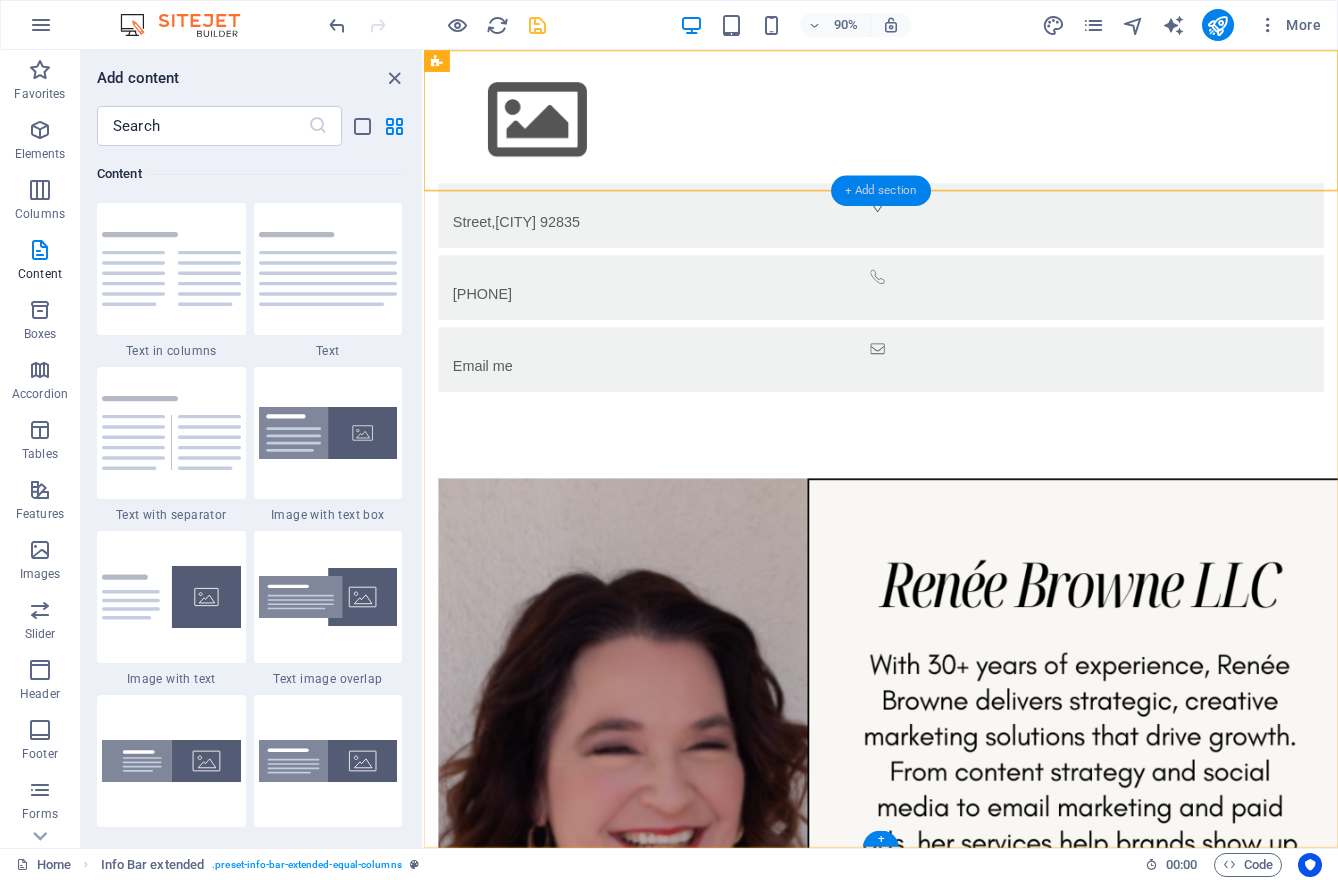 click on "+ Add section" at bounding box center (881, 190) 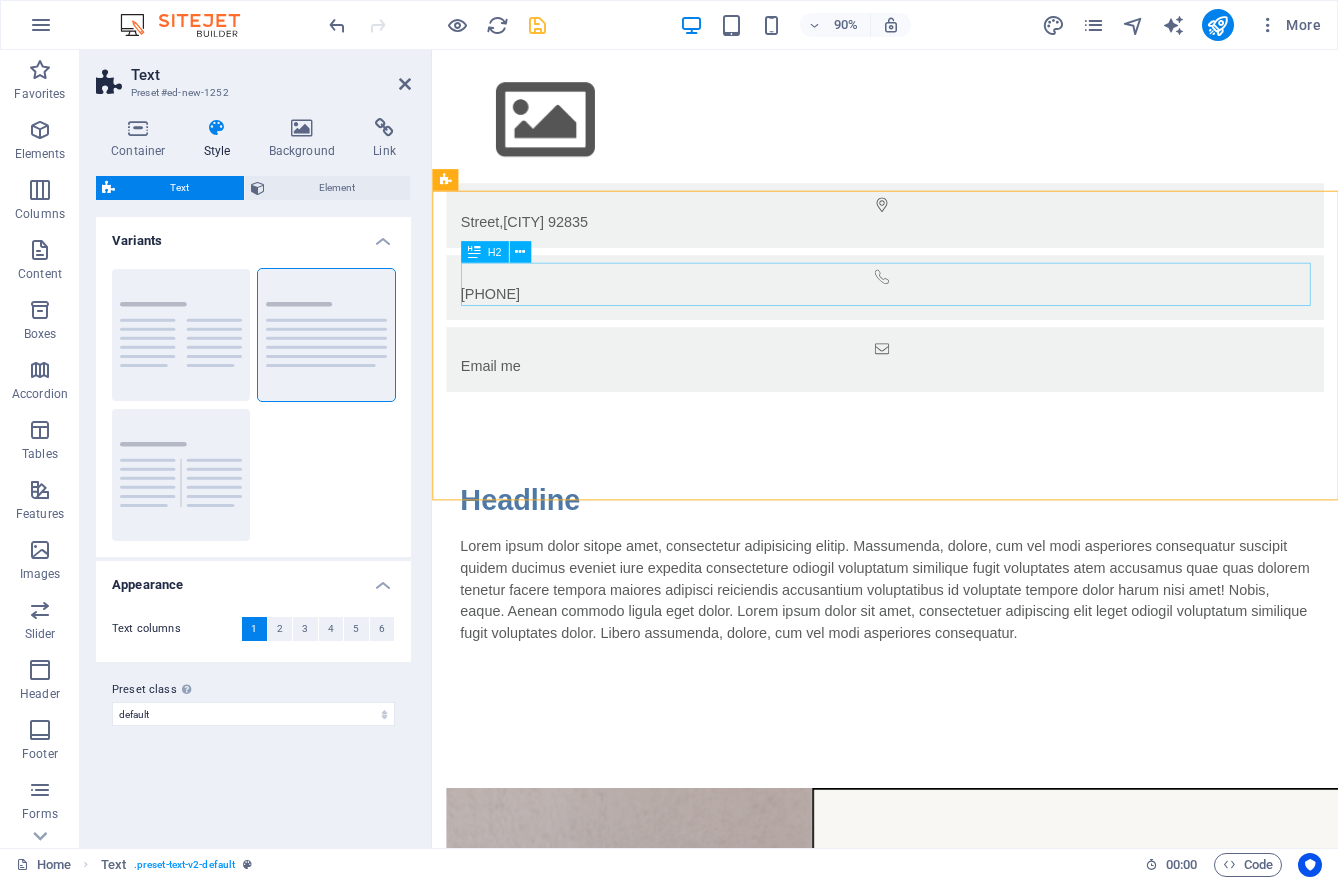 click on "Headline" at bounding box center [936, 550] 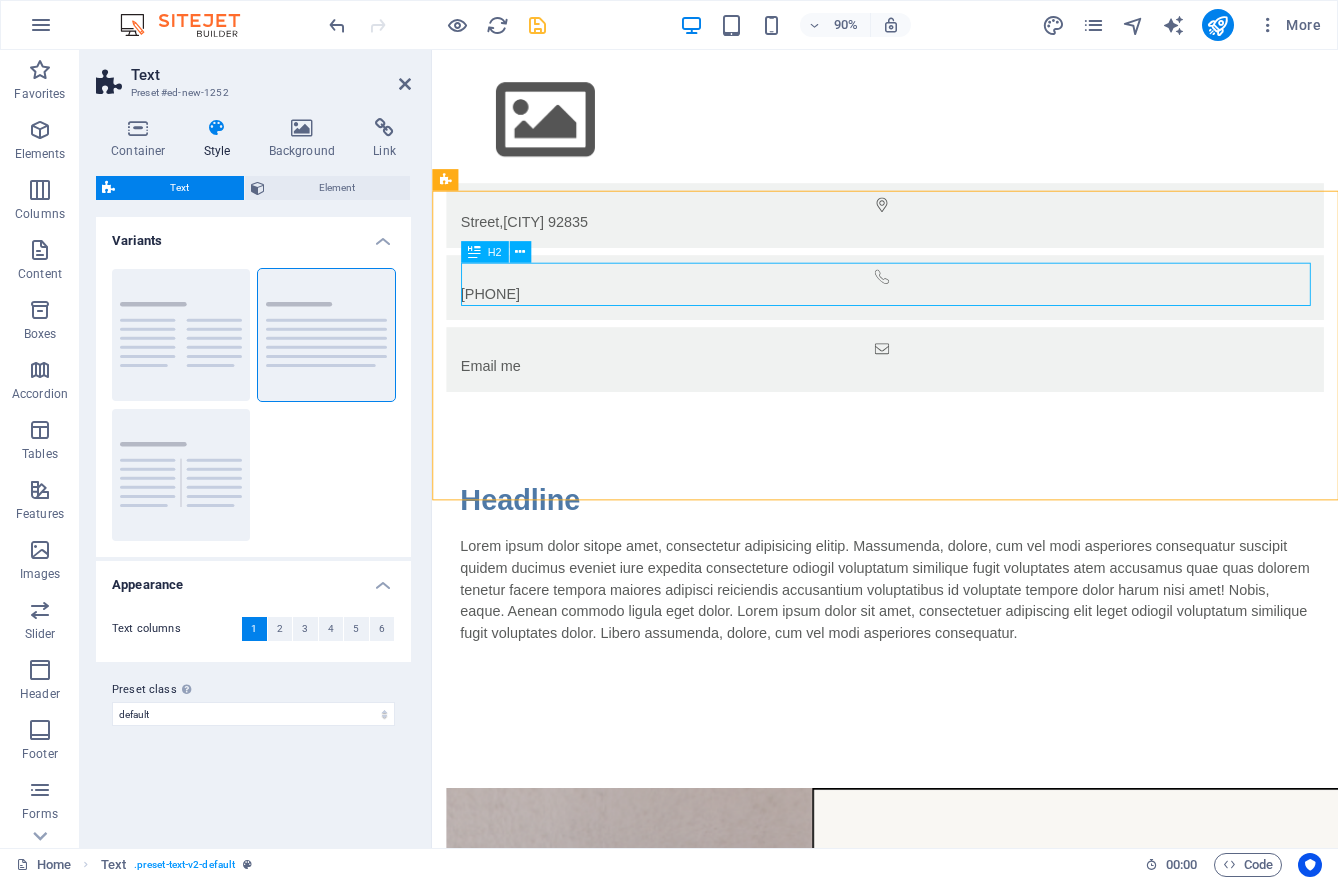 click on "Headline" at bounding box center (936, 550) 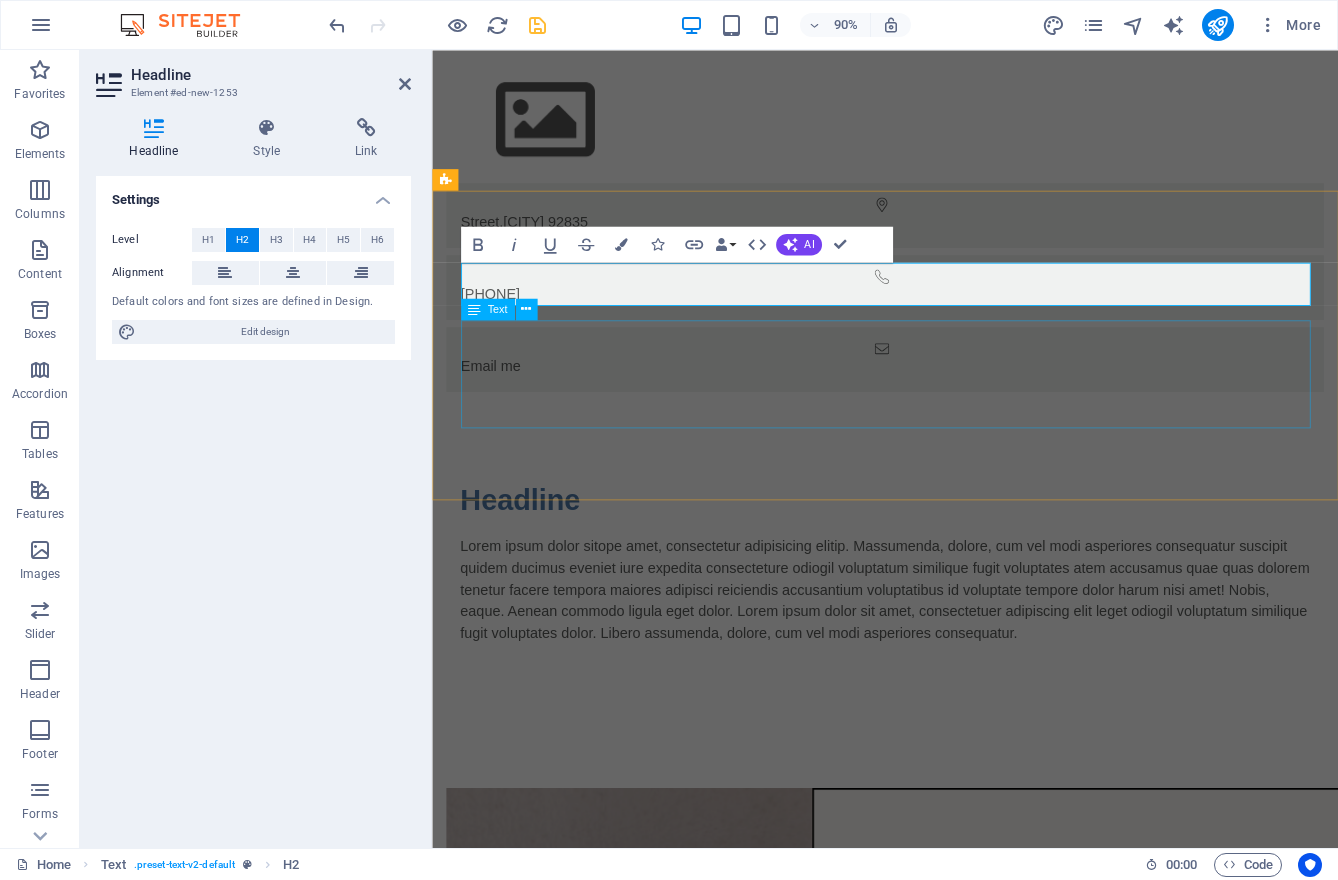 click on "Lorem ipsum dolor sitope amet, consectetur adipisicing elitip. Massumenda, dolore, cum vel modi asperiores consequatur suscipit quidem ducimus eveniet iure expedita consecteture odiogil voluptatum similique fugit voluptates atem accusamus quae quas dolorem tenetur facere tempora maiores adipisci reiciendis accusantium voluptatibus id voluptate tempore dolor harum nisi amet! Nobis, eaque. Aenean commodo ligula eget dolor. Lorem ipsum dolor sit amet, consectetuer adipiscing elit leget odiogil voluptatum similique fugit voluptates dolor. Libero assumenda, dolore, cum vel modi asperiores consequatur." at bounding box center (936, 650) 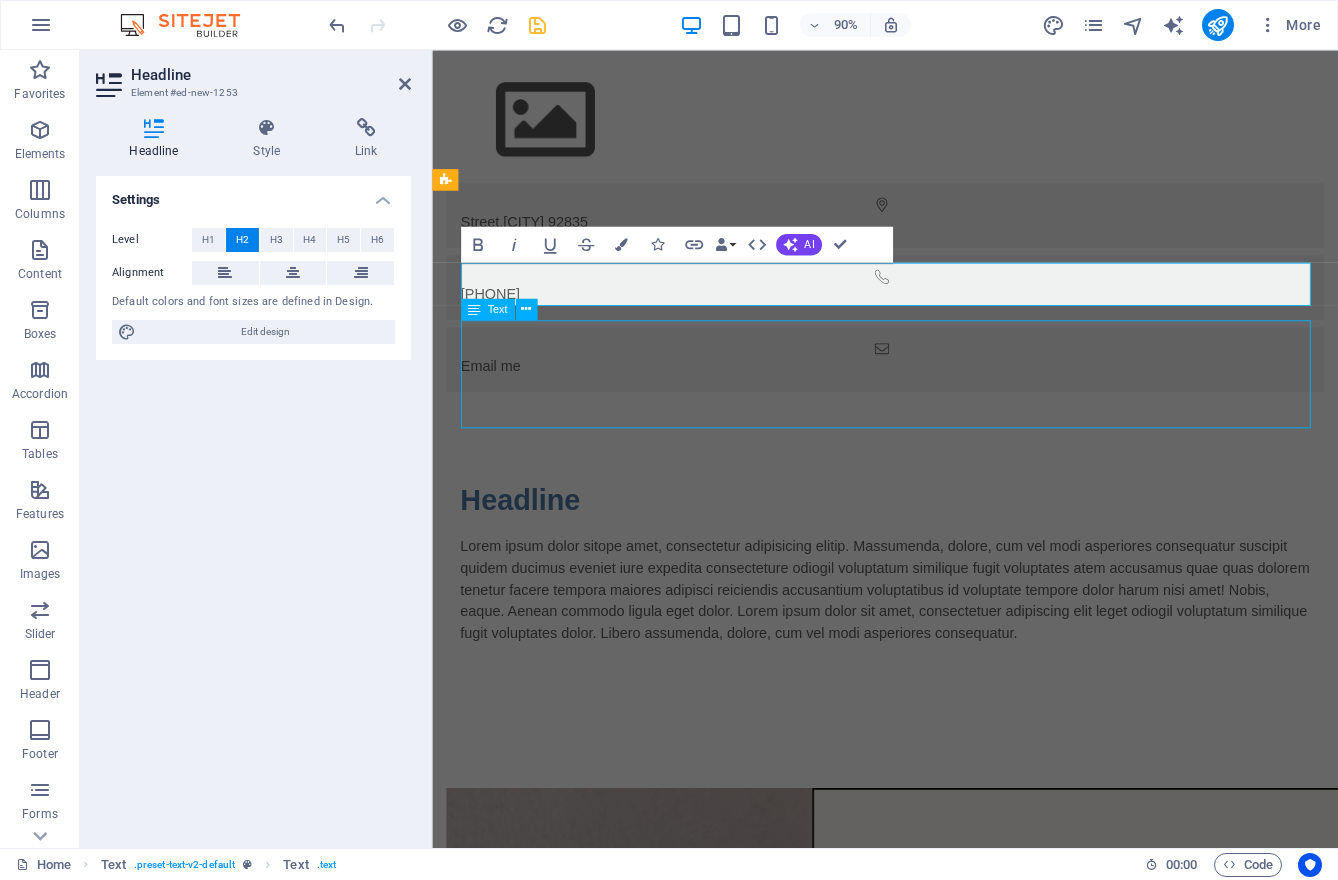 click on "Lorem ipsum dolor sitope amet, consectetur adipisicing elitip. Massumenda, dolore, cum vel modi asperiores consequatur suscipit quidem ducimus eveniet iure expedita consecteture odiogil voluptatum similique fugit voluptates atem accusamus quae quas dolorem tenetur facere tempora maiores adipisci reiciendis accusantium voluptatibus id voluptate tempore dolor harum nisi amet! Nobis, eaque. Aenean commodo ligula eget dolor. Lorem ipsum dolor sit amet, consectetuer adipiscing elit leget odiogil voluptatum similique fugit voluptates dolor. Libero assumenda, dolore, cum vel modi asperiores consequatur." at bounding box center (936, 650) 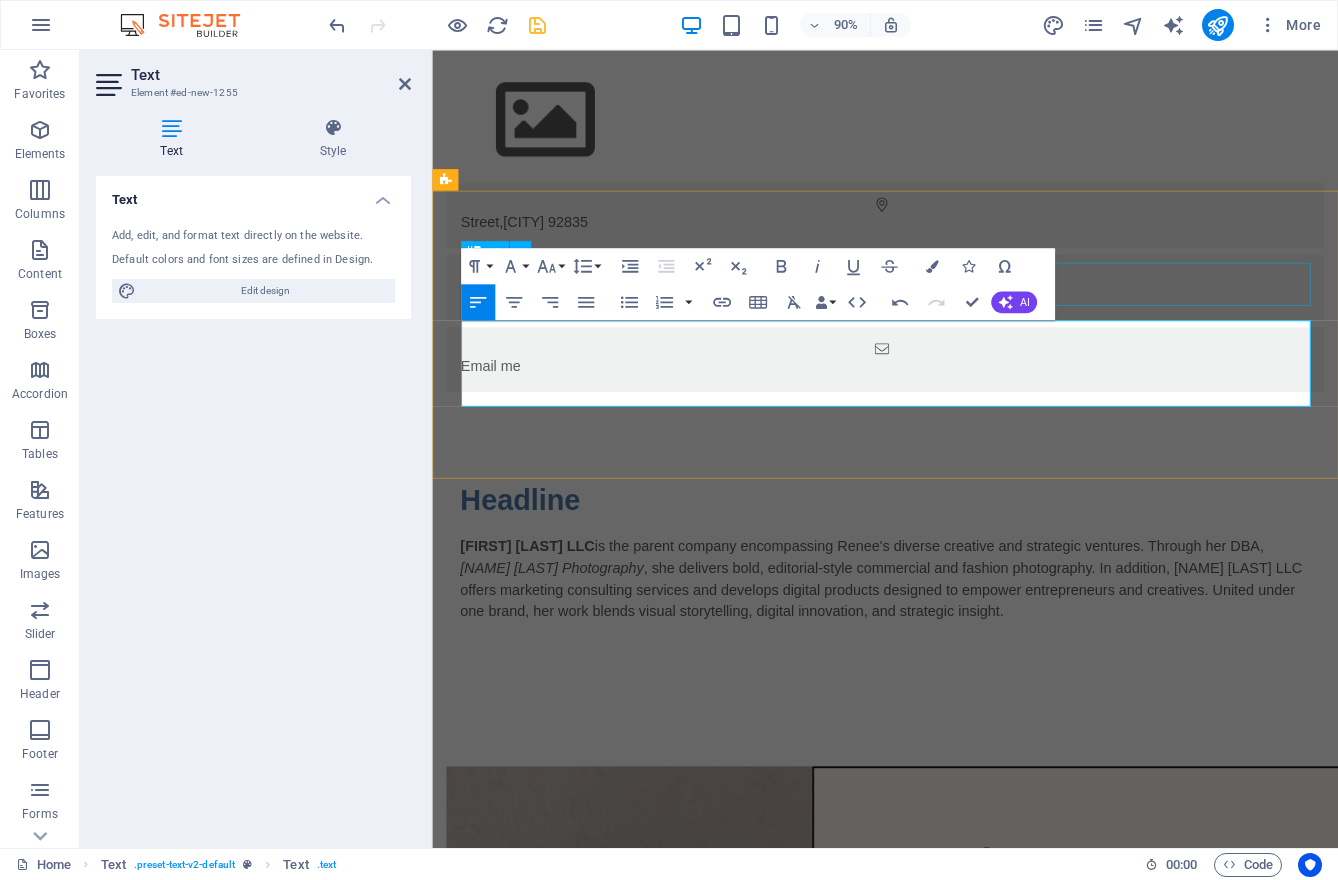 click on "Headline" at bounding box center [936, 550] 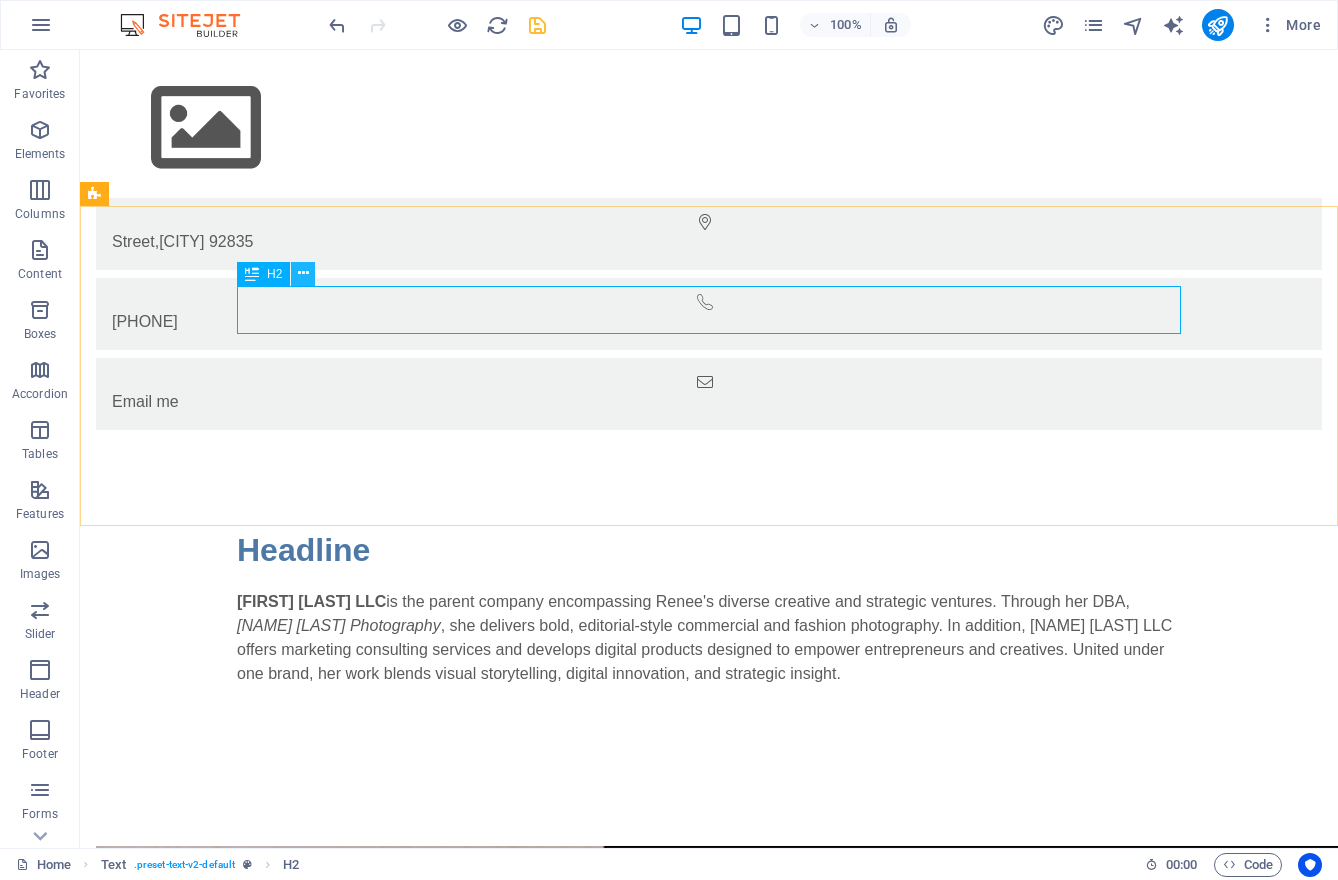 click at bounding box center (303, 273) 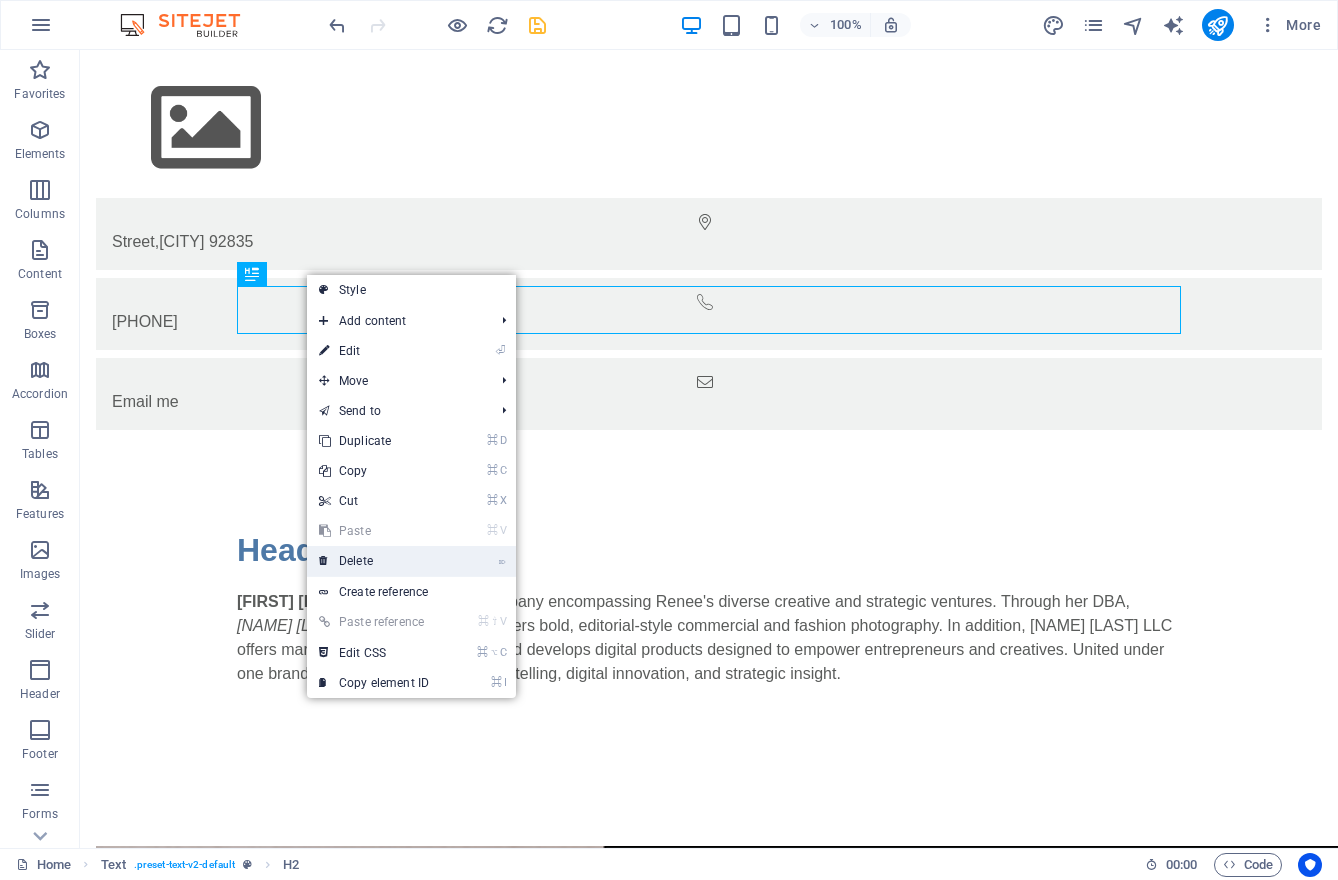 click on "⌦  Delete" at bounding box center [374, 561] 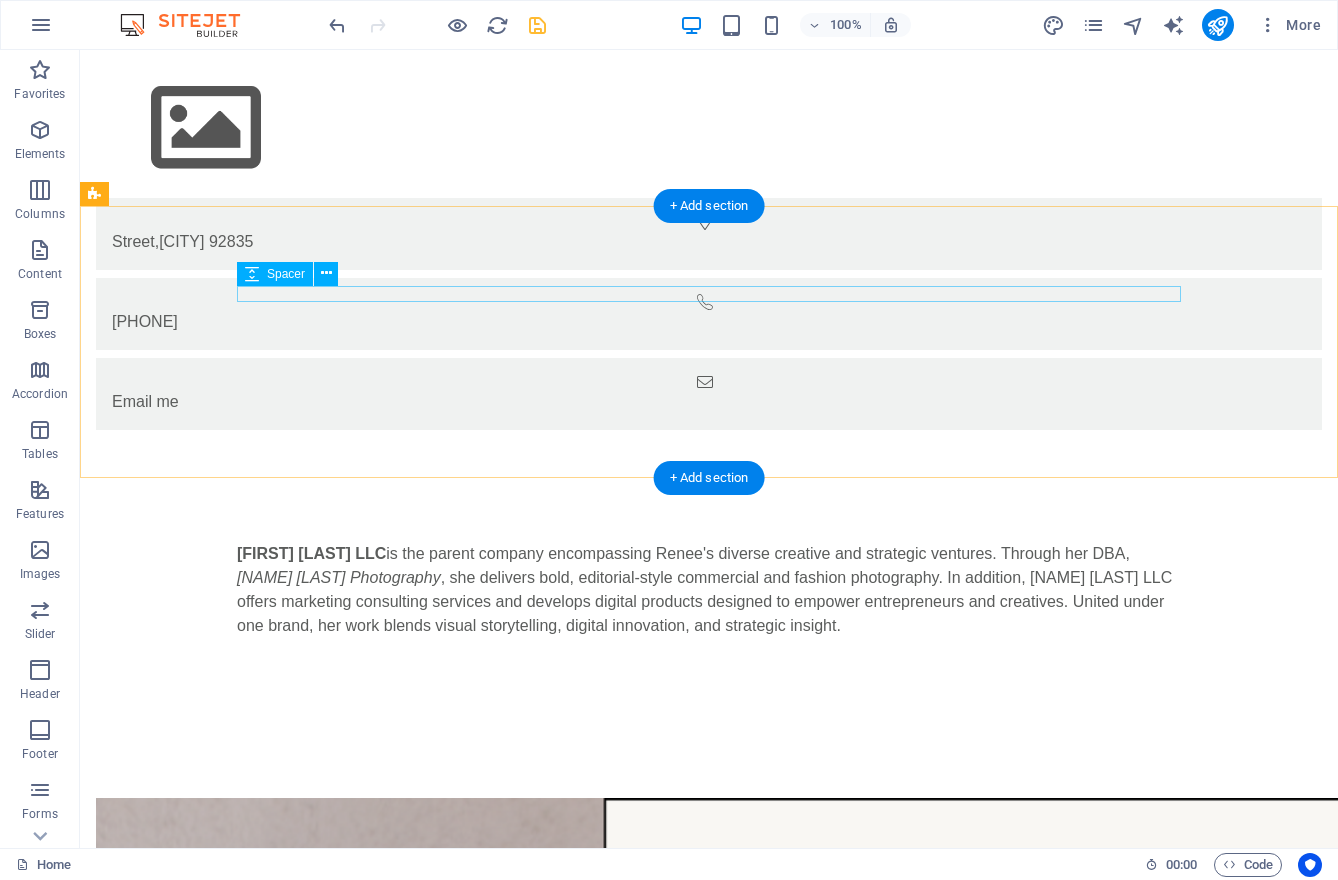 click at bounding box center (709, 534) 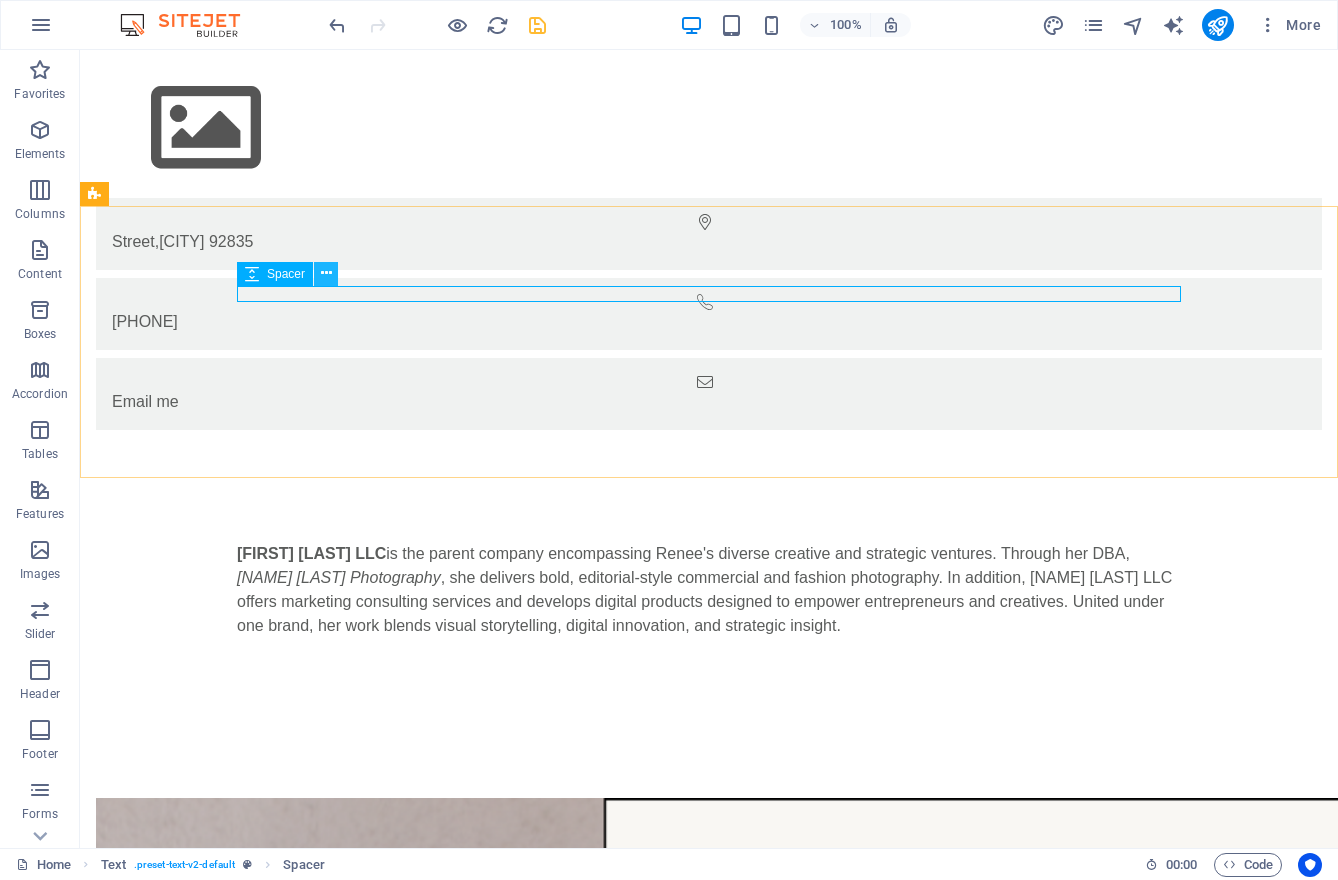 click at bounding box center [326, 273] 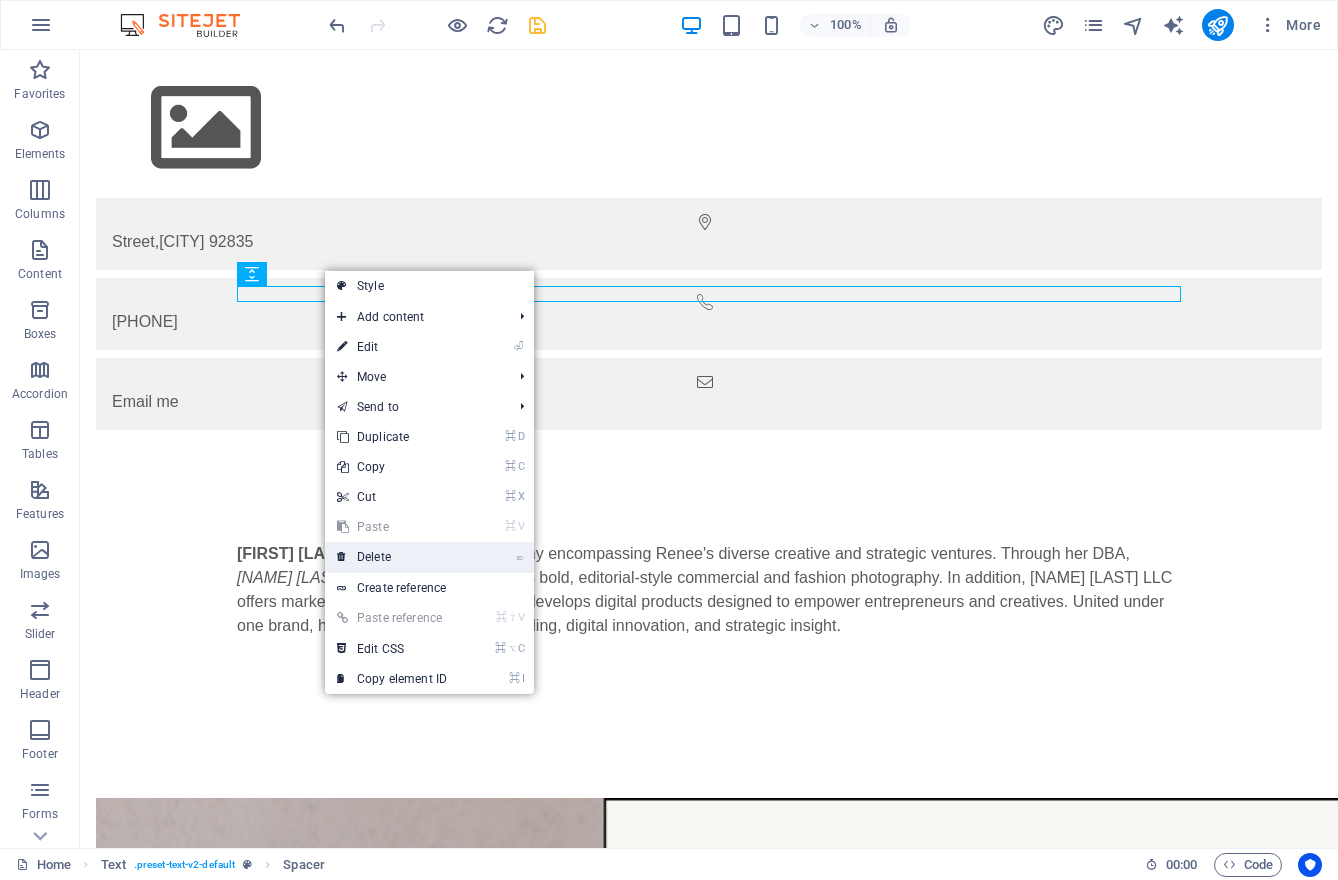 click on "⌦  Delete" at bounding box center [392, 557] 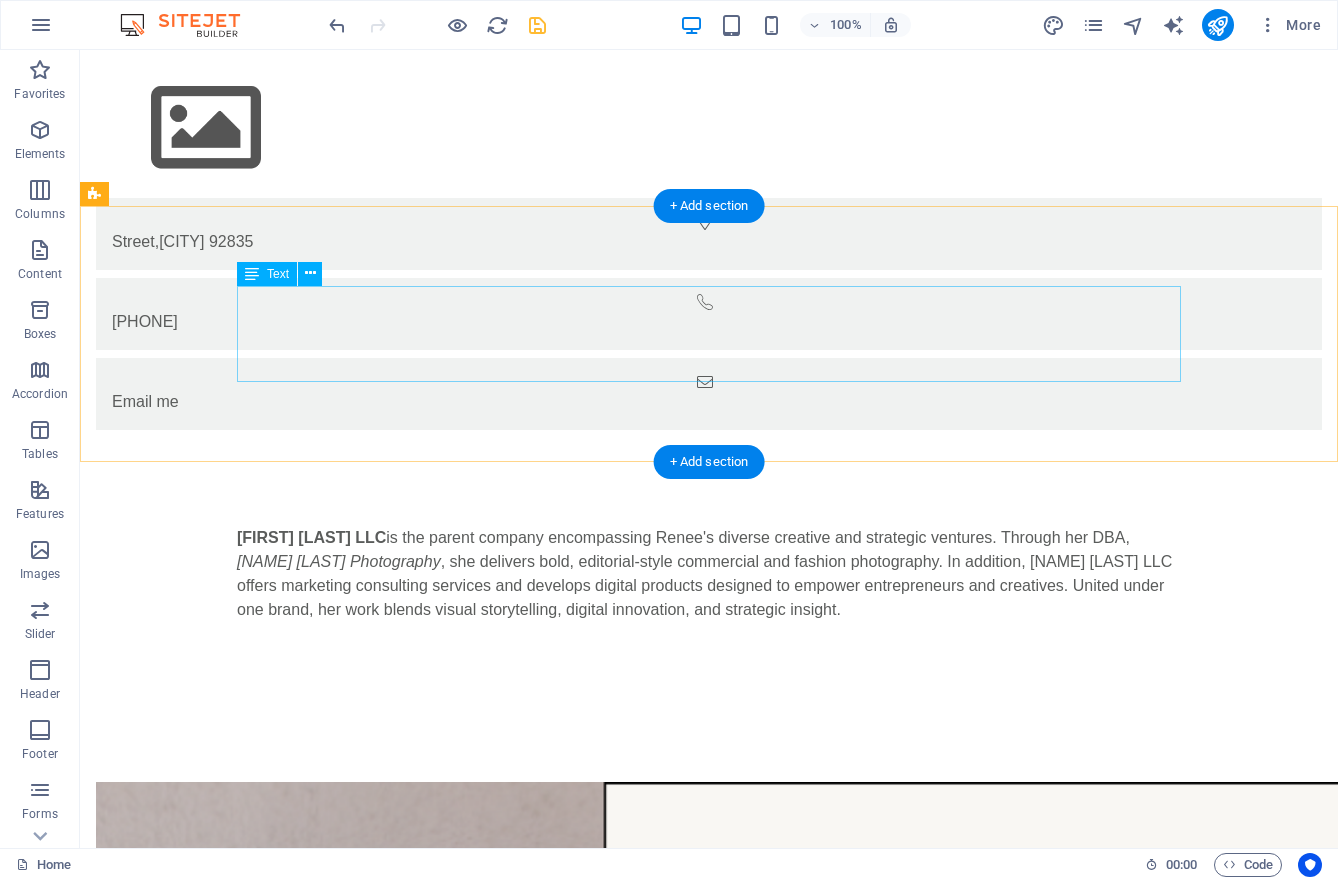 click on "[NAME] [LAST] LLC  is the parent company encompassing [FIRST]'s diverse creative and strategic ventures. Through her DBA,  [NAME] [LAST] Photography , she delivers bold, editorial-style commercial and fashion photography. In addition, [NAME] [LAST] LLC offers marketing consulting services and develops digital products designed to empower entrepreneurs and creatives. United under one brand, her work blends visual storytelling, digital innovation, and strategic insight." at bounding box center (709, 574) 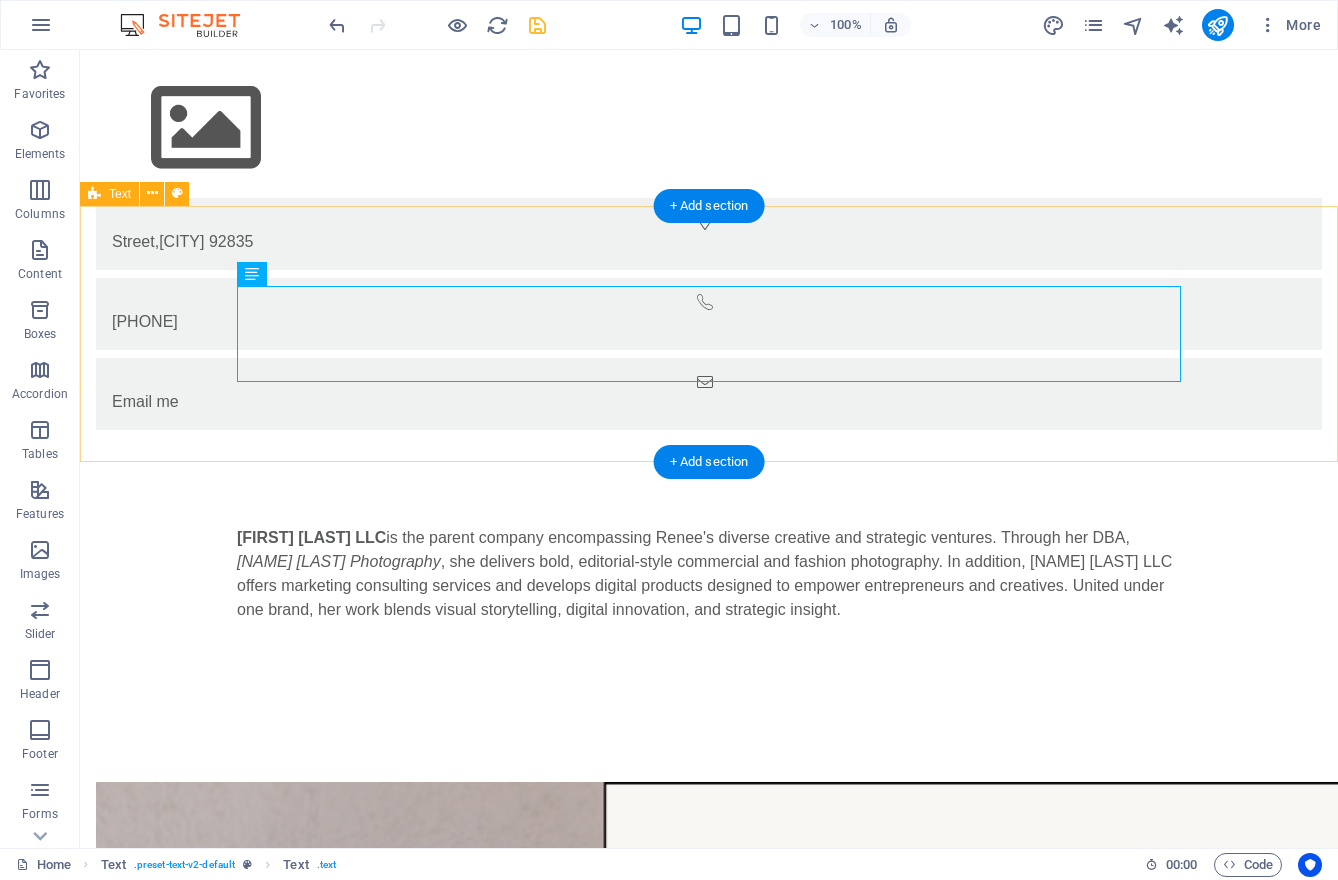click on "[NAME] [LAST] LLC  is the parent company encompassing [FIRST]'s diverse creative and strategic ventures. Through her DBA,  [NAME] [LAST] Photography , she delivers bold, editorial-style commercial and fashion photography. In addition, [NAME] [LAST] LLC offers marketing consulting services and develops digital products designed to empower entrepreneurs and creatives. United under one brand, her work blends visual storytelling, digital innovation, and strategic insight." at bounding box center [709, 574] 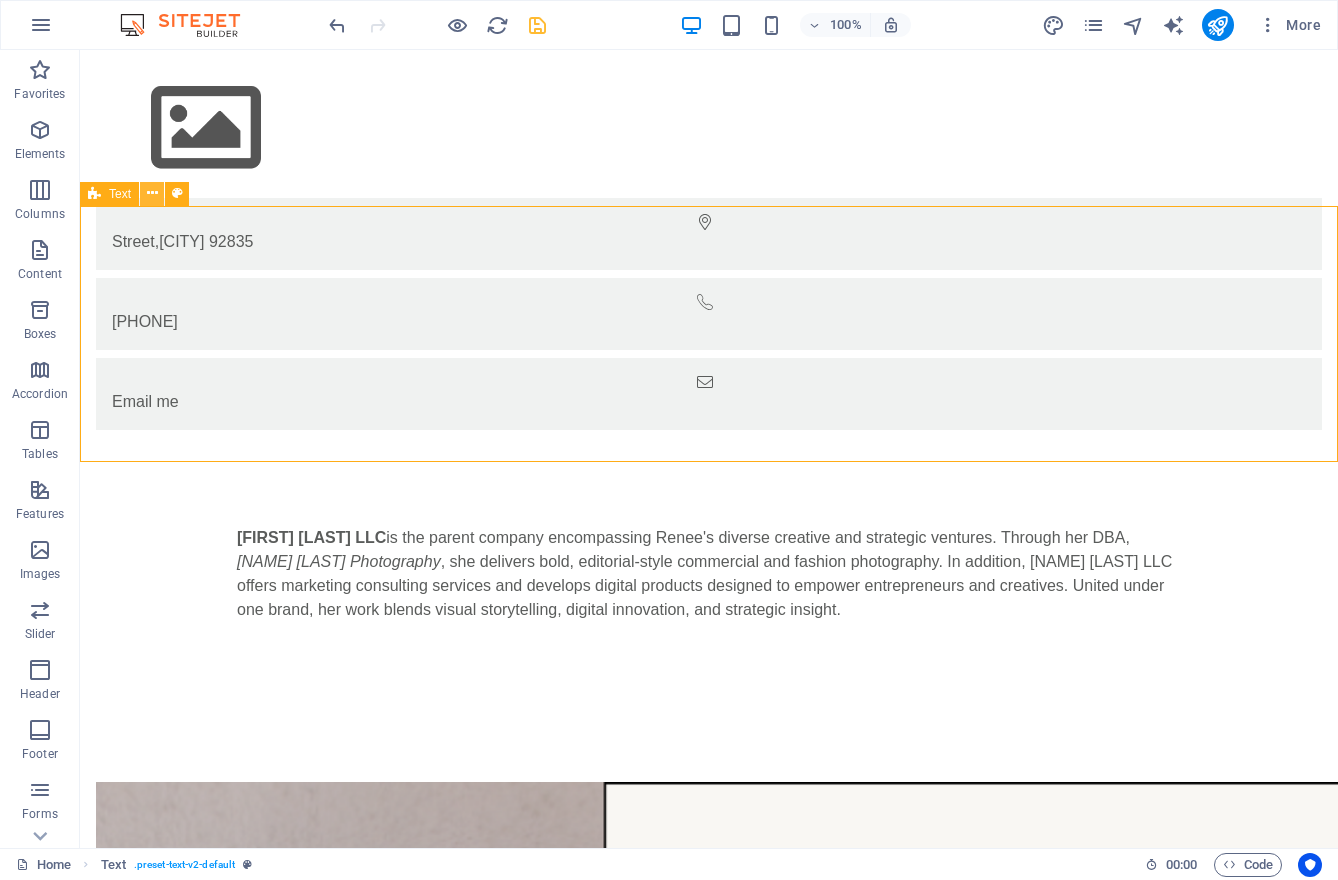 click at bounding box center [152, 193] 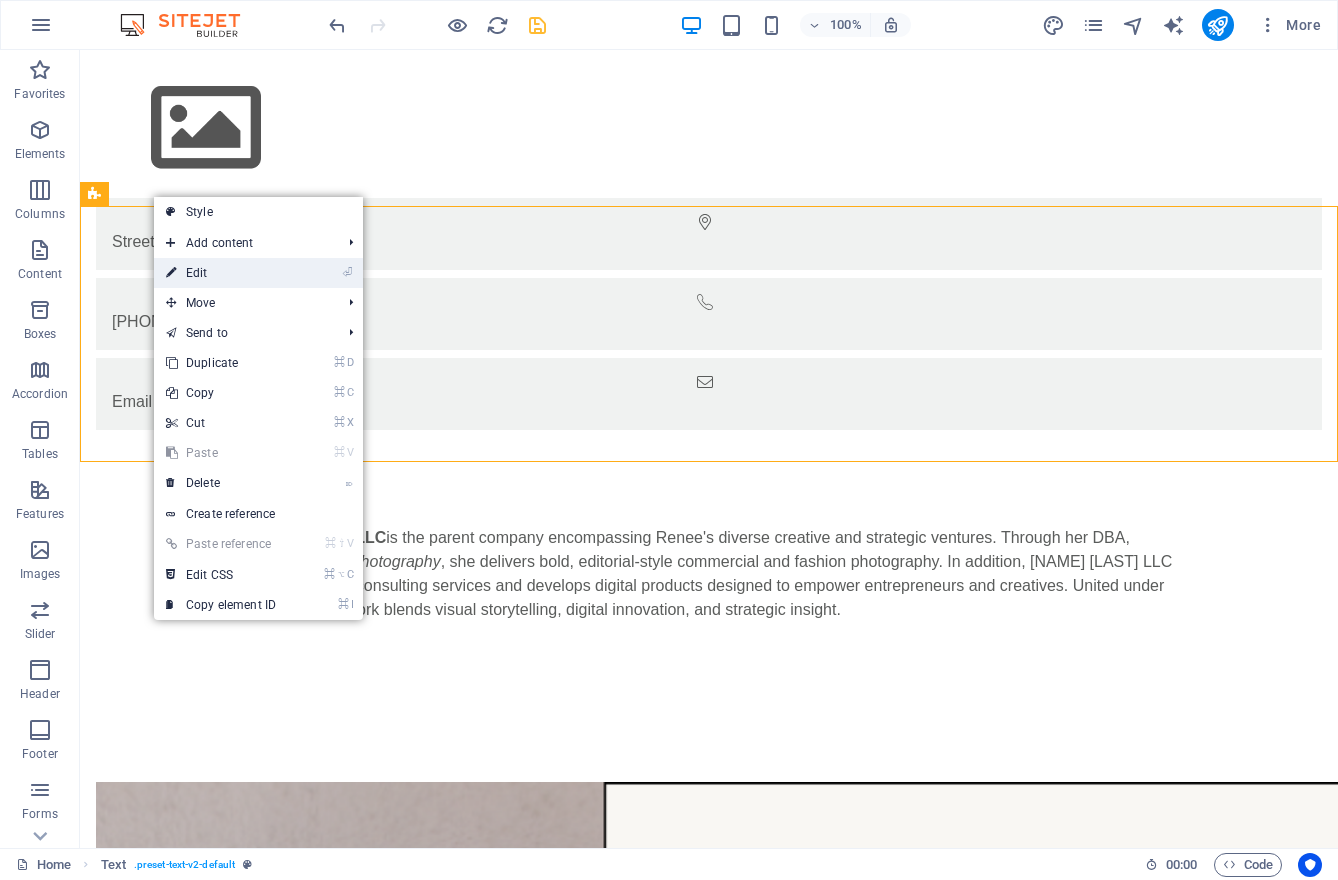 click at bounding box center (171, 273) 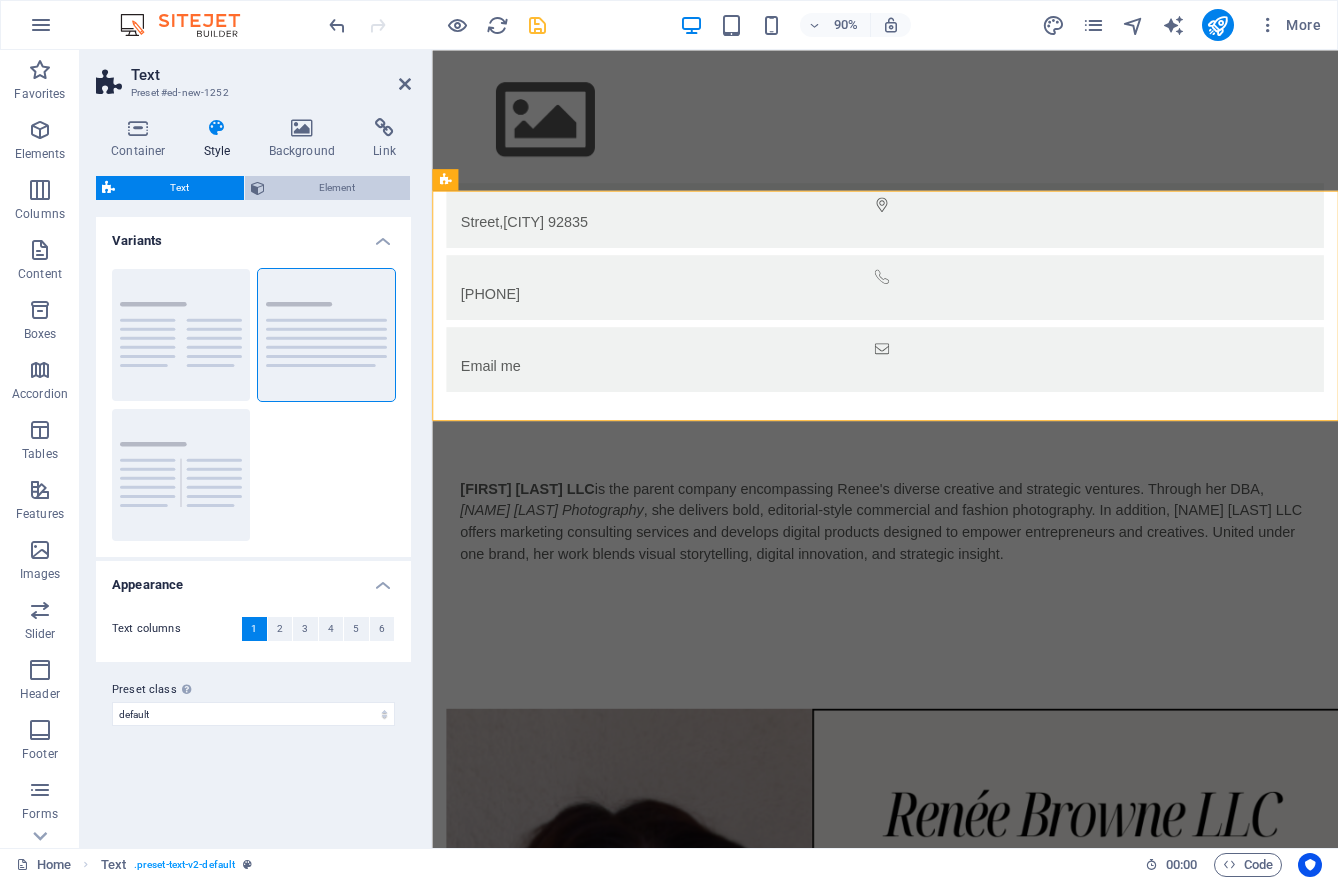 click on "Element" at bounding box center (338, 188) 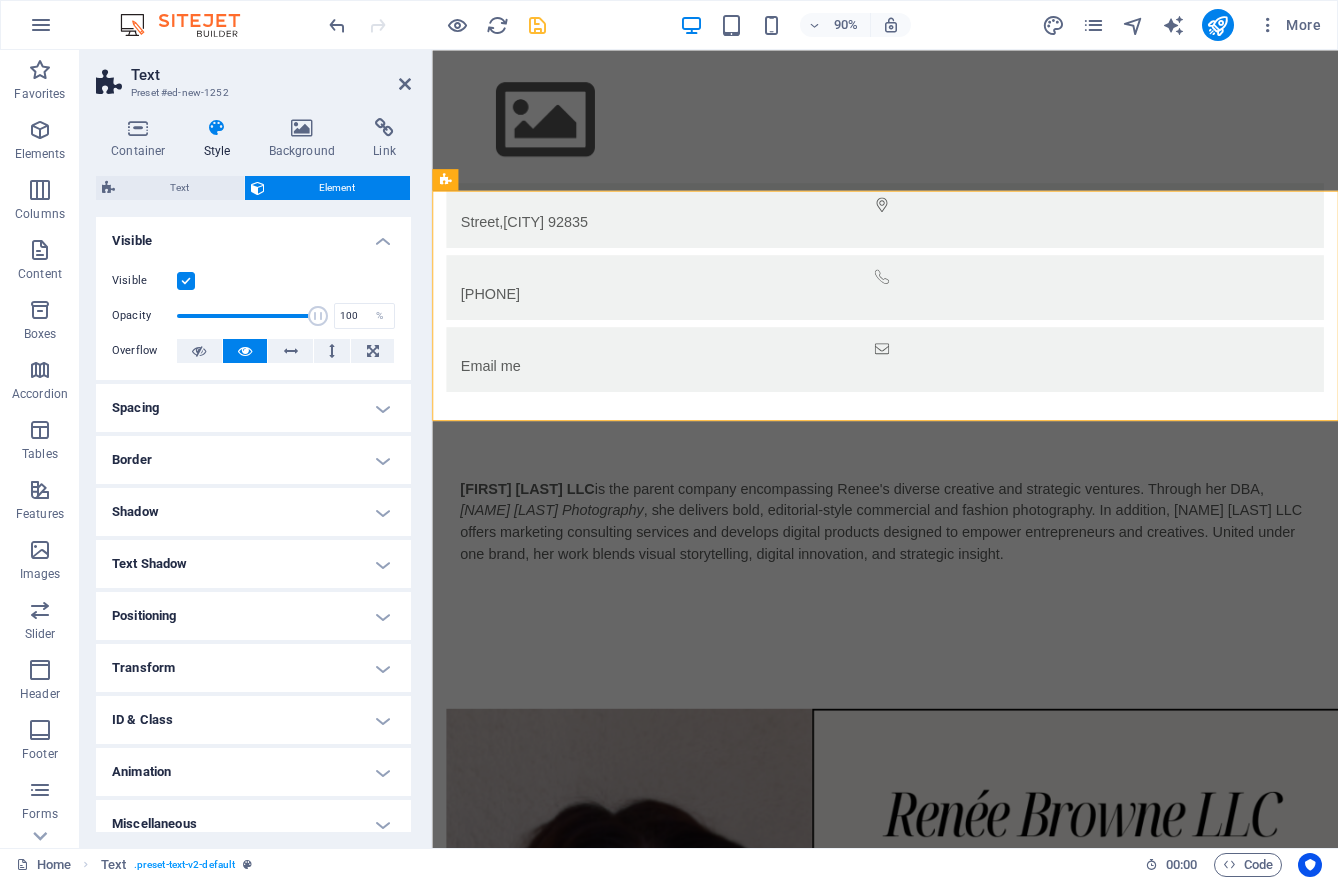 click on "Spacing" at bounding box center [253, 408] 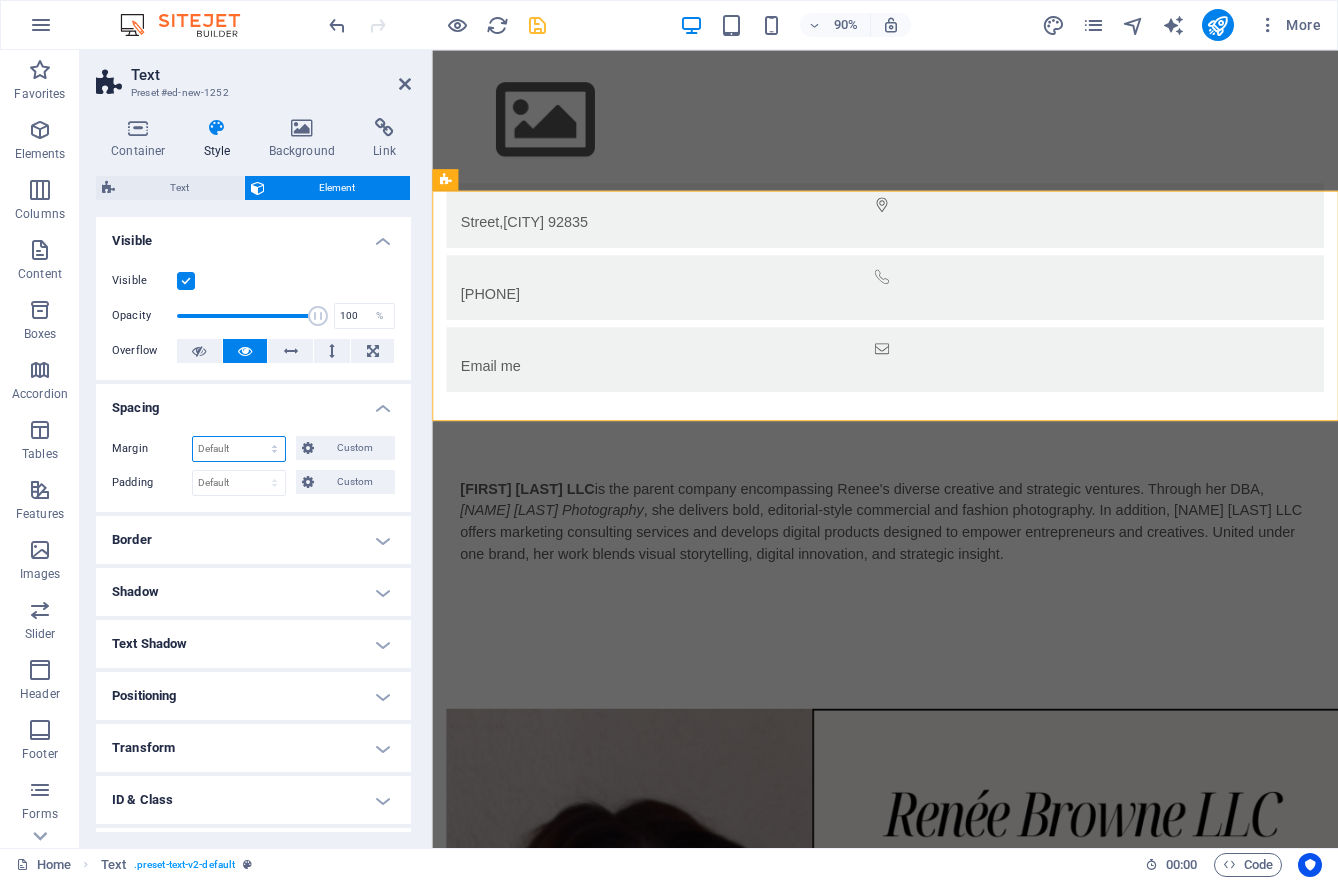 click on "Default auto px % rem vw vh Custom" at bounding box center (239, 449) 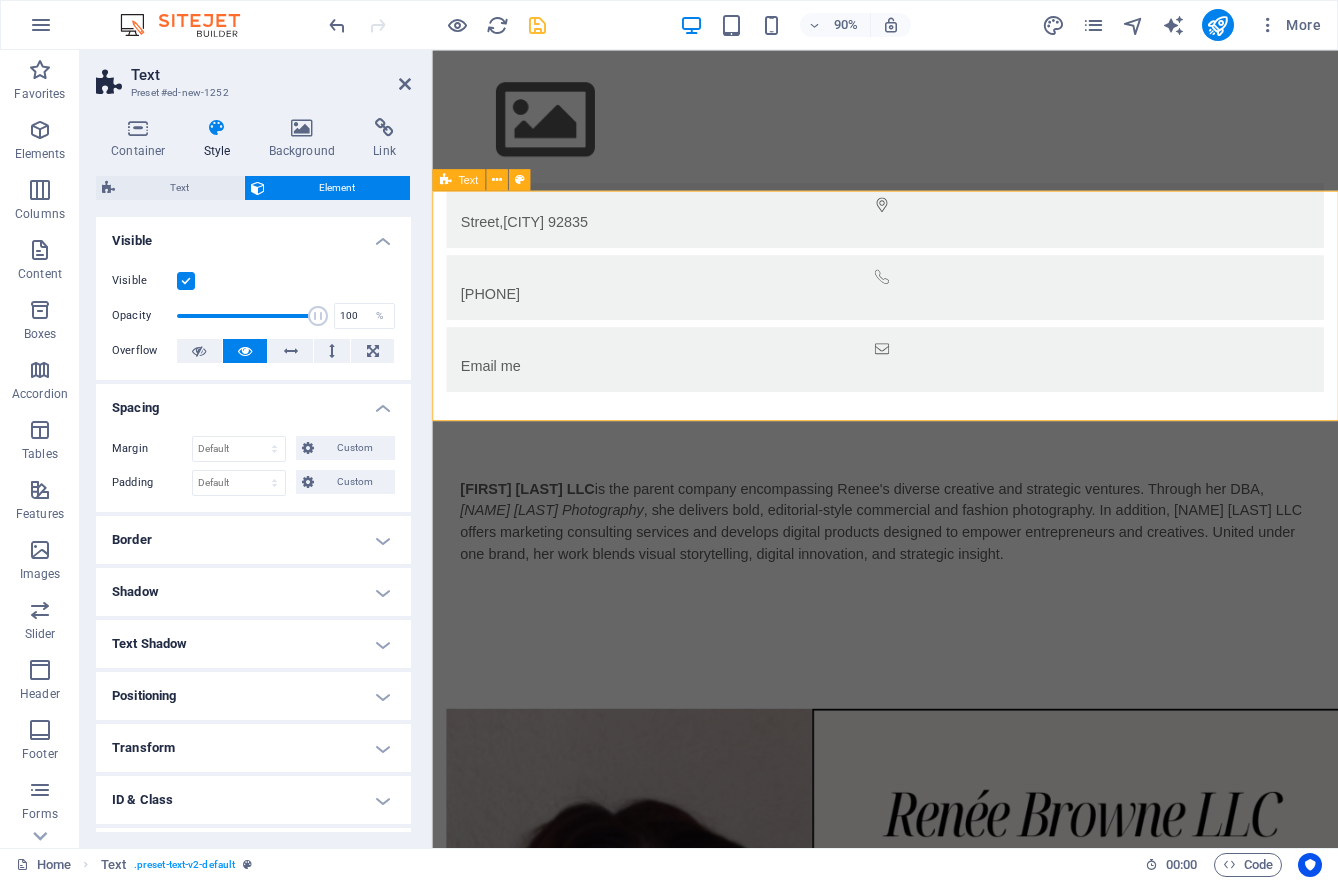 click on "[NAME] [LAST] LLC  is the parent company encompassing [FIRST]'s diverse creative and strategic ventures. Through her DBA,  [NAME] [LAST] Photography , she delivers bold, editorial-style commercial and fashion photography. In addition, [NAME] [LAST] LLC offers marketing consulting services and develops digital products designed to empower entrepreneurs and creatives. United under one brand, her work blends visual storytelling, digital innovation, and strategic insight." at bounding box center [935, 574] 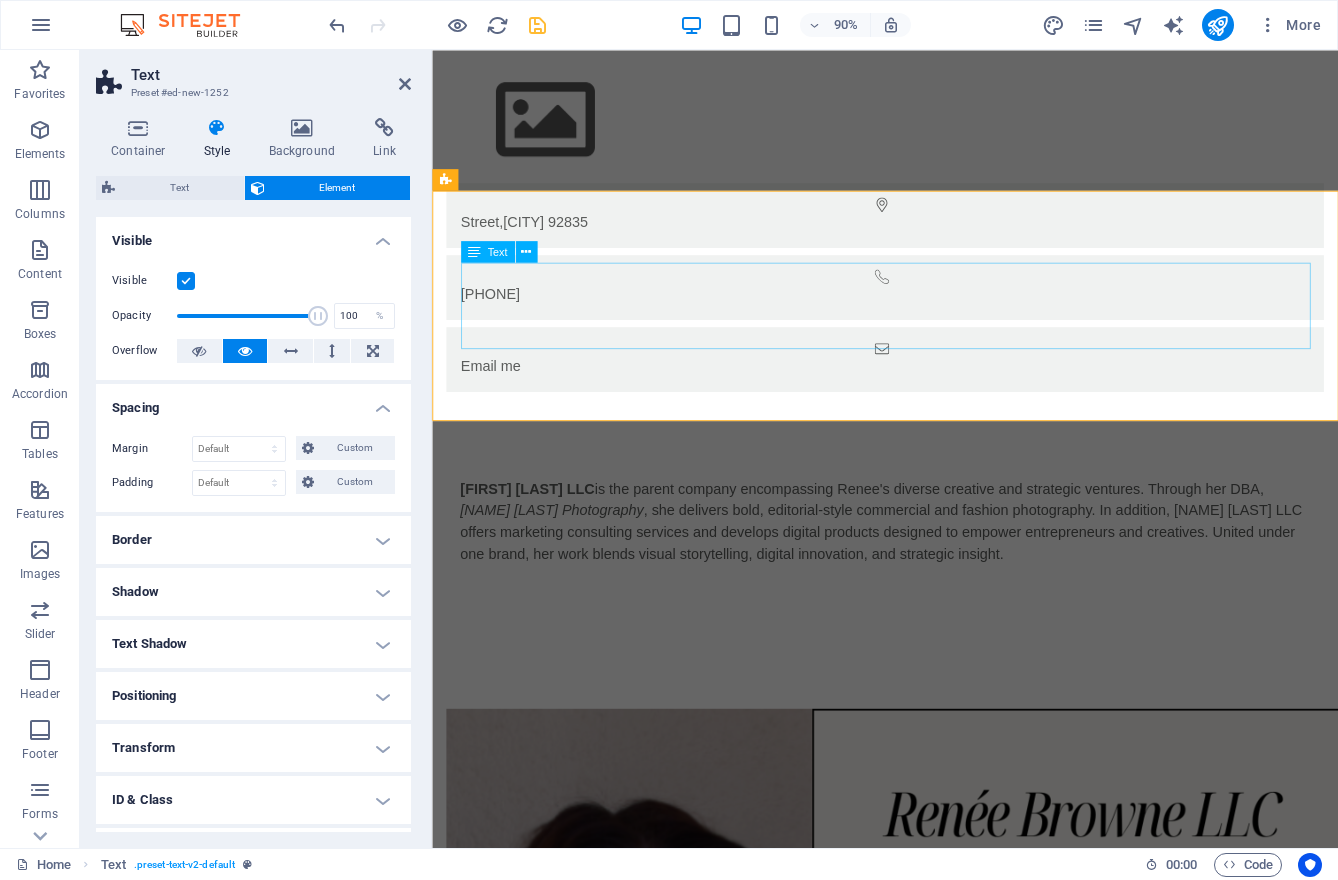 click on "[NAME] [LAST] LLC  is the parent company encompassing [FIRST]'s diverse creative and strategic ventures. Through her DBA,  [NAME] [LAST] Photography , she delivers bold, editorial-style commercial and fashion photography. In addition, [NAME] [LAST] LLC offers marketing consulting services and develops digital products designed to empower entrepreneurs and creatives. United under one brand, her work blends visual storytelling, digital innovation, and strategic insight." at bounding box center (936, 574) 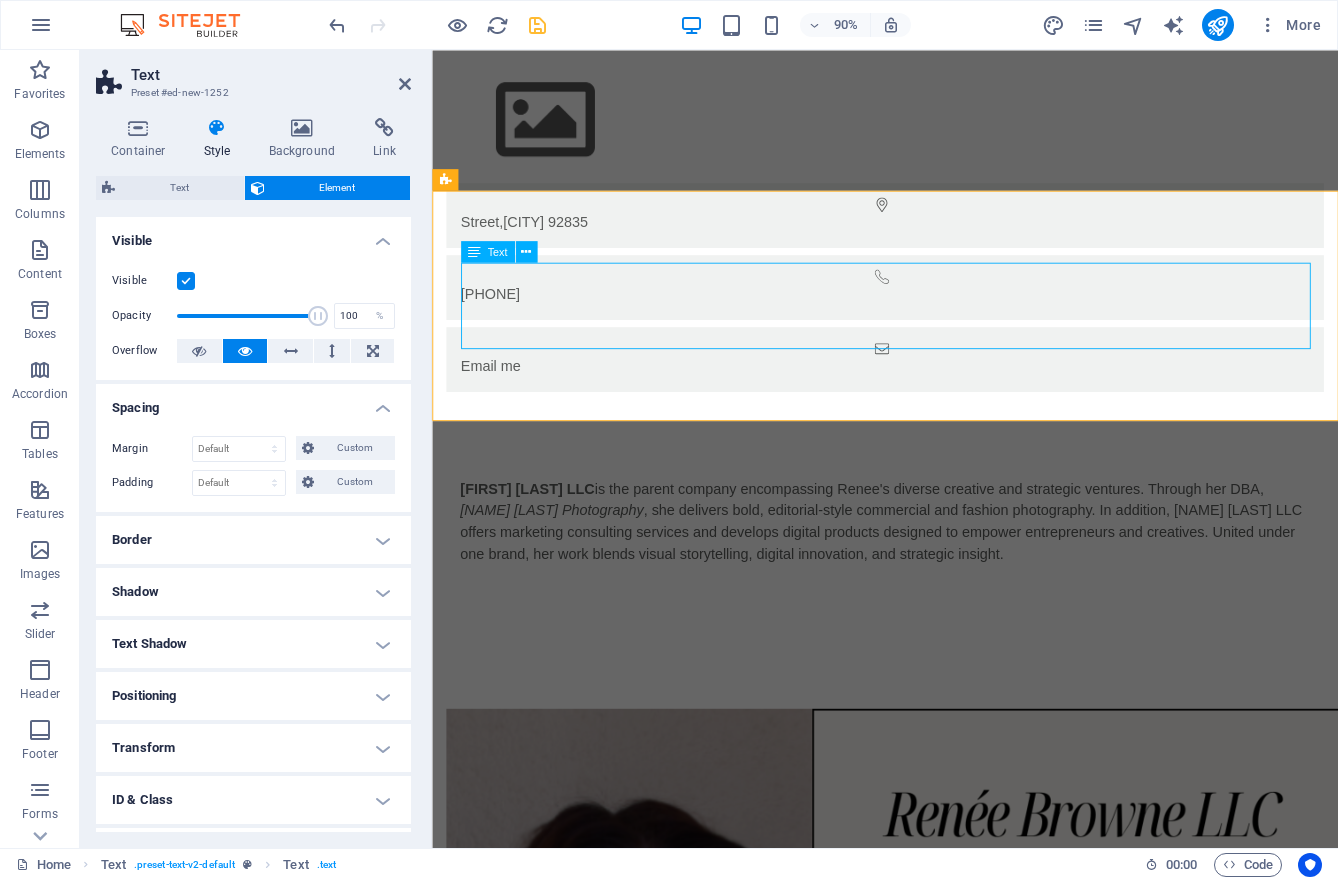 click on "[NAME] [LAST] LLC  is the parent company encompassing [FIRST]'s diverse creative and strategic ventures. Through her DBA,  [NAME] [LAST] Photography , she delivers bold, editorial-style commercial and fashion photography. In addition, [NAME] [LAST] LLC offers marketing consulting services and develops digital products designed to empower entrepreneurs and creatives. United under one brand, her work blends visual storytelling, digital innovation, and strategic insight." at bounding box center (936, 574) 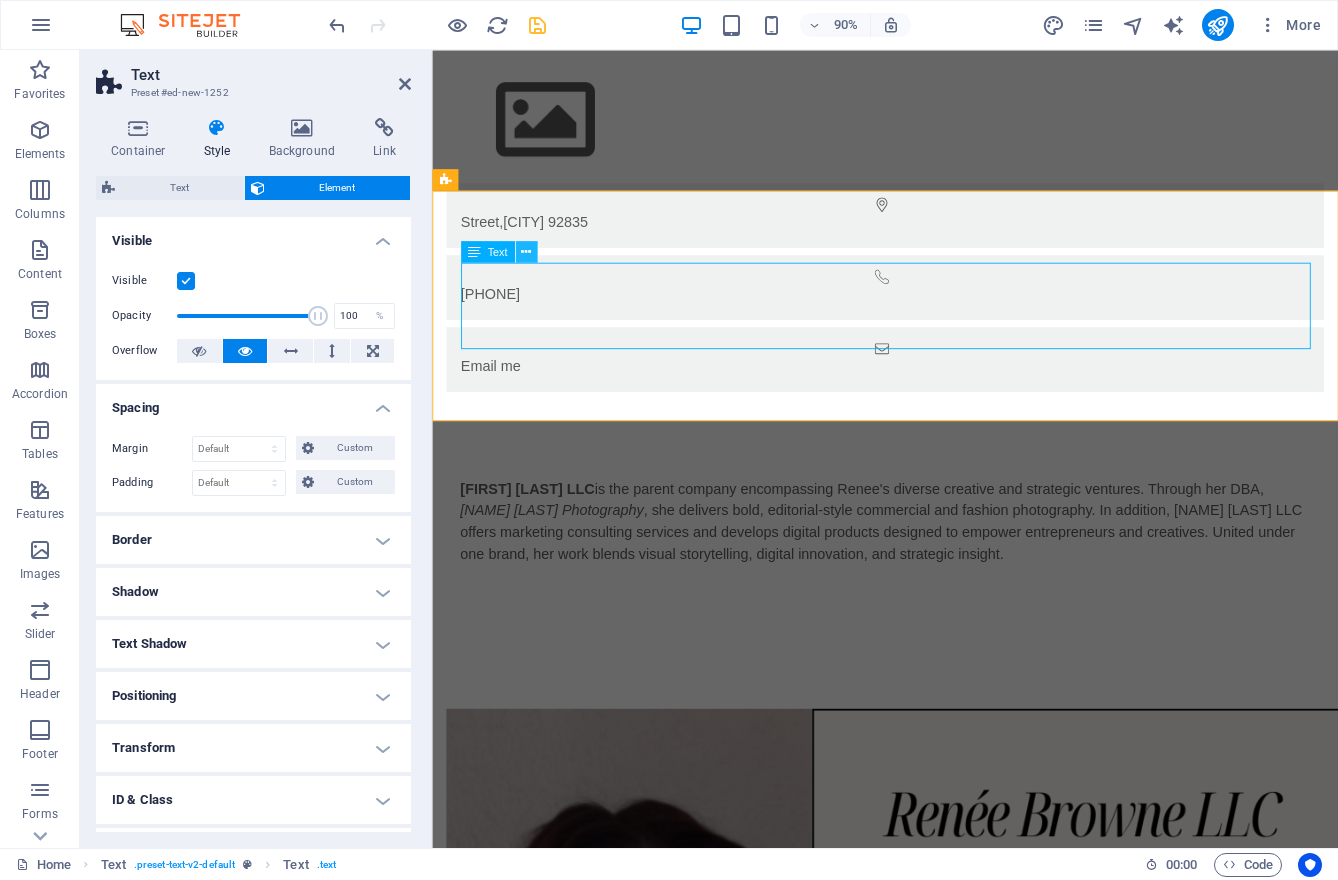 click at bounding box center [526, 251] 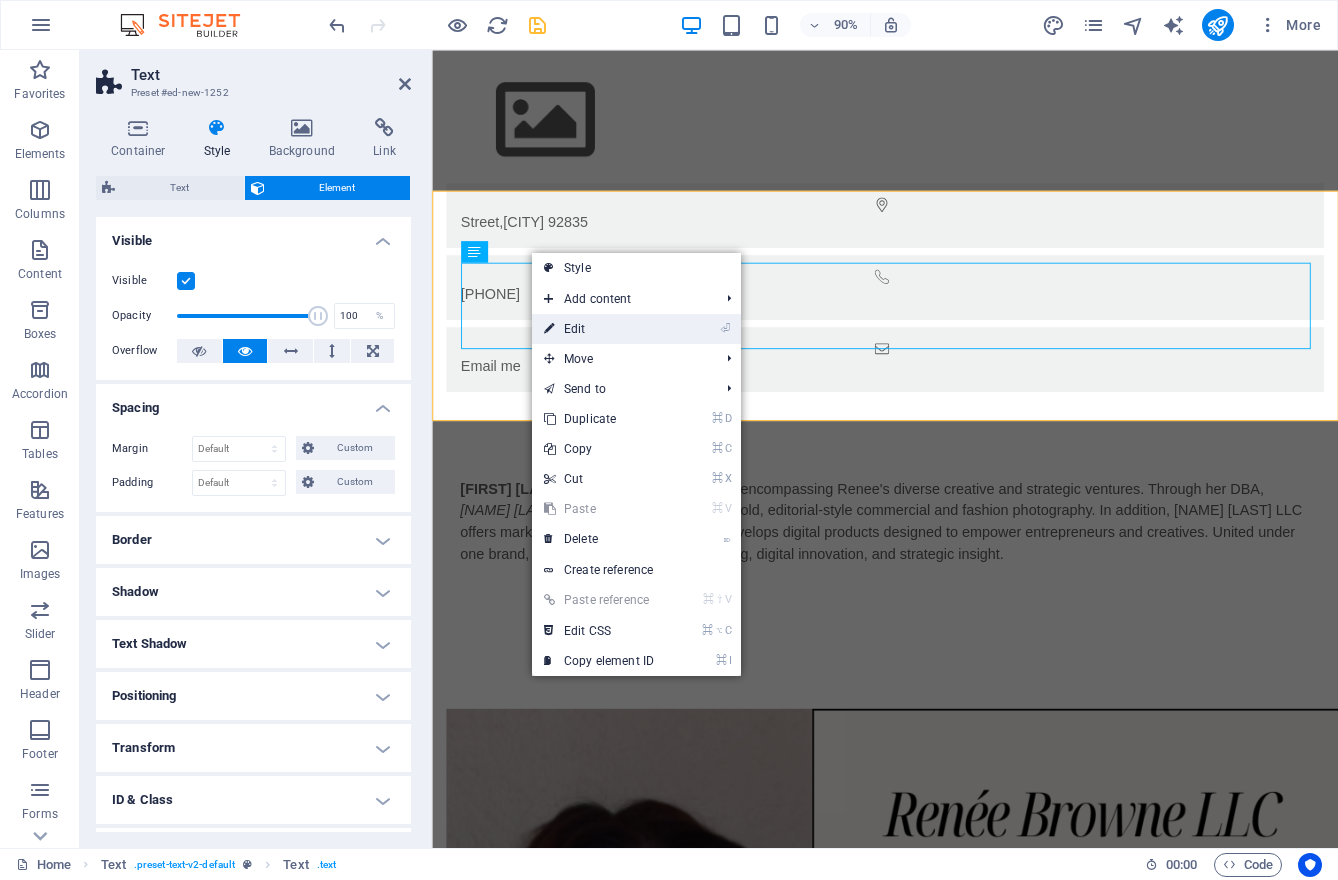 click on "⏎  Edit" at bounding box center (599, 329) 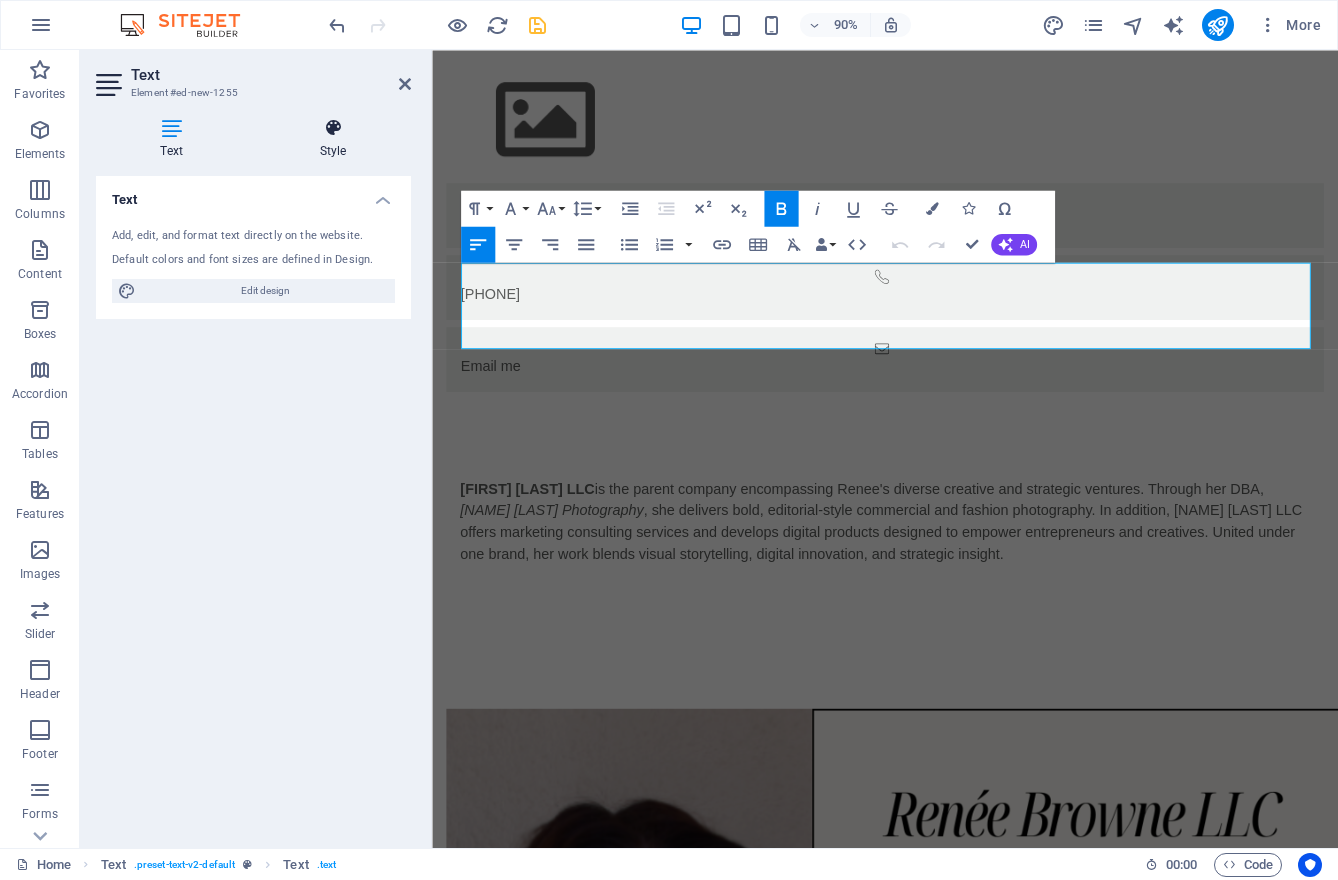 click at bounding box center (333, 128) 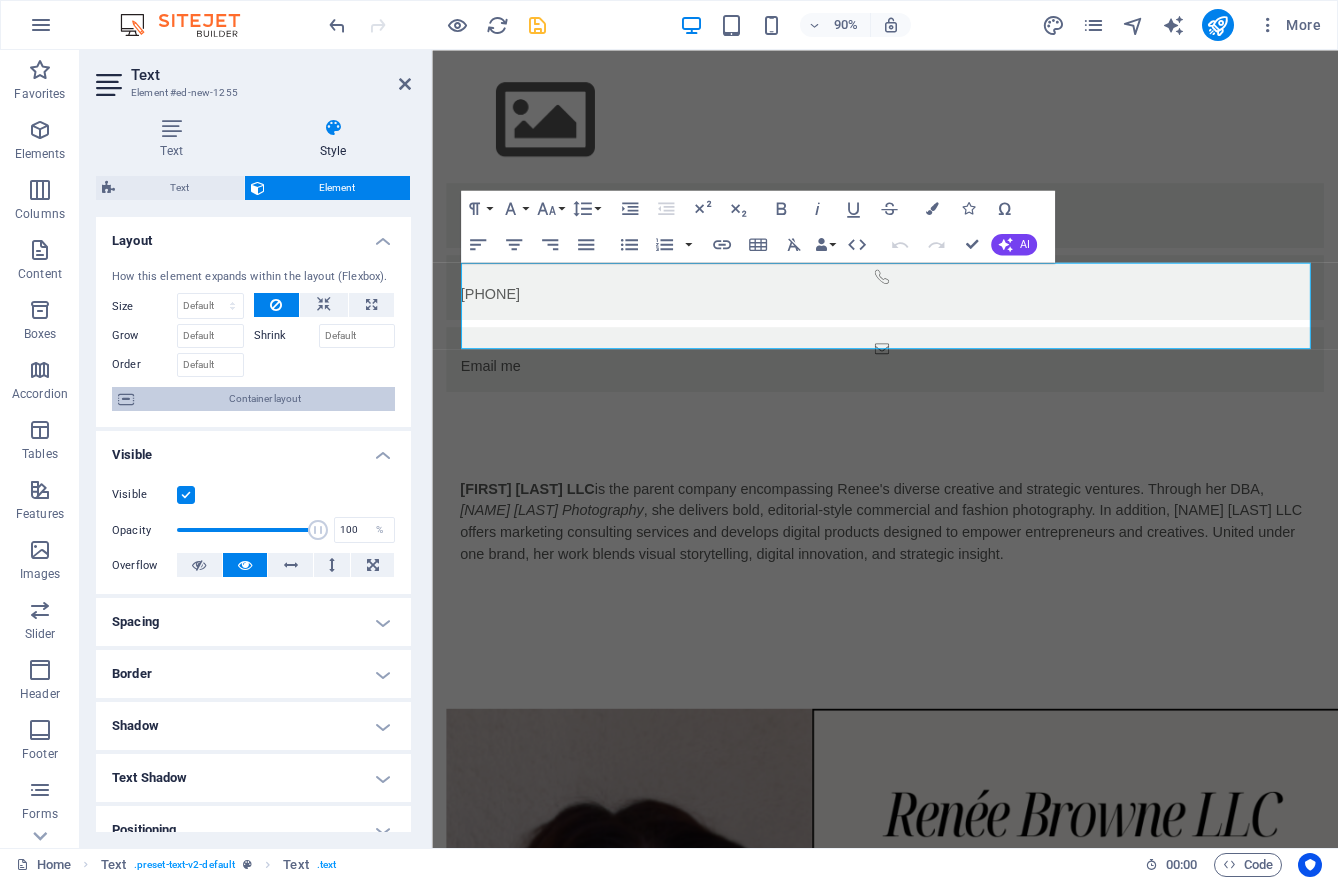 scroll, scrollTop: 52, scrollLeft: 0, axis: vertical 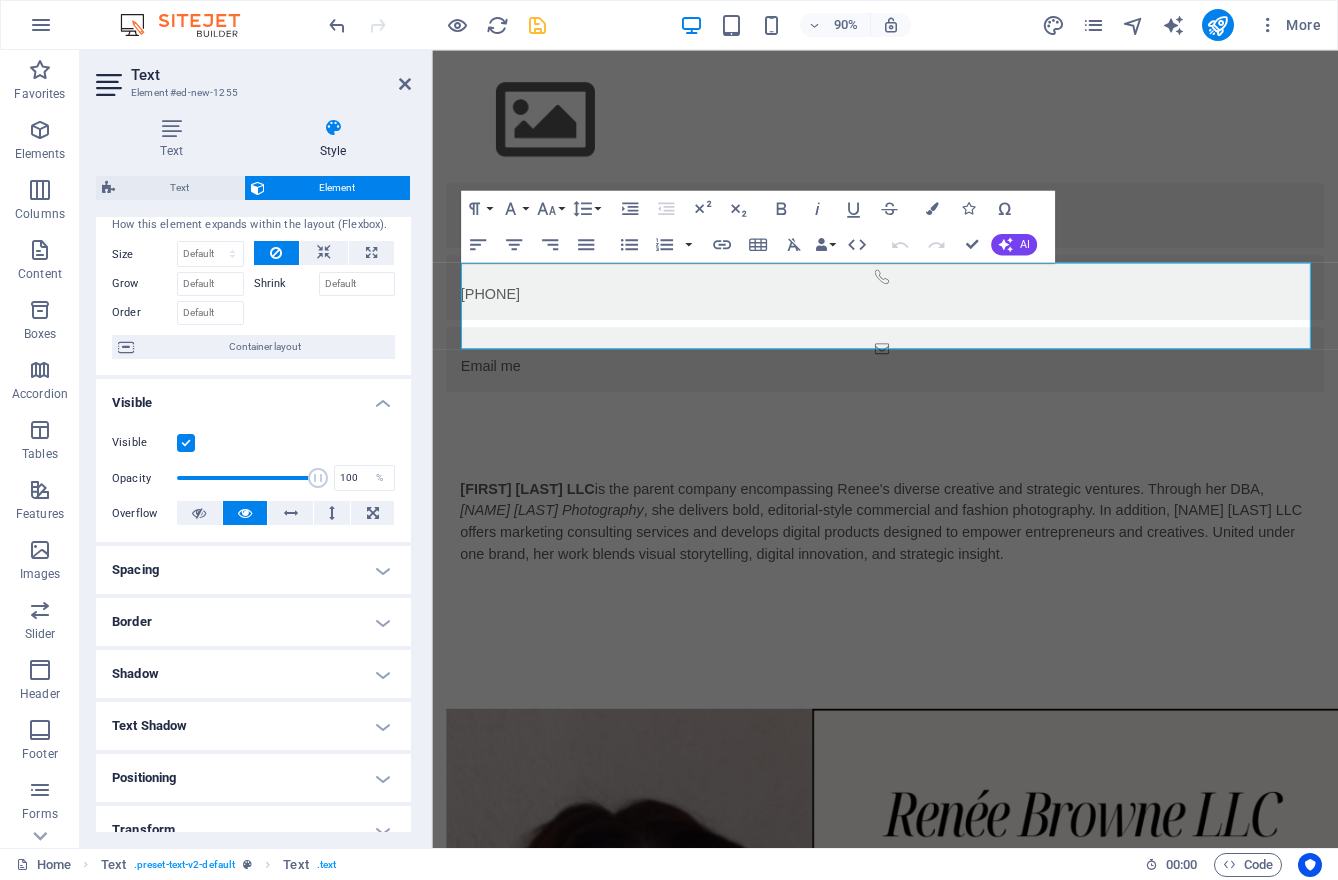 click on "Spacing" at bounding box center [253, 570] 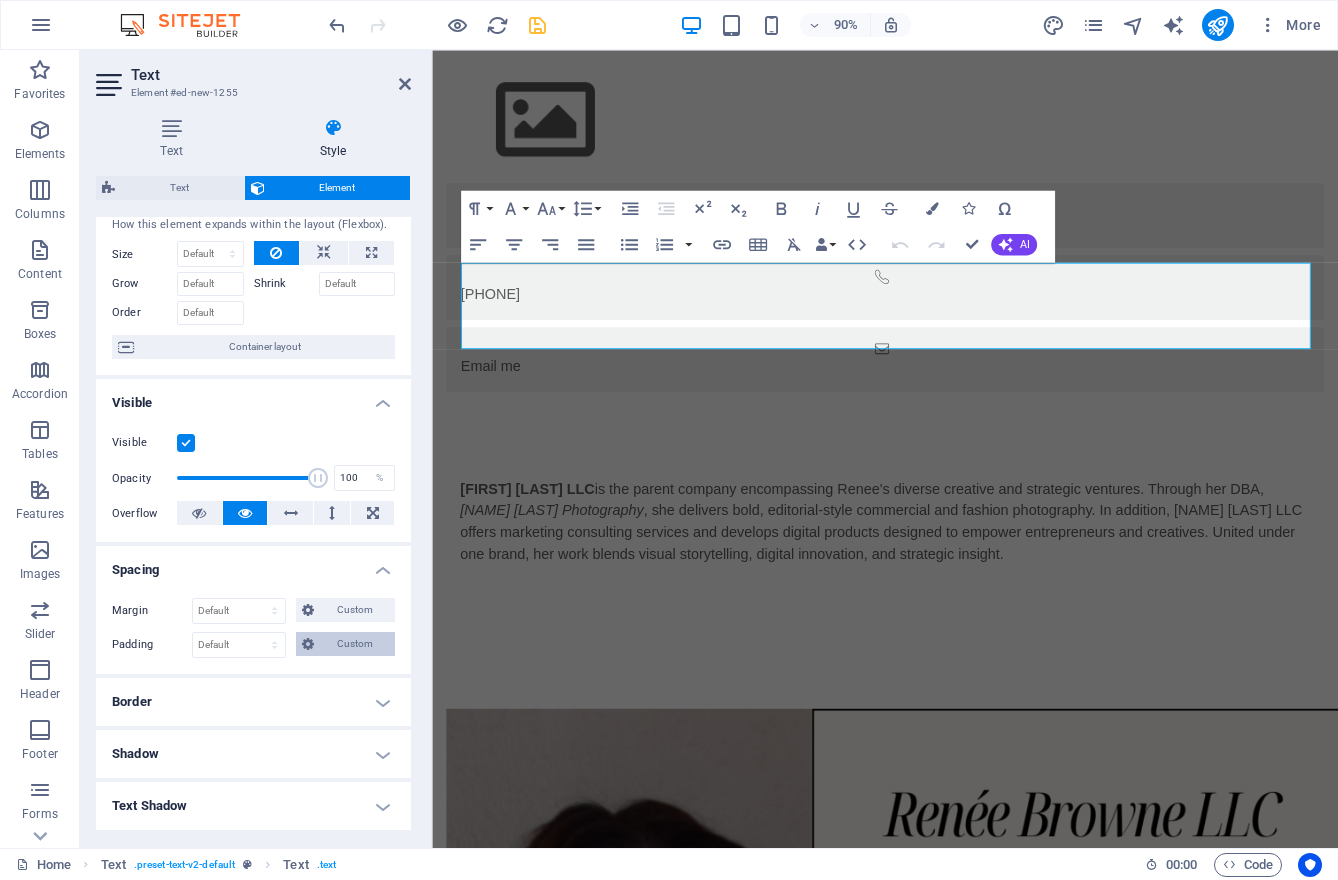 click on "Custom" at bounding box center [354, 644] 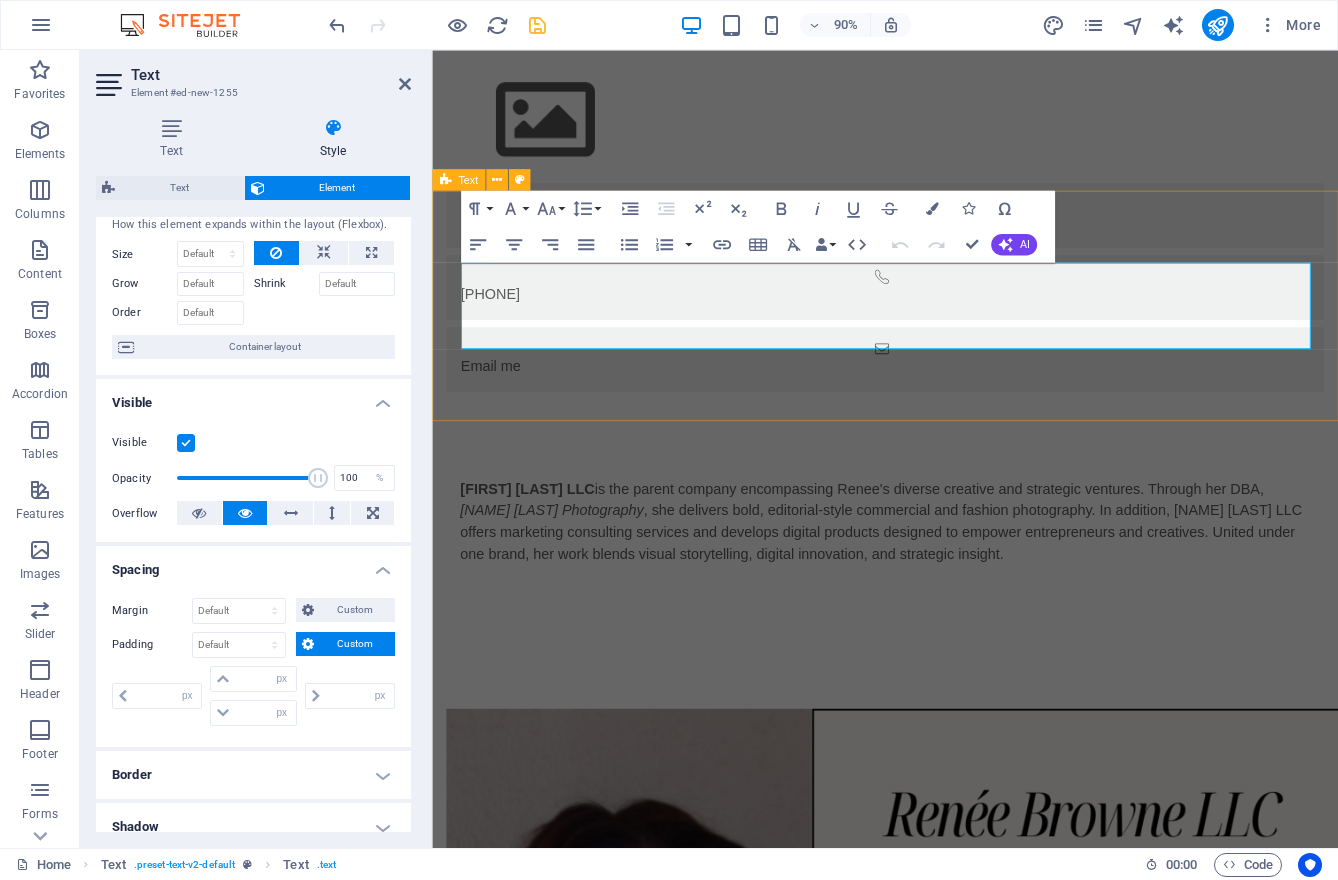 click on "[NAME] [LAST] LLC  is the parent company encompassing [FIRST]'s diverse creative and strategic ventures. Through her DBA,  [NAME] [LAST] Photography , she delivers bold, editorial-style commercial and fashion photography. In addition, [NAME] [LAST] LLC offers marketing consulting services and develops digital products designed to empower entrepreneurs and creatives. United under one brand, her work blends visual storytelling, digital innovation, and strategic insight." at bounding box center [935, 574] 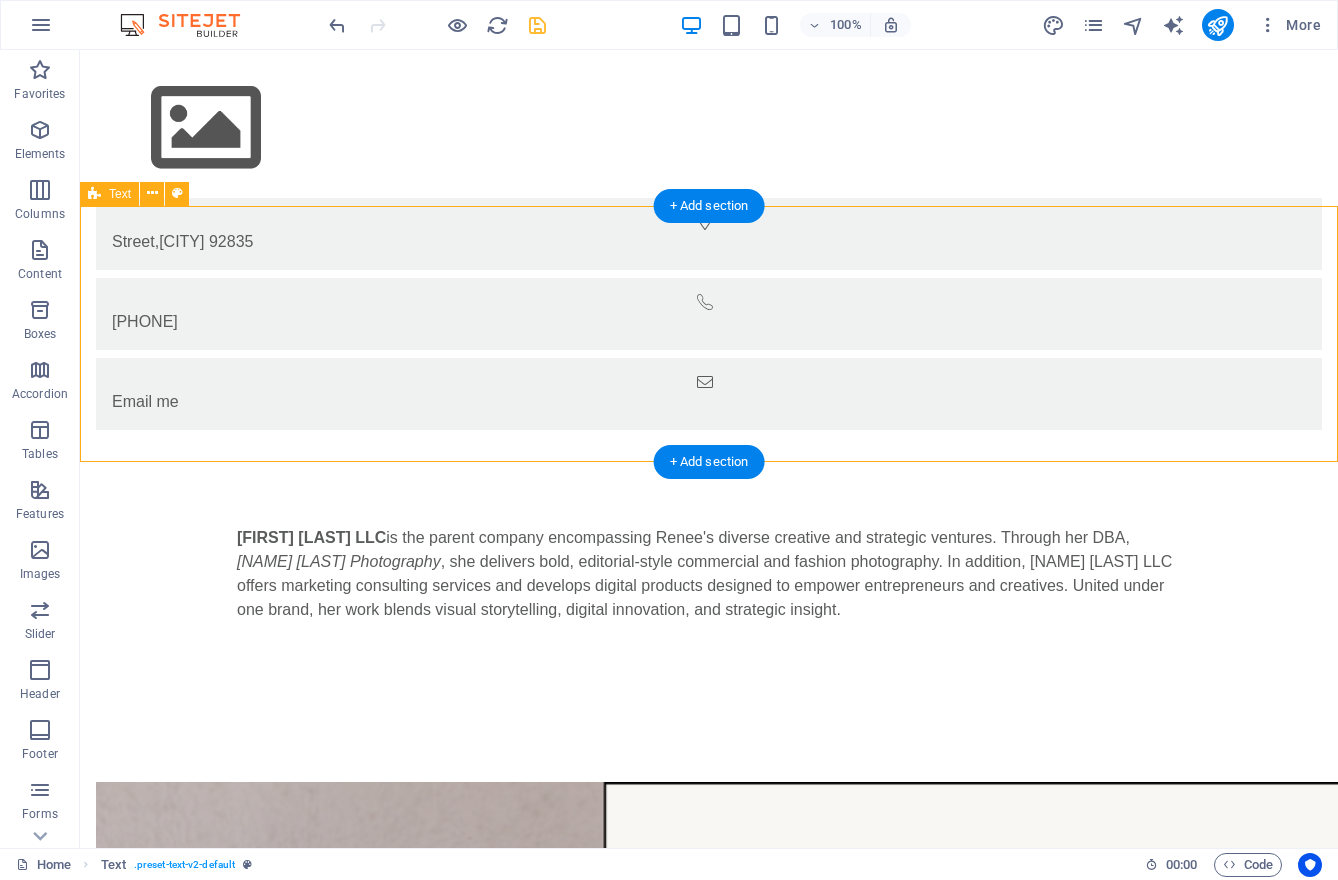 click on "[NAME] [LAST] LLC  is the parent company encompassing [FIRST]'s diverse creative and strategic ventures. Through her DBA,  [NAME] [LAST] Photography , she delivers bold, editorial-style commercial and fashion photography. In addition, [NAME] [LAST] LLC offers marketing consulting services and develops digital products designed to empower entrepreneurs and creatives. United under one brand, her work blends visual storytelling, digital innovation, and strategic insight." at bounding box center (709, 574) 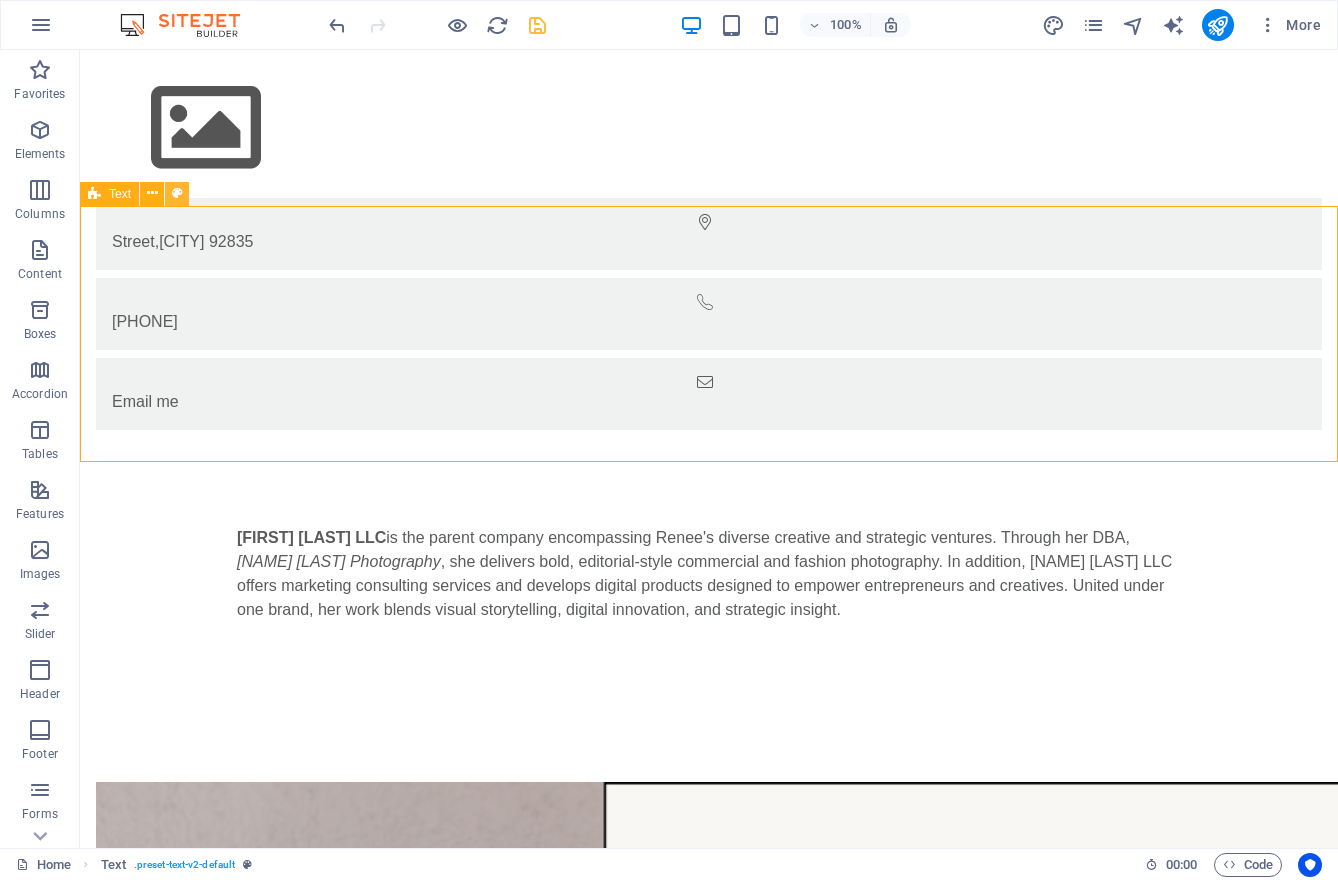 click at bounding box center [177, 193] 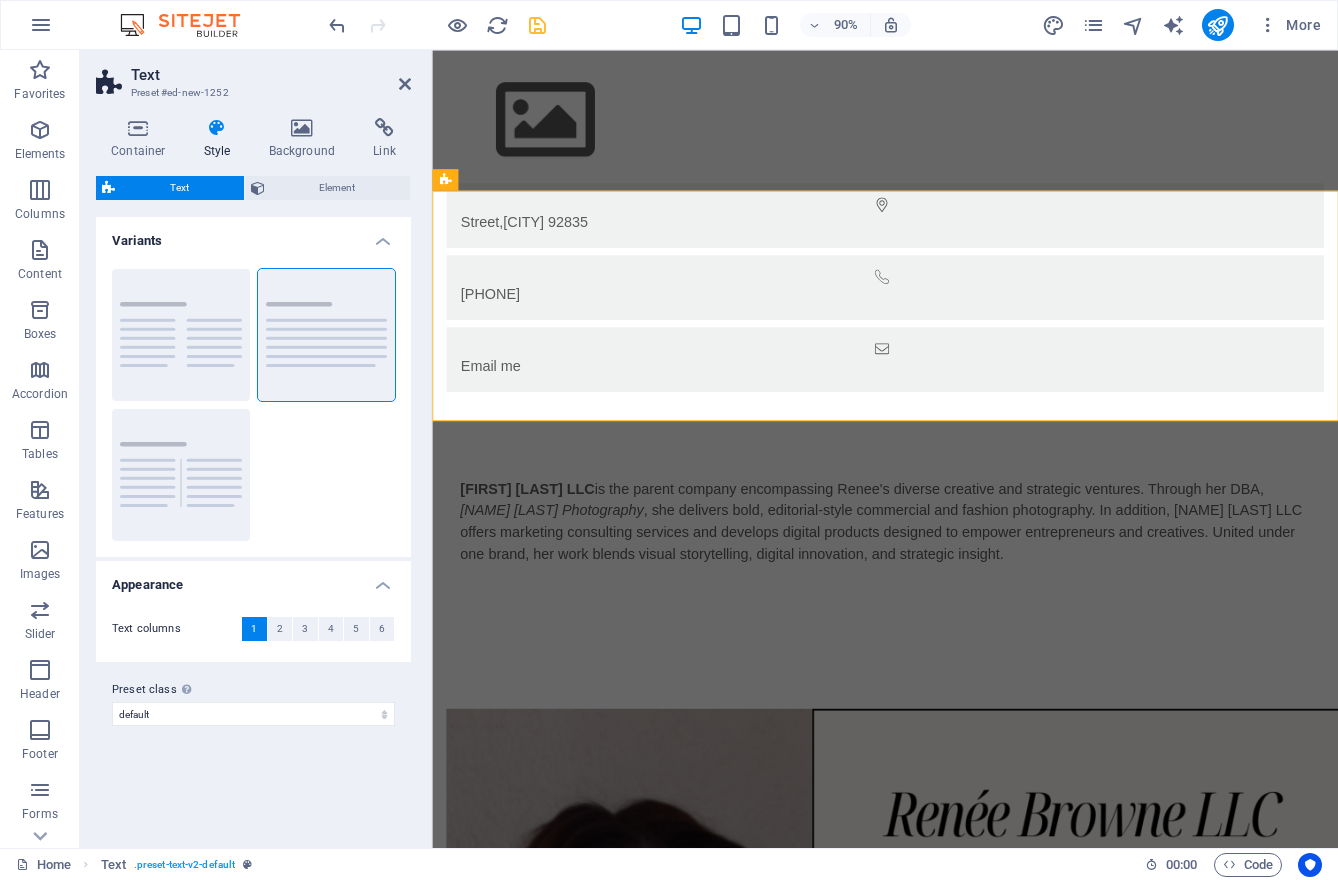 click at bounding box center [217, 128] 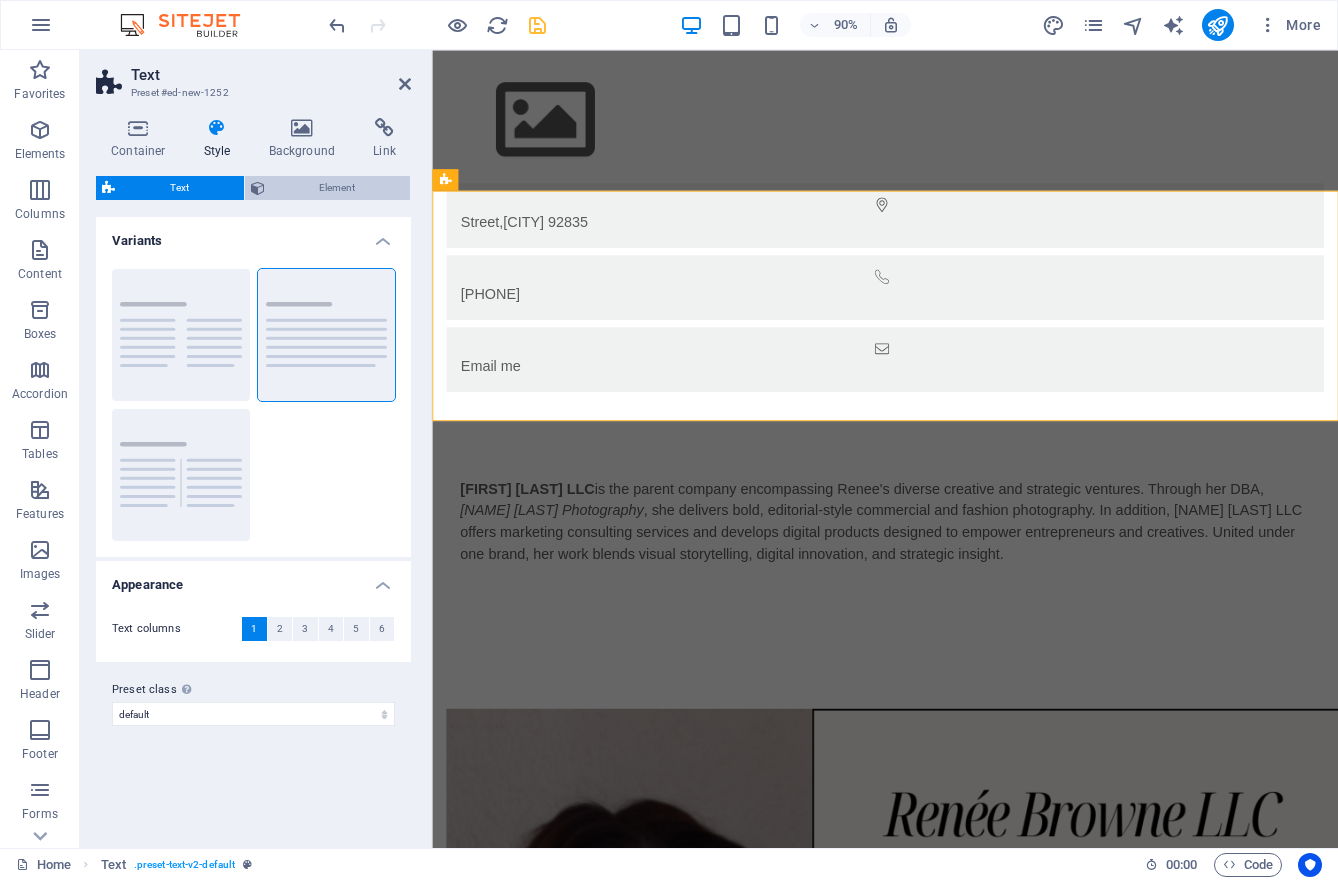 click on "Element" at bounding box center [338, 188] 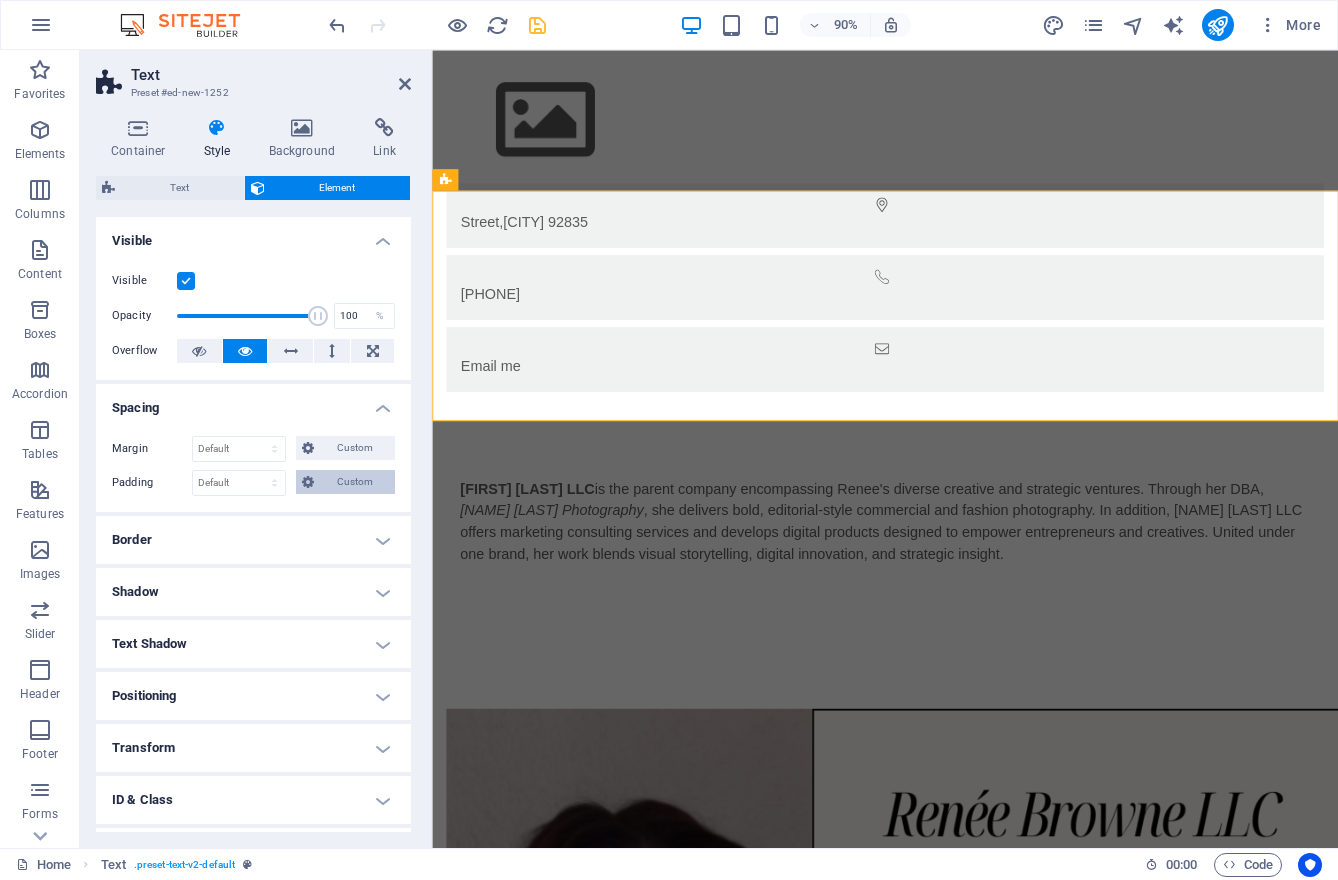 click on "Custom" at bounding box center [354, 482] 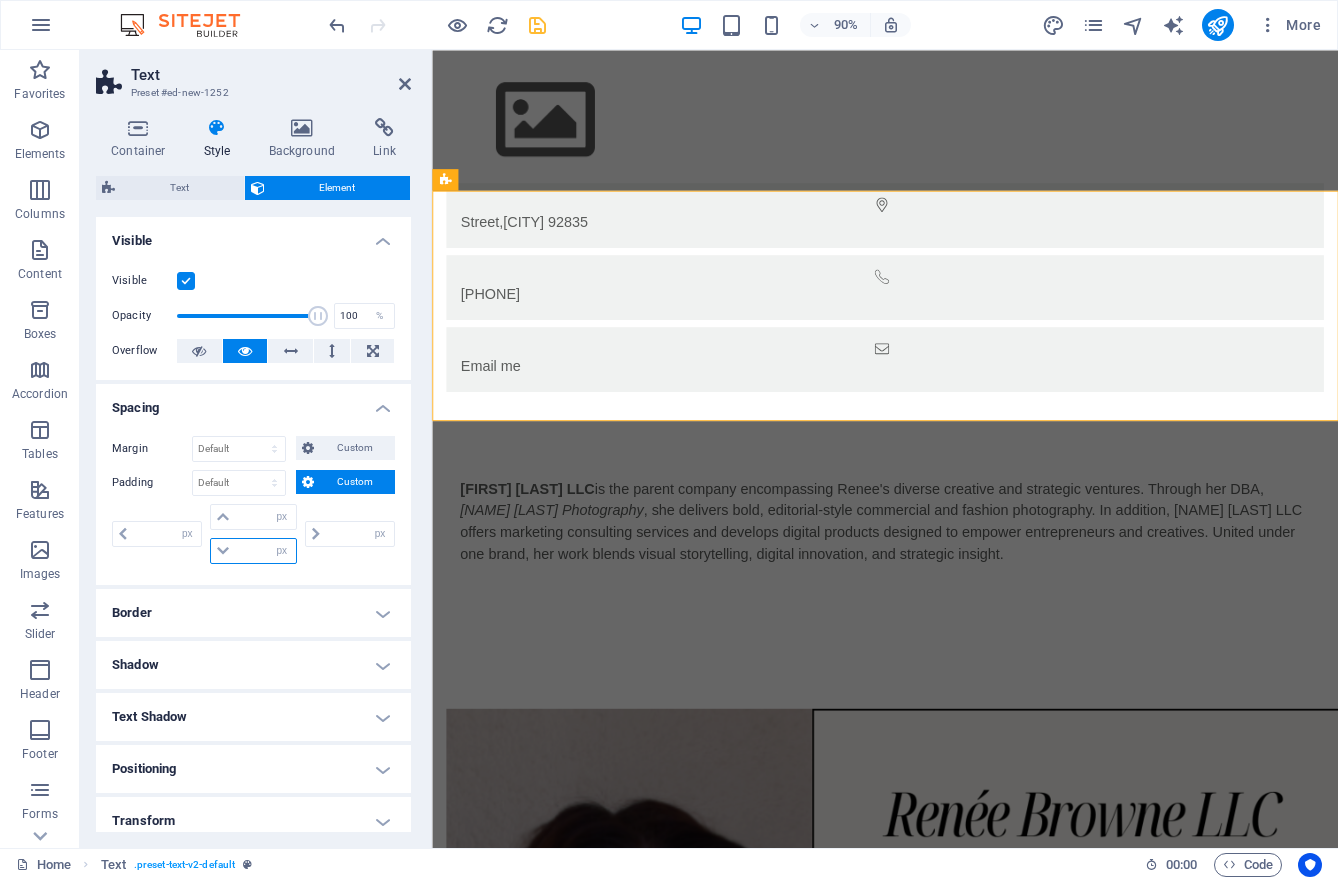 click at bounding box center [265, 551] 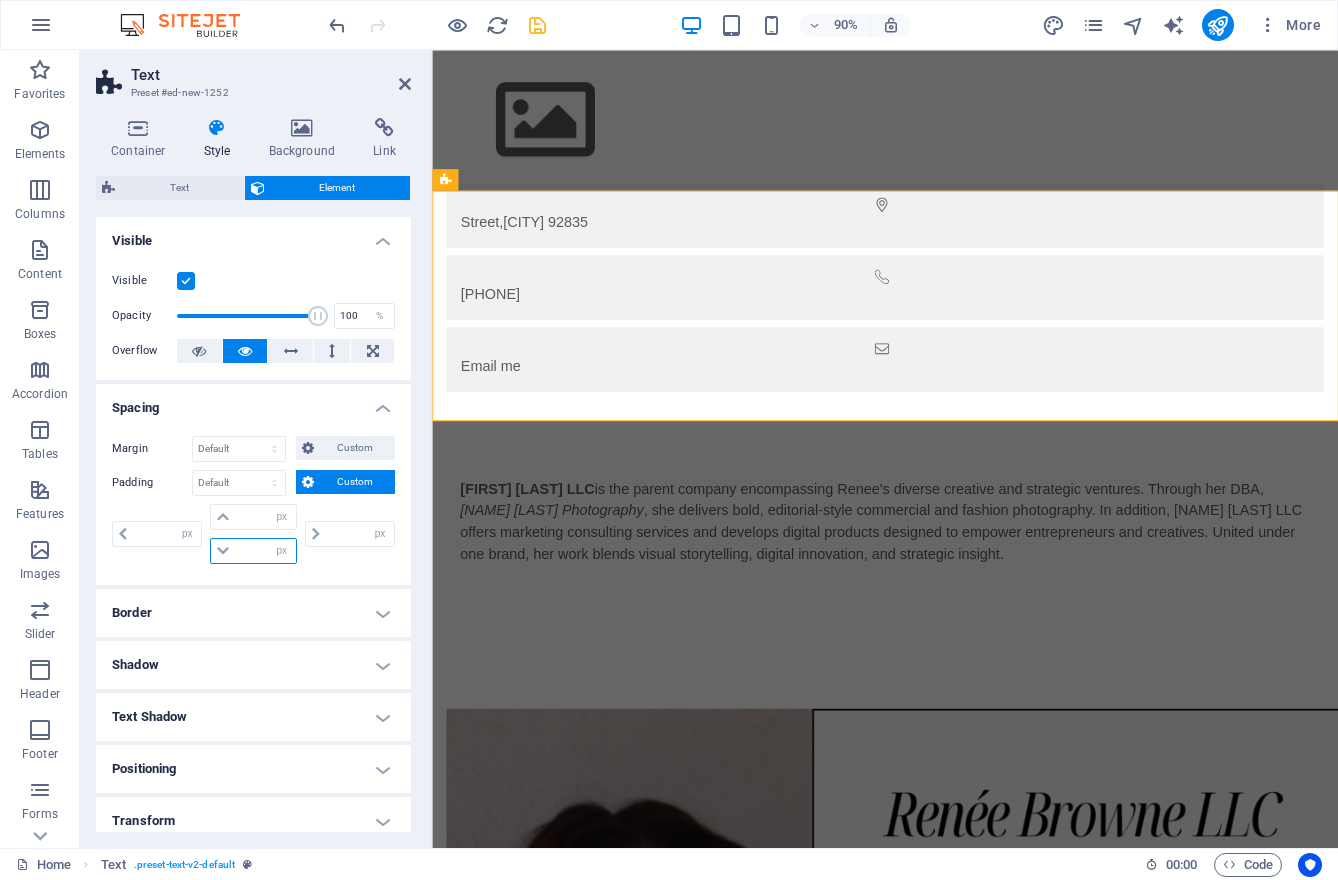type on "0" 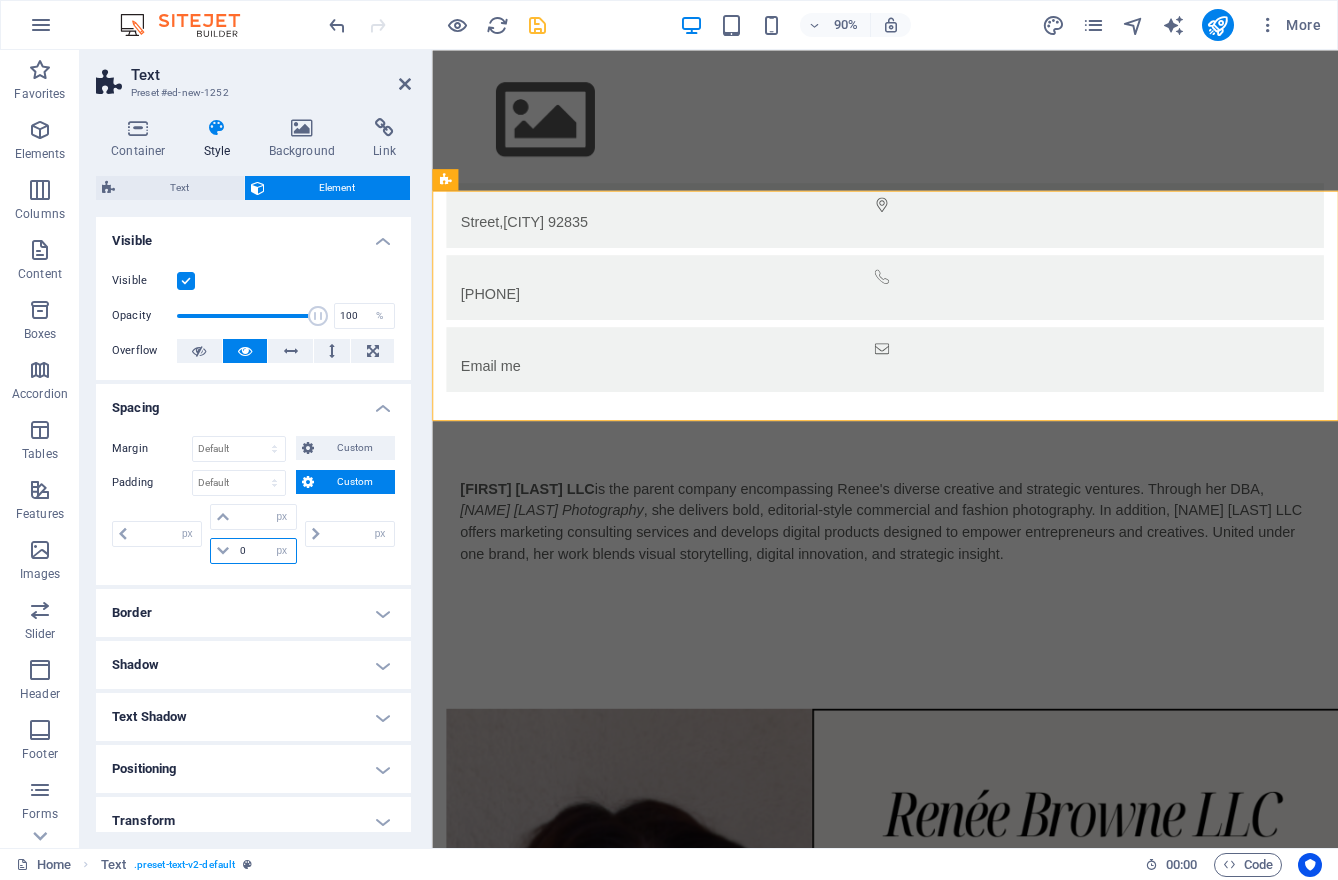 type on "0" 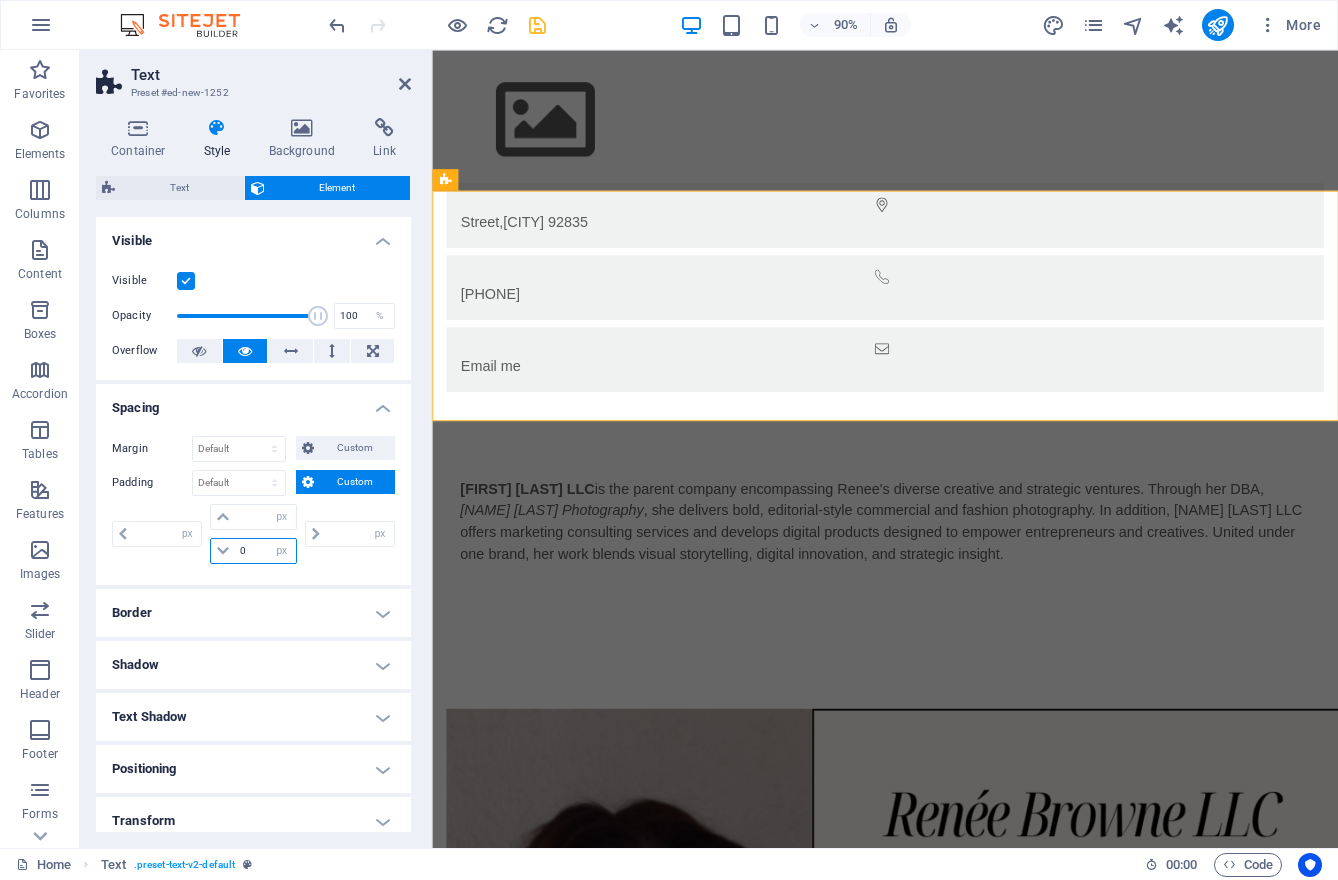select on "px" 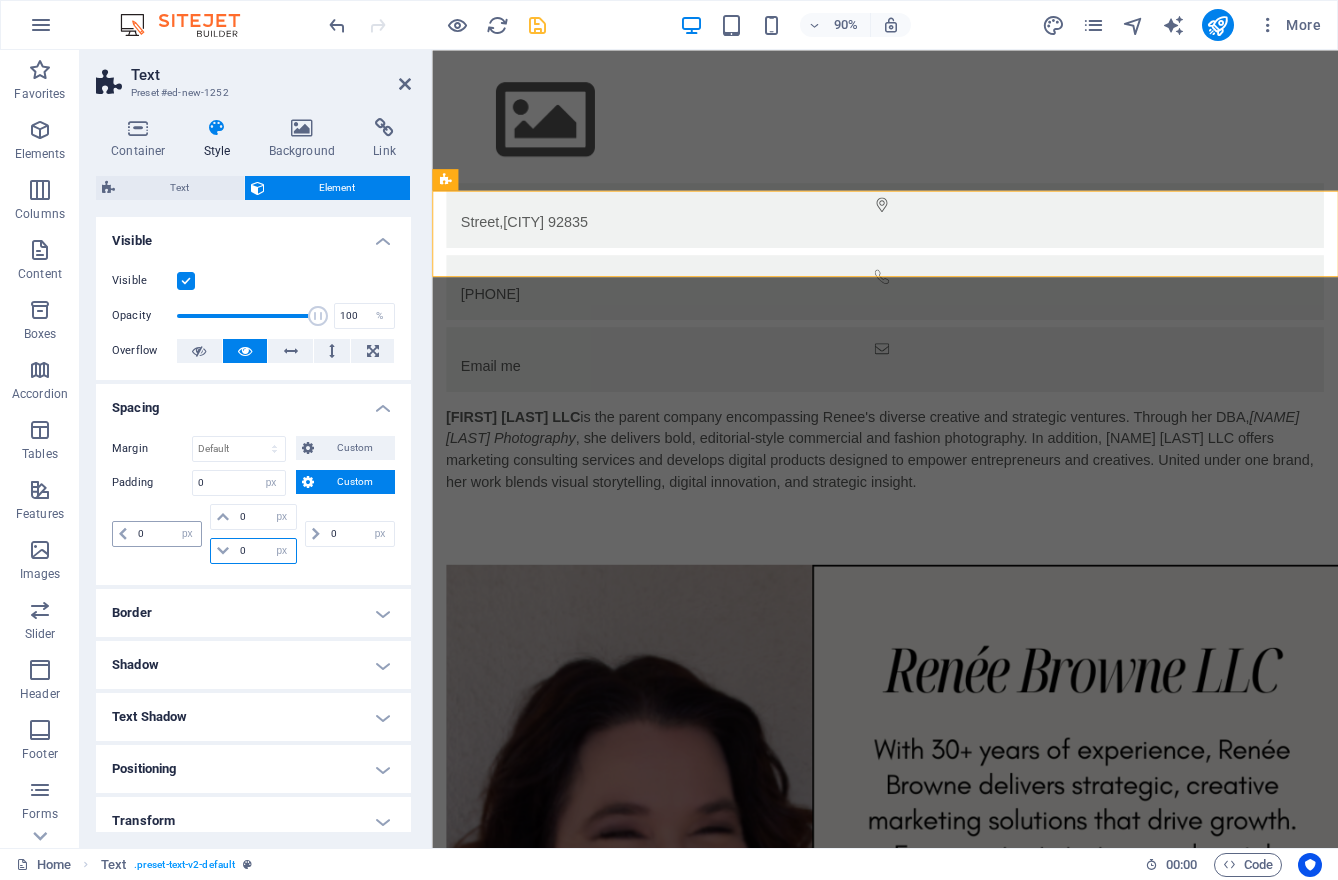 type on "0" 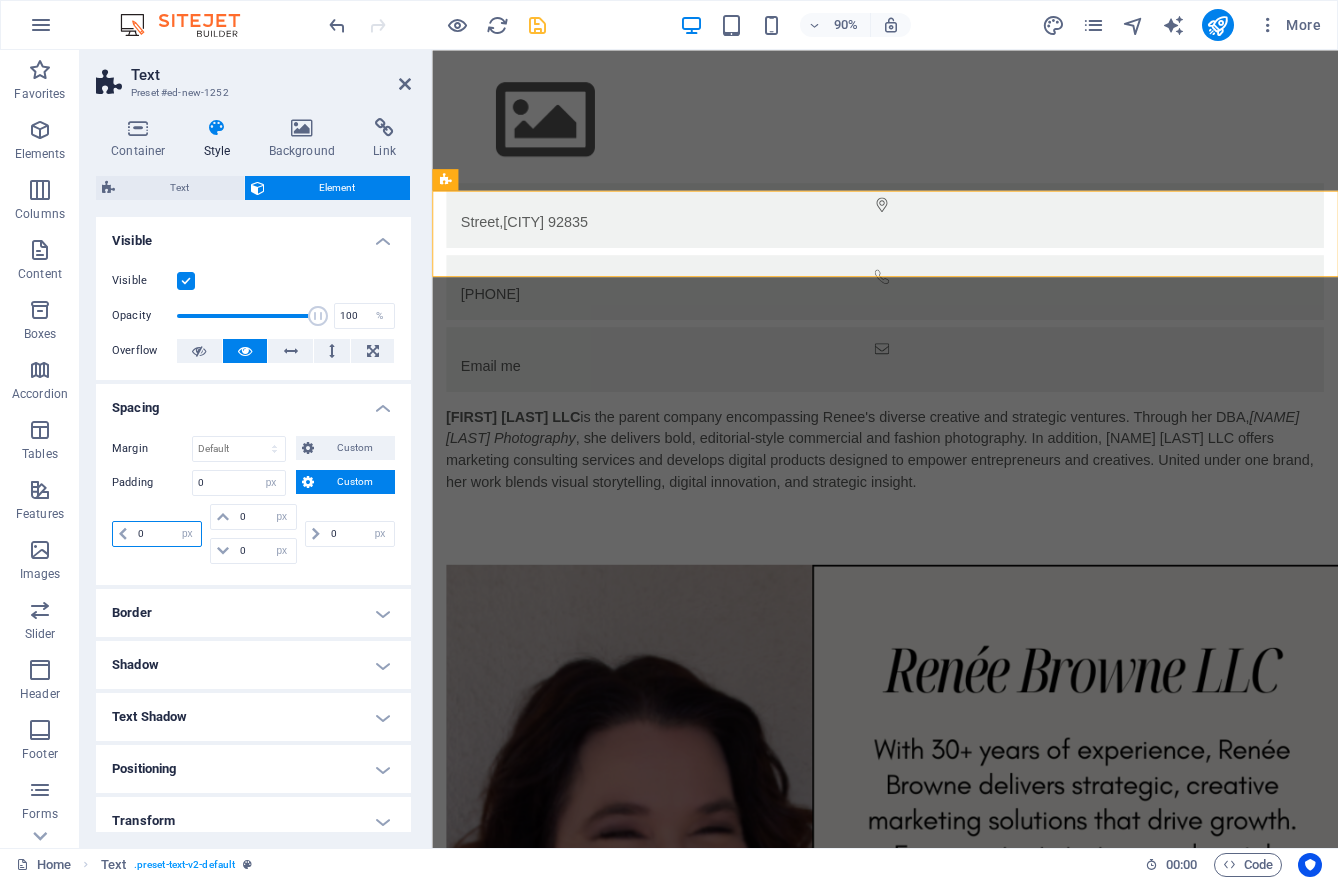 click on "0" at bounding box center [167, 534] 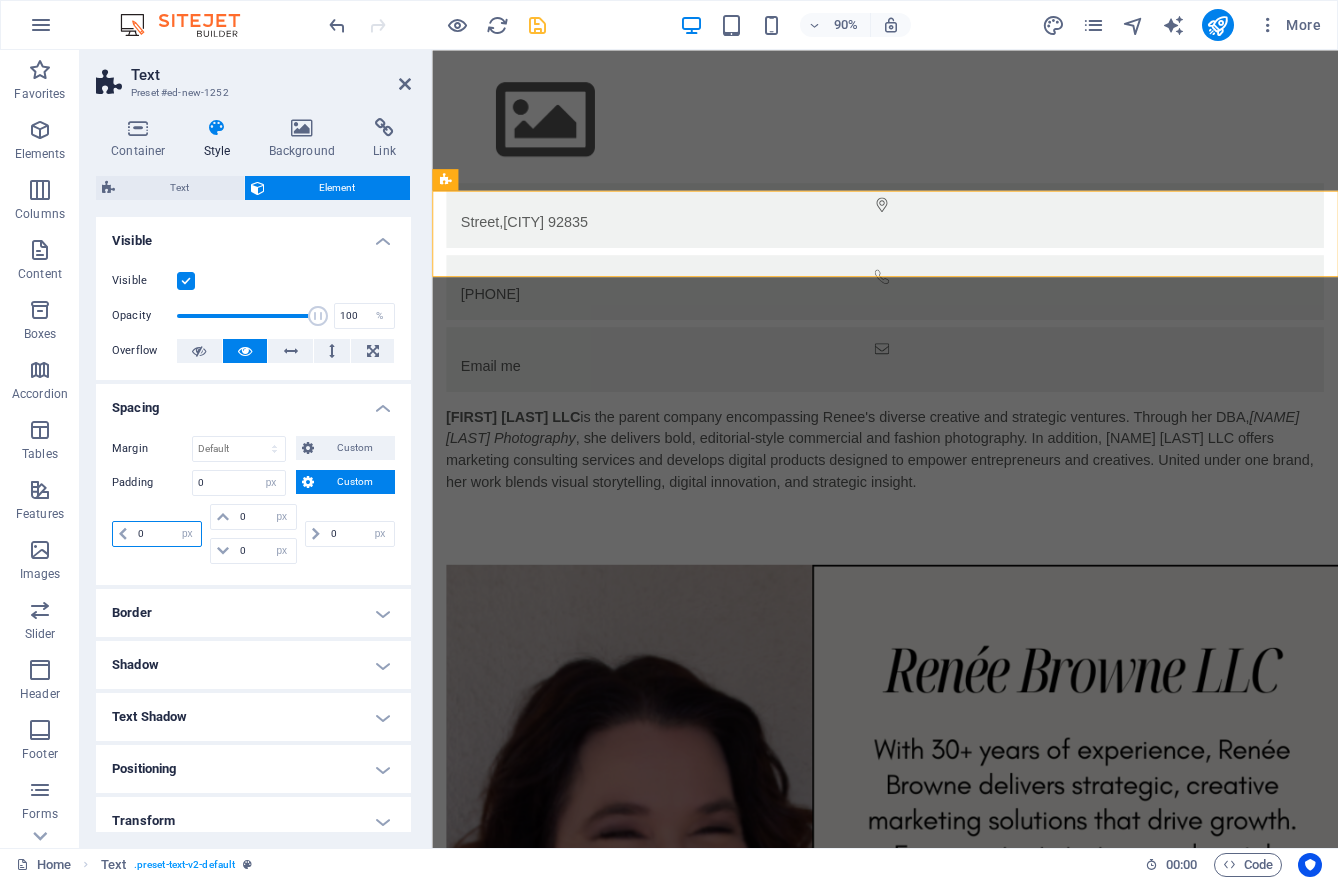click on "0" at bounding box center [167, 534] 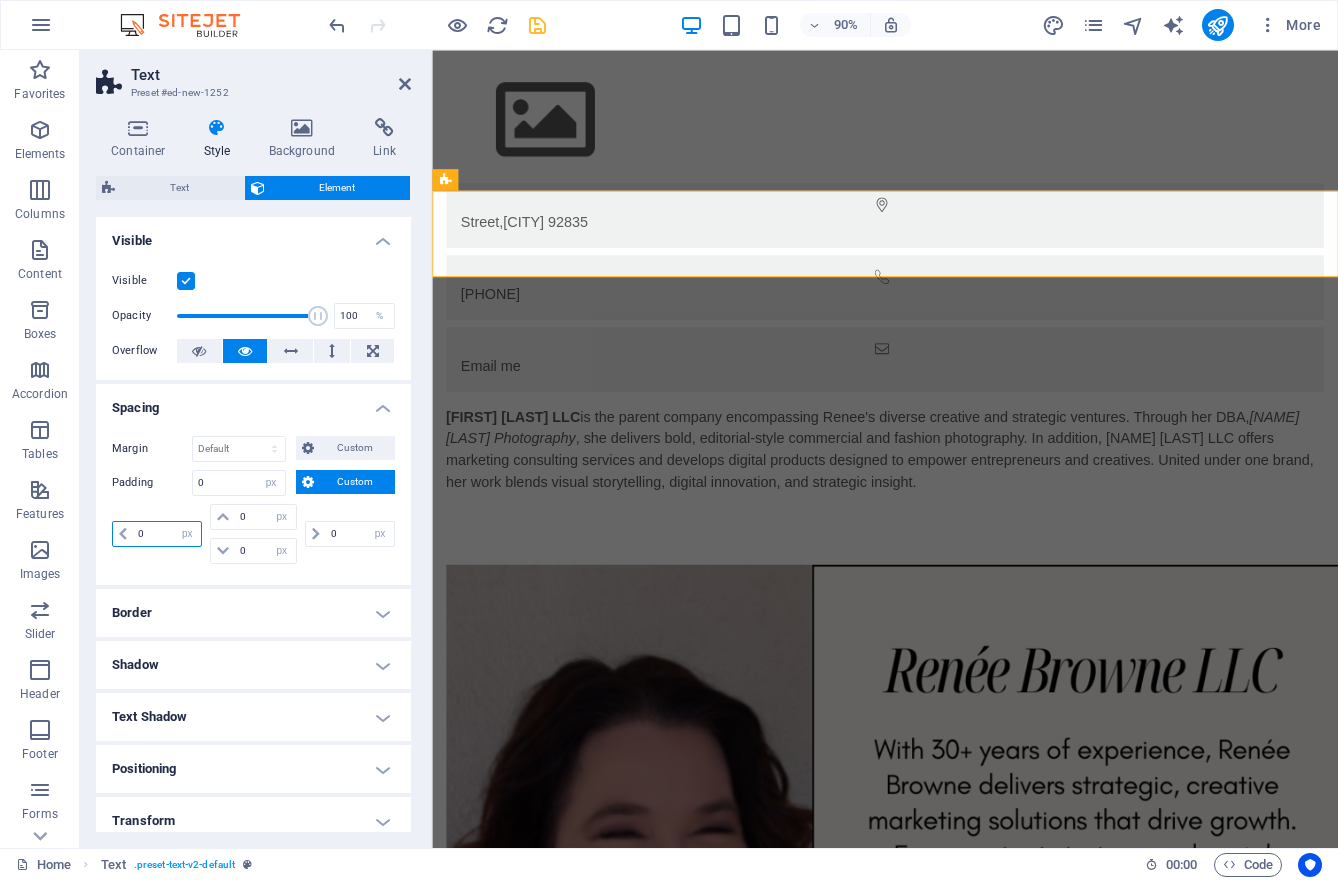 click on "0" at bounding box center [167, 534] 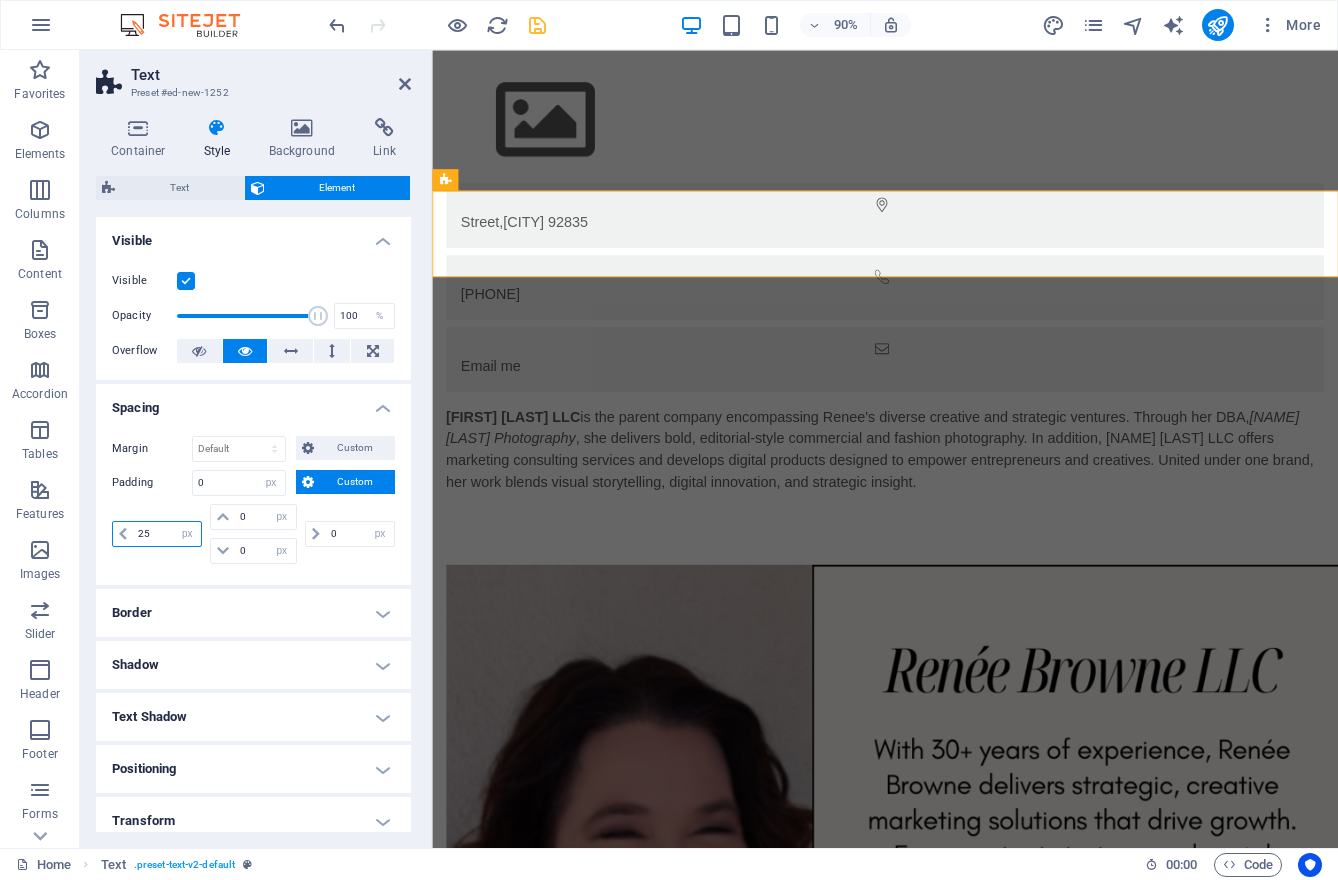 type on "25" 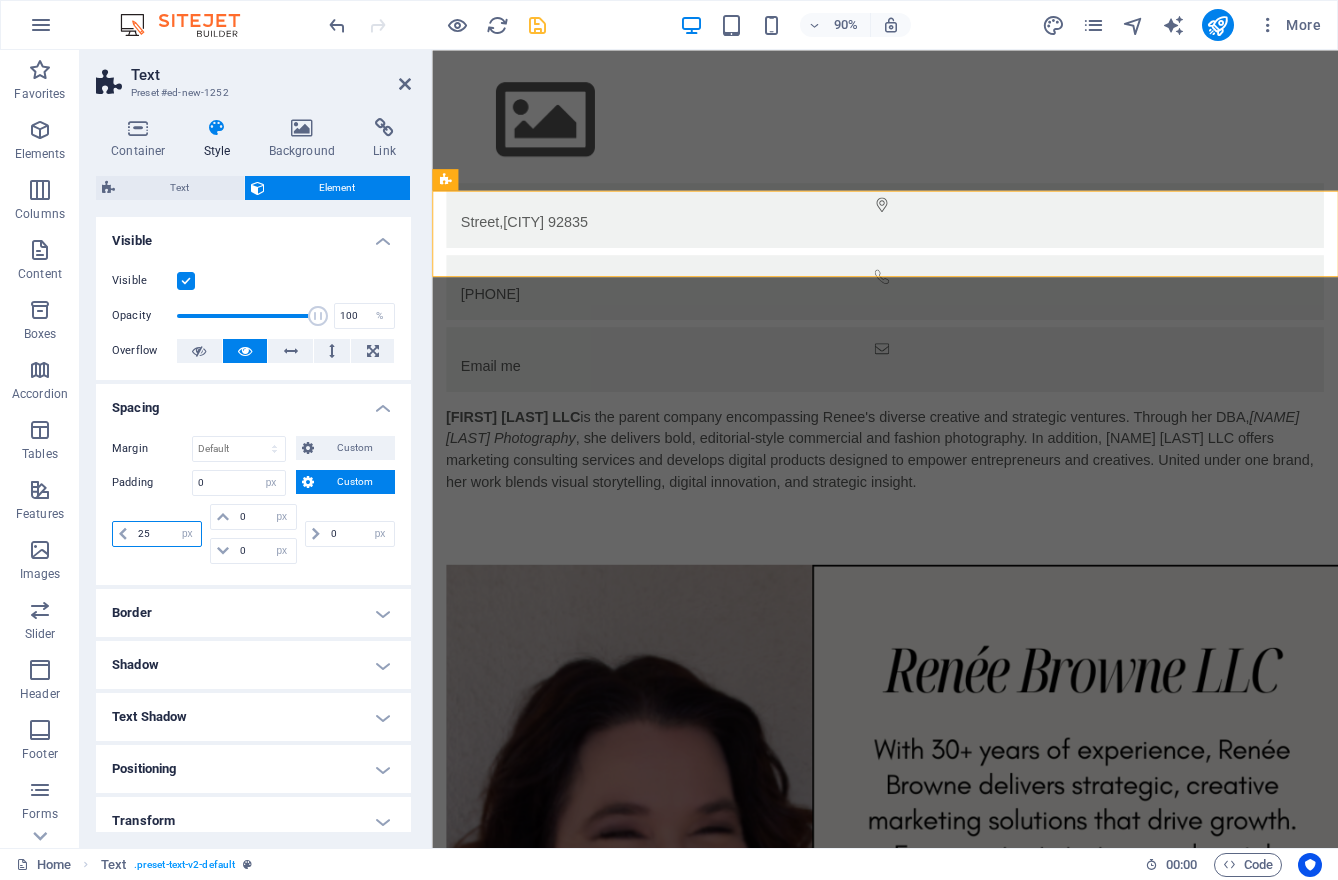 type 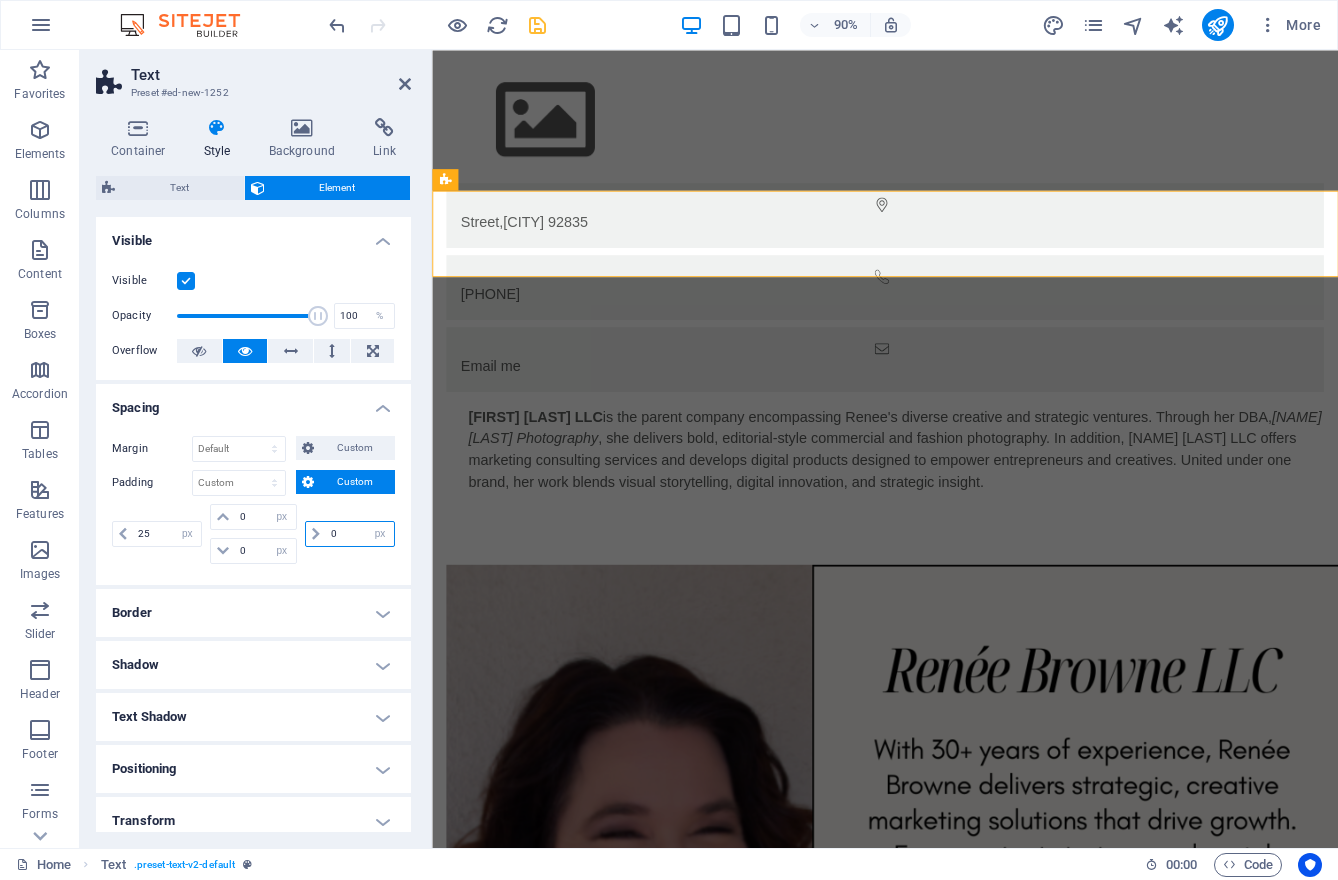 click on "0" at bounding box center (360, 534) 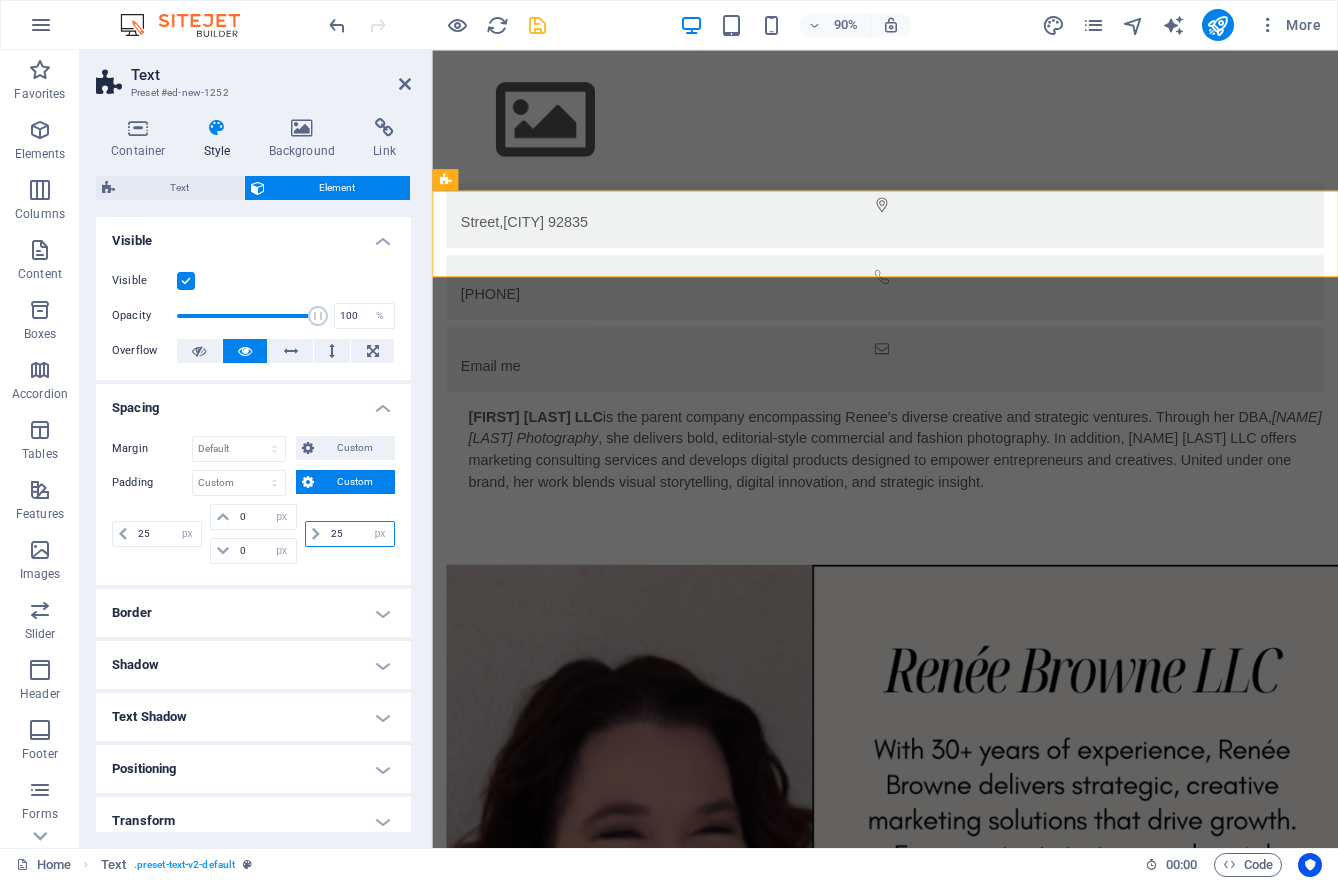 type on "25" 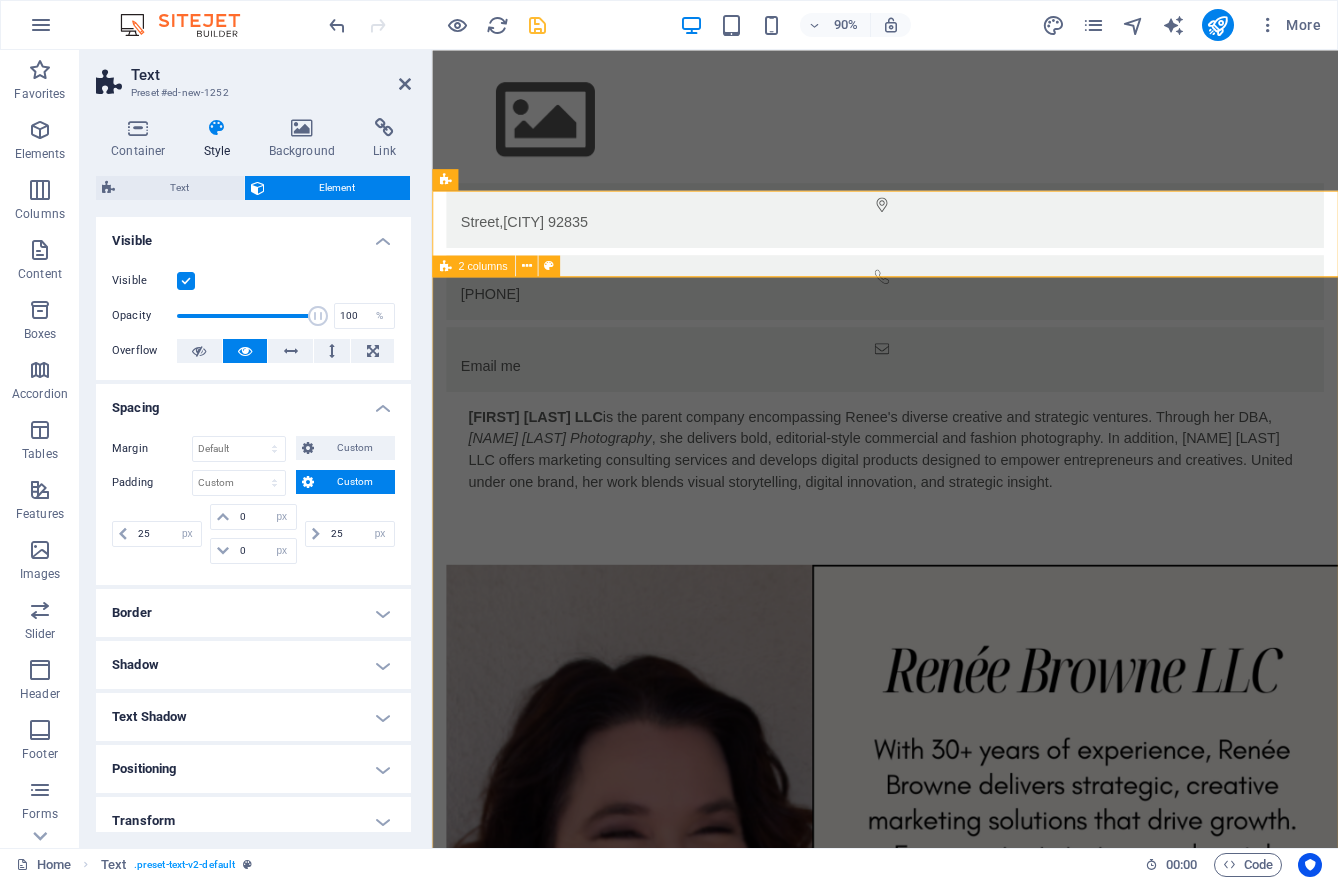 click at bounding box center (935, 1889) 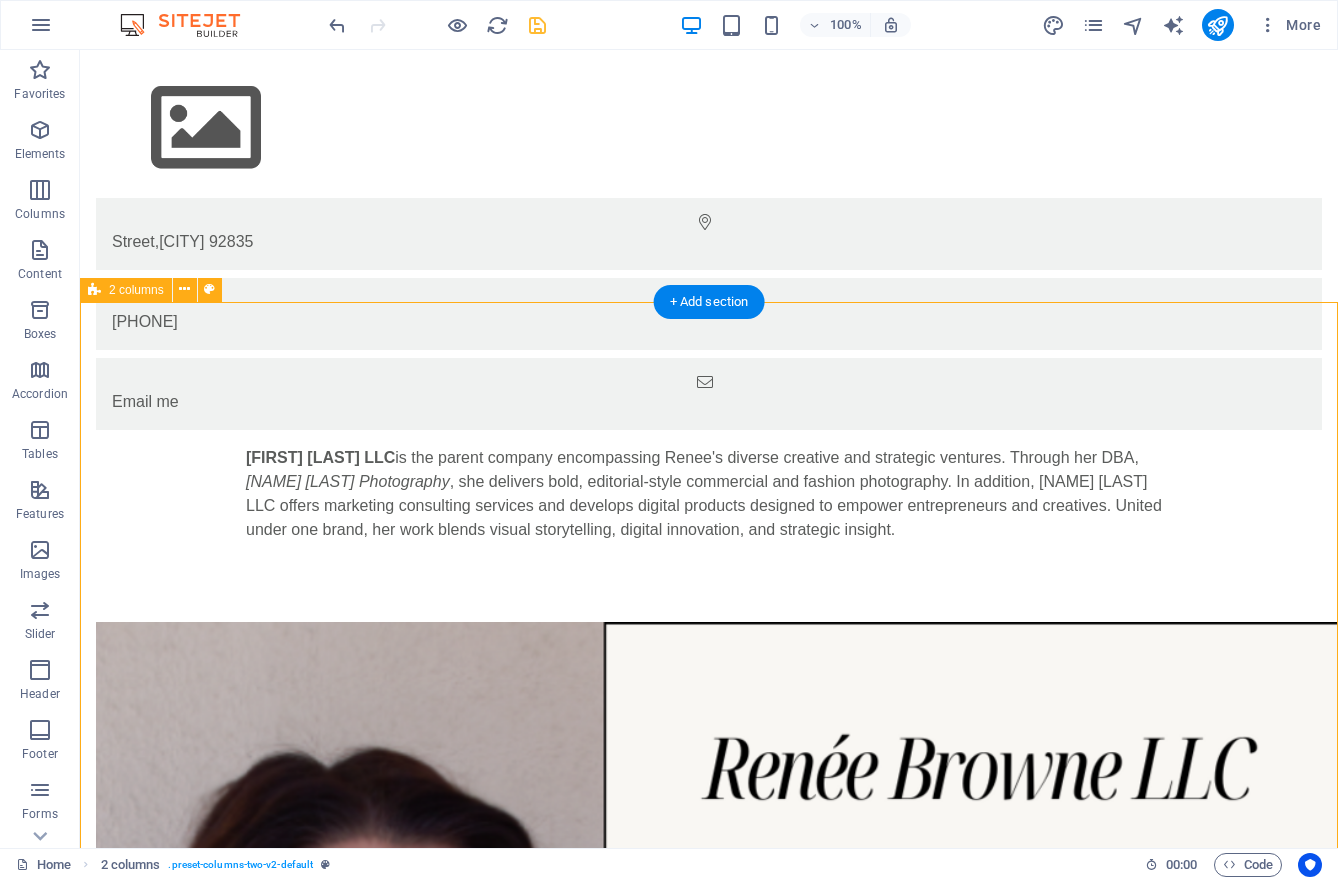 click at bounding box center [709, 2202] 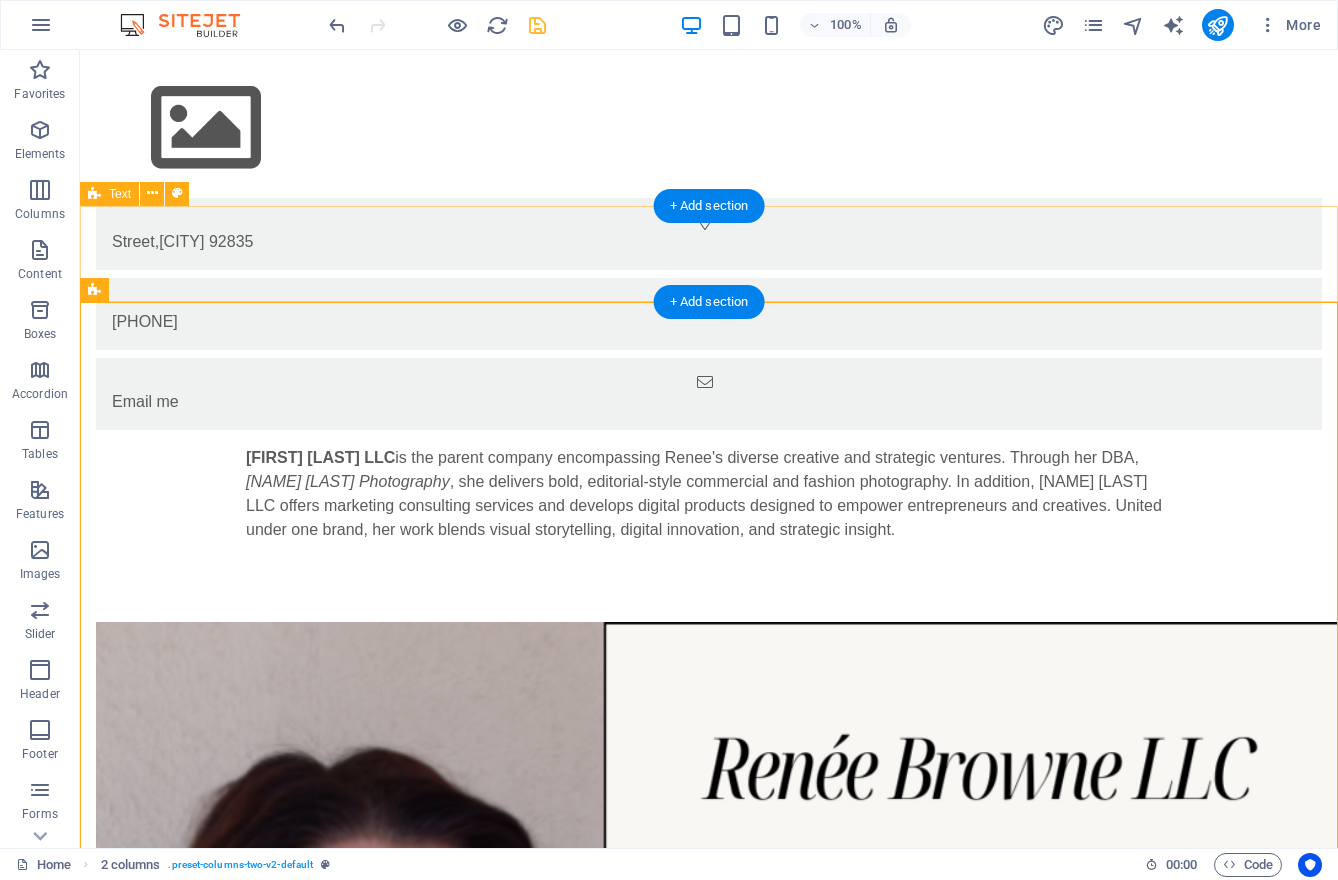 click on "[NAME] [LAST] LLC  is the parent company encompassing [FIRST]'s diverse creative and strategic ventures. Through her DBA,  [NAME] [LAST] Photography , she delivers bold, editorial-style commercial and fashion photography. In addition, [NAME] [LAST] LLC offers marketing consulting services and develops digital products designed to empower entrepreneurs and creatives. United under one brand, her work blends visual storytelling, digital innovation, and strategic insight." at bounding box center [709, 494] 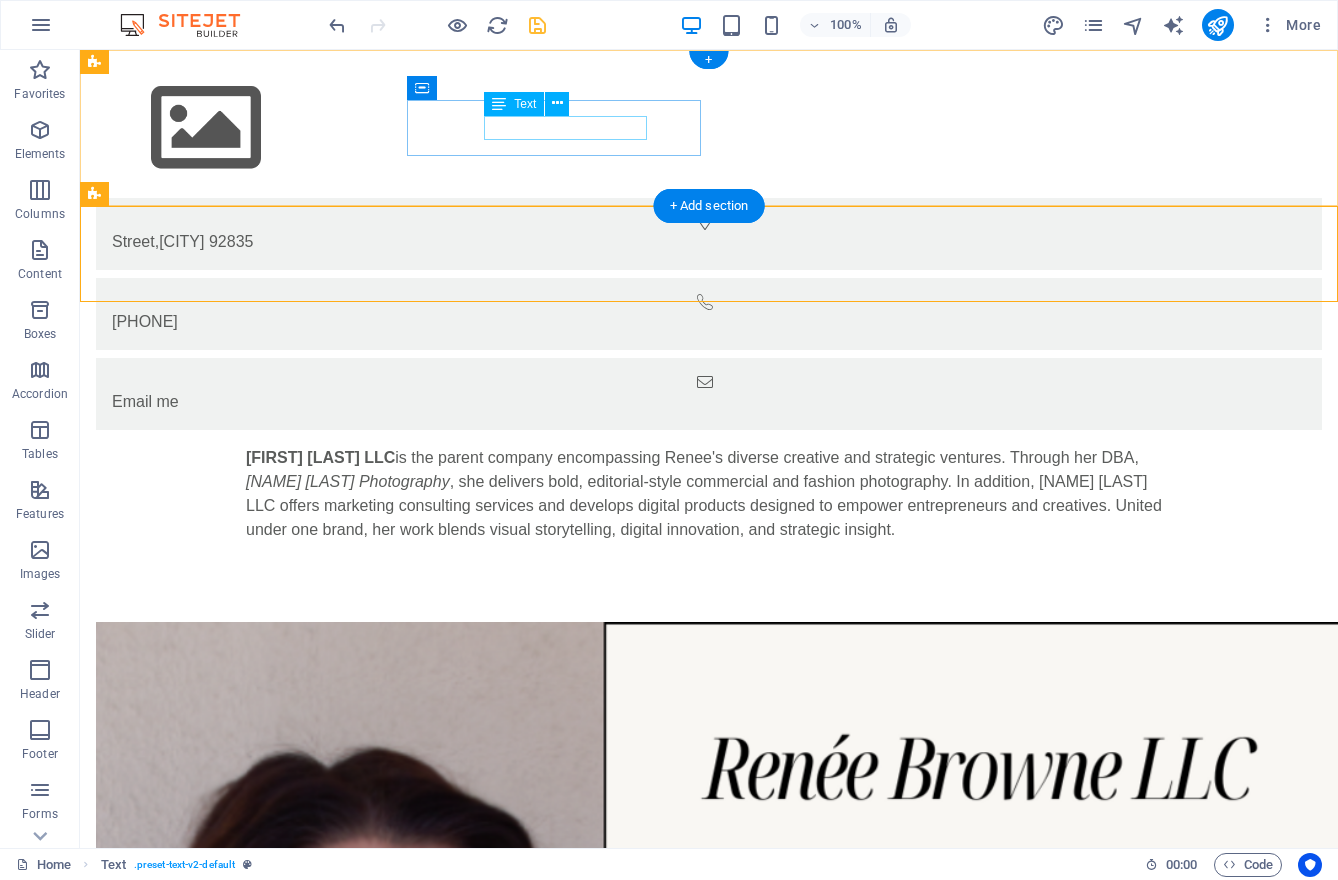 click on "Street" at bounding box center (133, 241) 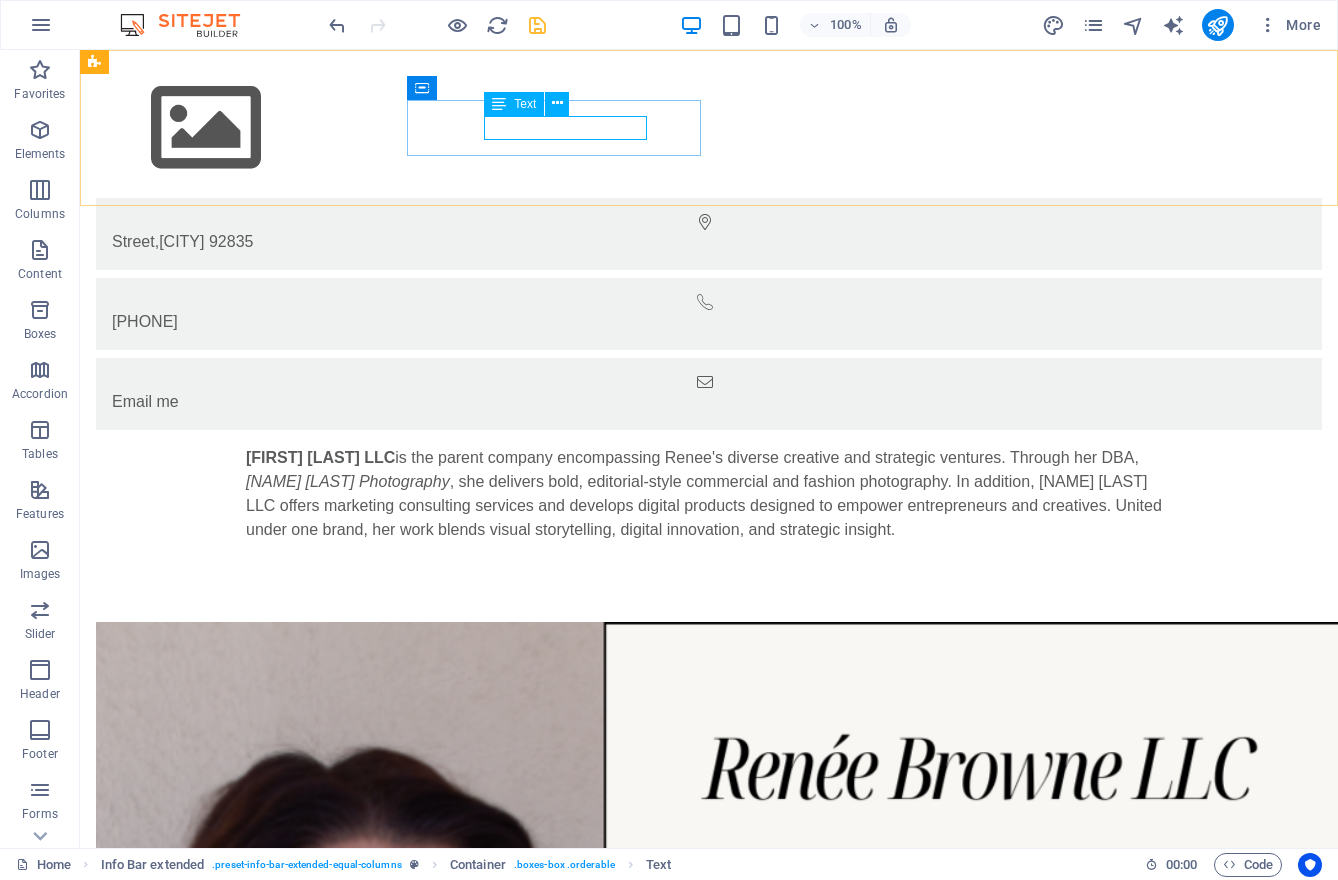 click on "Text" at bounding box center (525, 104) 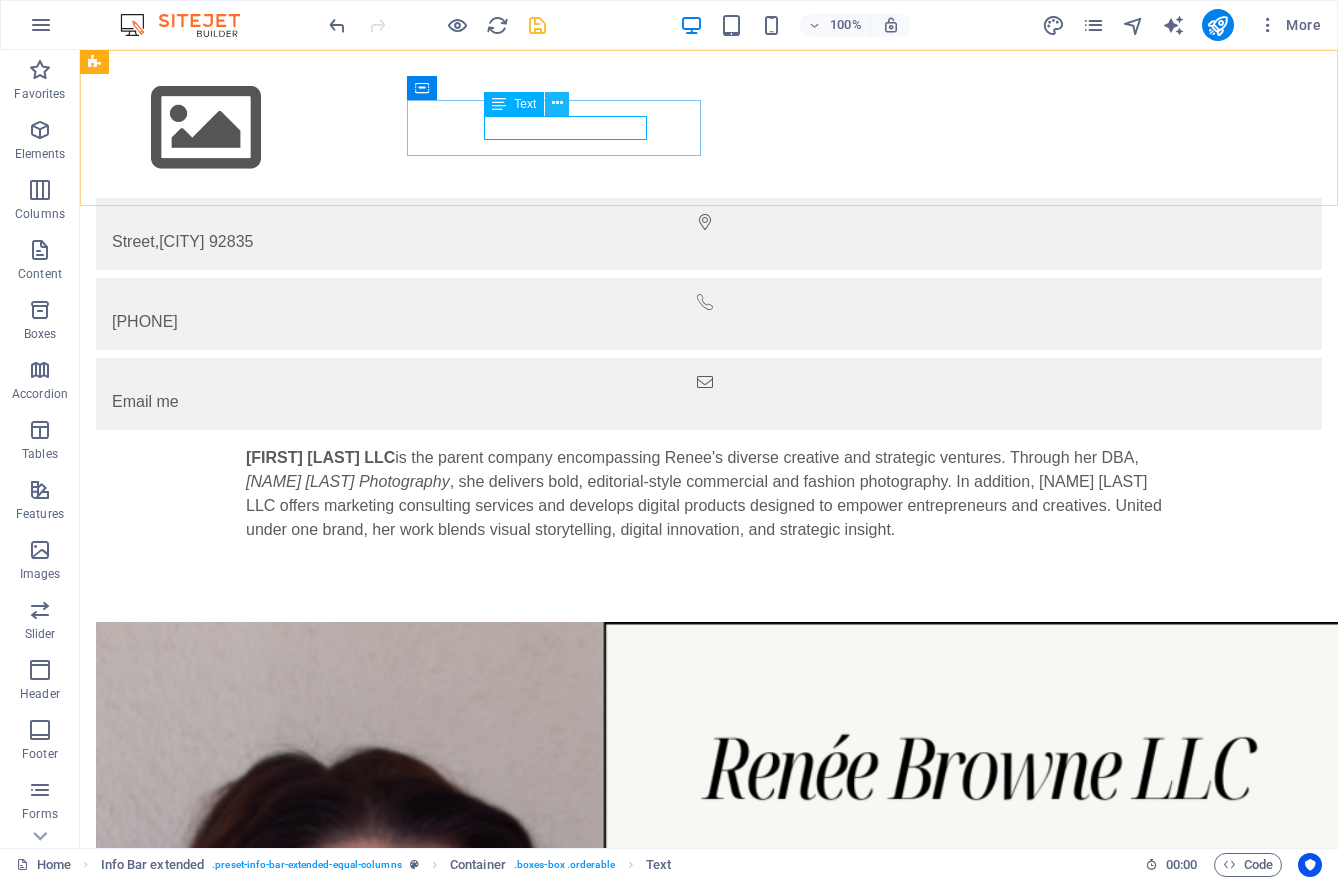 click at bounding box center (557, 103) 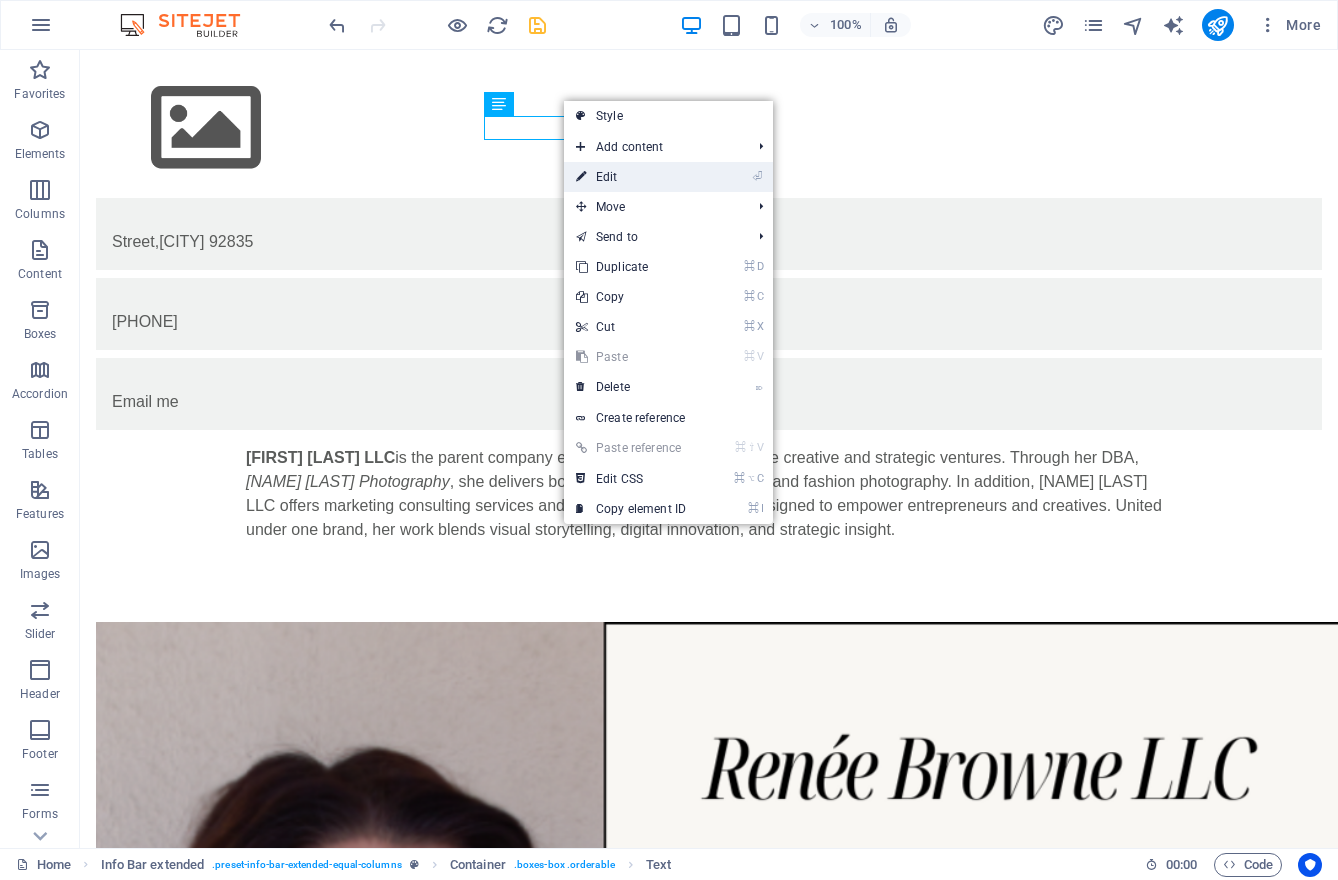 click on "⏎  Edit" at bounding box center (631, 177) 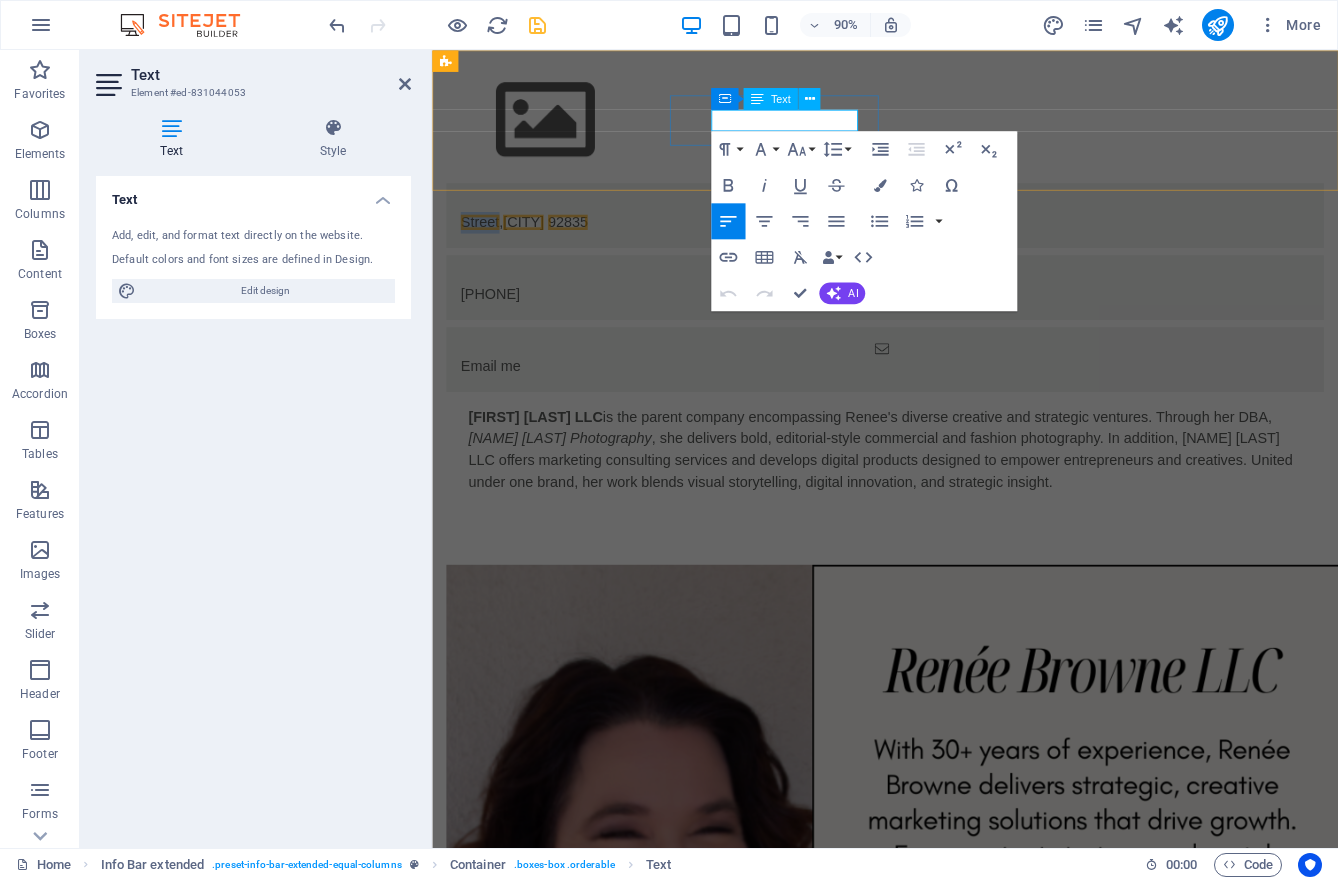click on "Street" at bounding box center [485, 241] 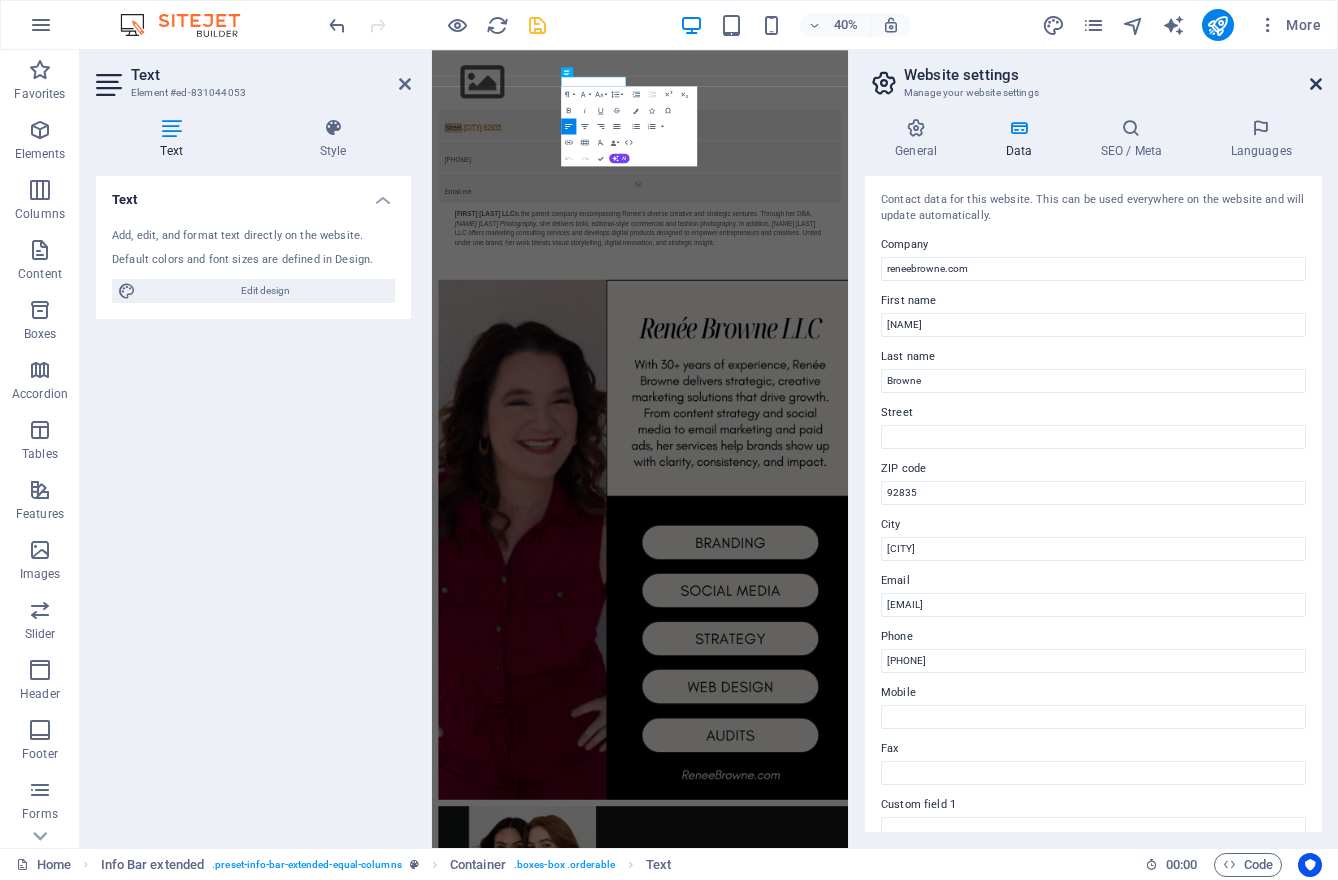 click at bounding box center [1316, 84] 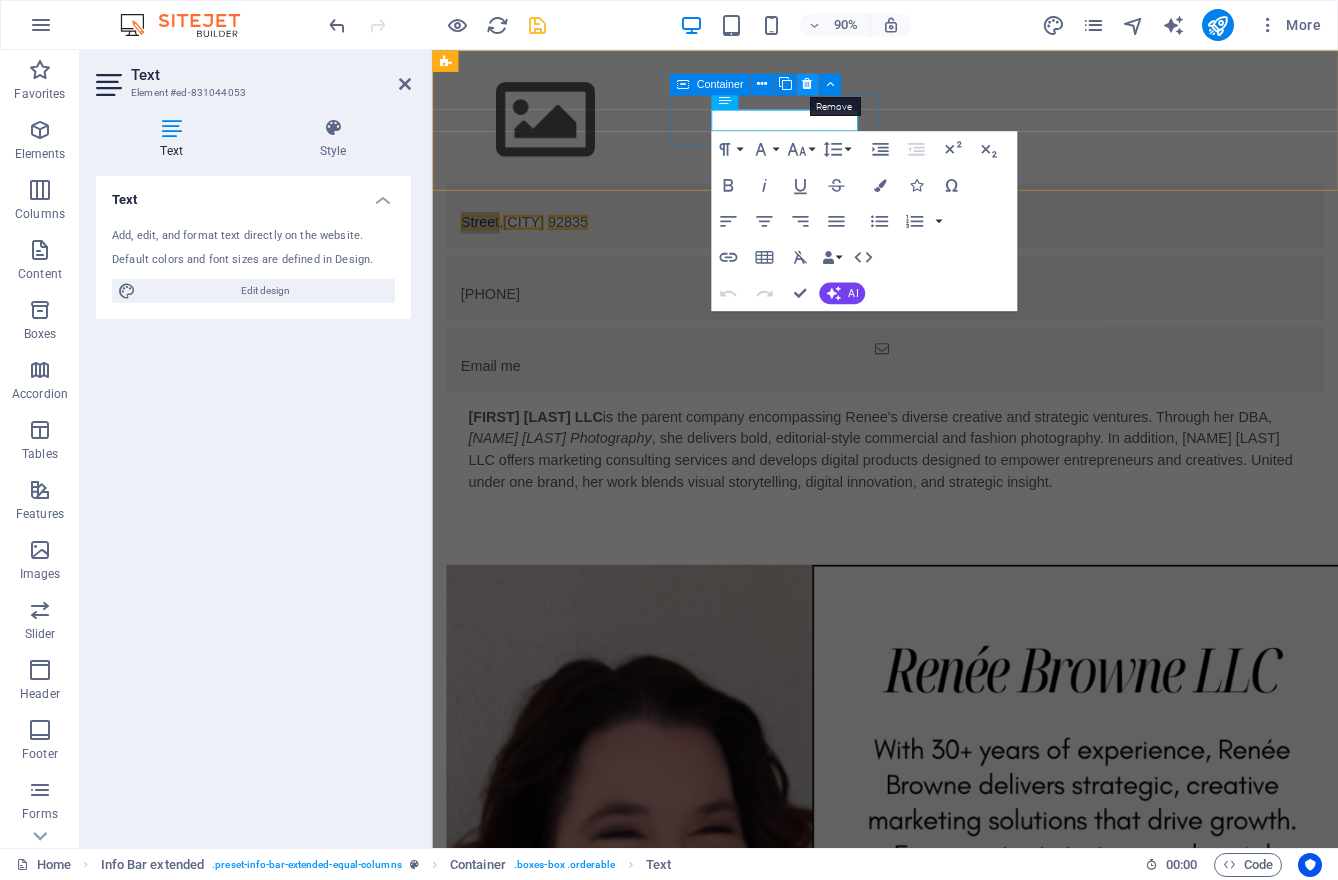 click at bounding box center [807, 84] 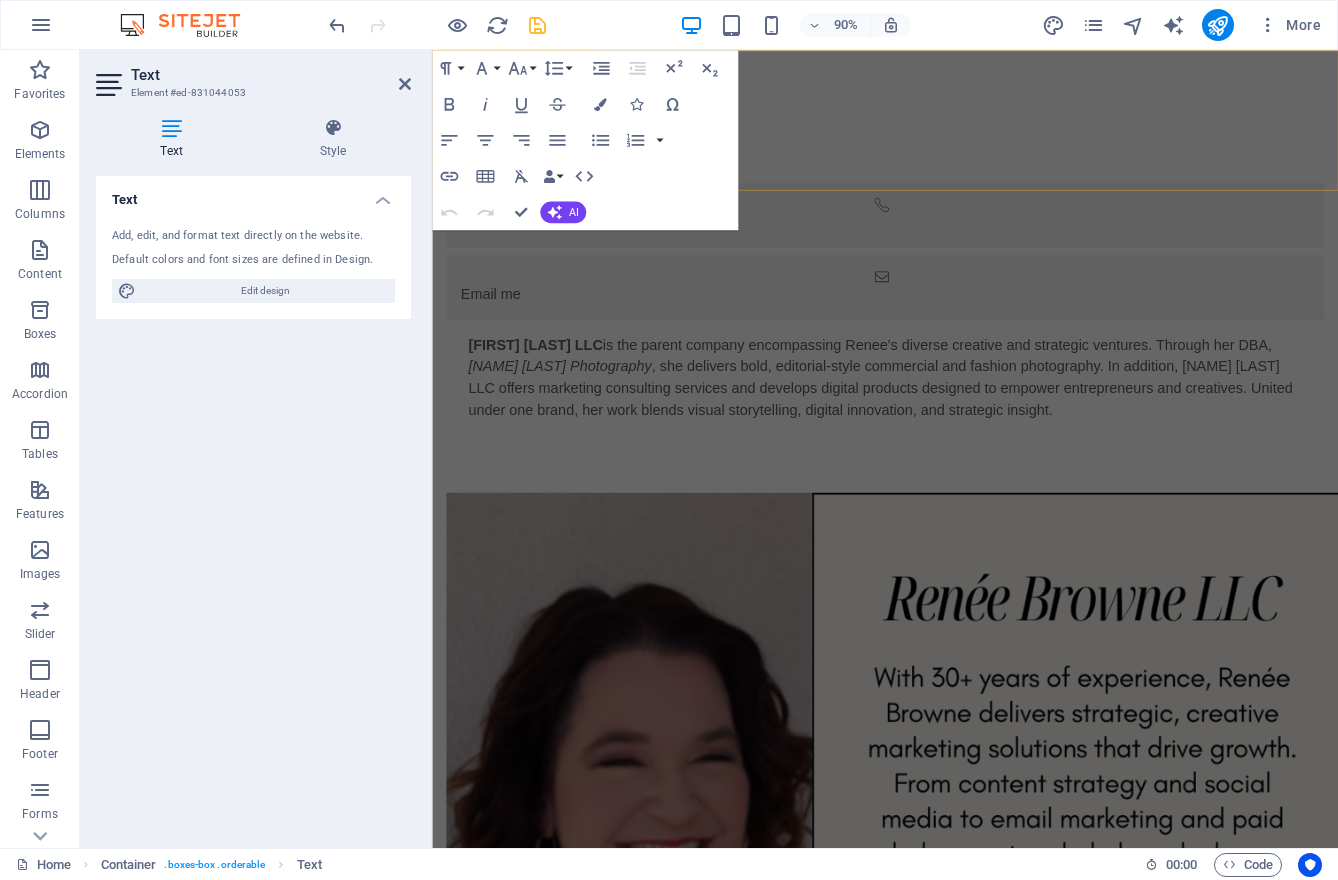 click on "‪[PHONE]‬ Email me" at bounding box center [935, 208] 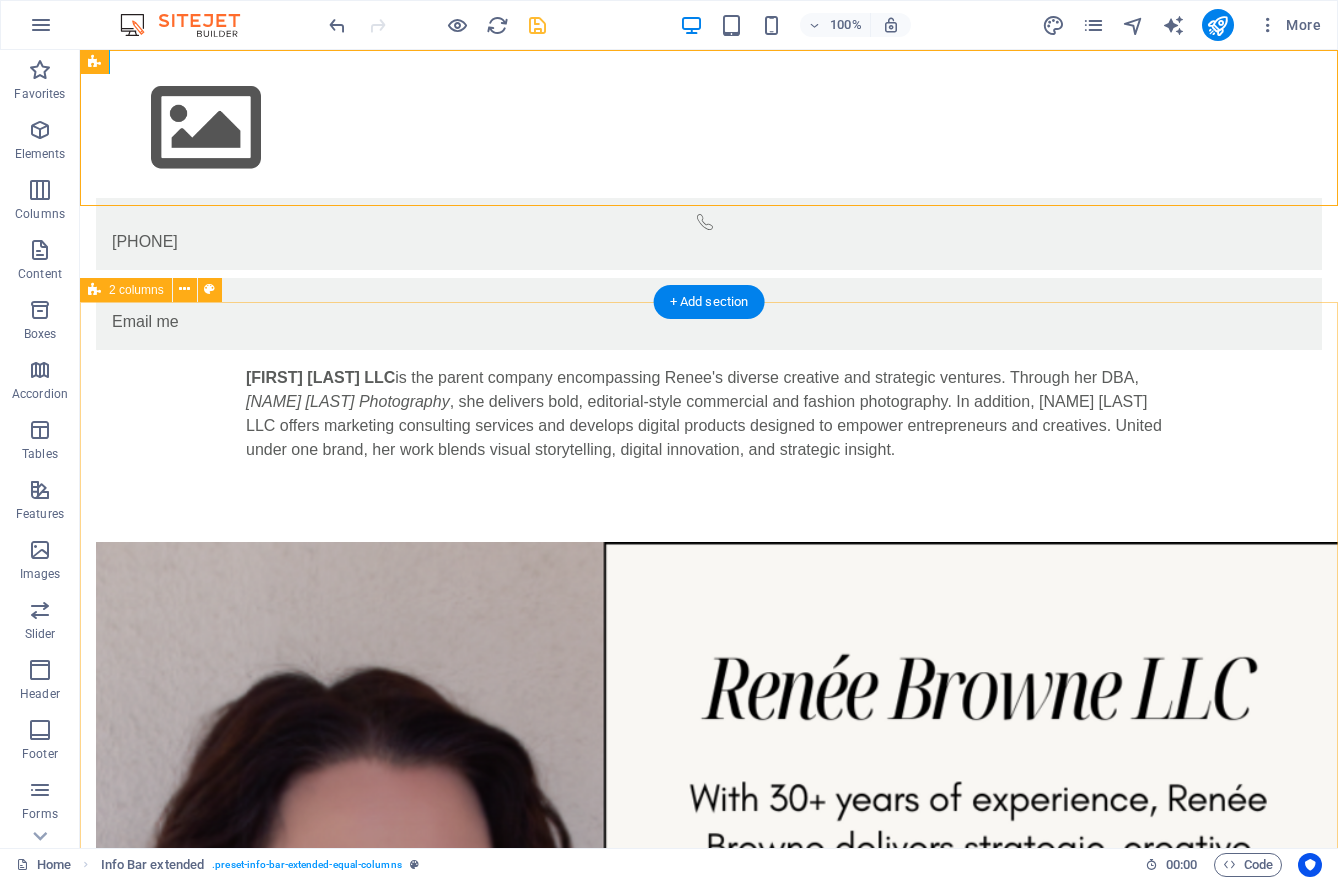 click at bounding box center [709, 2122] 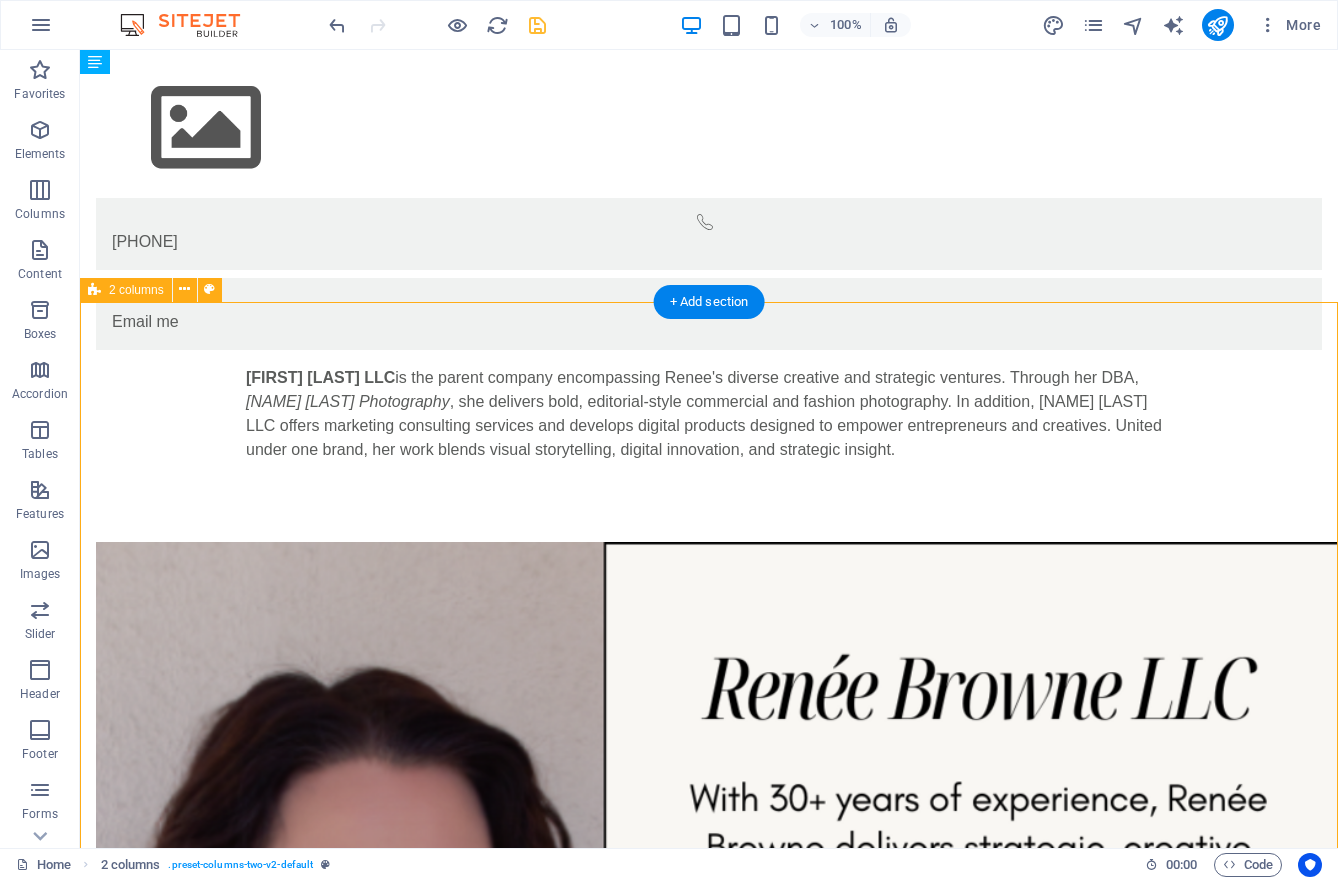 click at bounding box center (709, 2122) 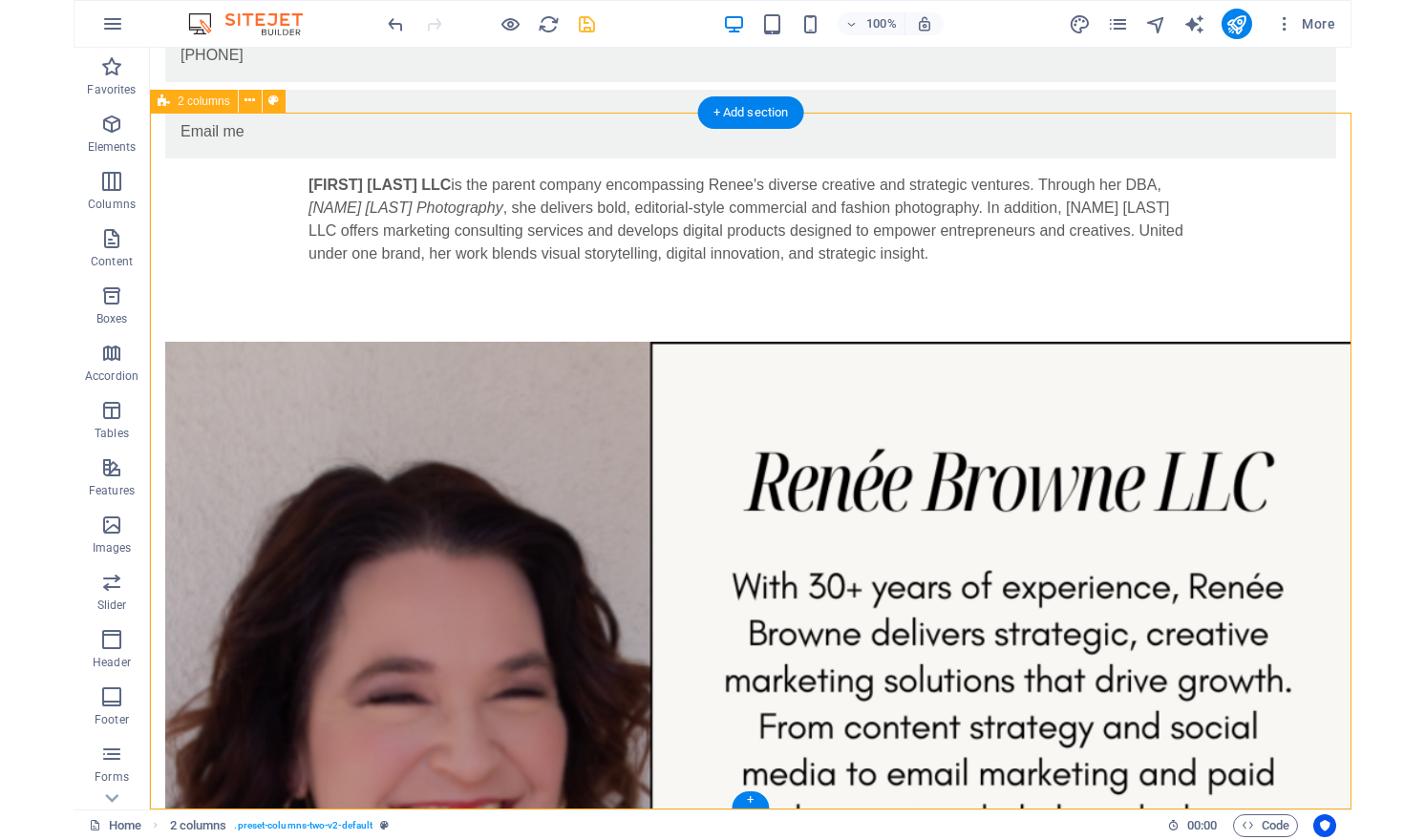 scroll, scrollTop: 0, scrollLeft: 0, axis: both 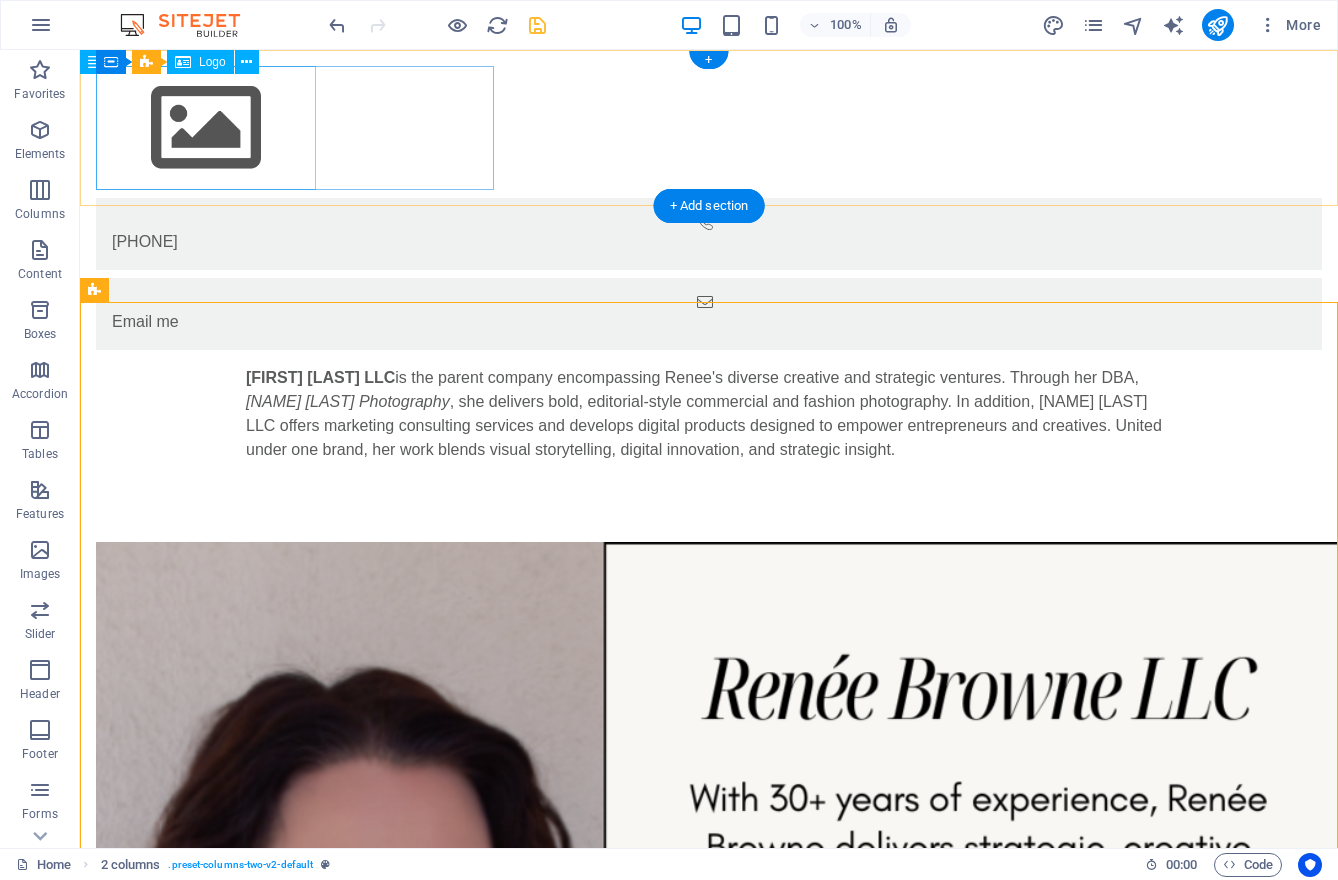 click at bounding box center (709, 128) 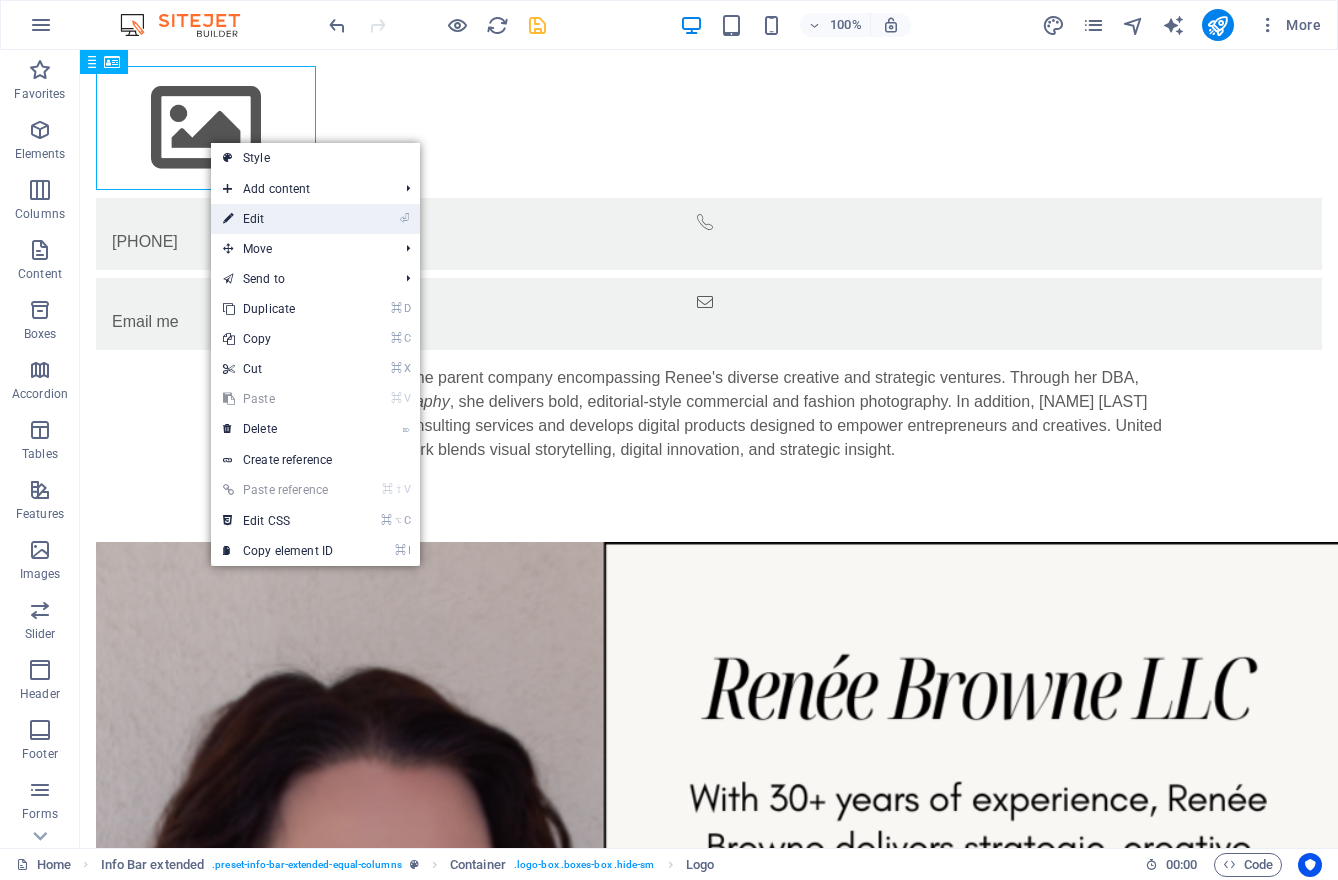 click on "⏎  Edit" at bounding box center (278, 219) 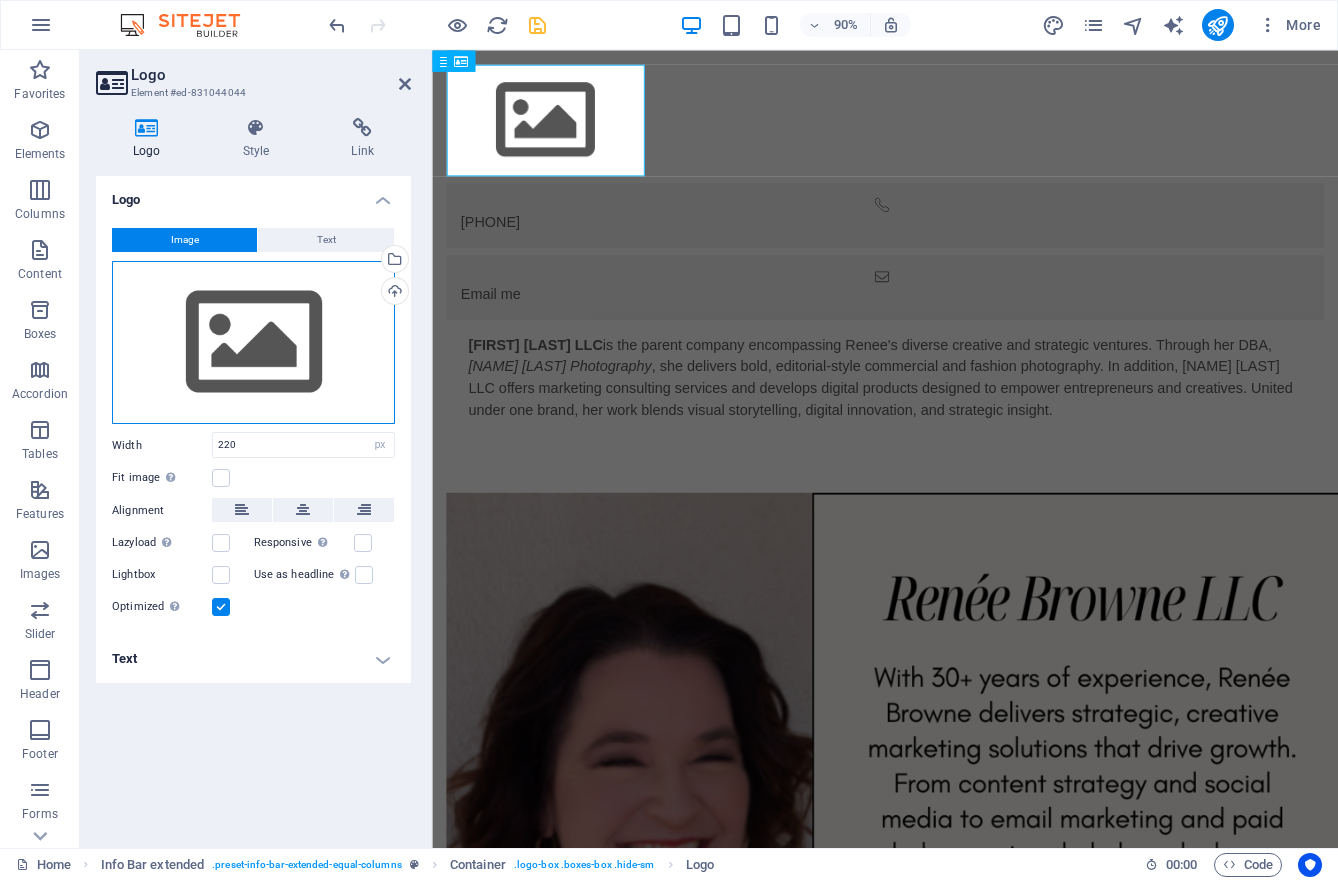 click on "Drag files here, click to choose files or select files from Files or our free stock photos & videos" at bounding box center [253, 343] 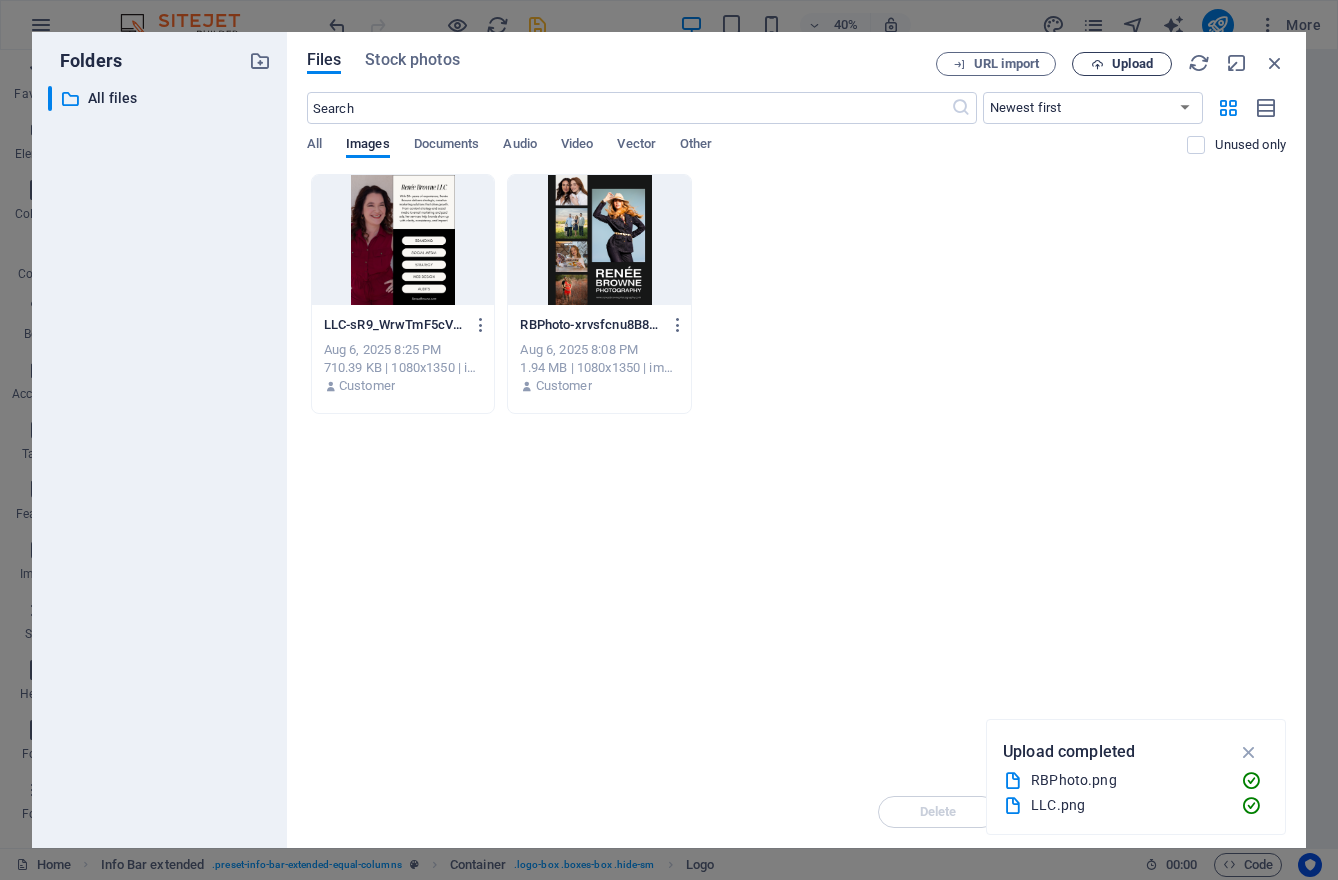 click on "Upload" at bounding box center [1132, 64] 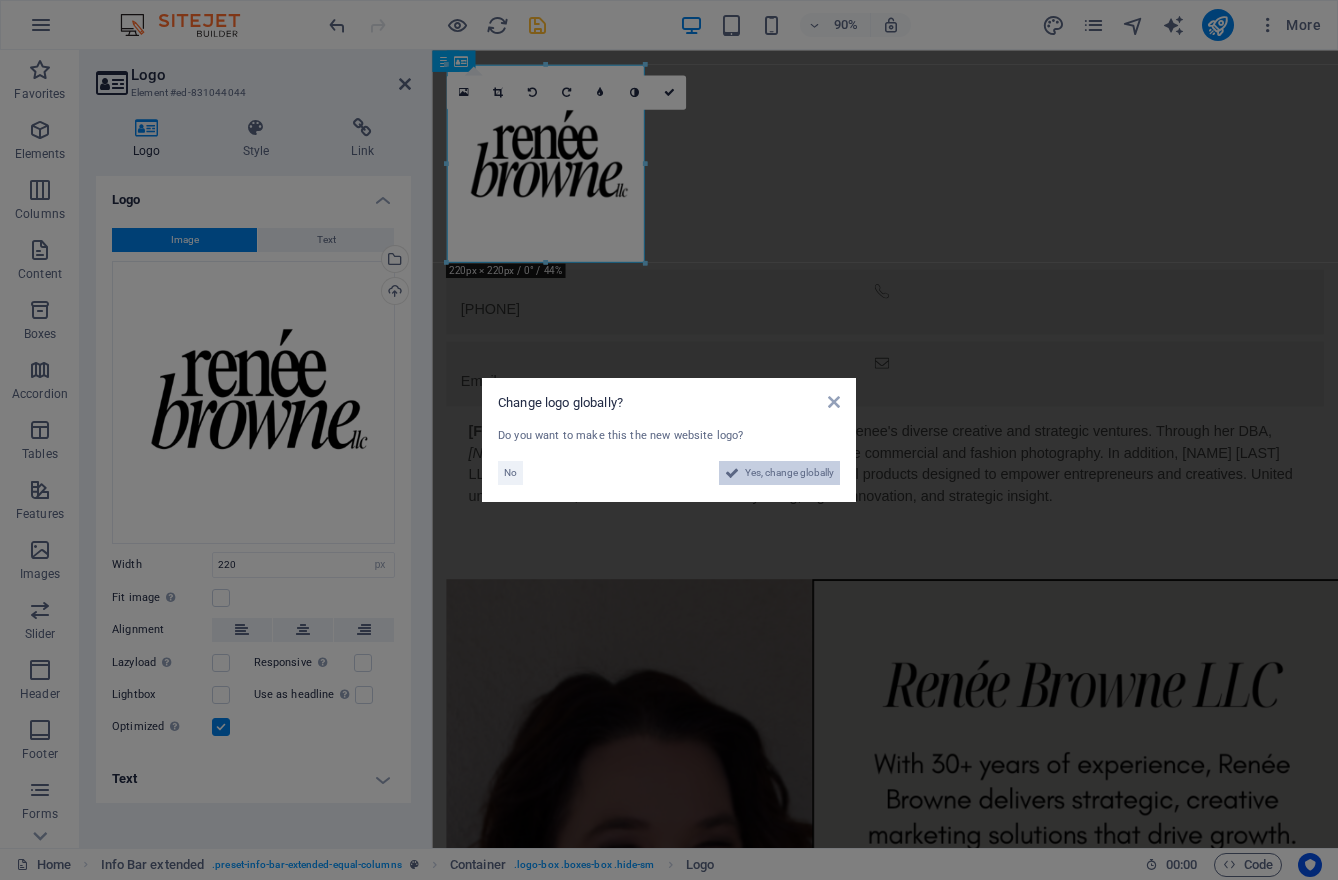 click on "Yes, change globally" at bounding box center [789, 473] 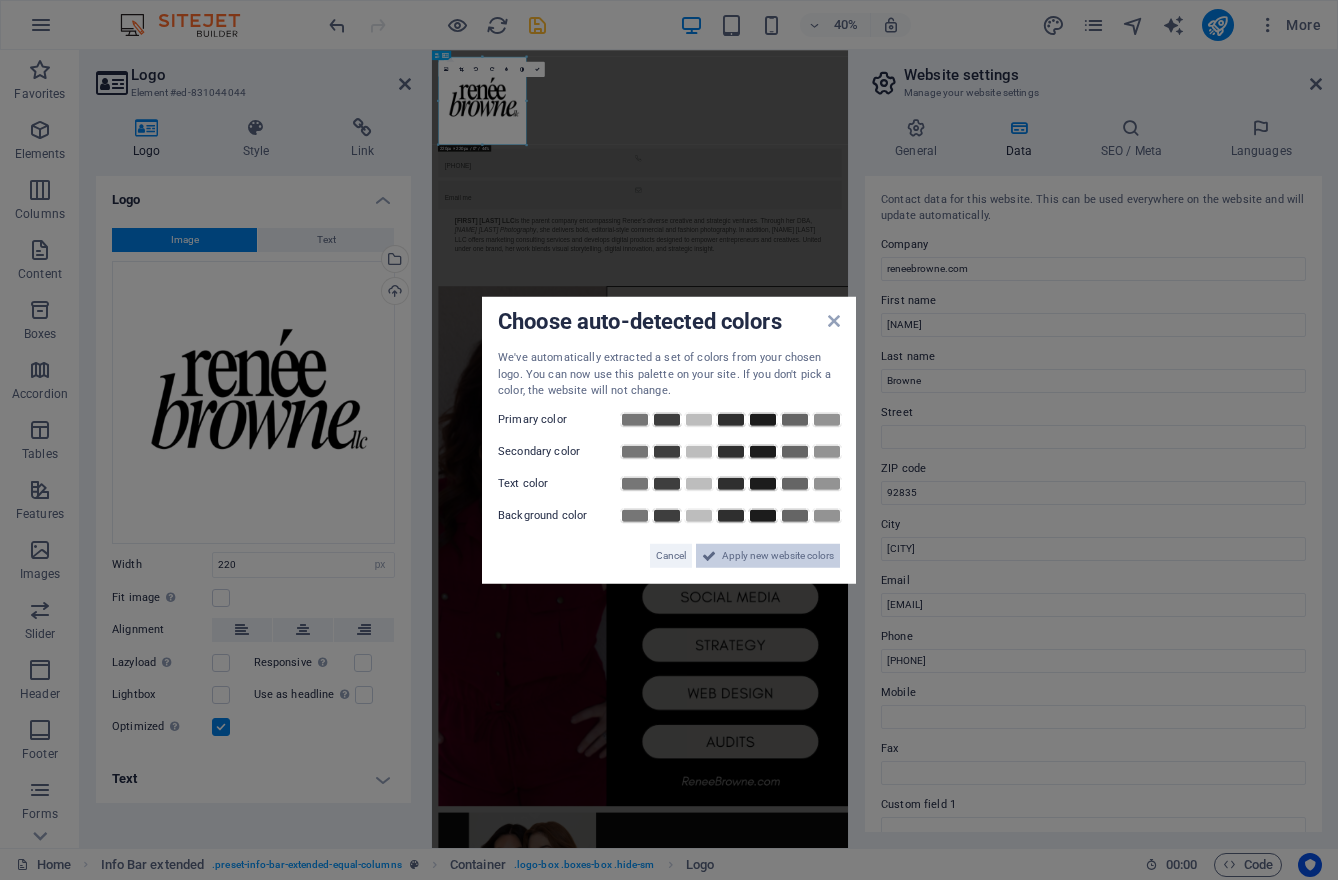 click on "Apply new website colors" at bounding box center (778, 555) 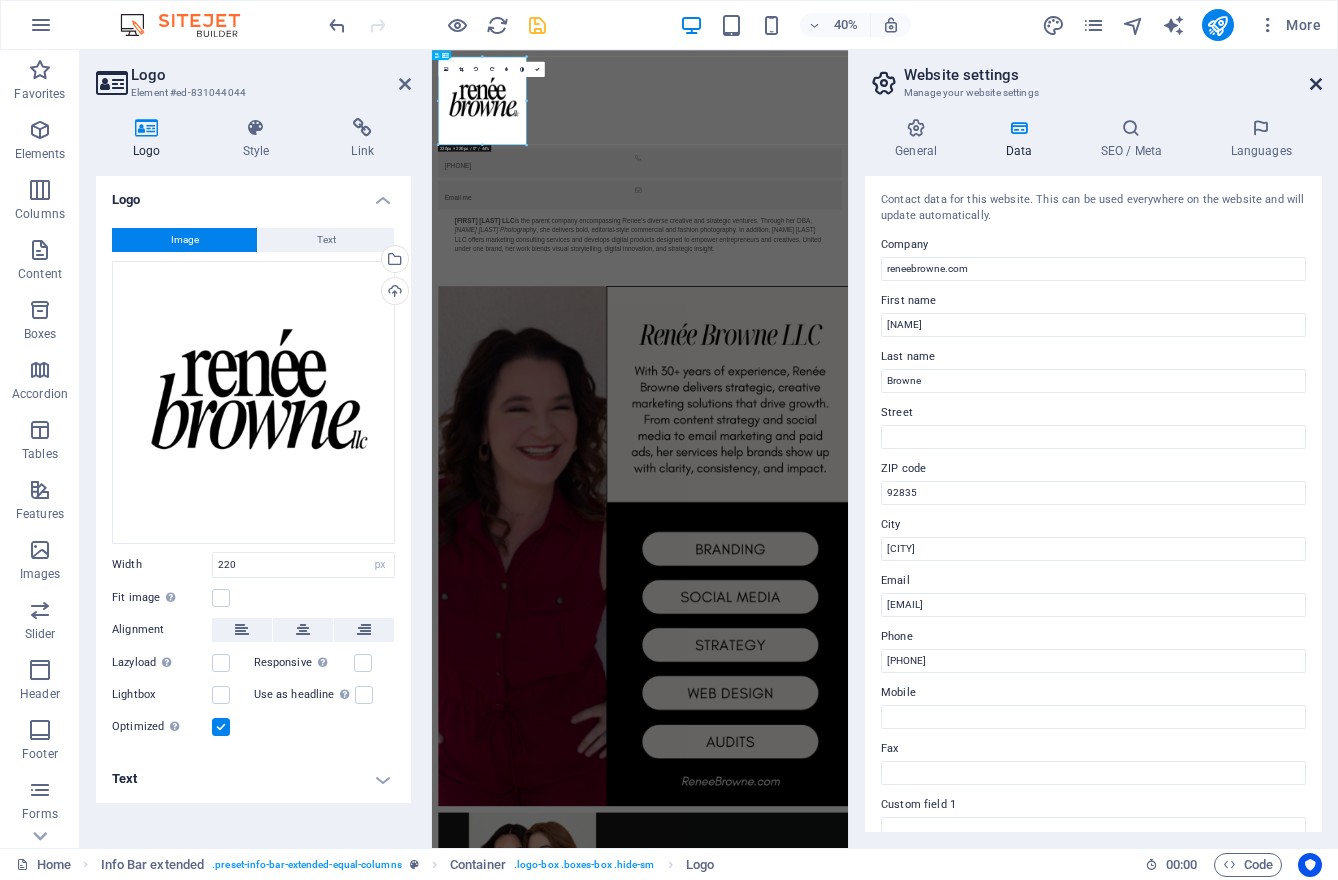 click at bounding box center (1316, 84) 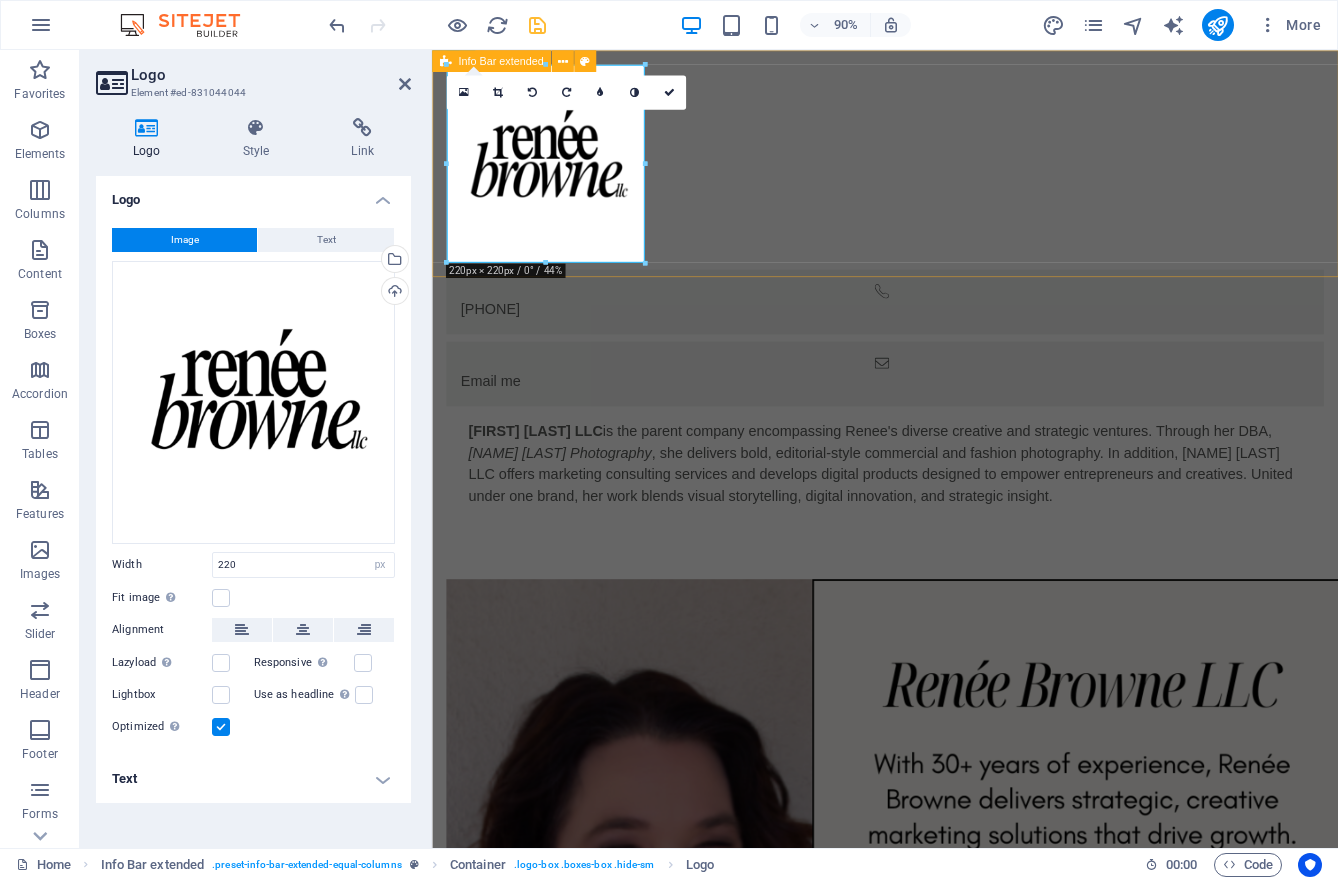 click on "‪[PHONE]‬ Email me" at bounding box center [935, 256] 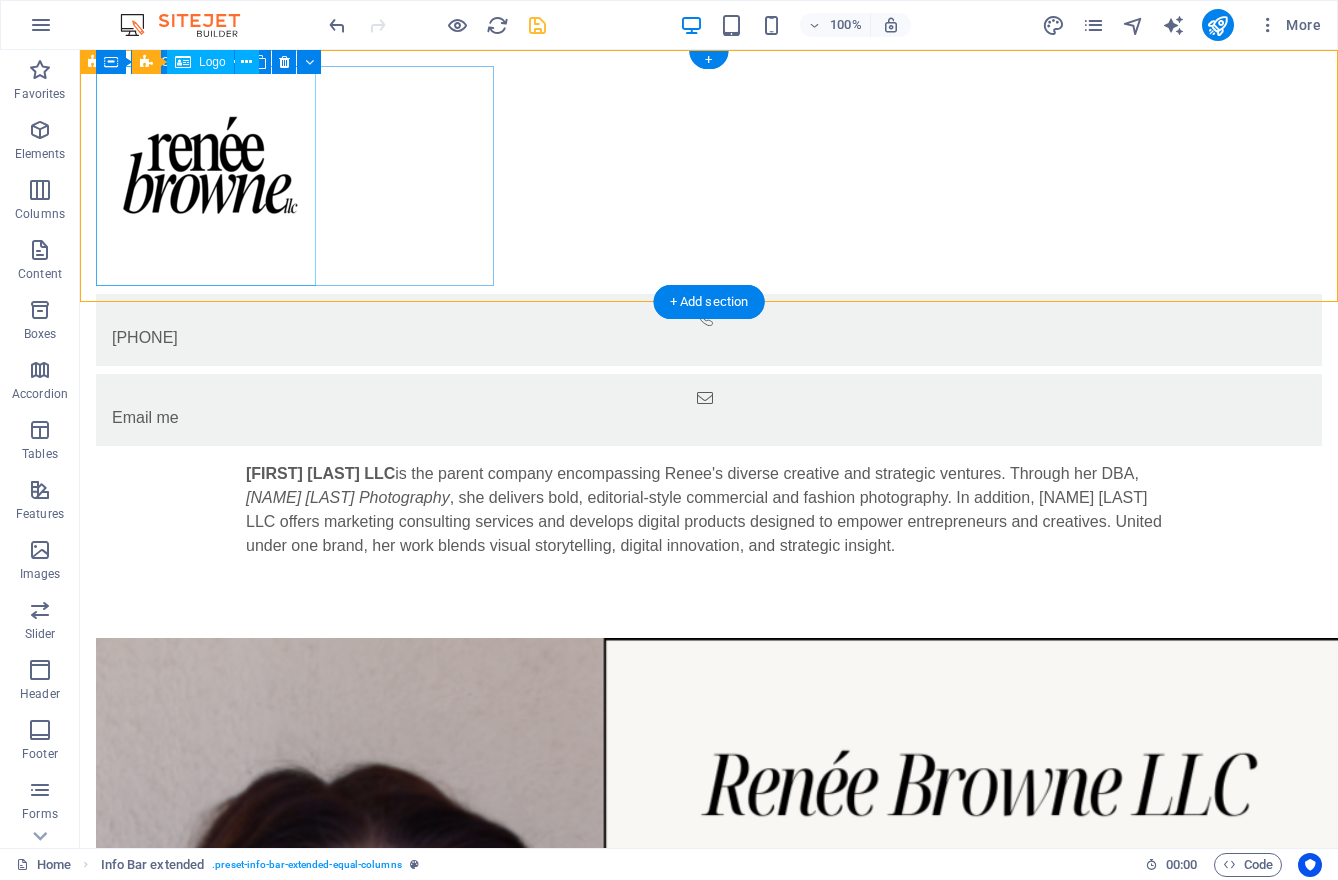 click at bounding box center [709, 176] 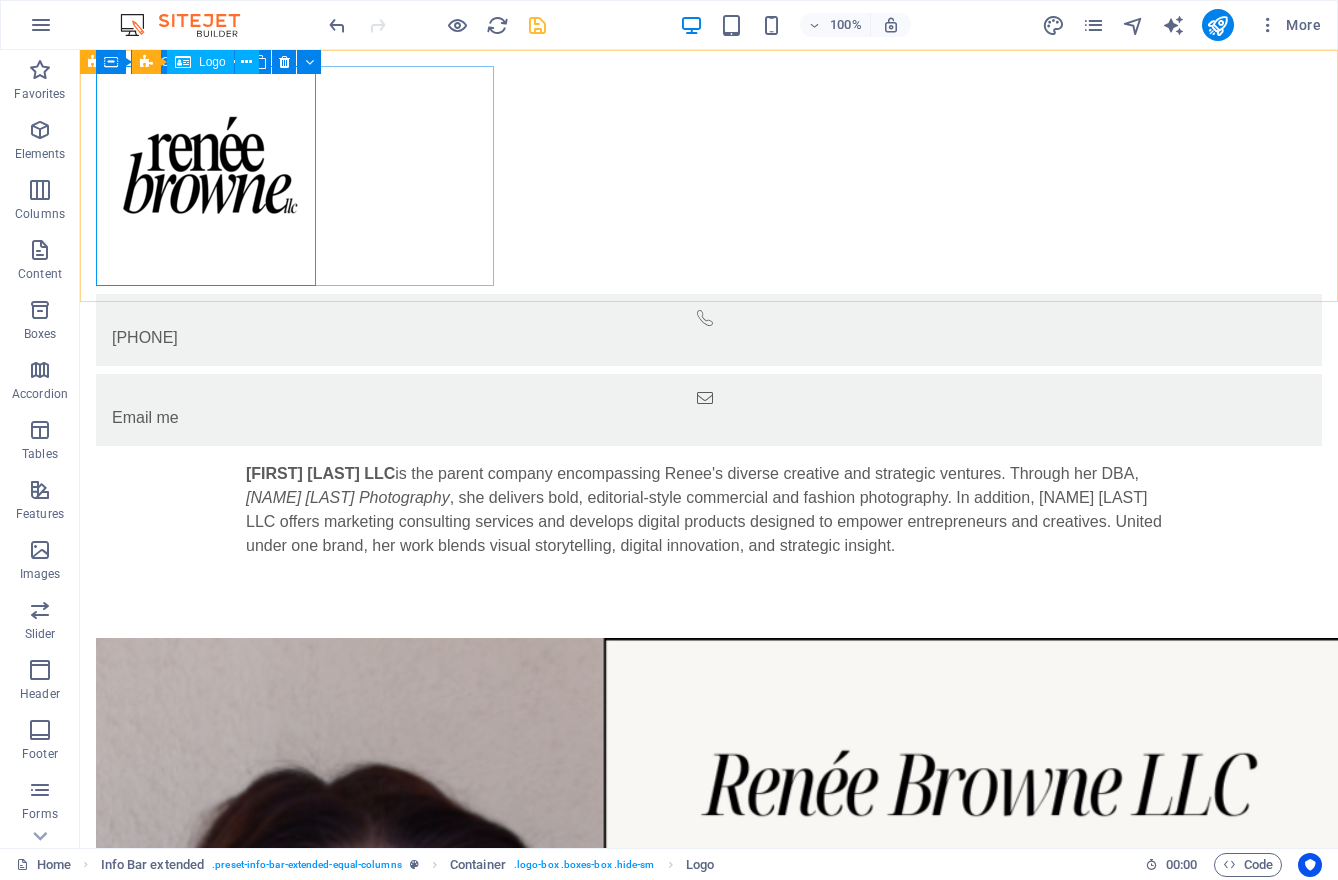 click on "Logo" at bounding box center (200, 62) 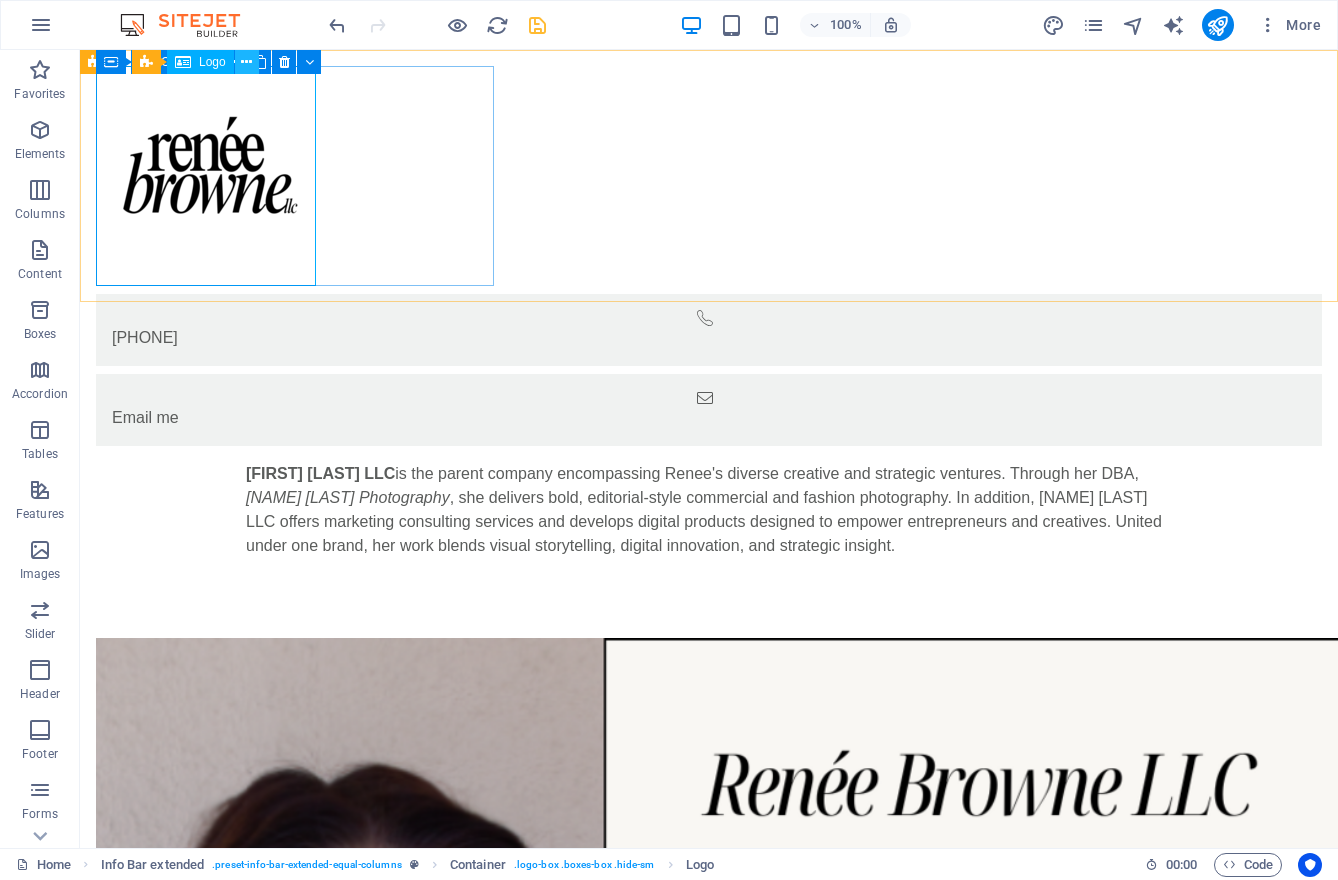 click at bounding box center [246, 62] 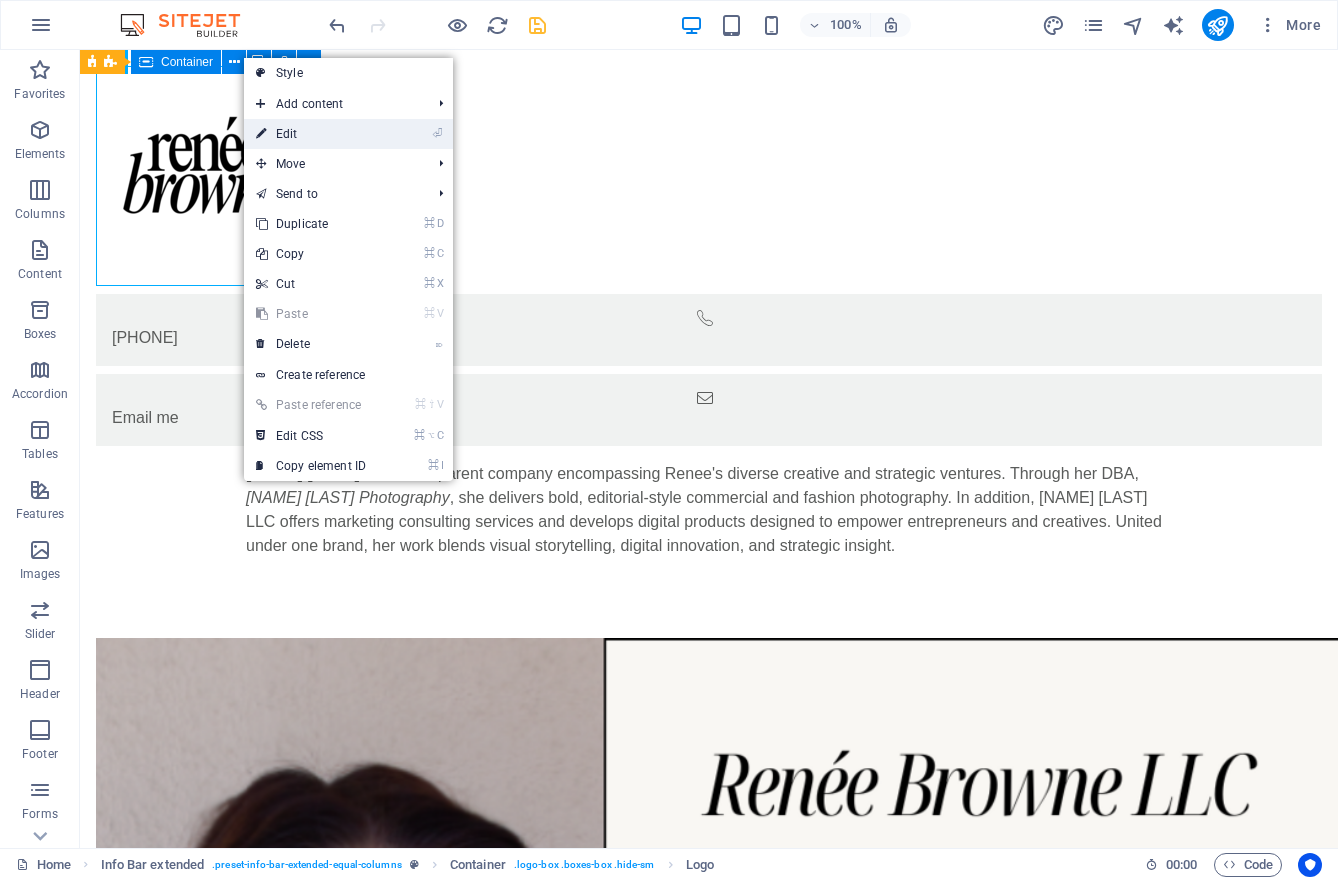 click on "⏎  Edit" at bounding box center [311, 134] 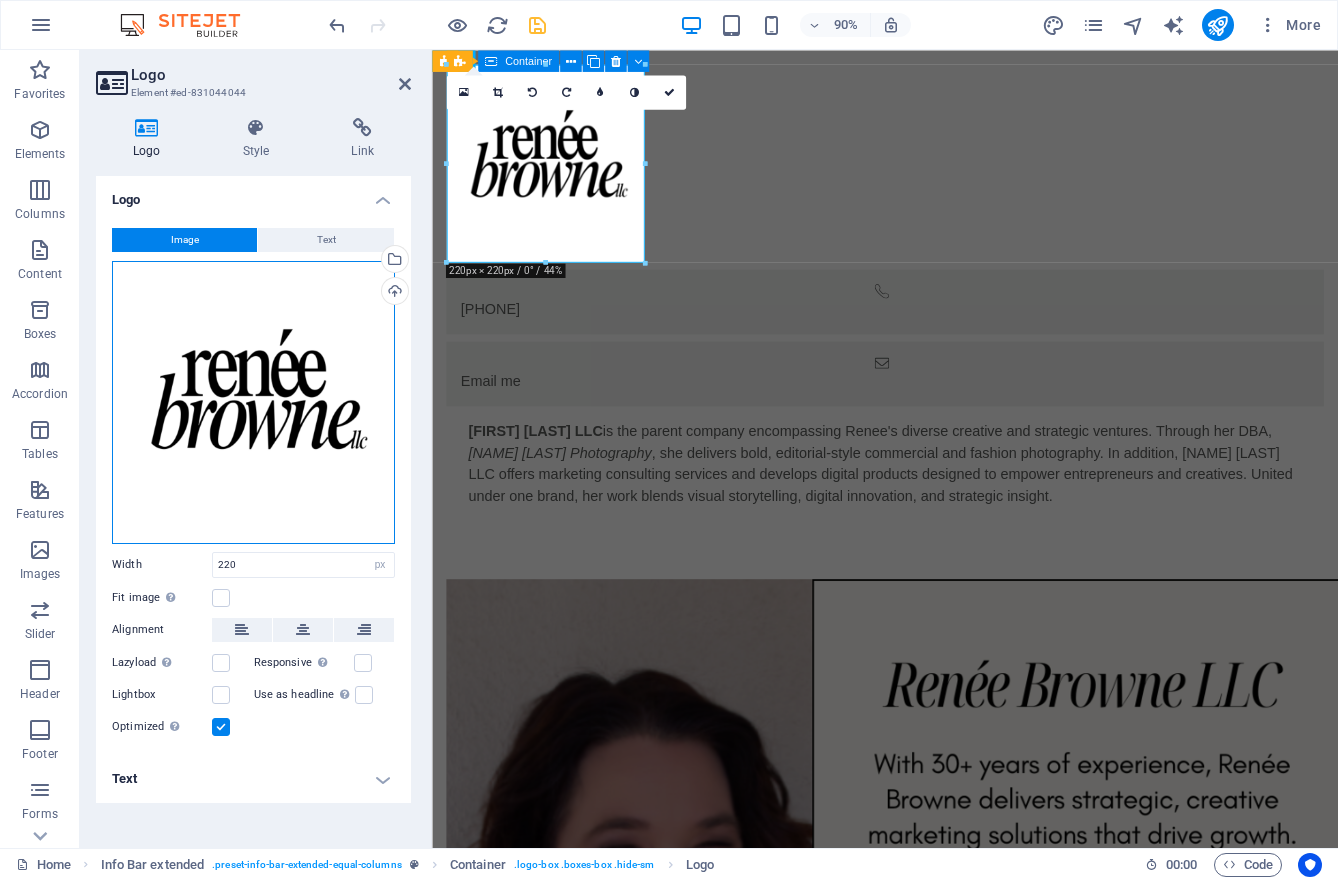 click on "Drag files here, click to choose files or select files from Files or our free stock photos & videos" at bounding box center (253, 402) 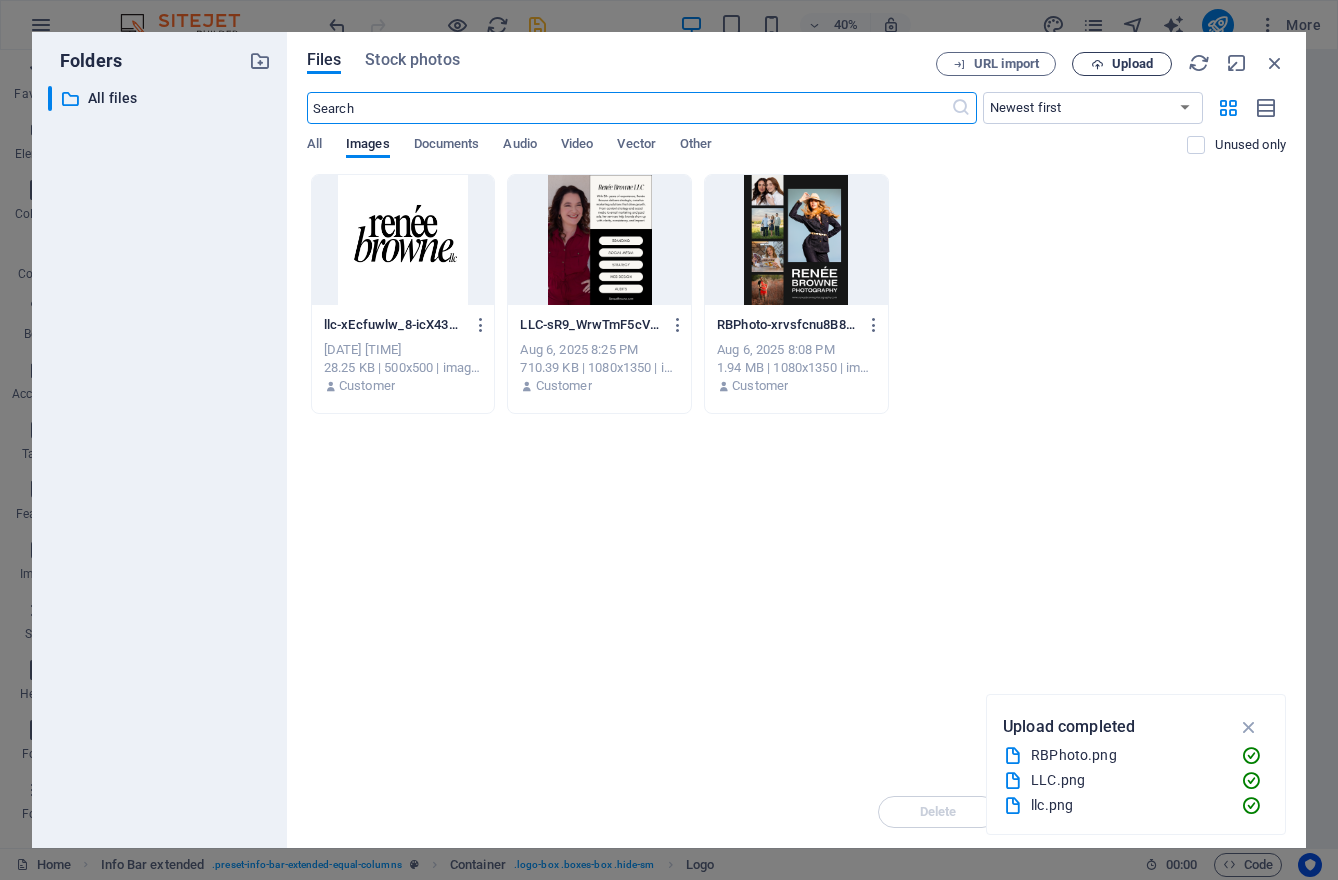 click on "Upload" at bounding box center [1132, 64] 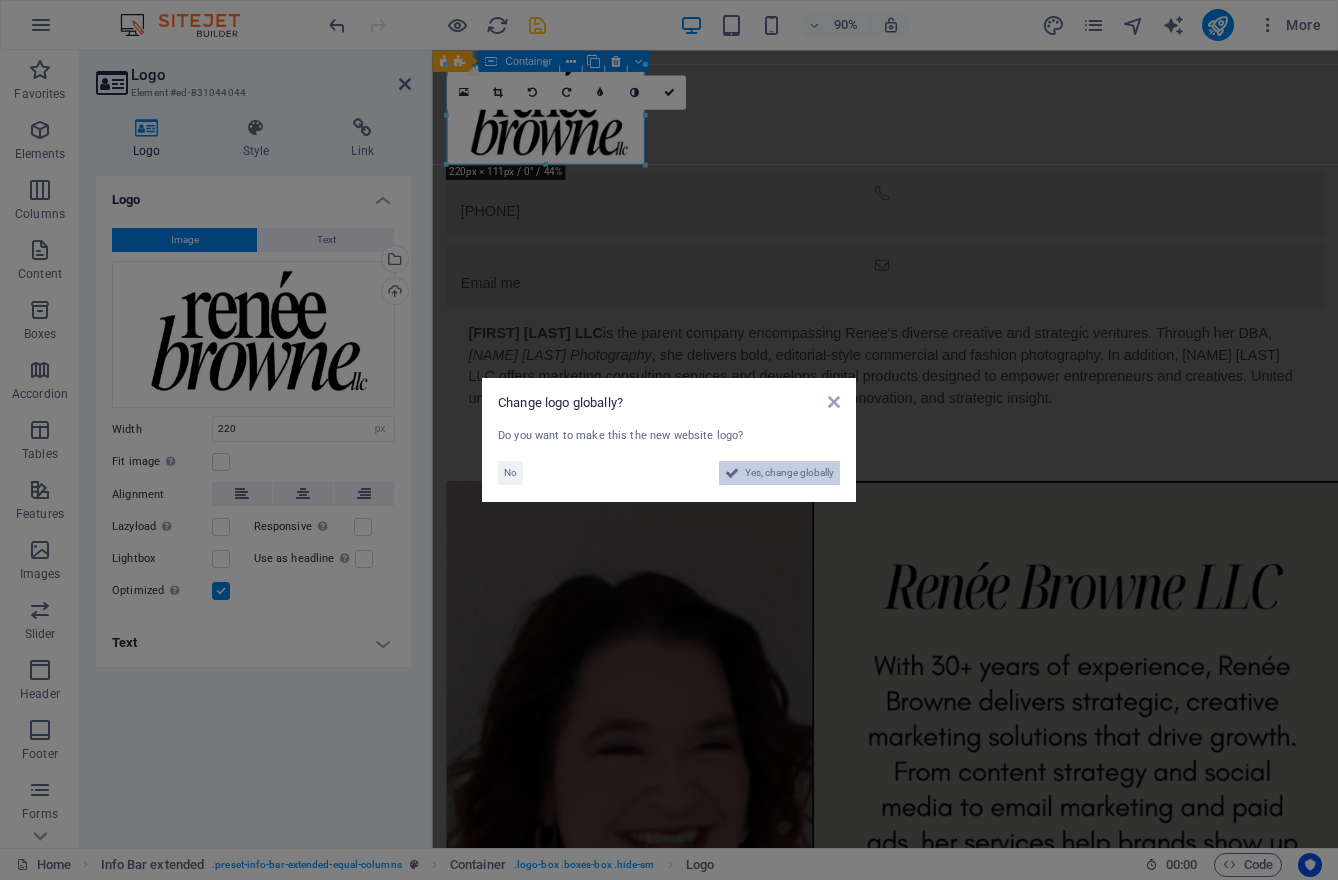click on "Yes, change globally" at bounding box center (789, 473) 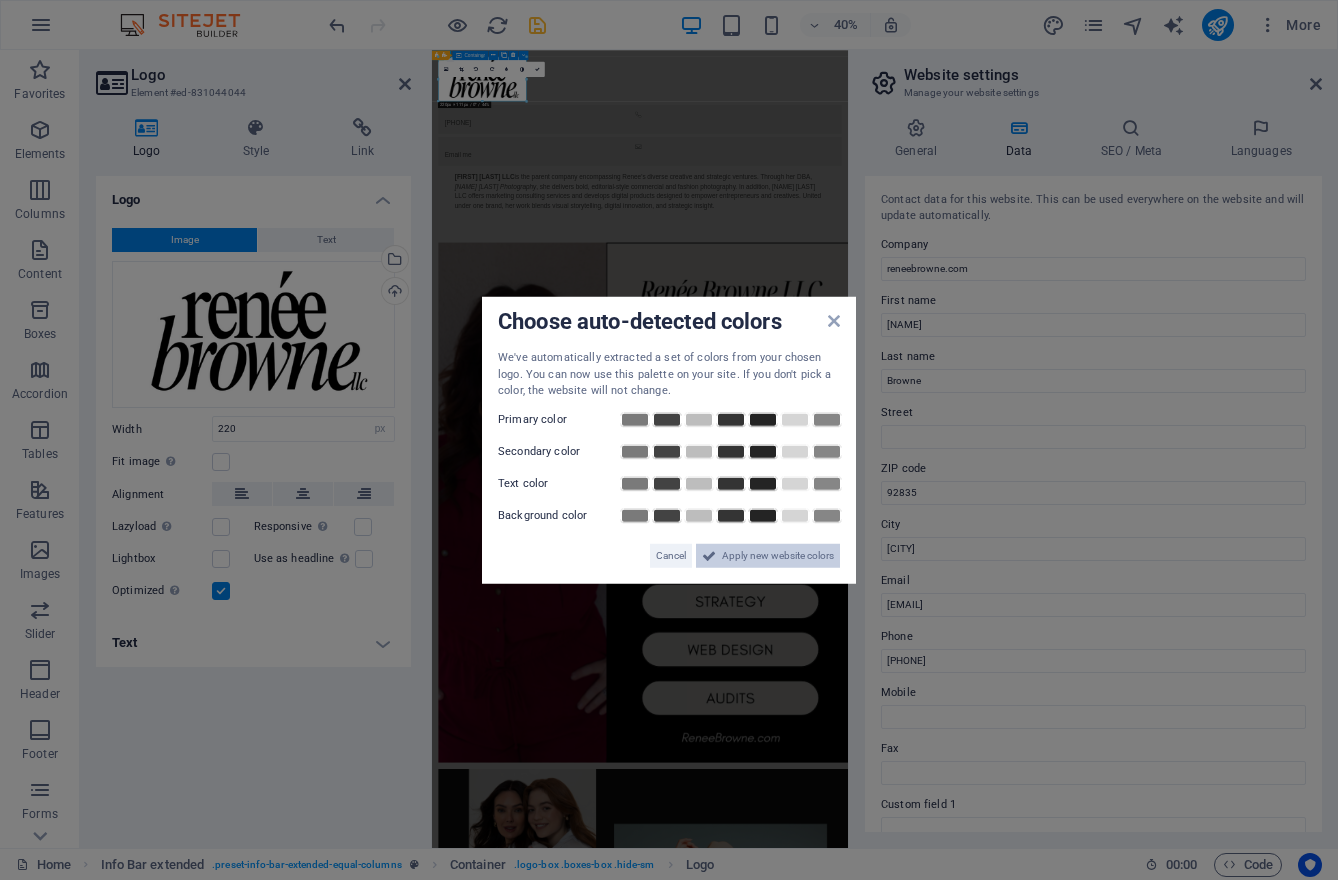 click on "Apply new website colors" at bounding box center (778, 555) 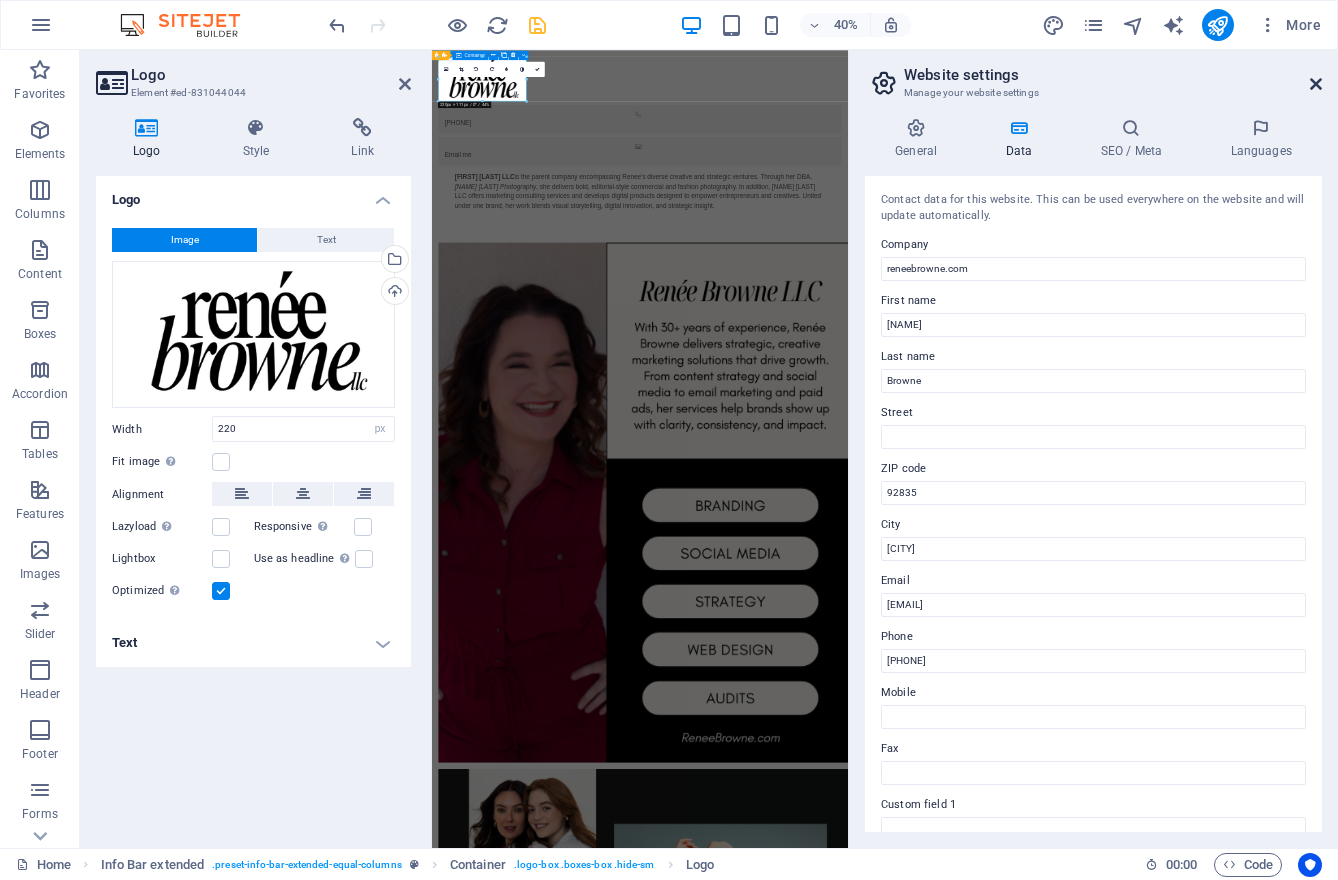 click at bounding box center [1316, 84] 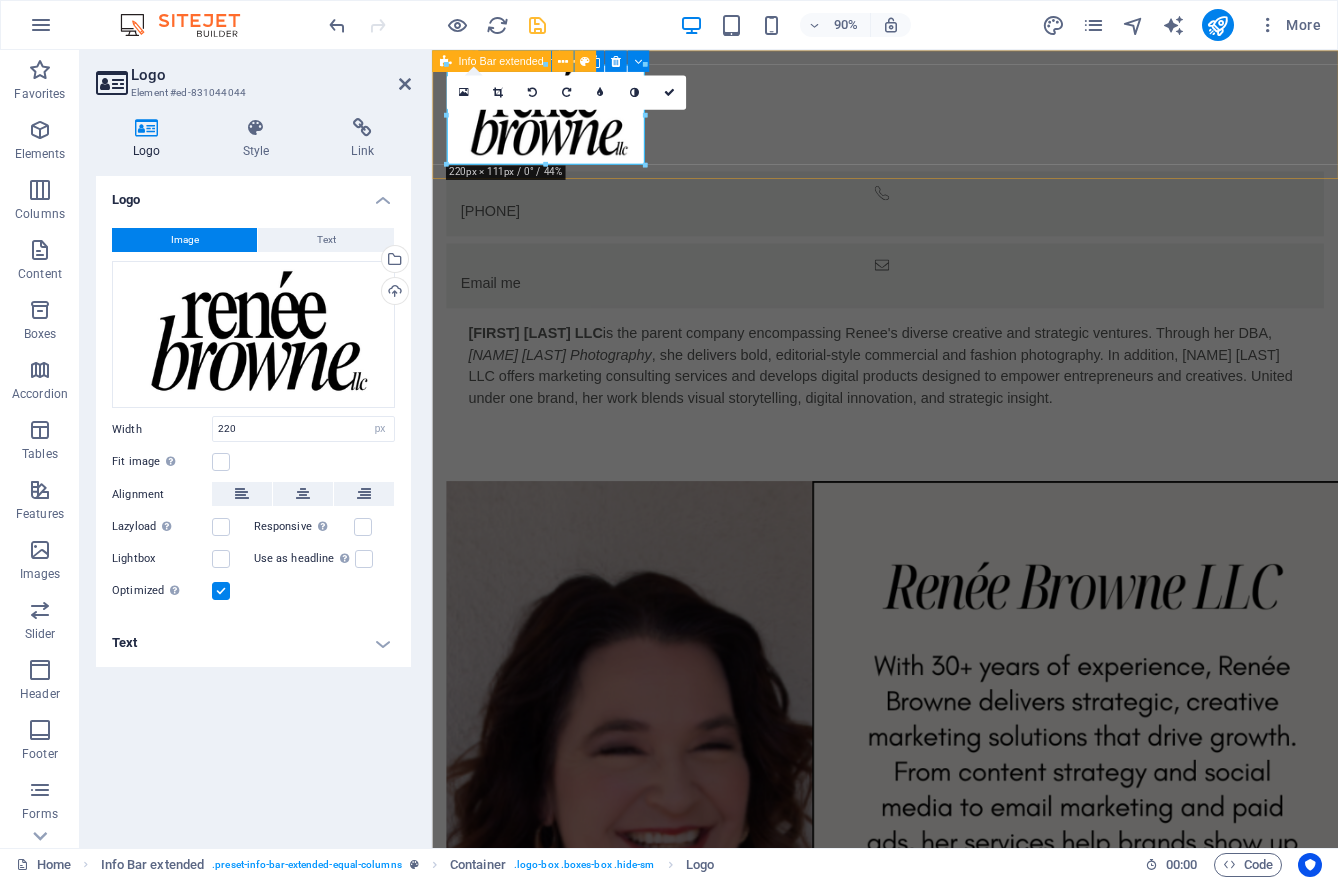 click on "‪[PHONE]‬ Email me" at bounding box center (935, 201) 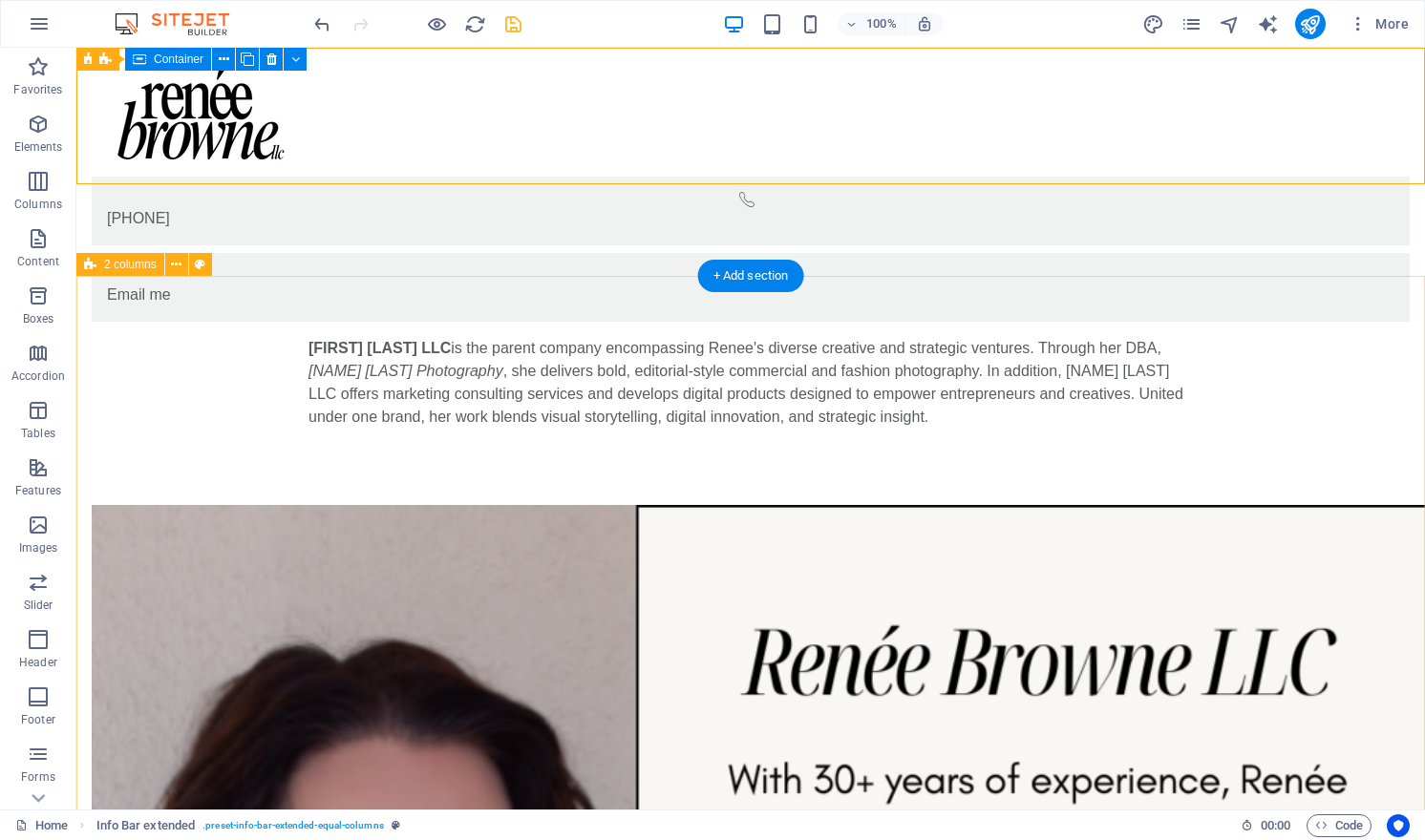 click at bounding box center (751, 2197) 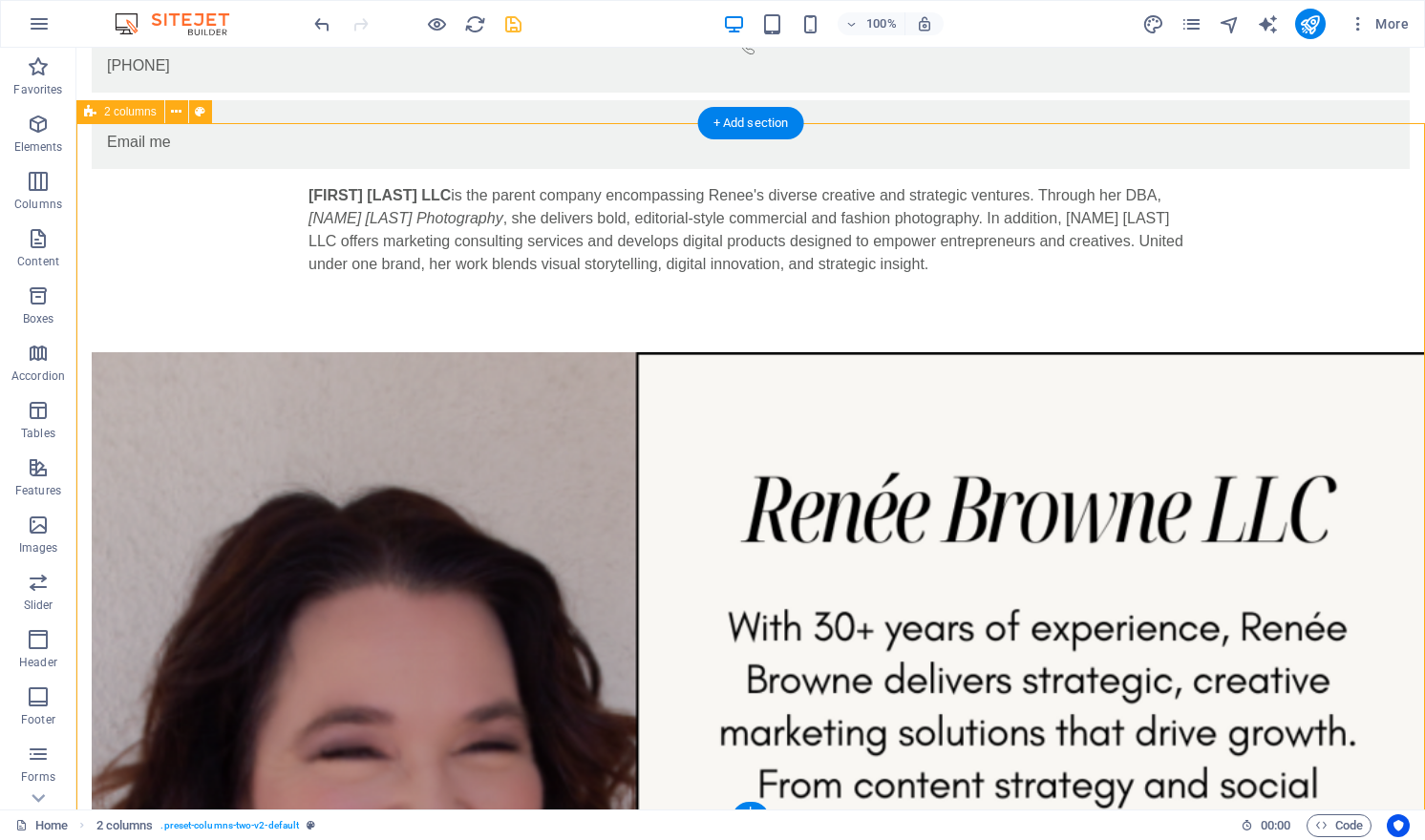 scroll, scrollTop: 163, scrollLeft: 0, axis: vertical 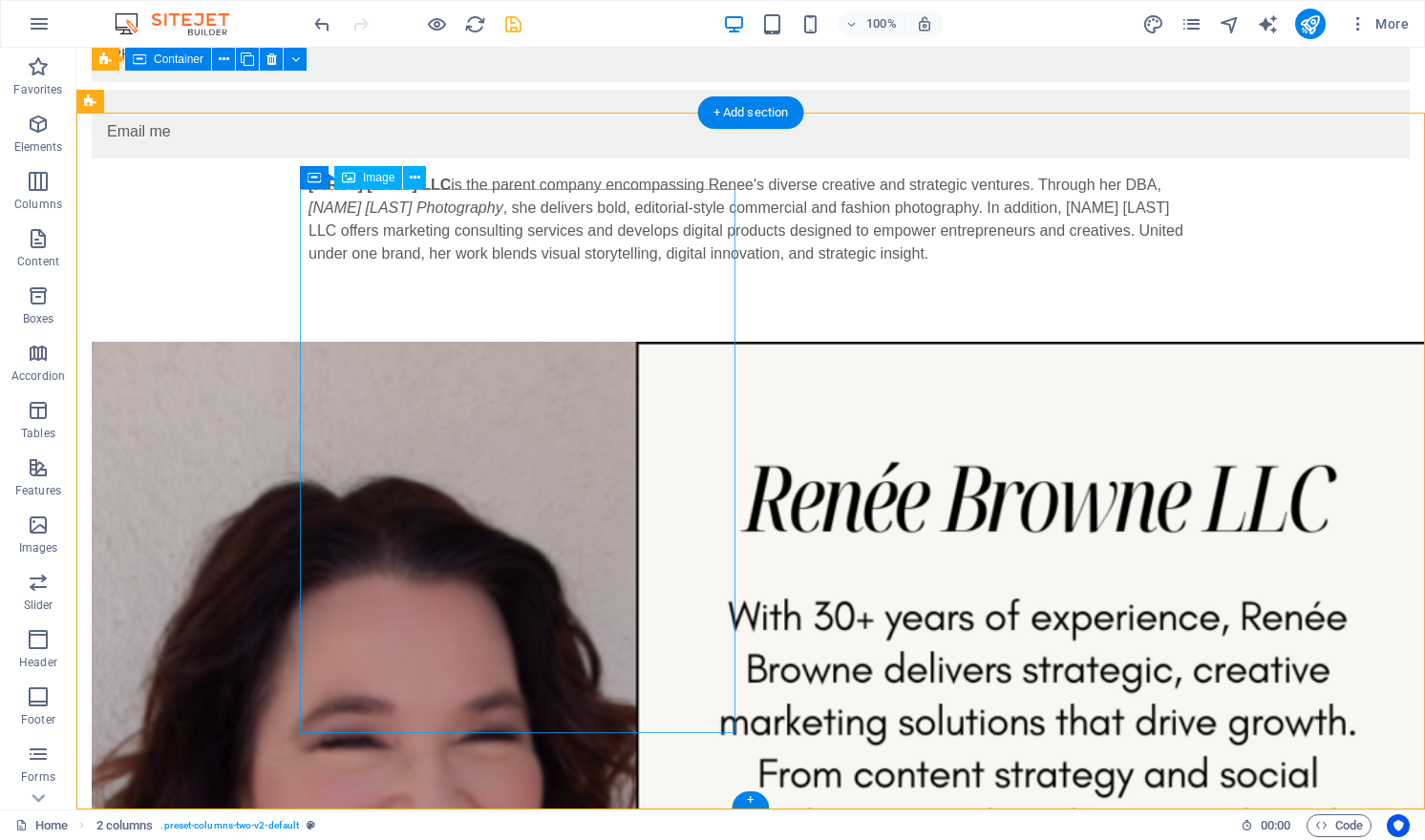 click at bounding box center (309, 1184) 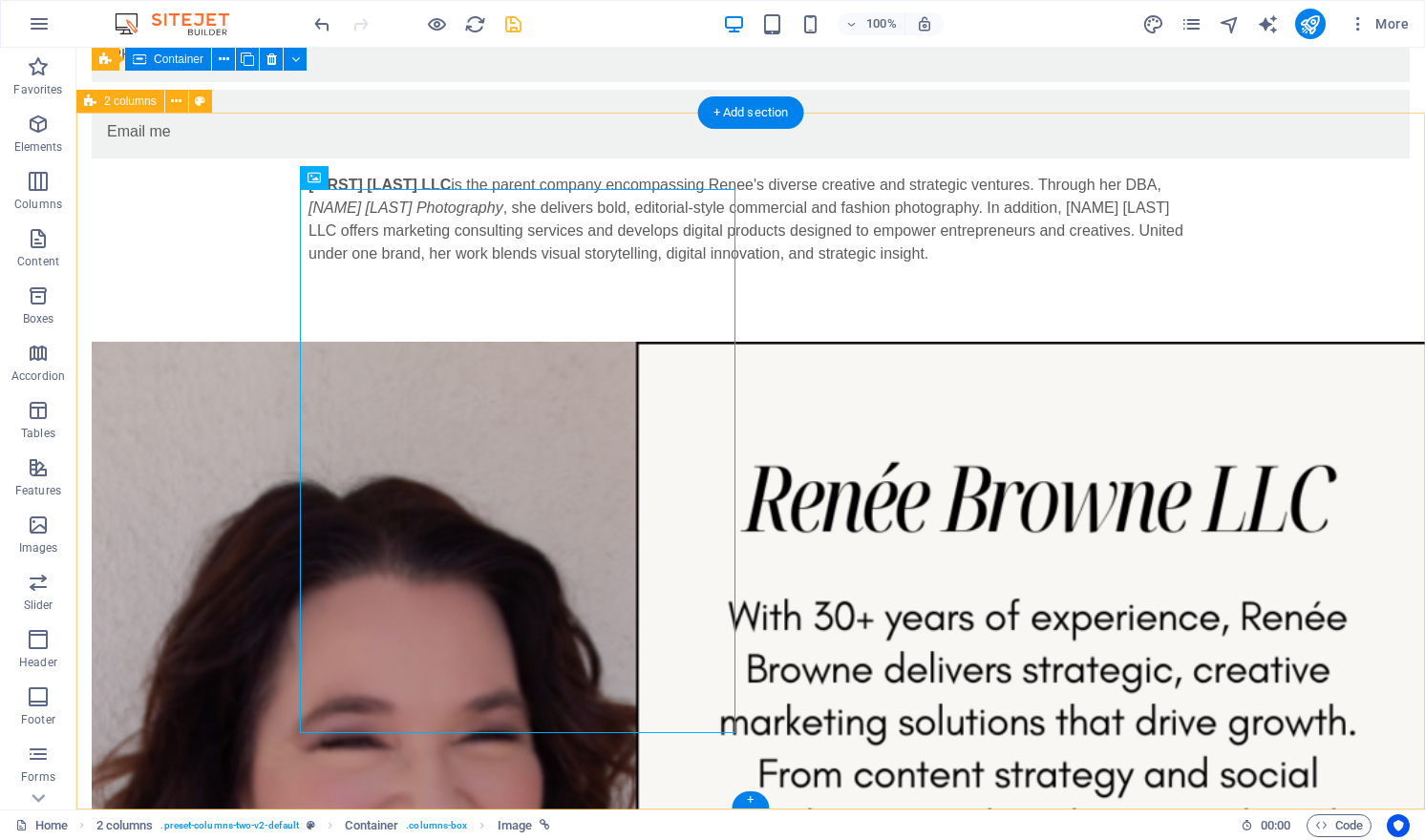 click at bounding box center (751, 2034) 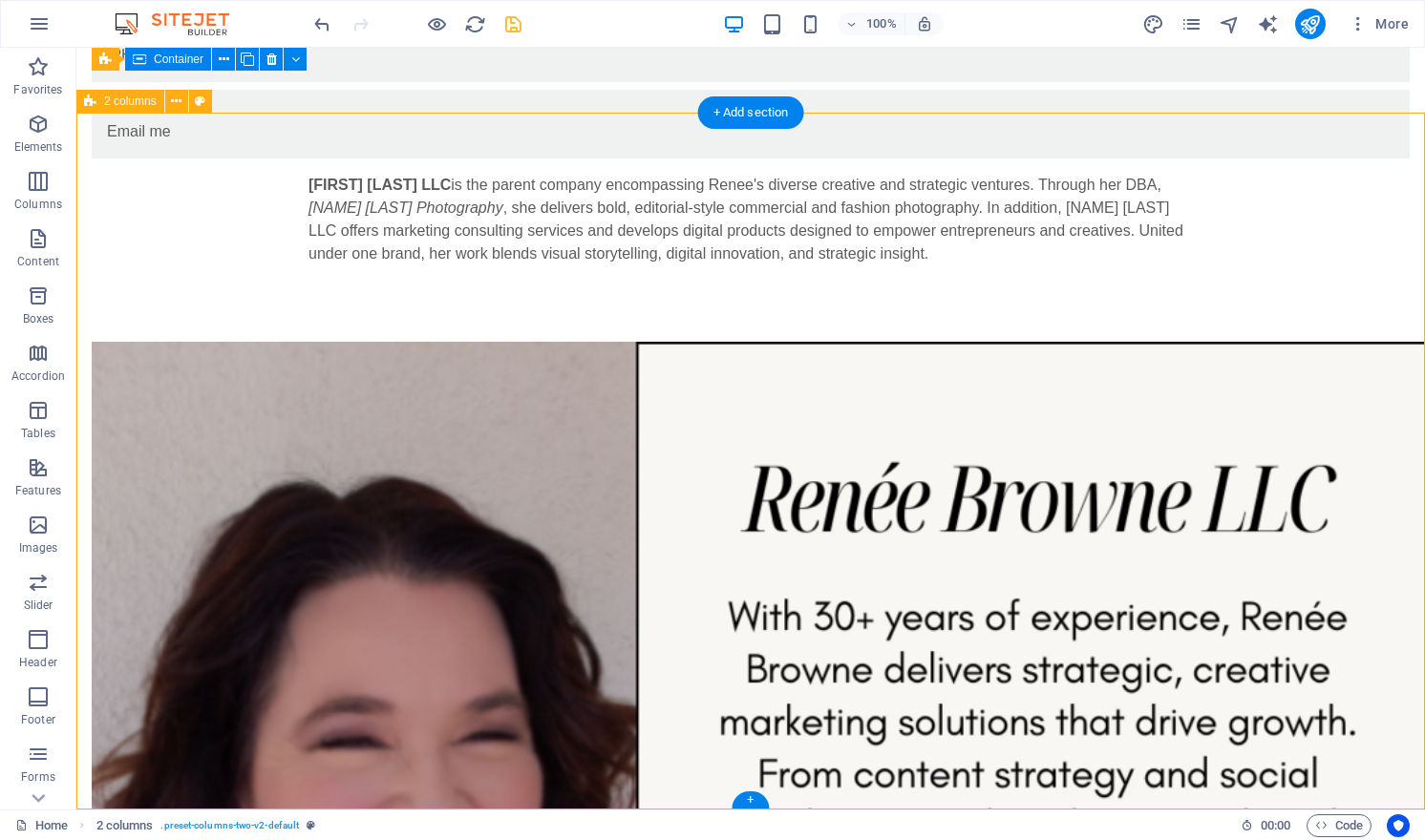 click at bounding box center (751, 2034) 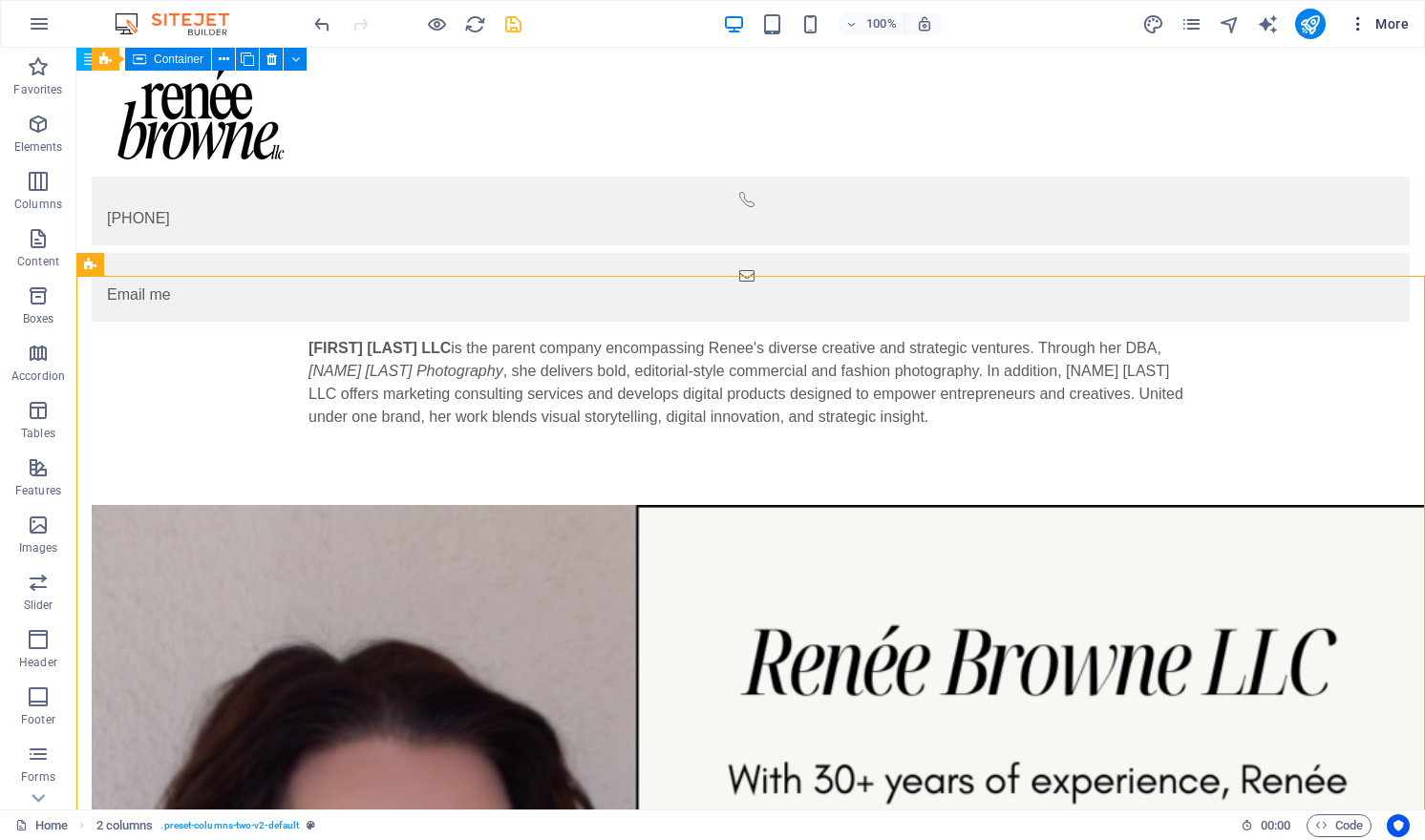 click on "More" at bounding box center (1378, 24) 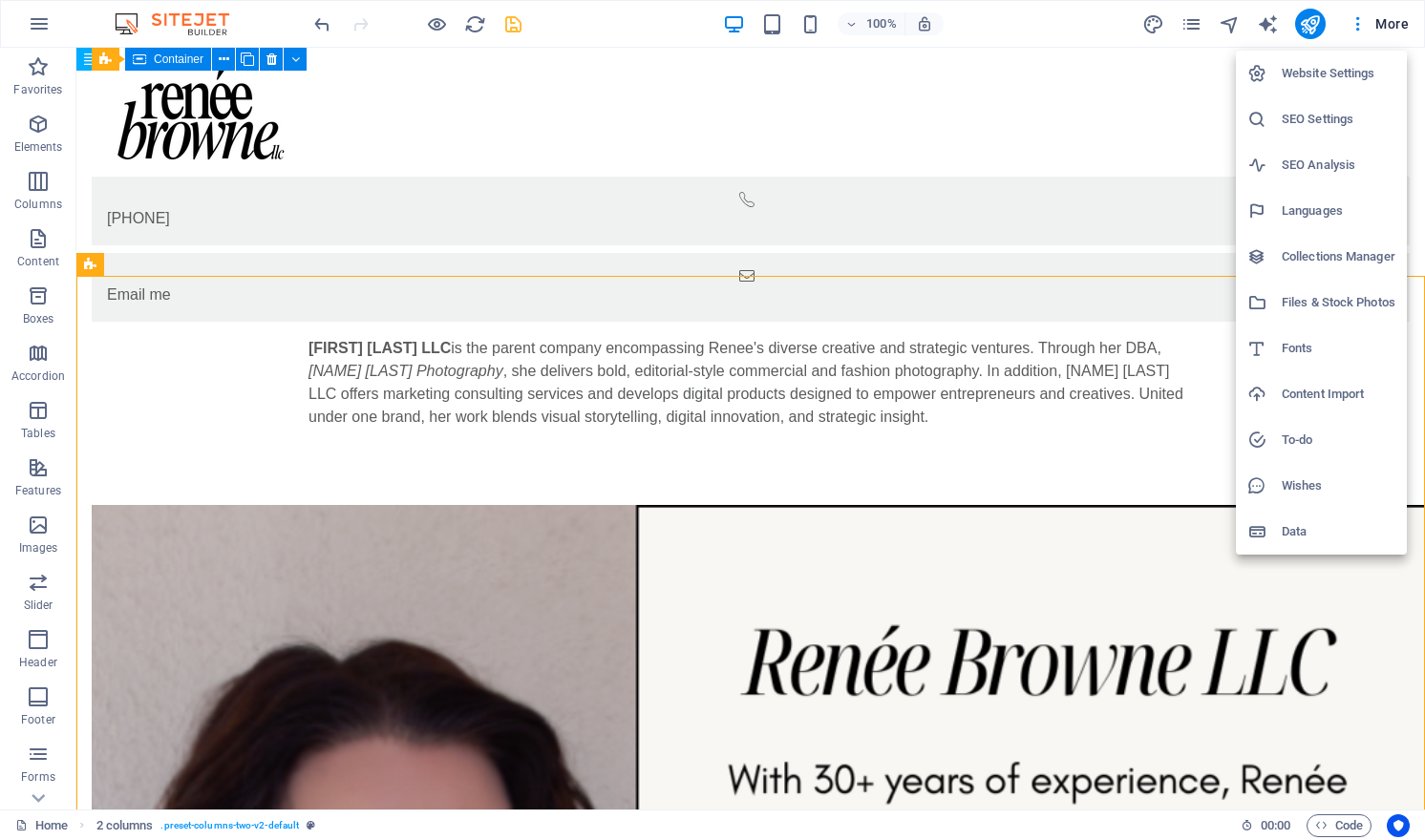 click at bounding box center [712, 420] 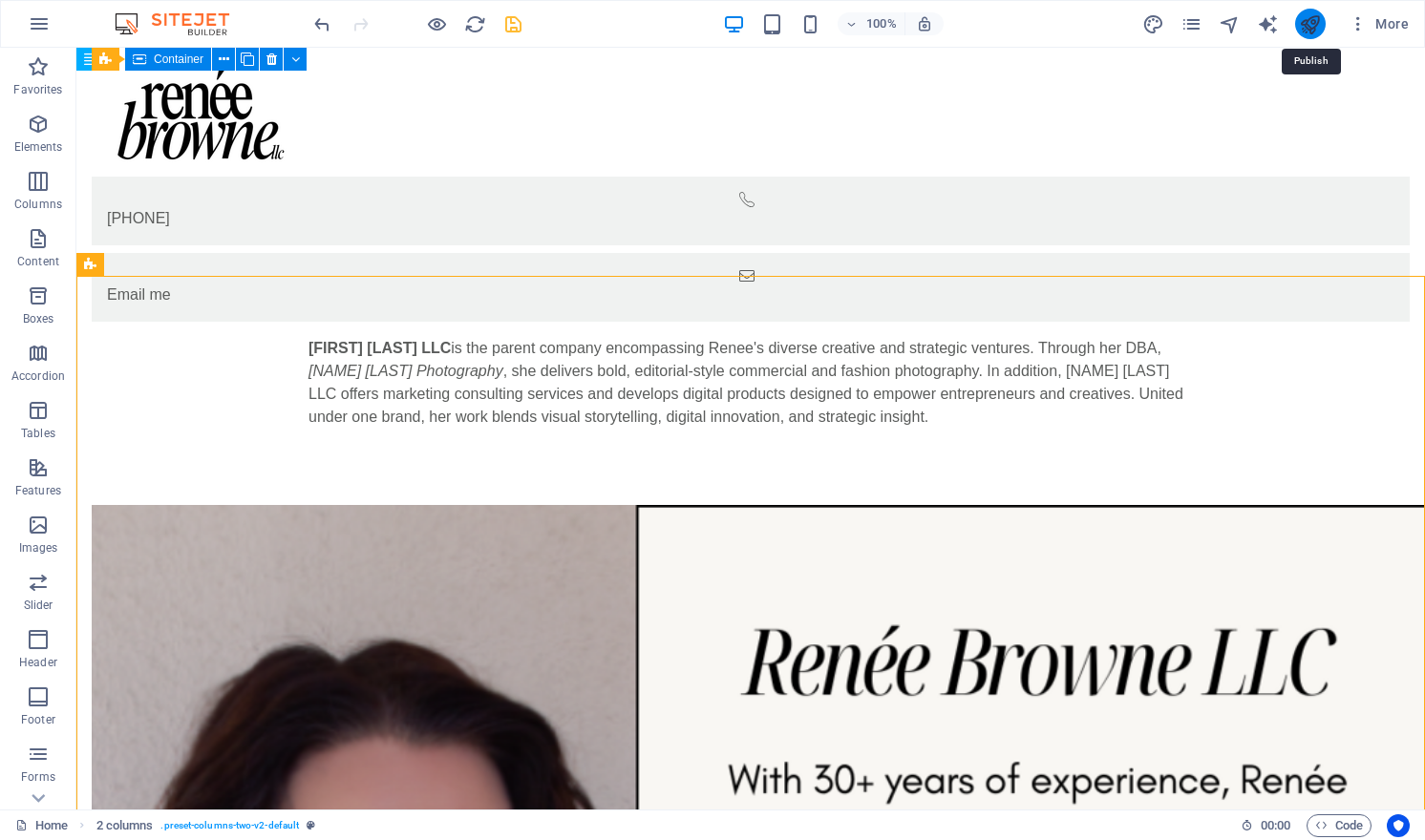 click at bounding box center (1309, 24) 